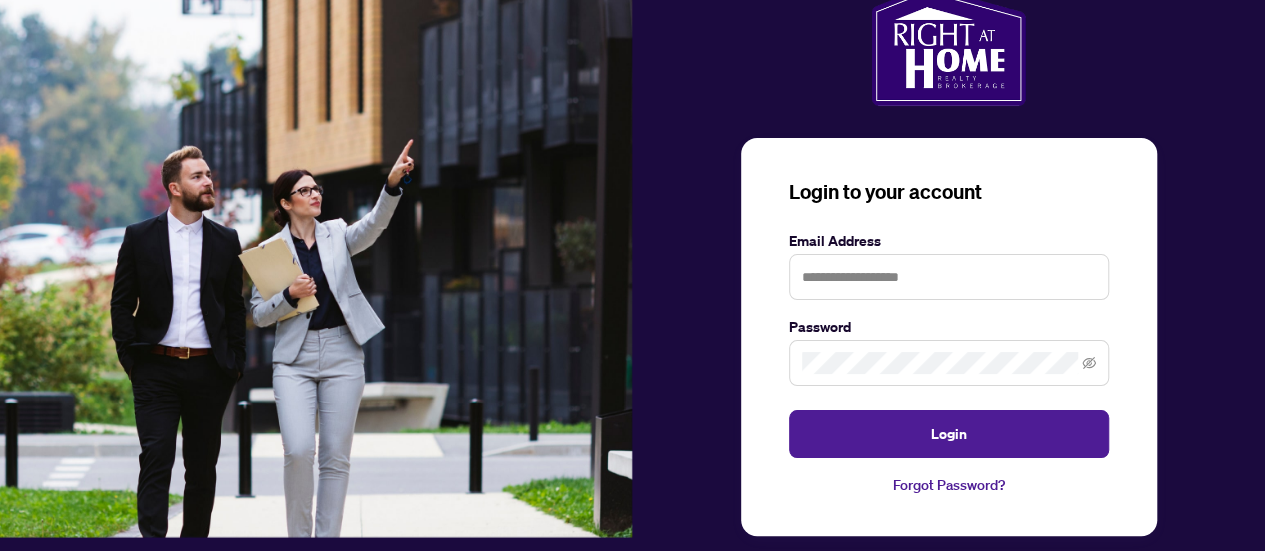 scroll, scrollTop: 0, scrollLeft: 0, axis: both 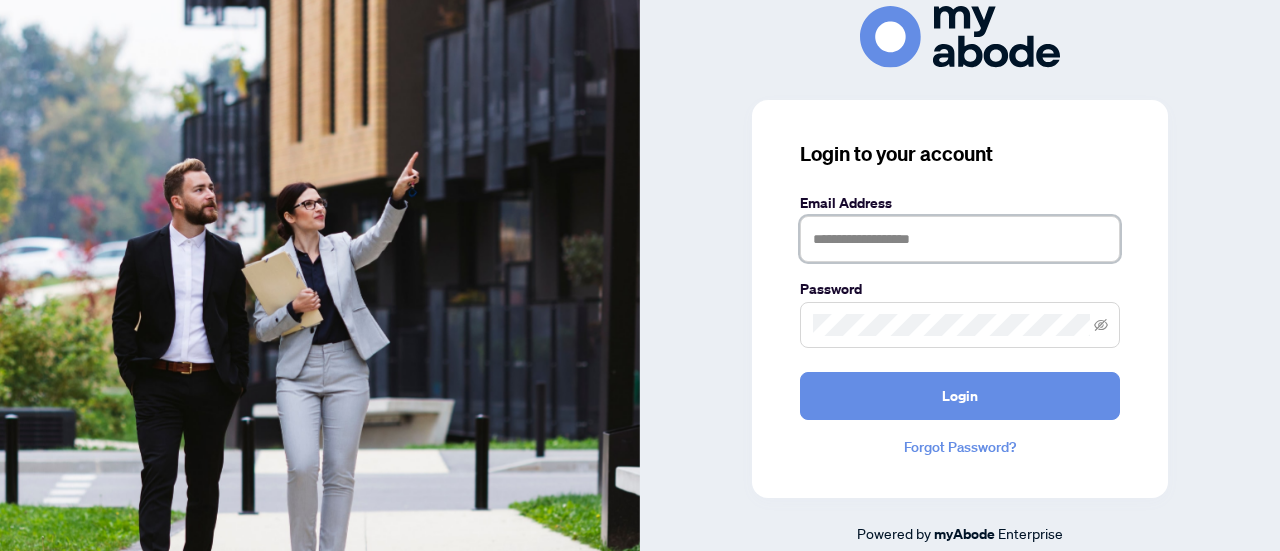 click at bounding box center [960, 239] 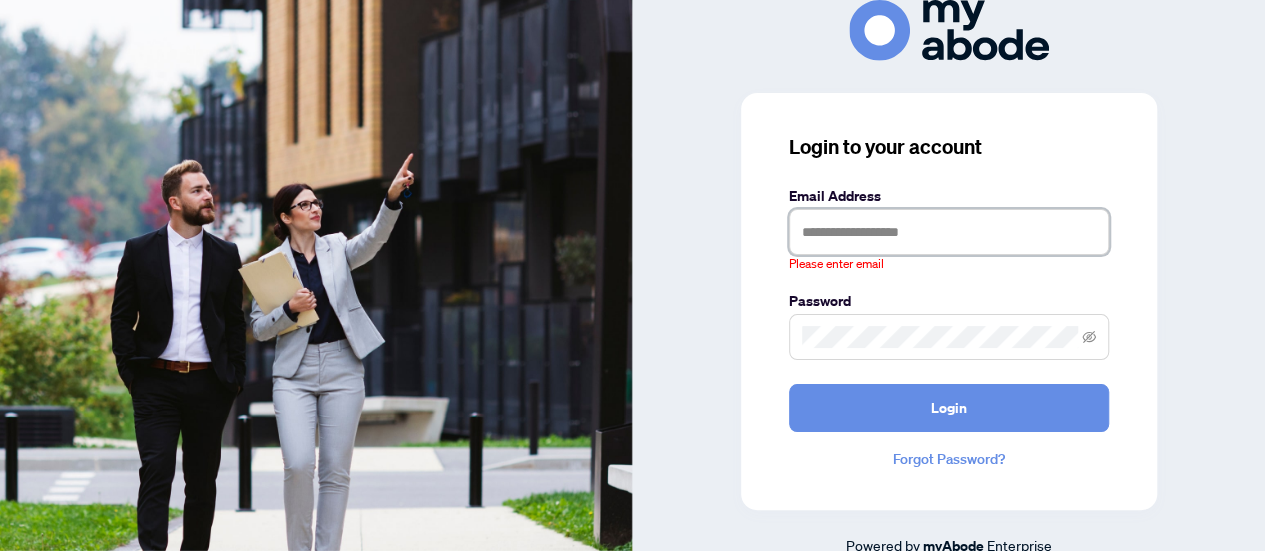 click at bounding box center [949, 232] 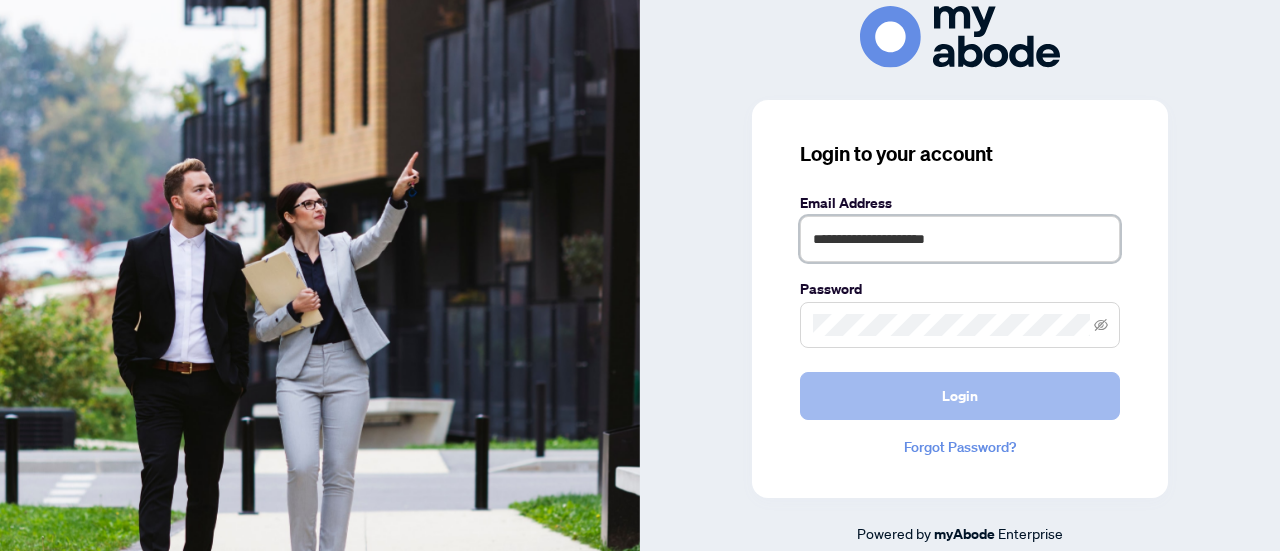 type on "**********" 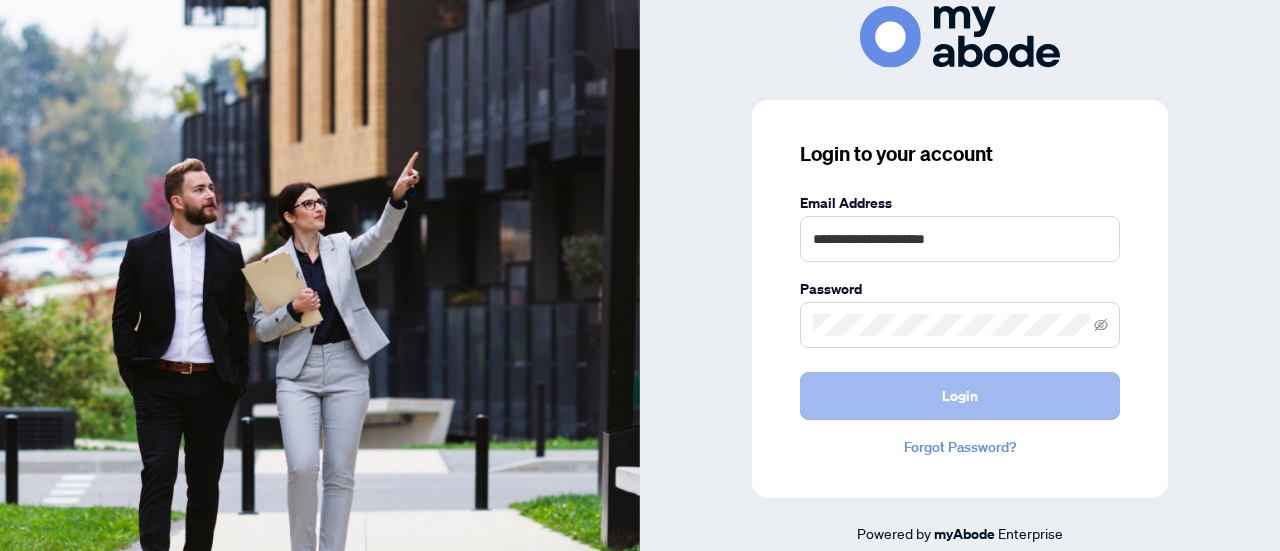 click on "Login" at bounding box center (960, 396) 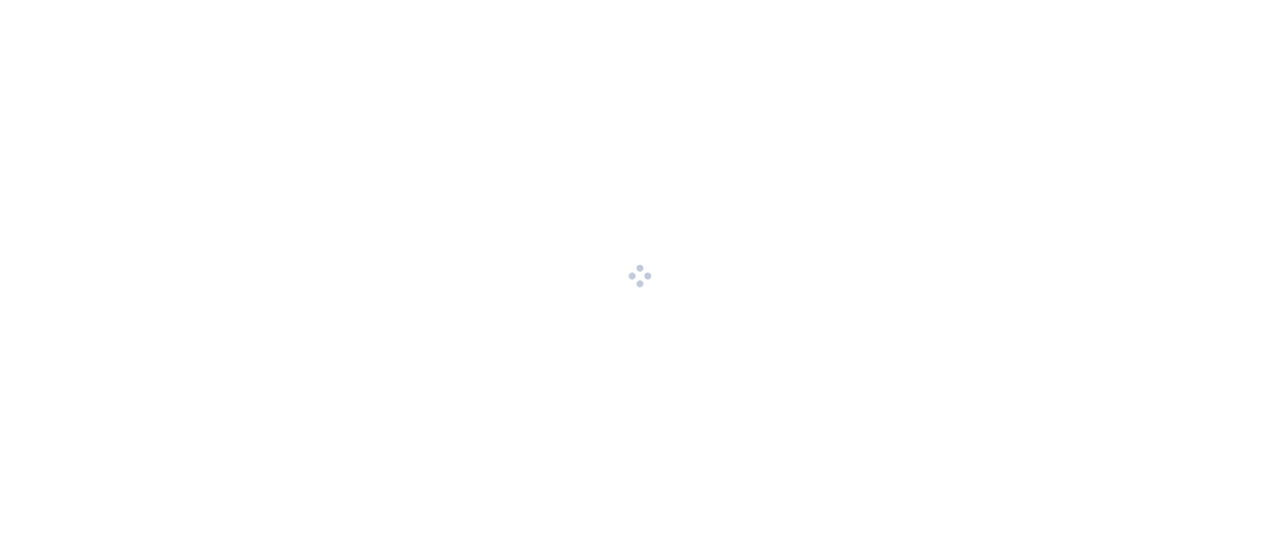 scroll, scrollTop: 0, scrollLeft: 0, axis: both 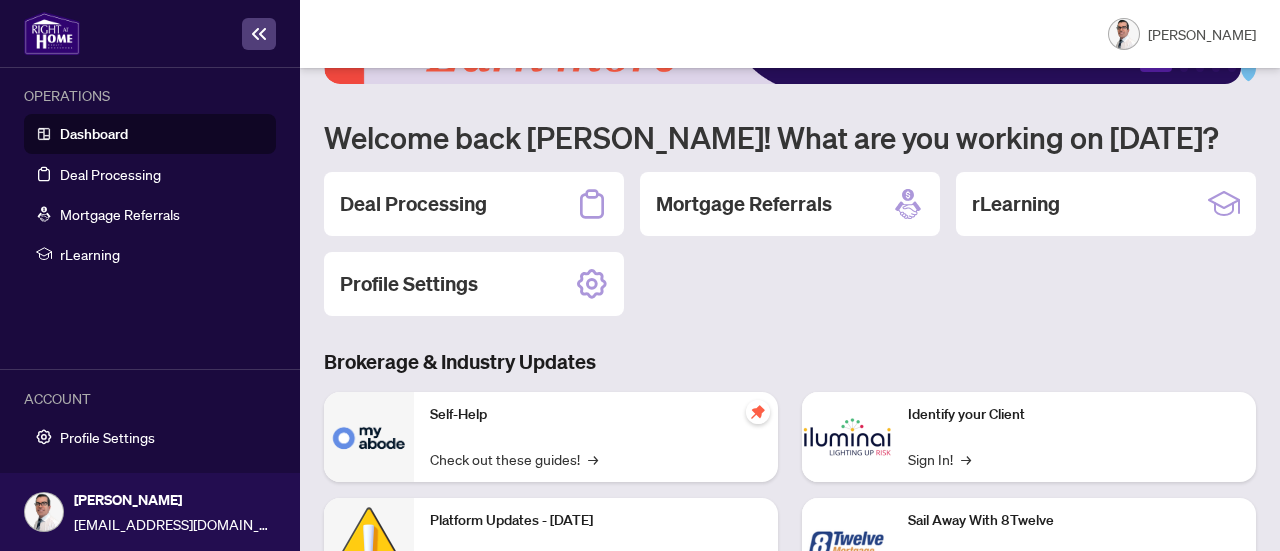 click on "Dashboard" at bounding box center [94, 134] 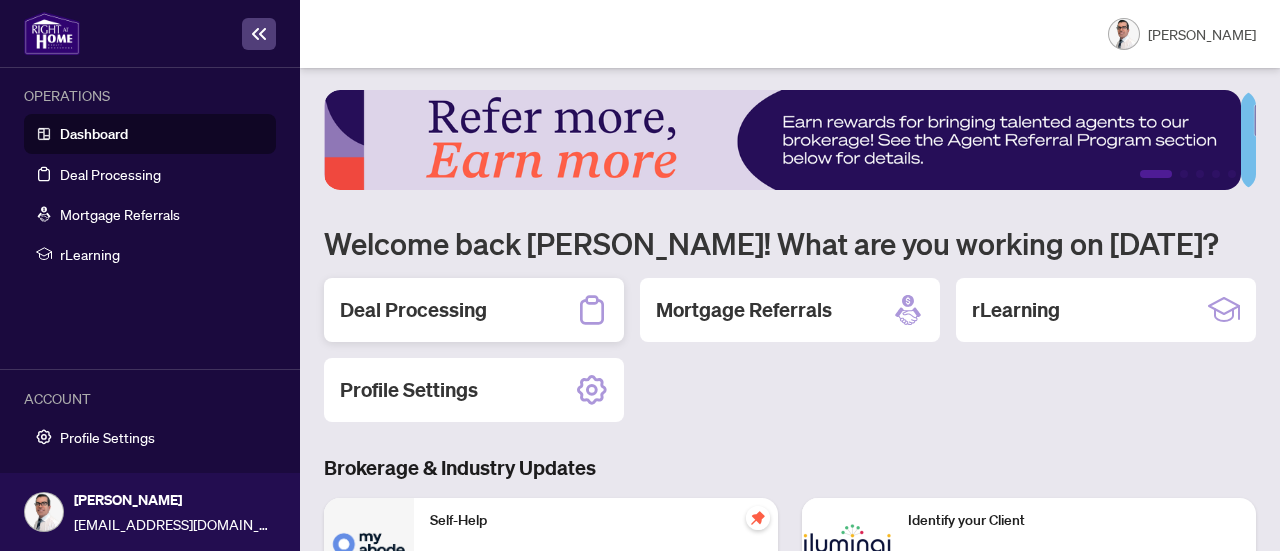 scroll, scrollTop: 0, scrollLeft: 0, axis: both 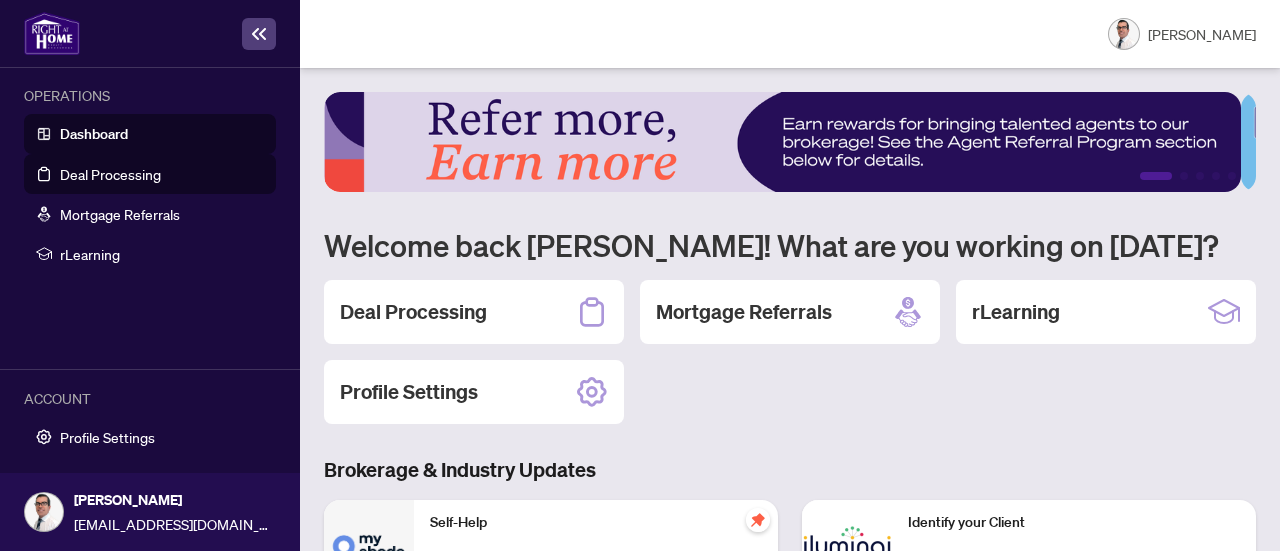 click on "Deal Processing" at bounding box center (110, 174) 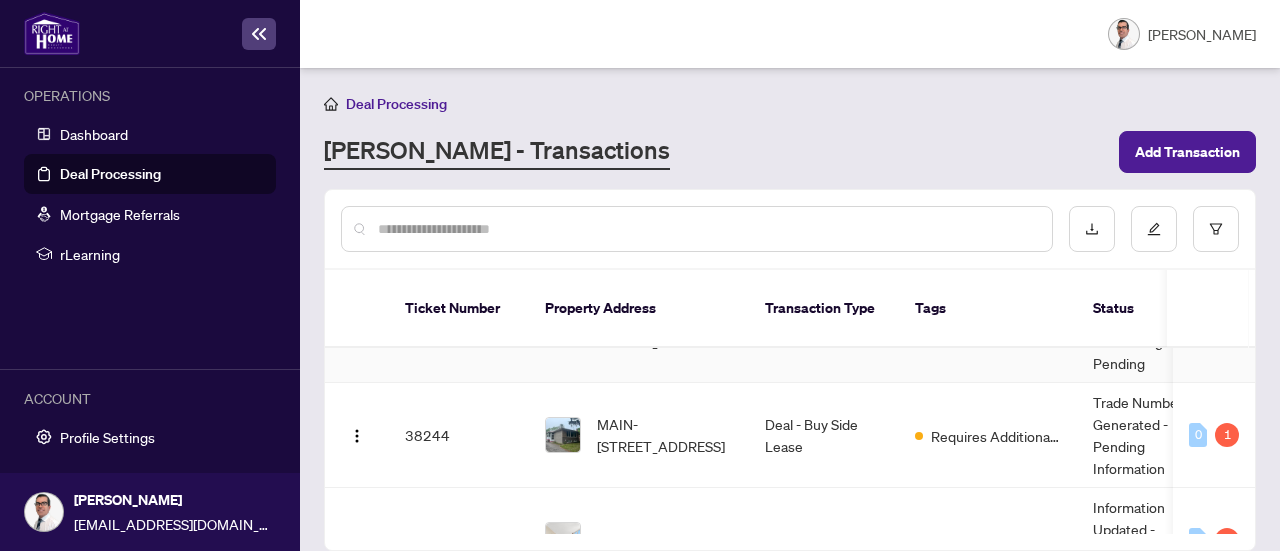 scroll, scrollTop: 100, scrollLeft: 0, axis: vertical 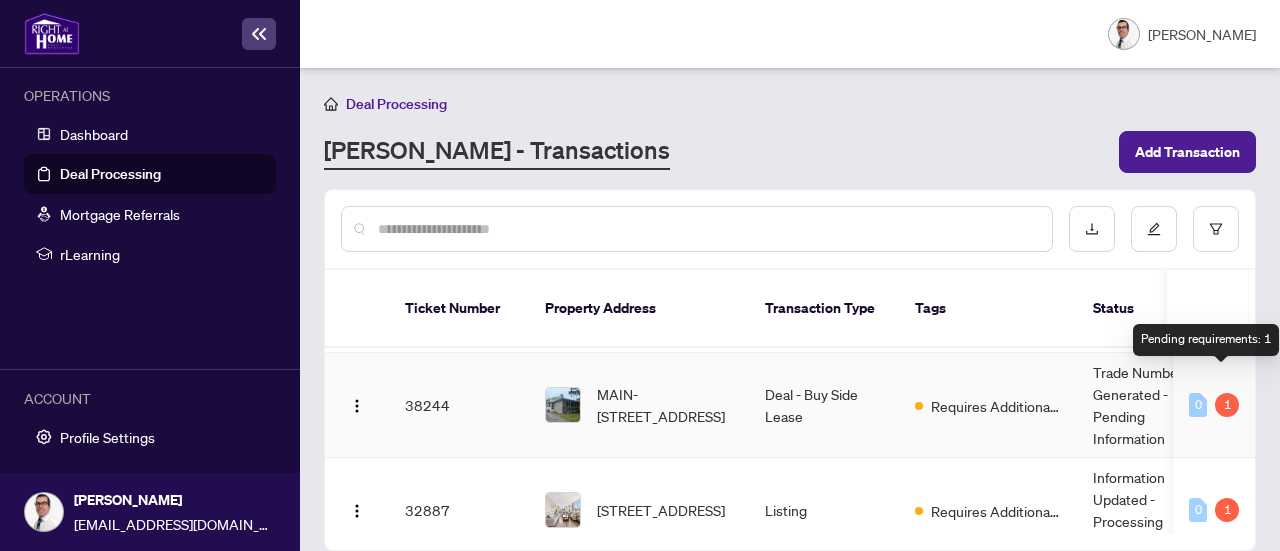 click on "1" at bounding box center (1227, 405) 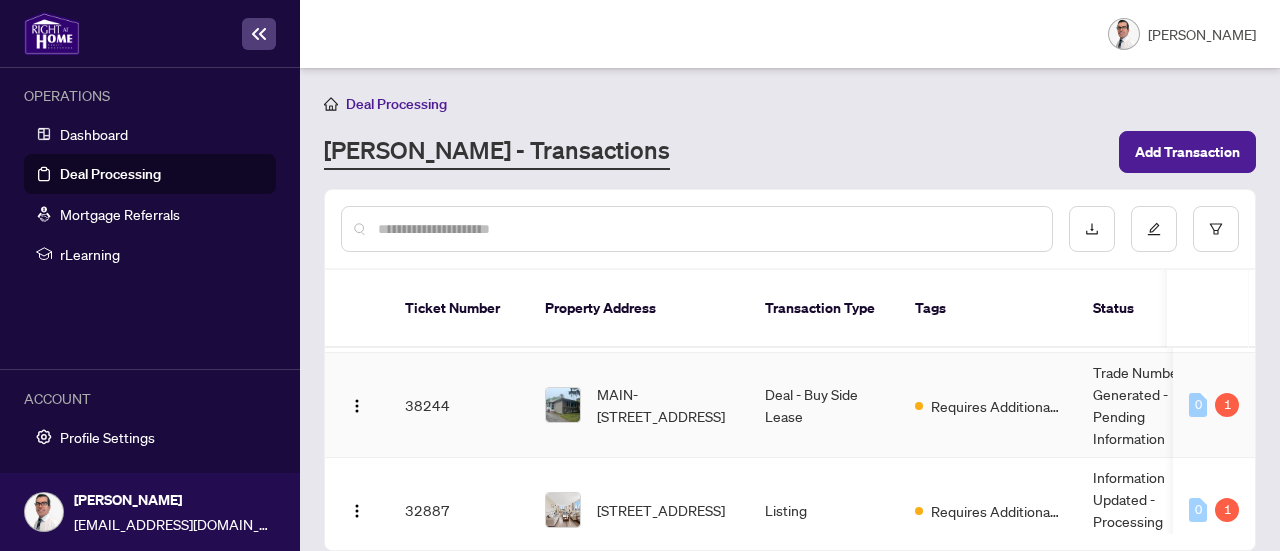 click on "Trade Number Generated - Pending Information" at bounding box center [1152, 405] 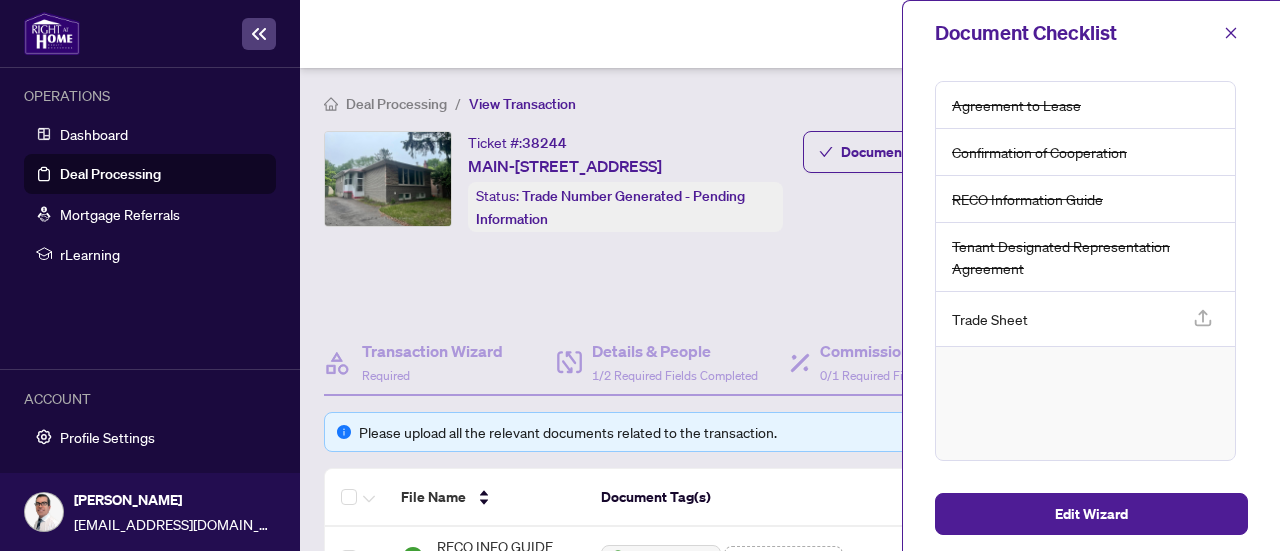 click on "Document Checklist Transaction Communication 1 Submit for Admin Review Requires Additional Docs" at bounding box center (1023, 223) 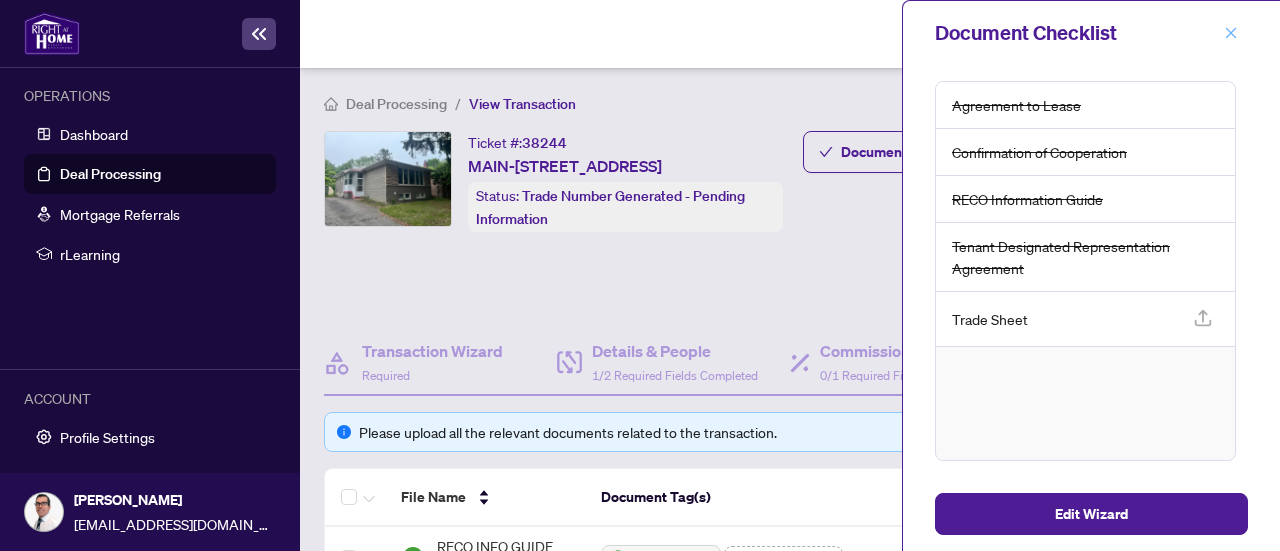 click 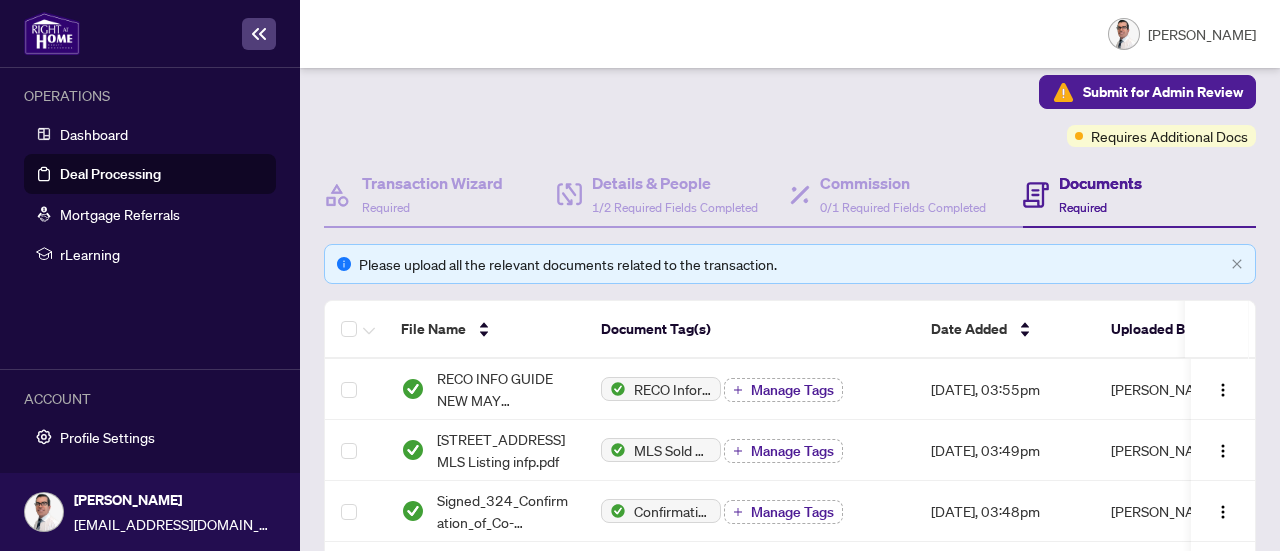 scroll, scrollTop: 200, scrollLeft: 0, axis: vertical 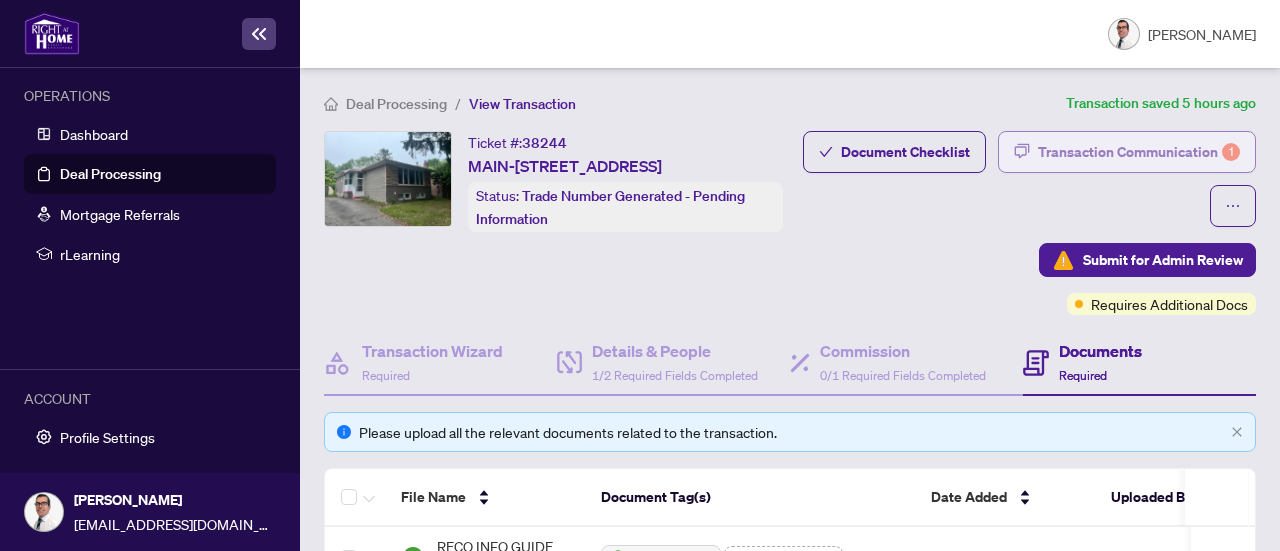 click on "Transaction Communication 1" at bounding box center [1139, 152] 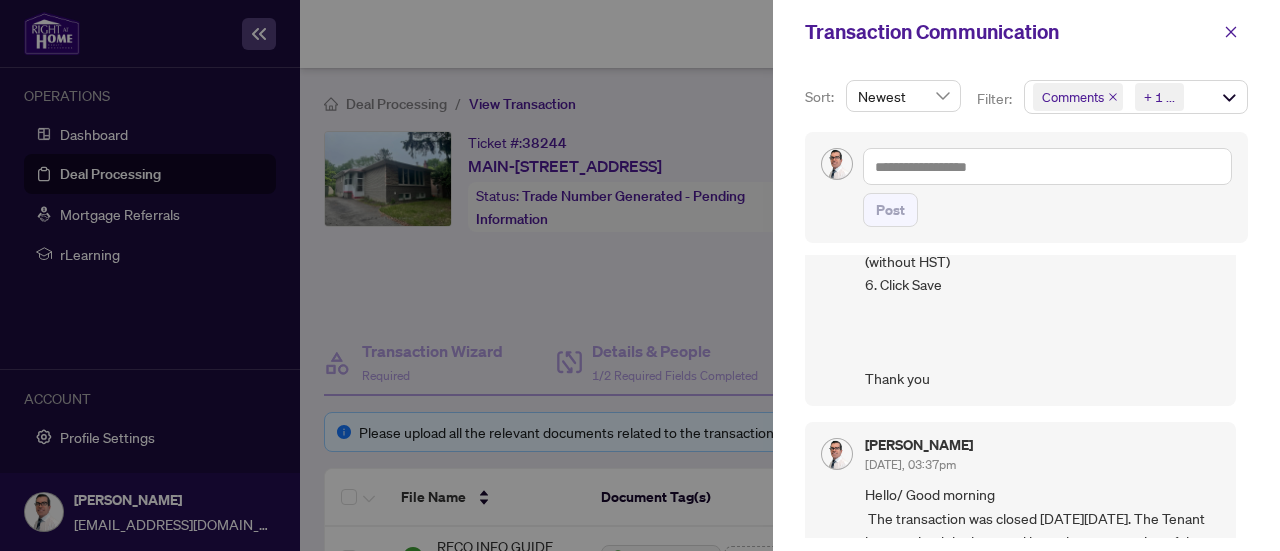scroll, scrollTop: 852, scrollLeft: 0, axis: vertical 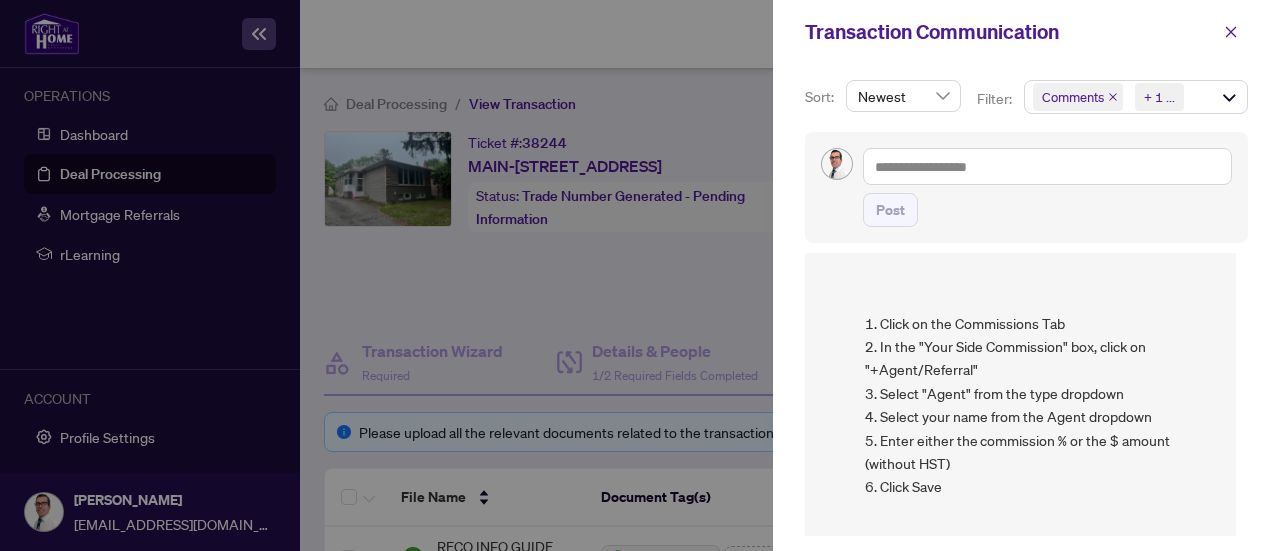 click at bounding box center (640, 275) 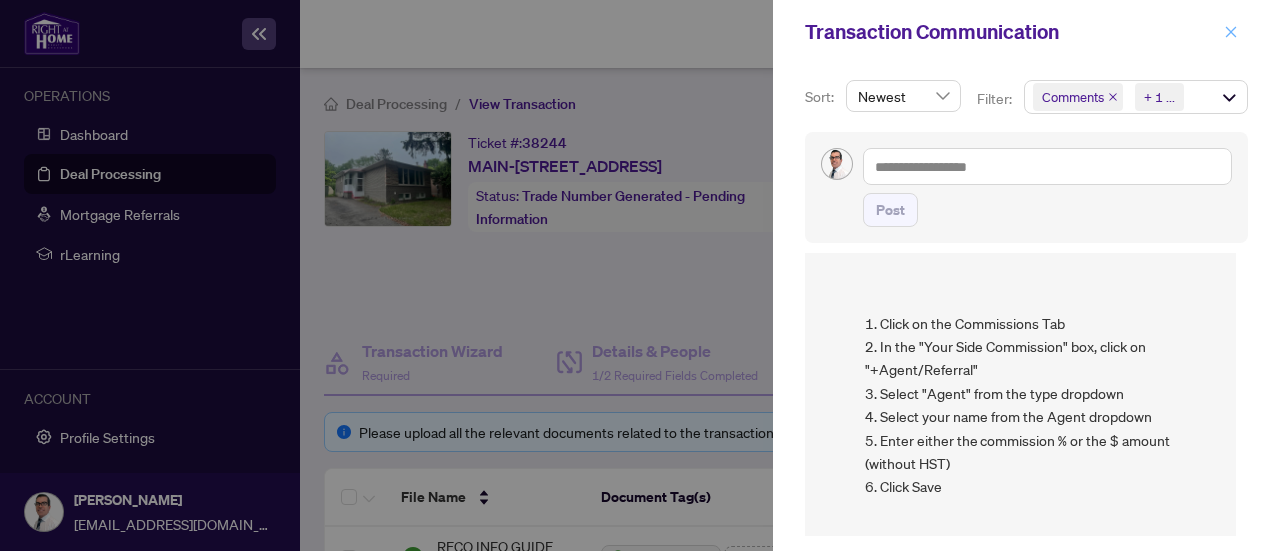 click 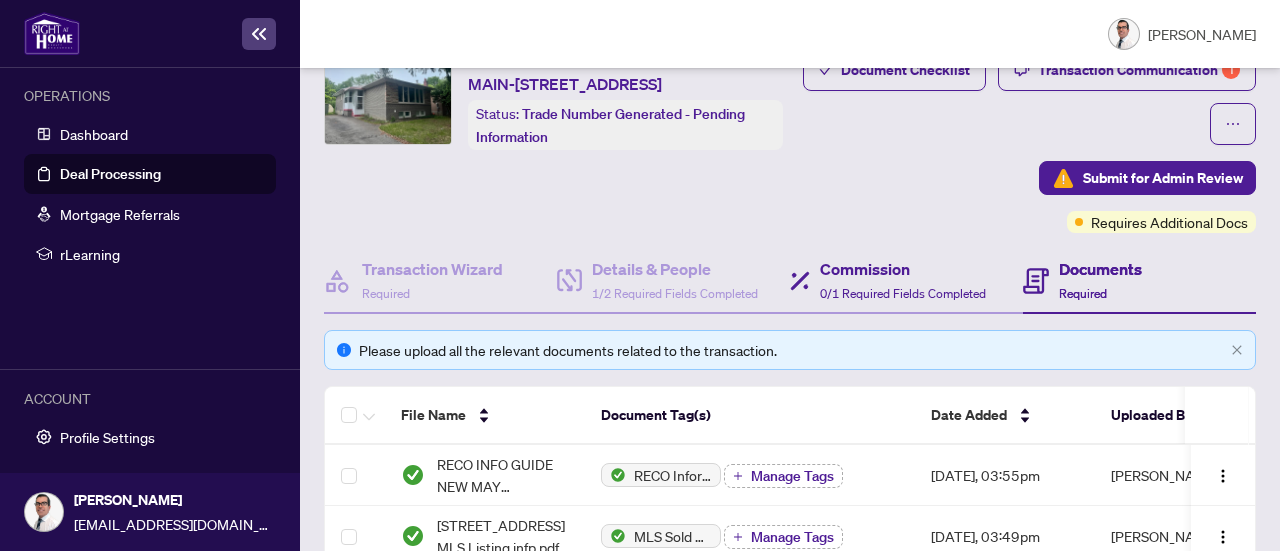 scroll, scrollTop: 100, scrollLeft: 0, axis: vertical 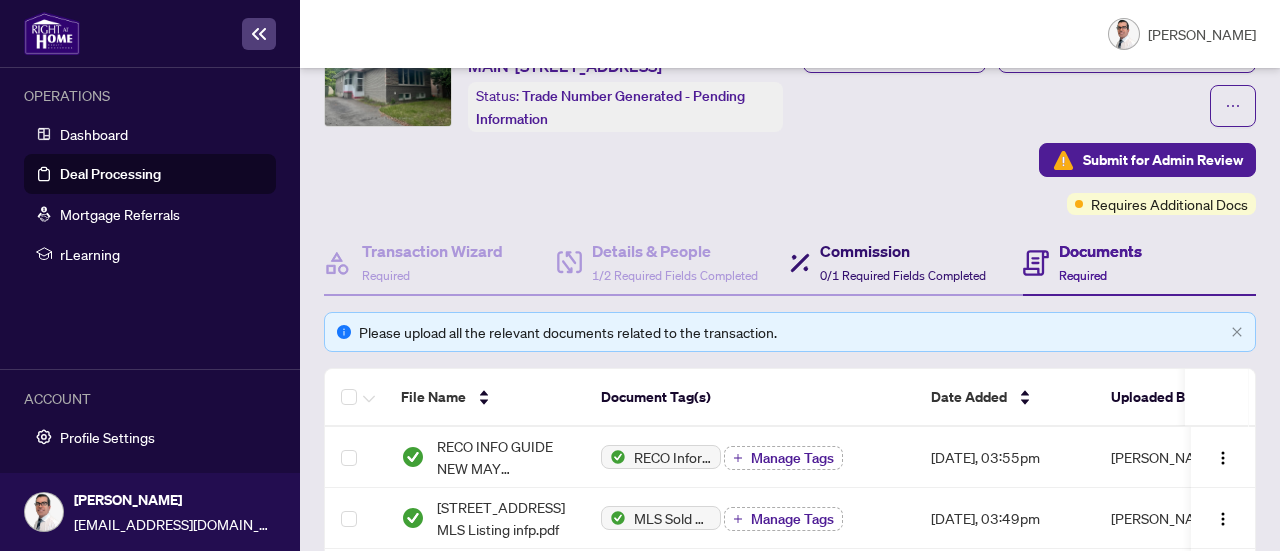 click on "Commission" at bounding box center [903, 251] 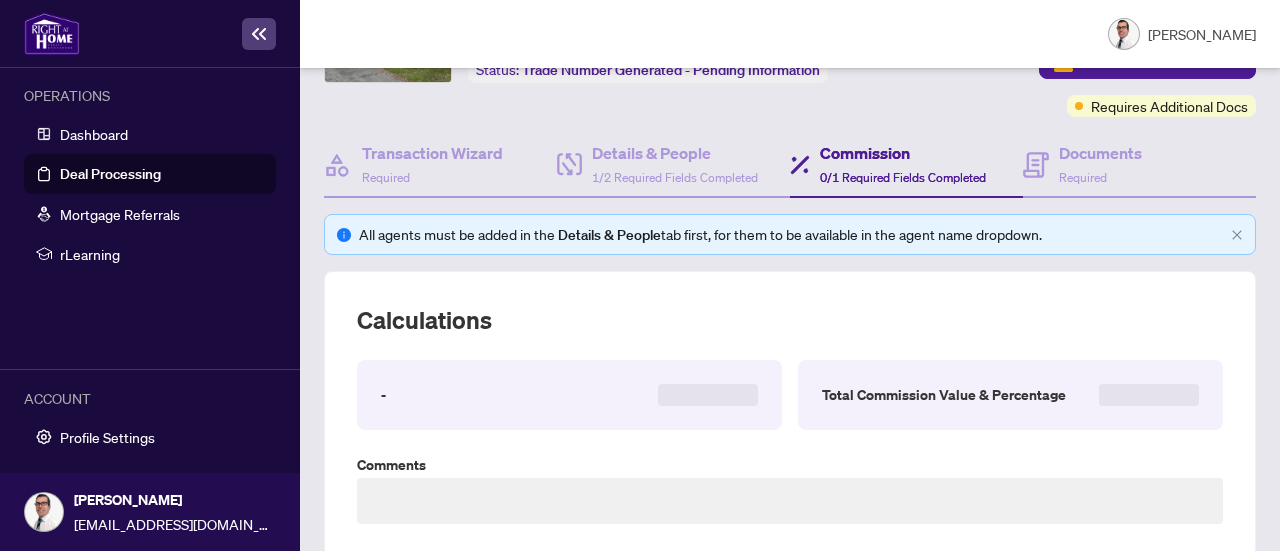 type on "**********" 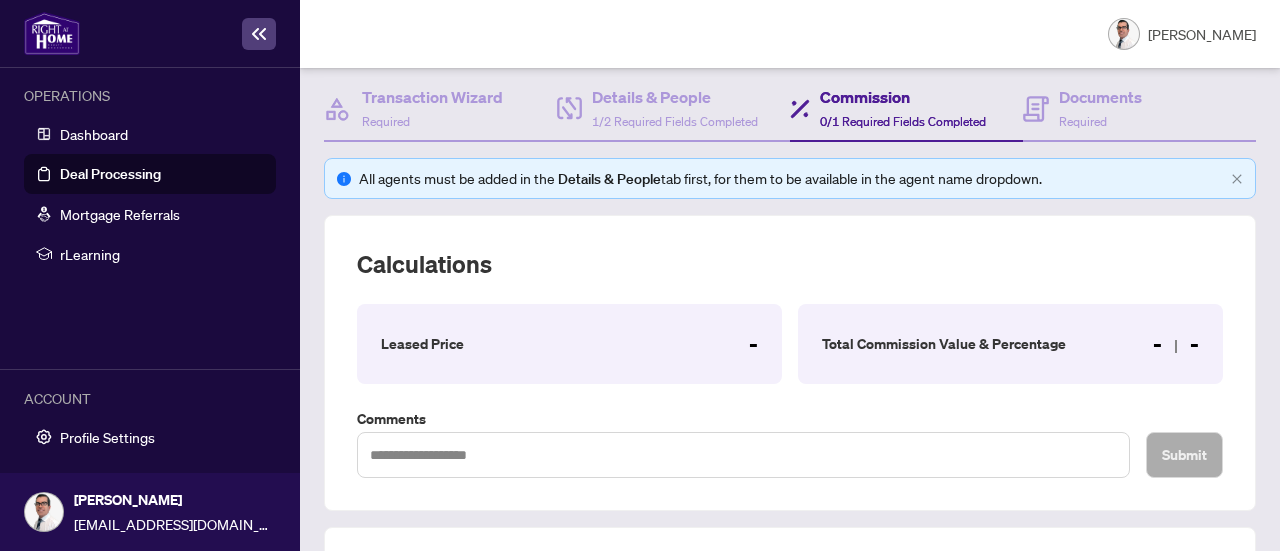 scroll, scrollTop: 300, scrollLeft: 0, axis: vertical 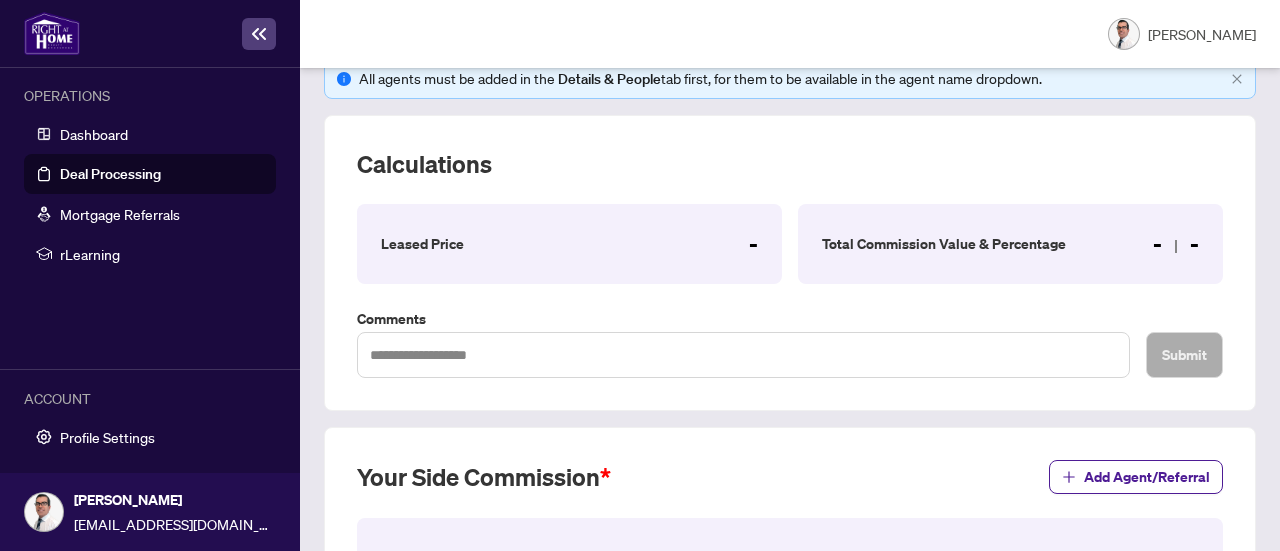 click on "-" at bounding box center [753, 244] 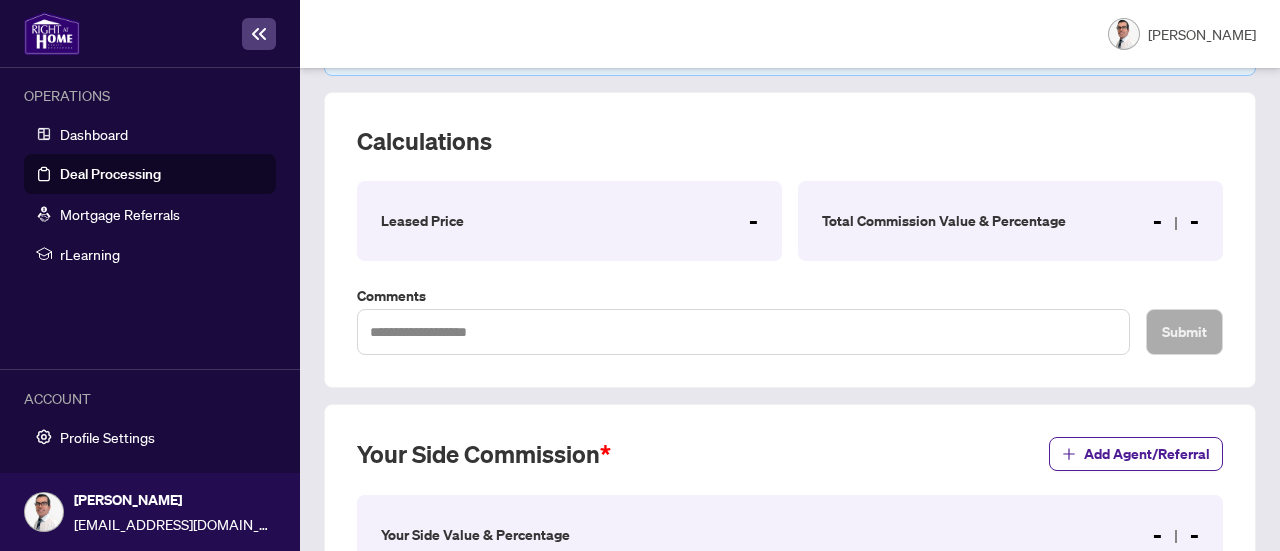scroll, scrollTop: 300, scrollLeft: 0, axis: vertical 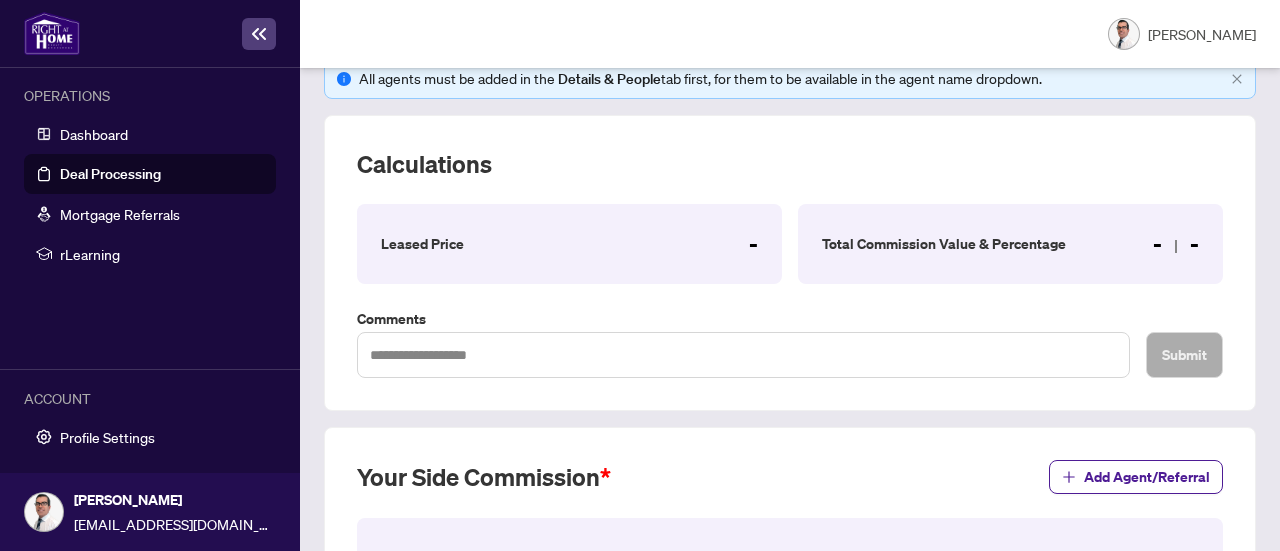 click on "Total Commission Value & Percentage -     -" at bounding box center [1010, 244] 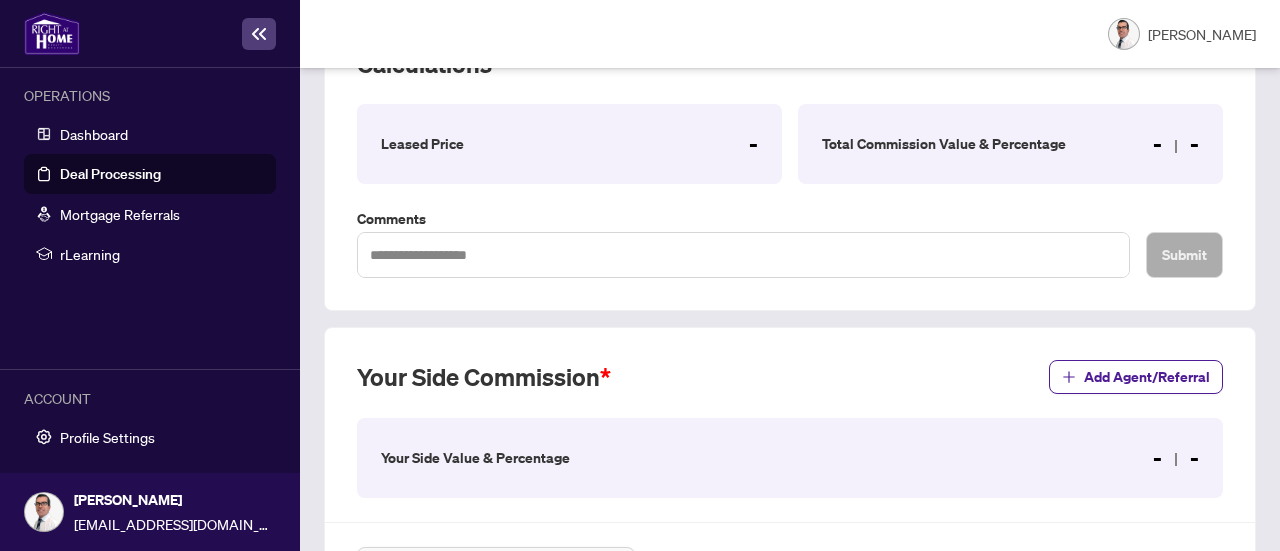 scroll, scrollTop: 600, scrollLeft: 0, axis: vertical 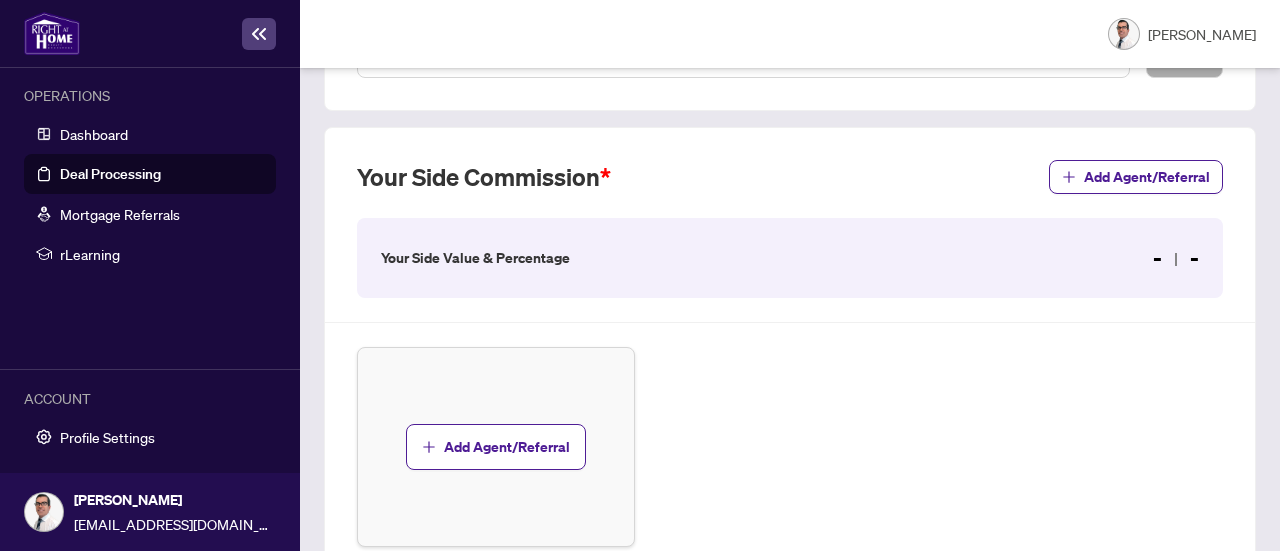 click on "Your Side Value & Percentage -     -" at bounding box center [790, 258] 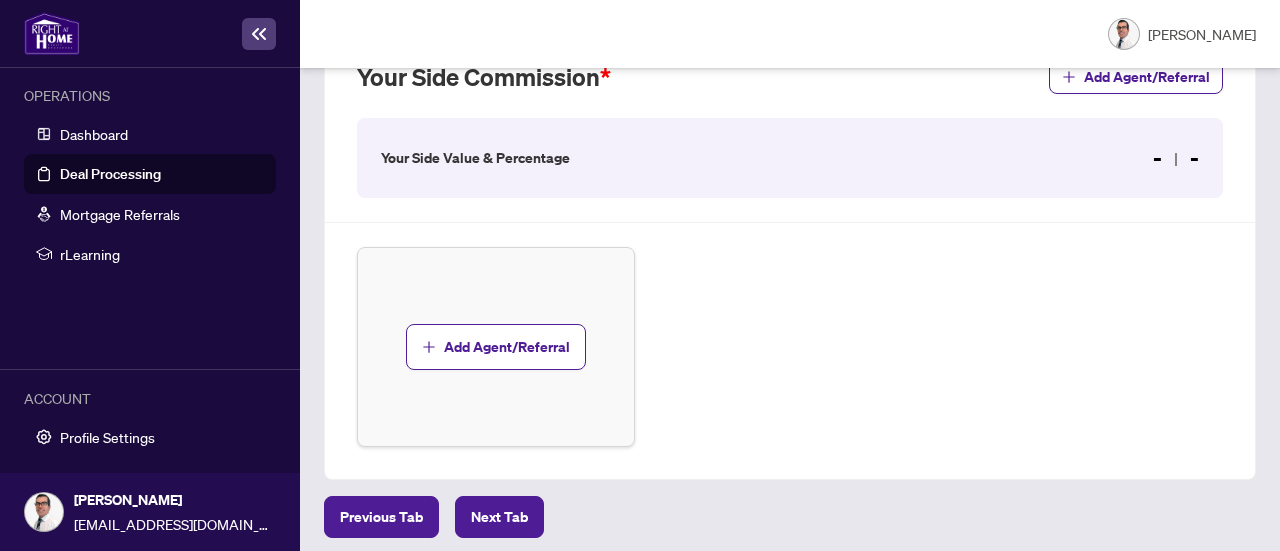 scroll, scrollTop: 600, scrollLeft: 0, axis: vertical 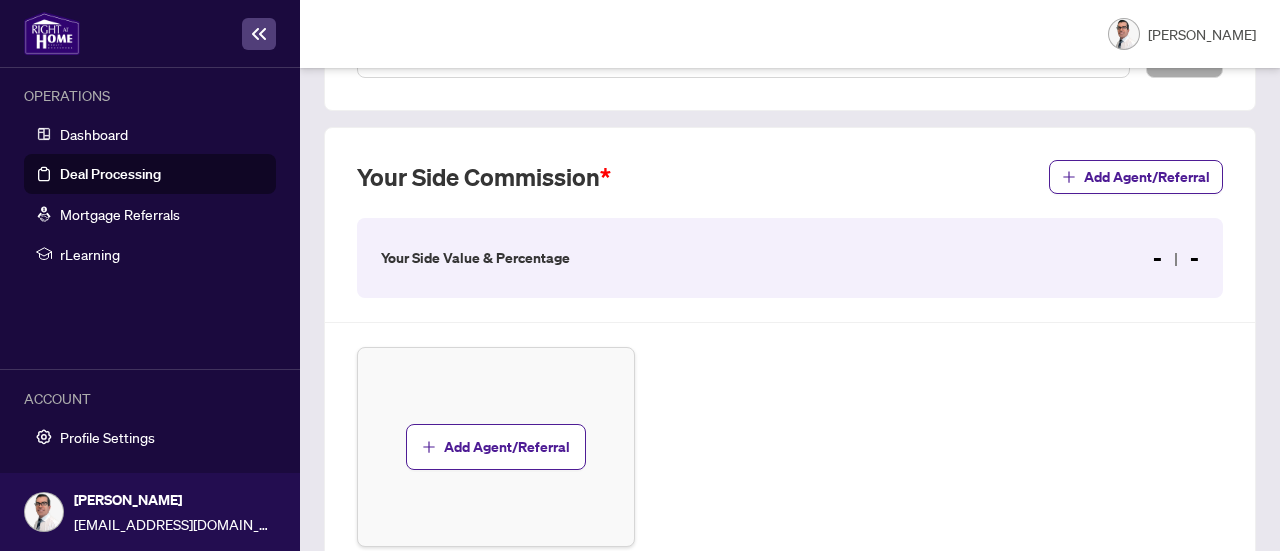 click on "Your Side Value & Percentage" at bounding box center [475, 258] 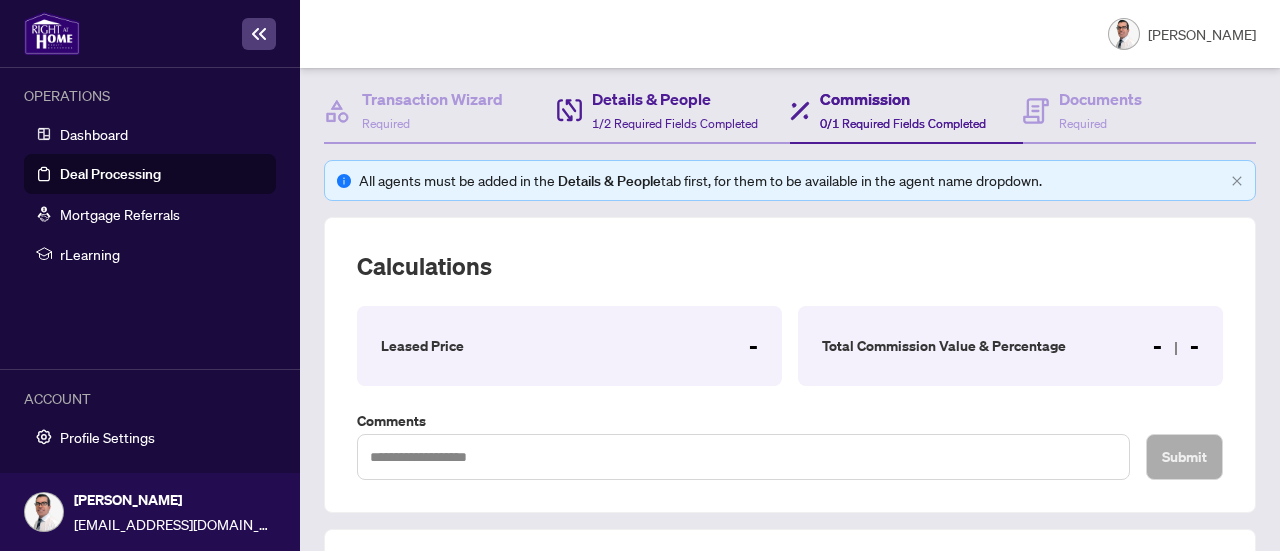 scroll, scrollTop: 200, scrollLeft: 0, axis: vertical 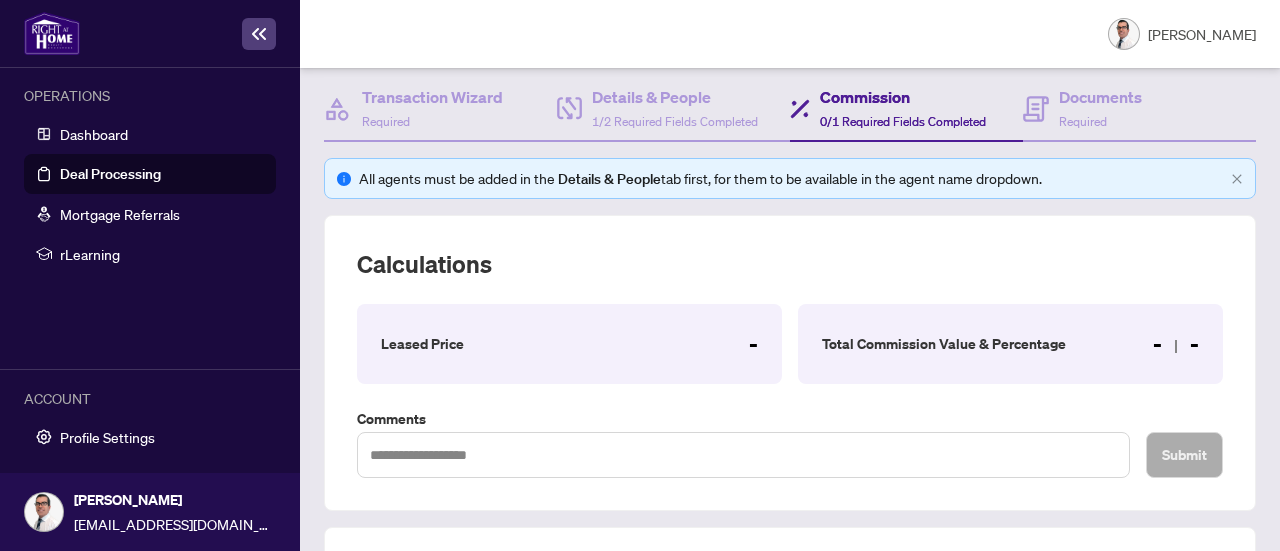click on "Leased Price -" at bounding box center (569, 344) 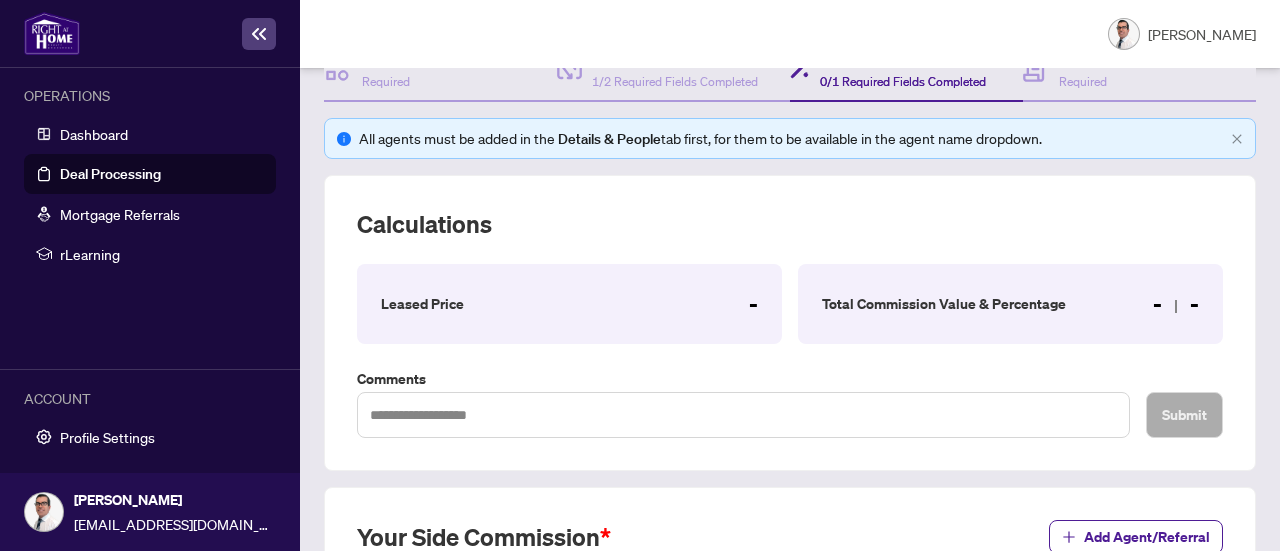 scroll, scrollTop: 300, scrollLeft: 0, axis: vertical 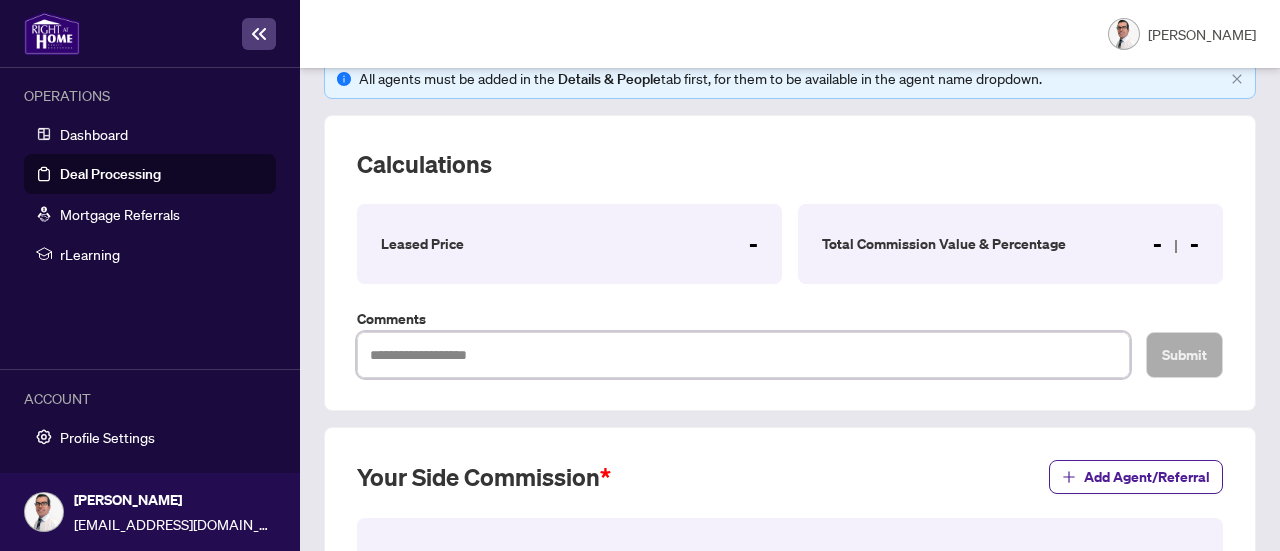 click at bounding box center (743, 354) 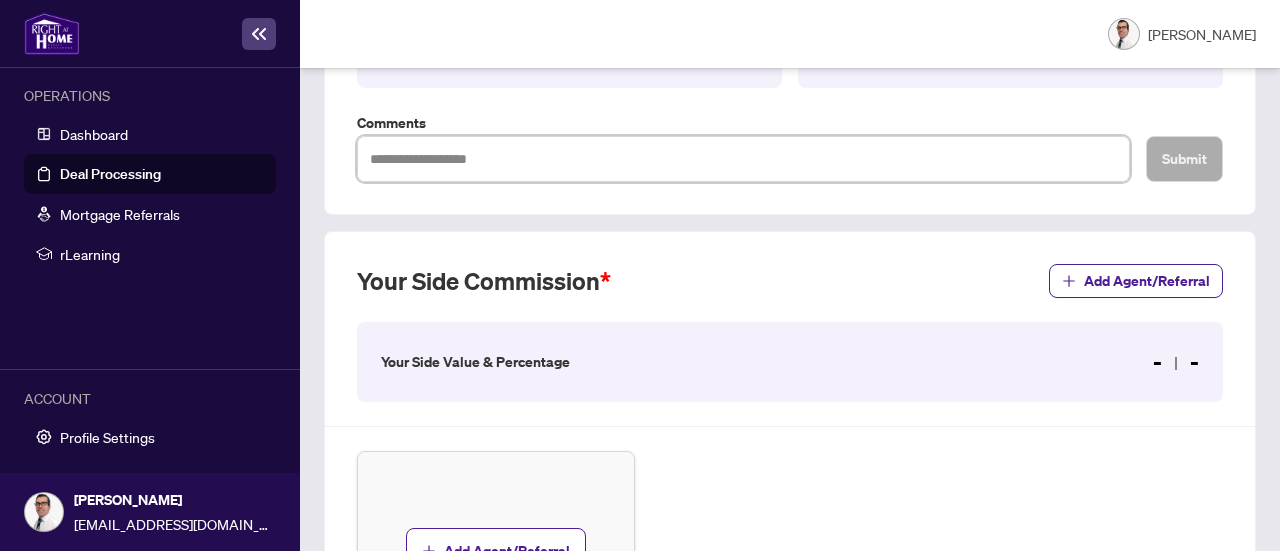 scroll, scrollTop: 500, scrollLeft: 0, axis: vertical 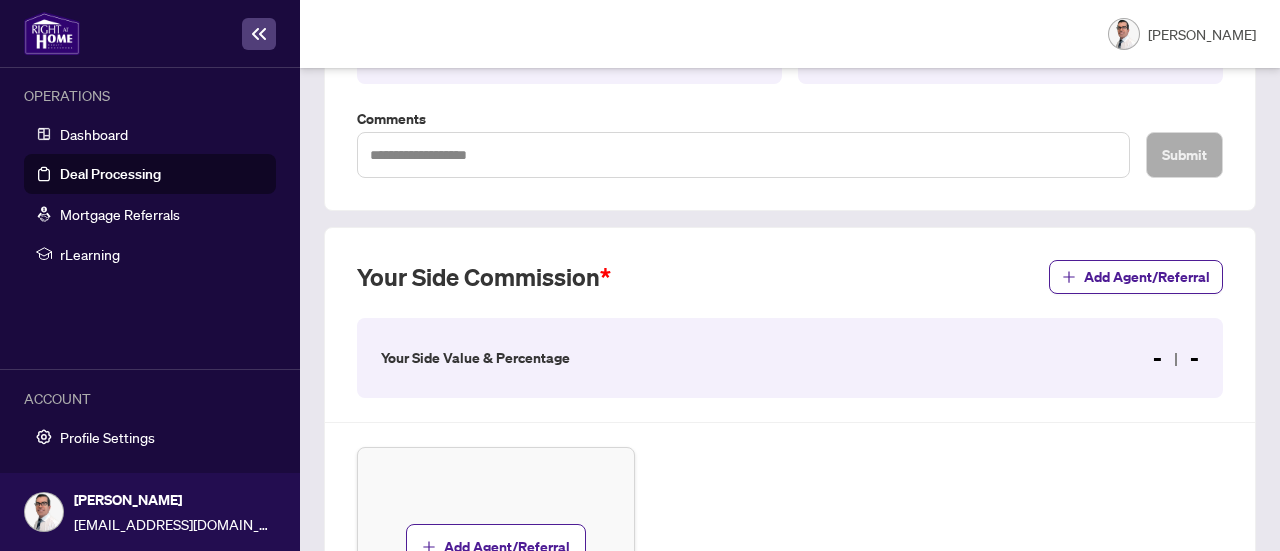 click on "Your Side Value & Percentage -     -" at bounding box center [790, 358] 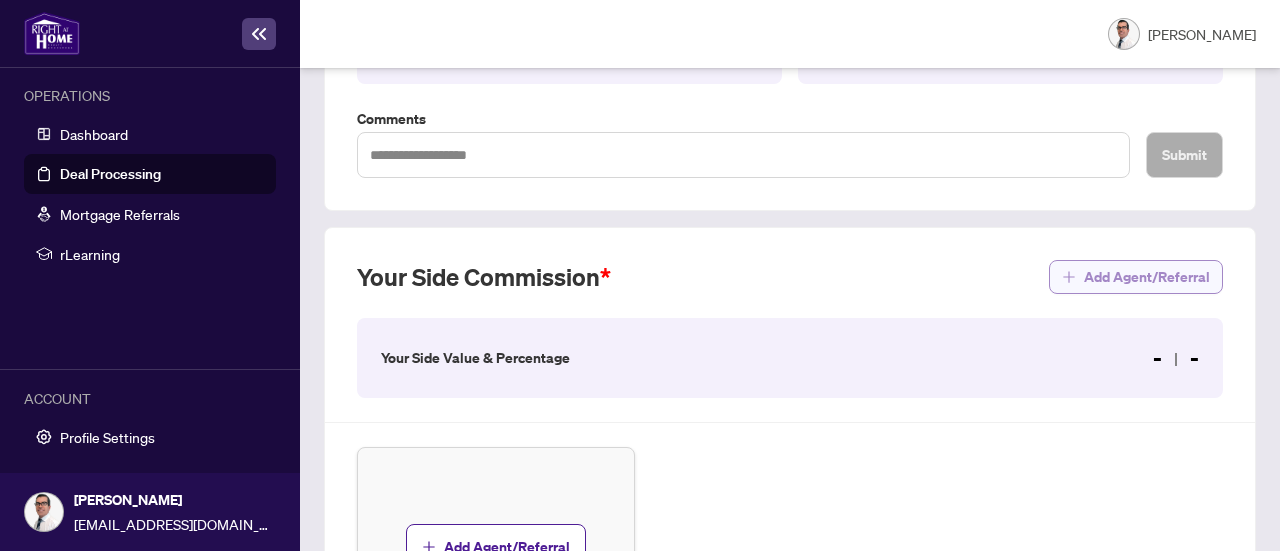 click on "Add Agent/Referral" at bounding box center [1147, 277] 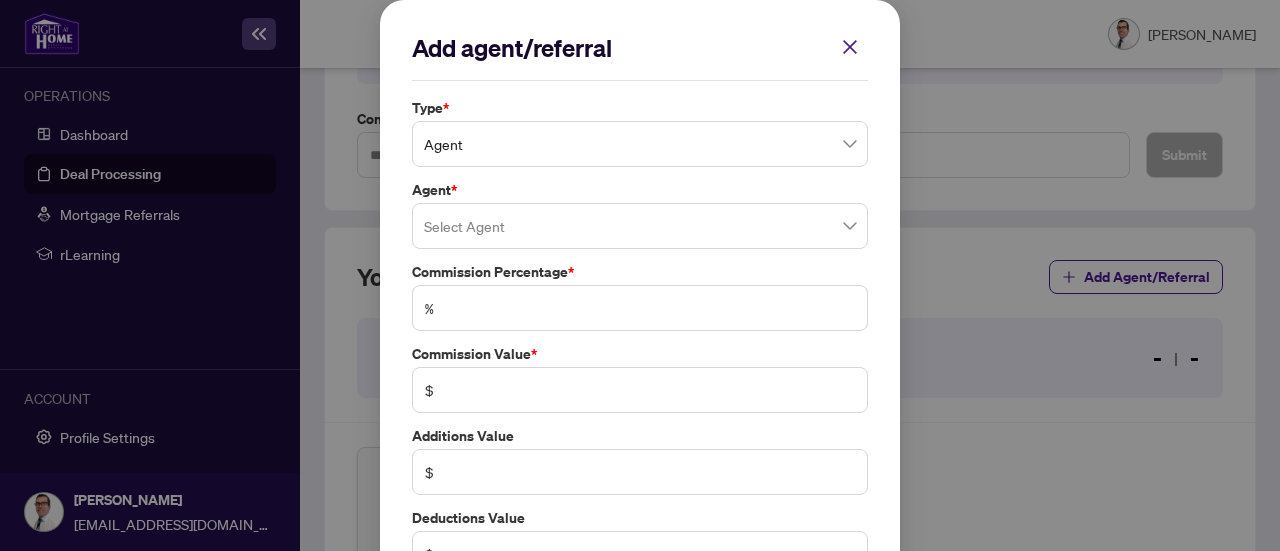 click at bounding box center (640, 226) 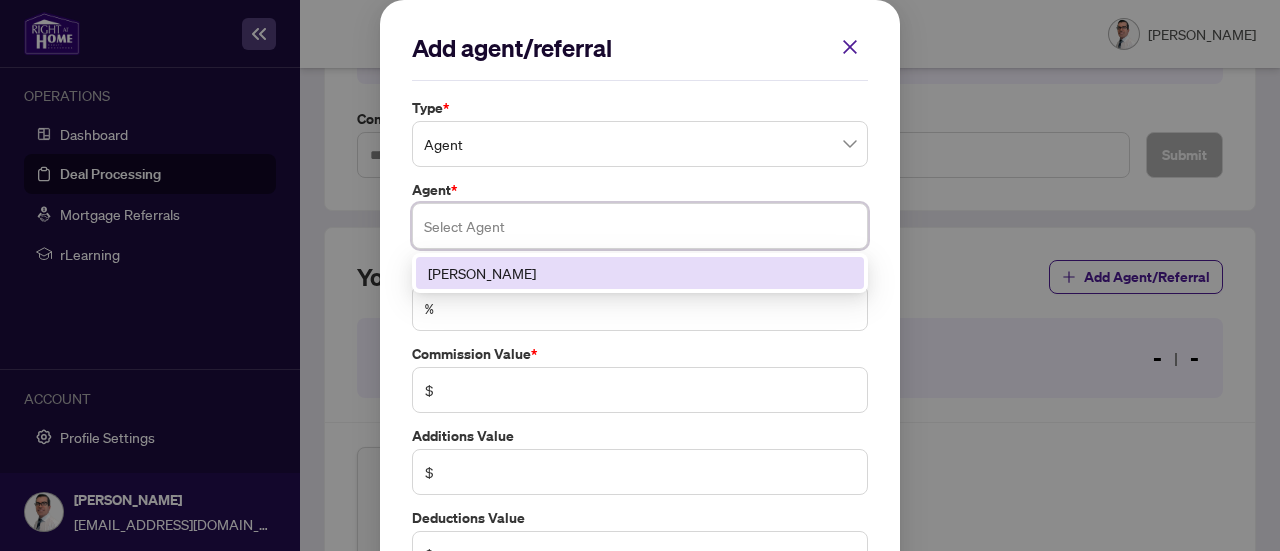 click on "[PERSON_NAME]" at bounding box center (640, 273) 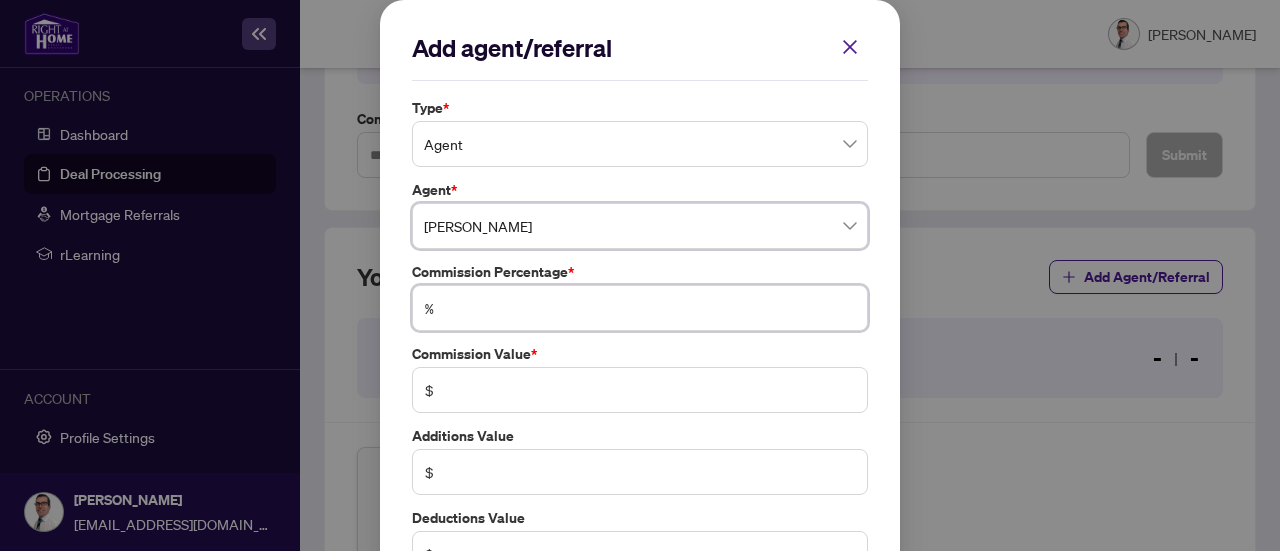 click at bounding box center (650, 308) 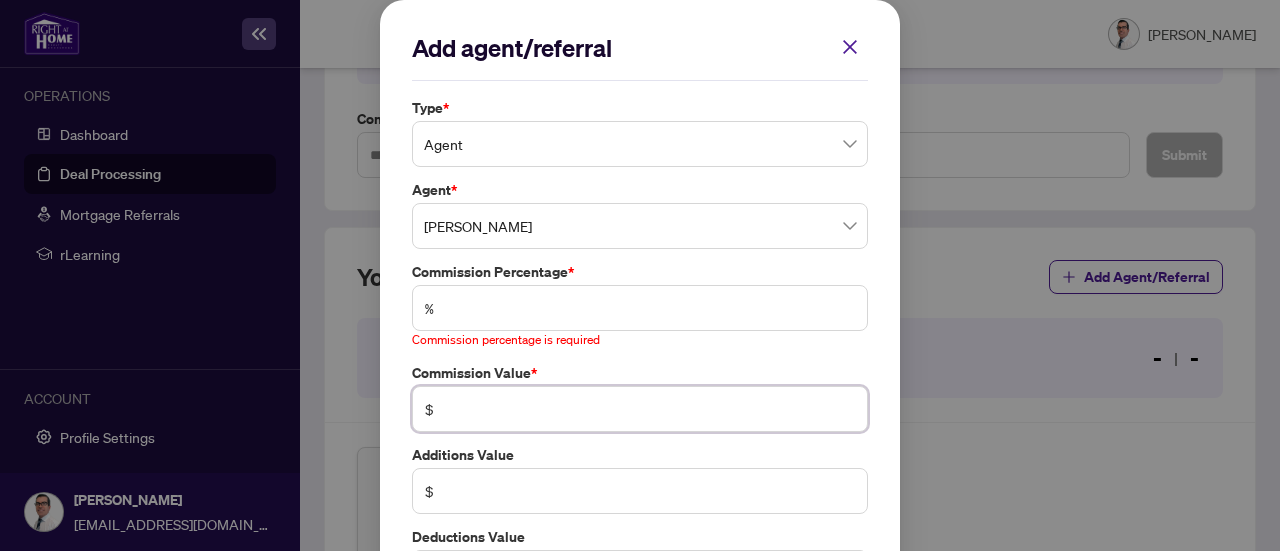 click on "$" at bounding box center [640, 409] 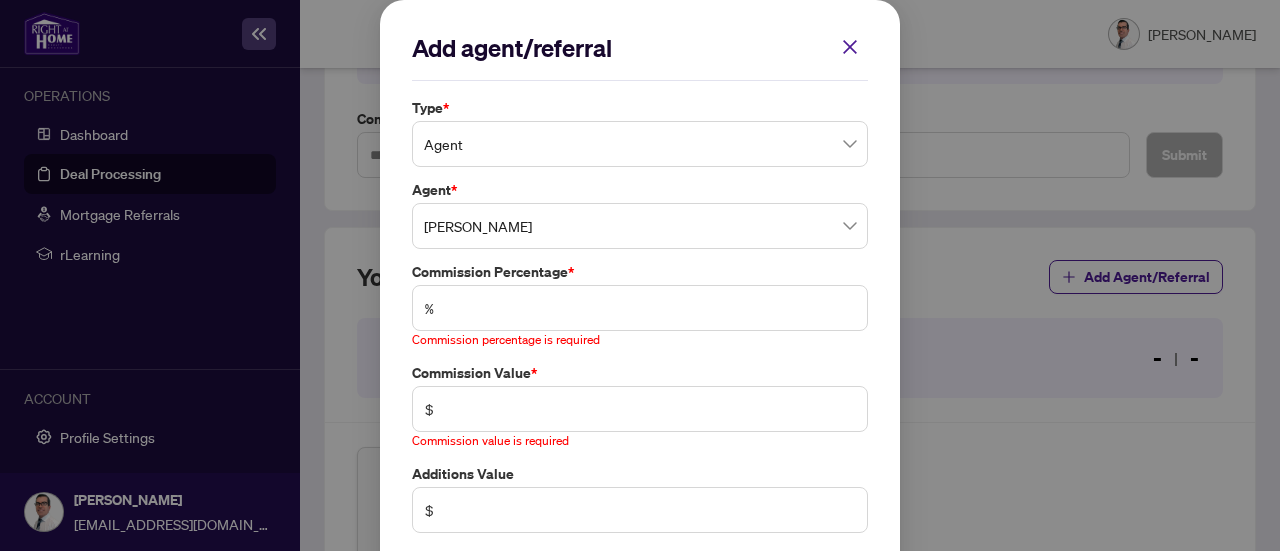 click on "Commission Percentage *" at bounding box center [640, 272] 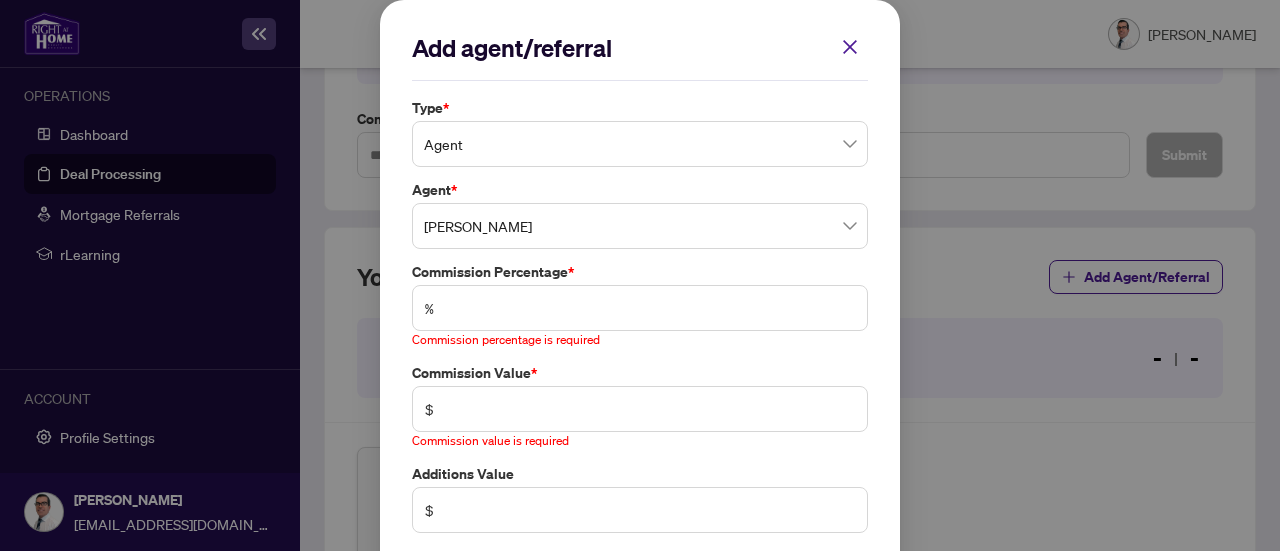 click on "Commission Percentage *" at bounding box center (640, 272) 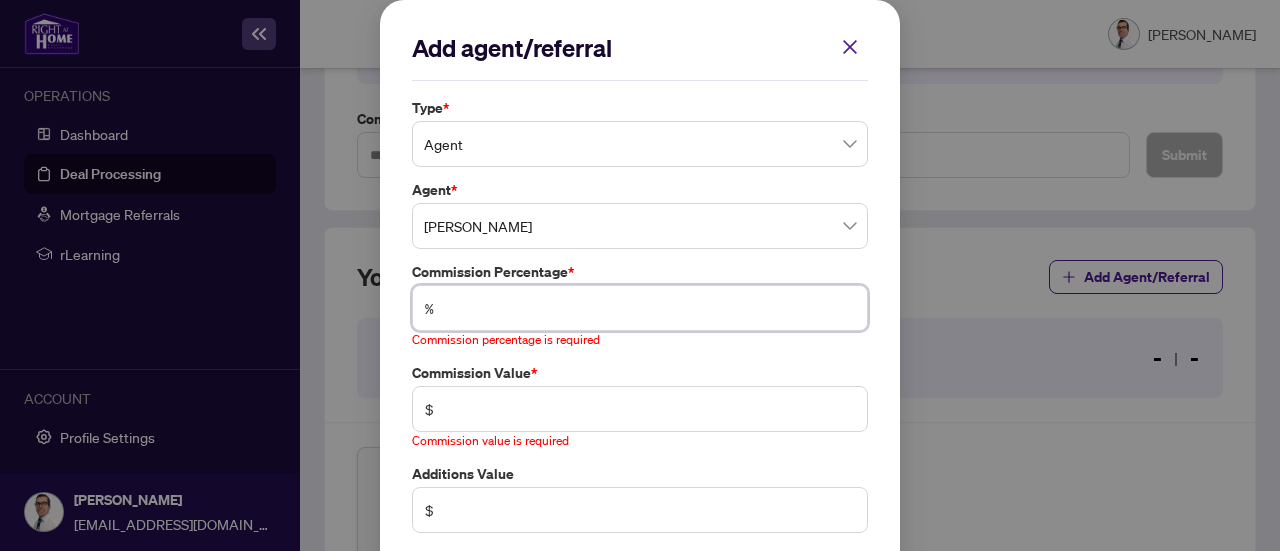 click at bounding box center (650, 308) 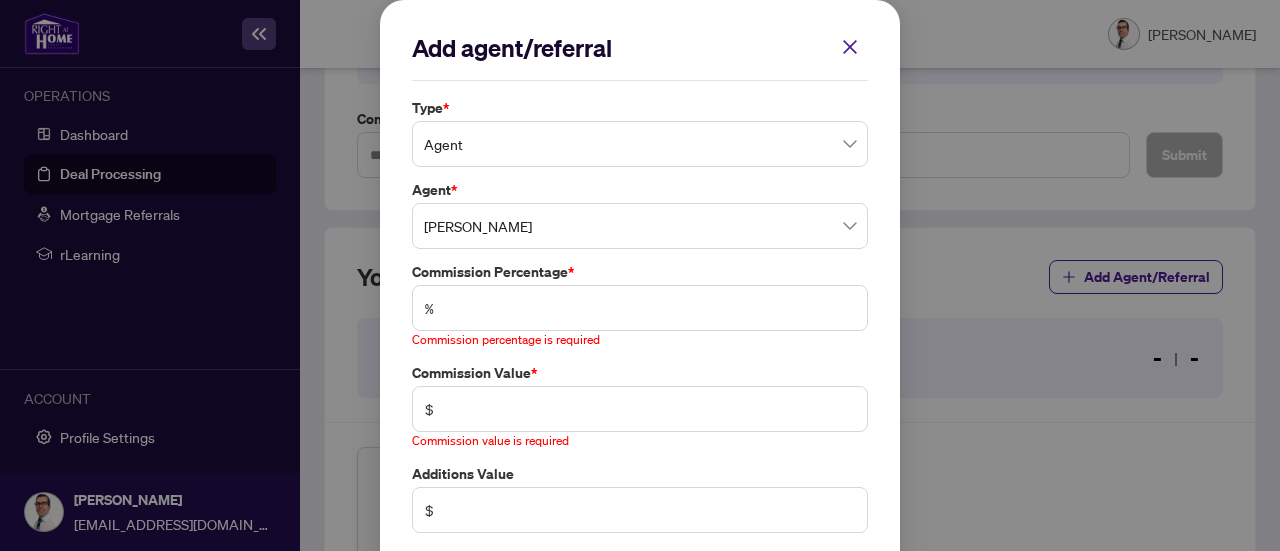 click on "Add agent/referral Type * Agent Agent * Anthony Mogan 71450 Anthony Mogan Commission Percentage * % Commission percentage is required Commission Value * $ Commission value is required Additions Value $ Deductions Value $ Cancel Save Cancel OK" at bounding box center [640, 275] 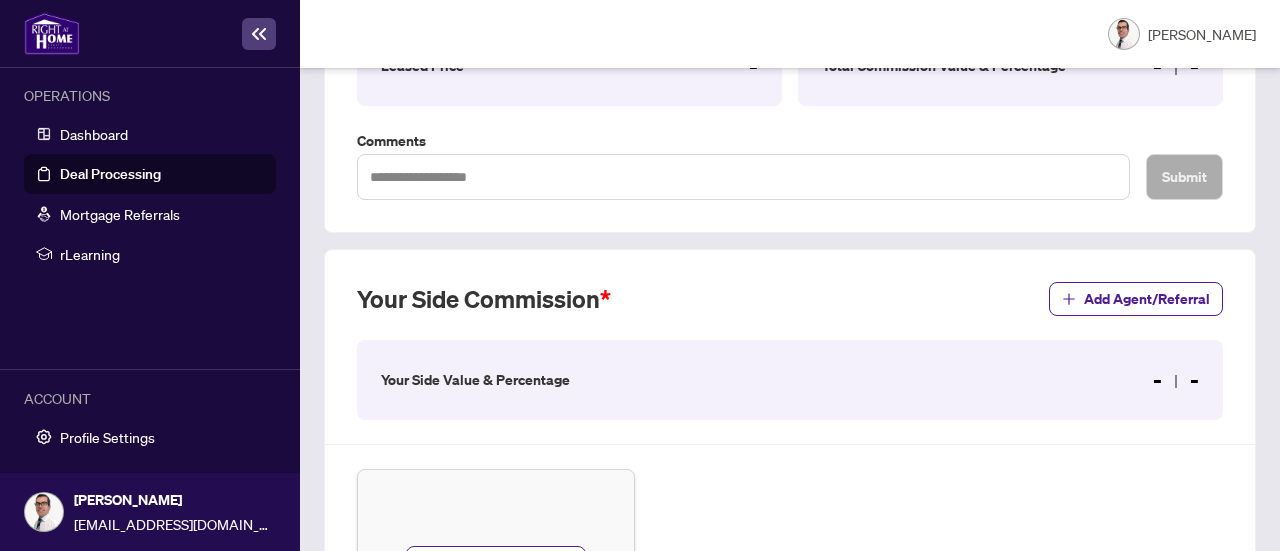 scroll, scrollTop: 500, scrollLeft: 0, axis: vertical 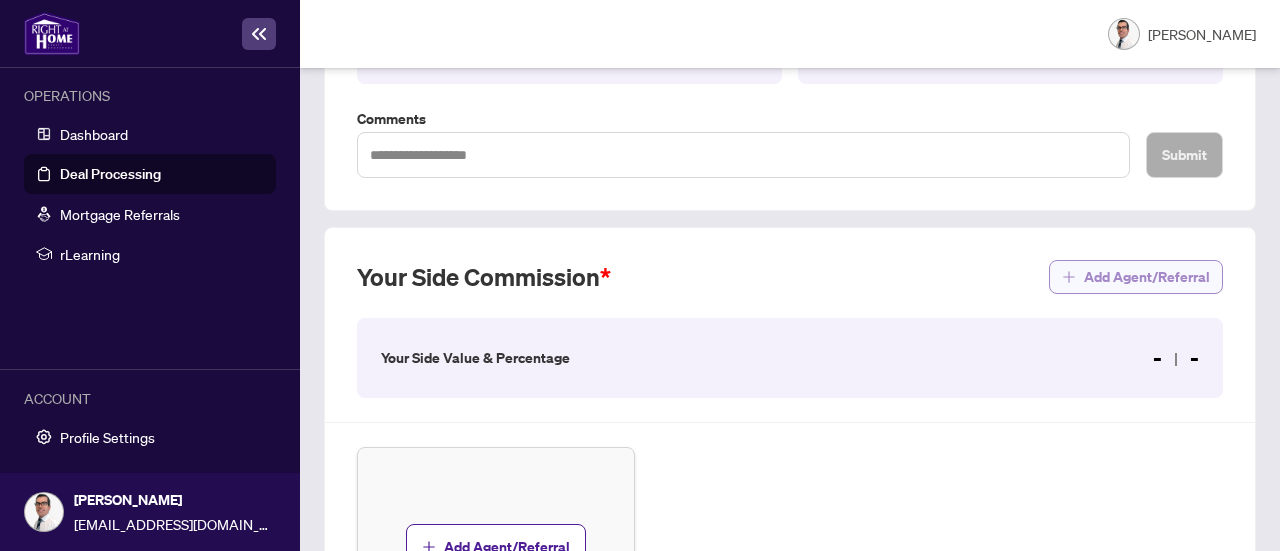 click on "Add Agent/Referral" at bounding box center [1136, 277] 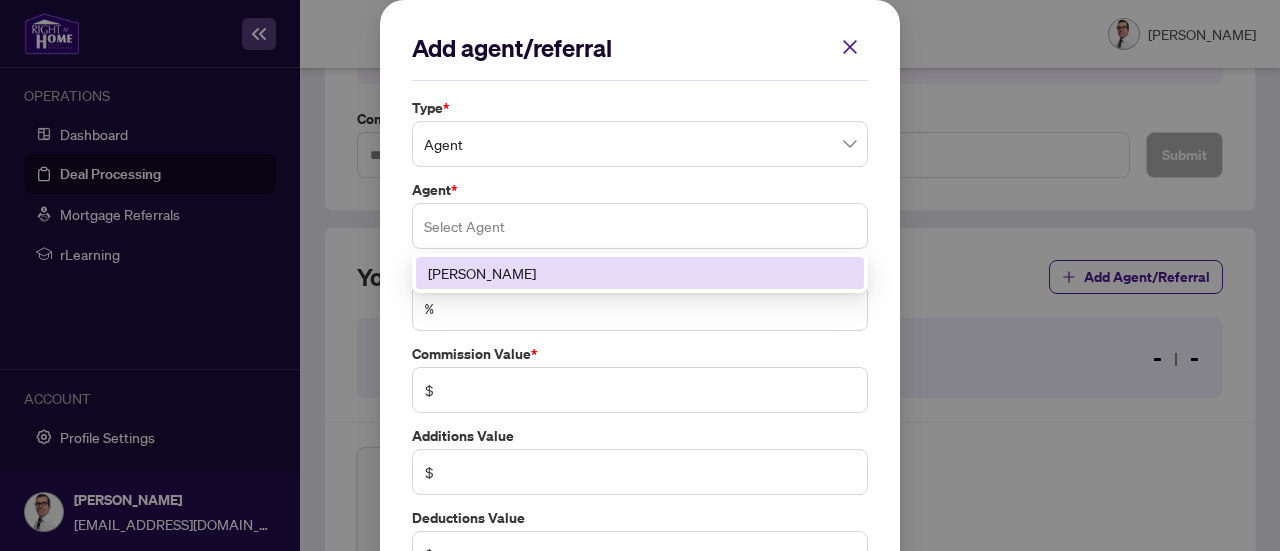 click on "Select Agent" at bounding box center [640, 226] 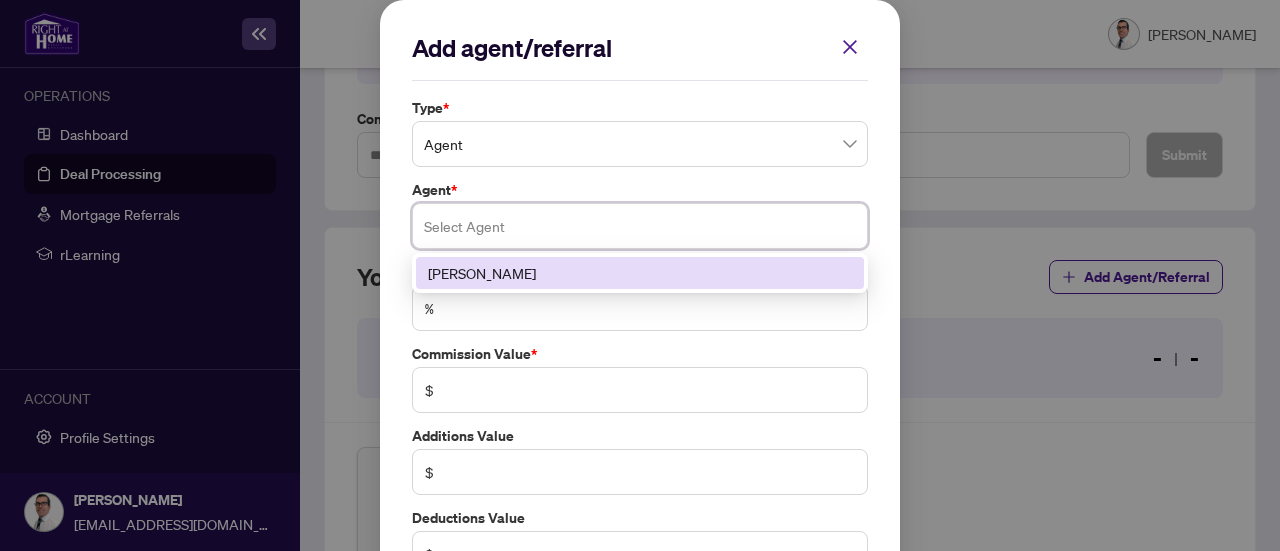 click on "[PERSON_NAME]" at bounding box center [640, 273] 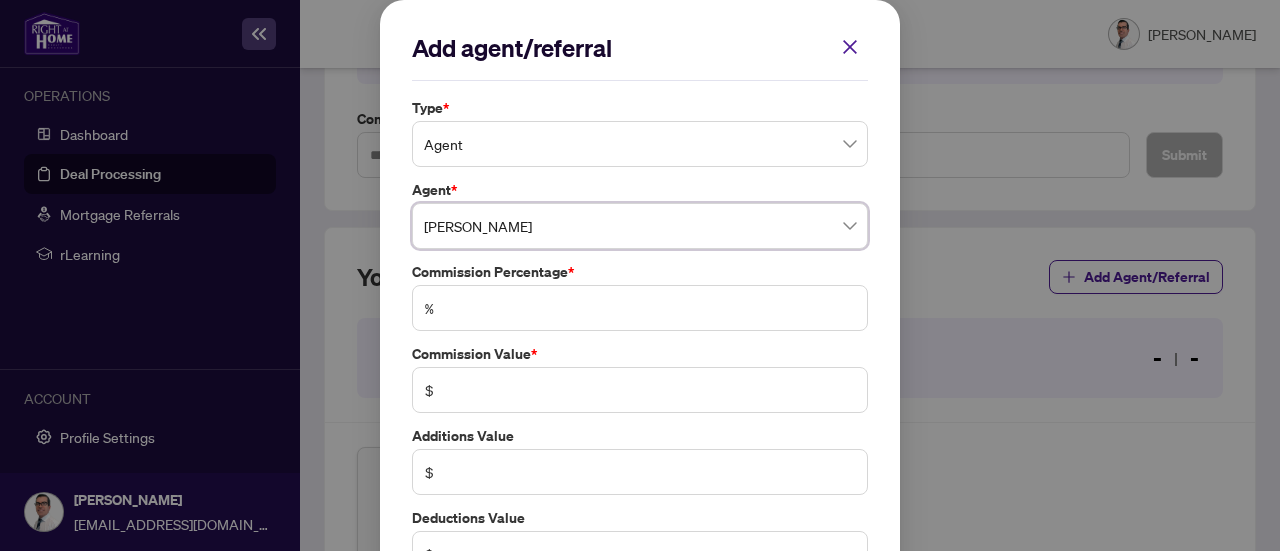 click on "%" at bounding box center (640, 308) 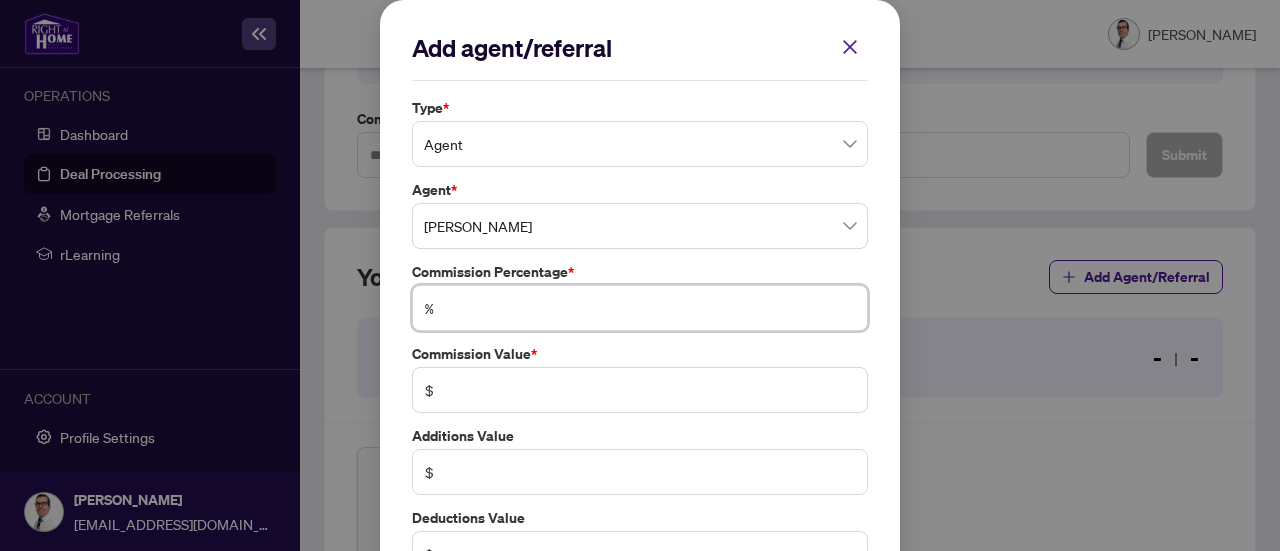 type on "*" 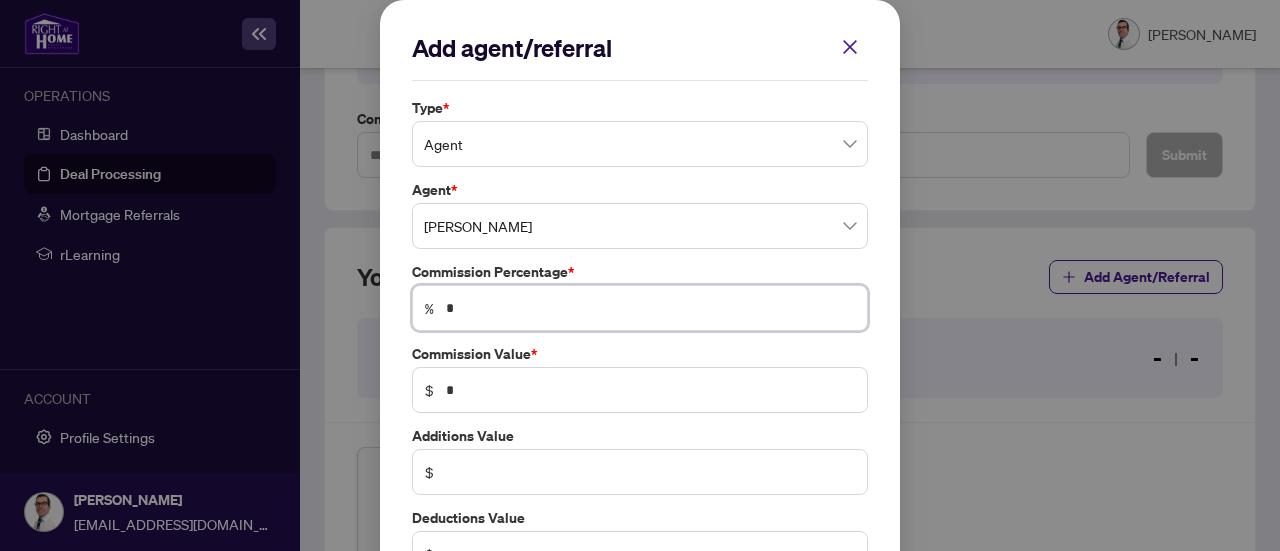 type 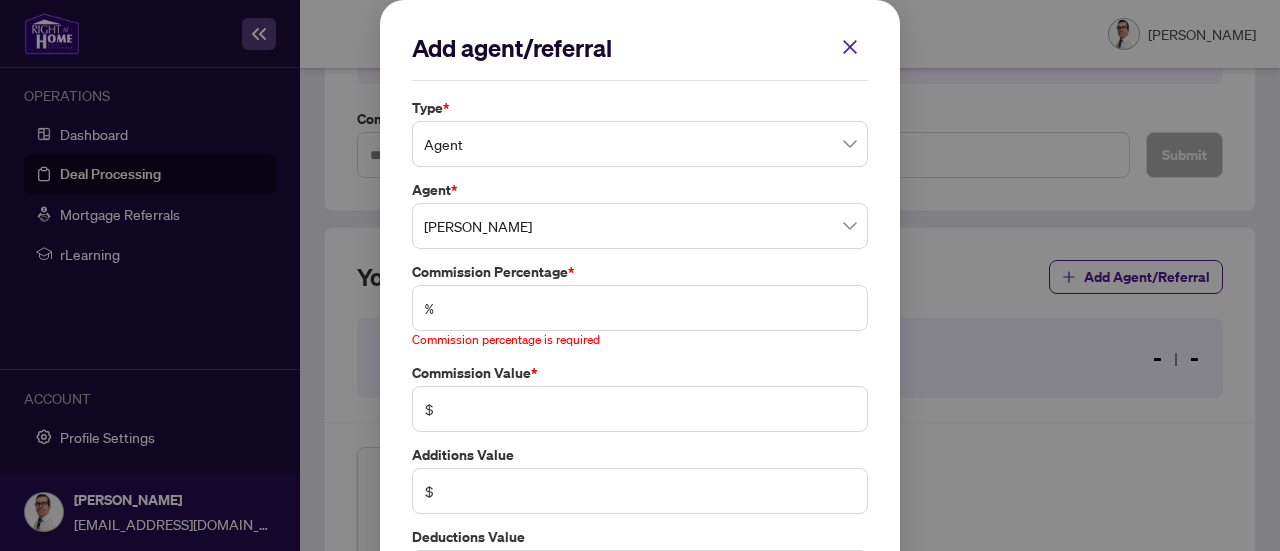 click on "%" at bounding box center (640, 308) 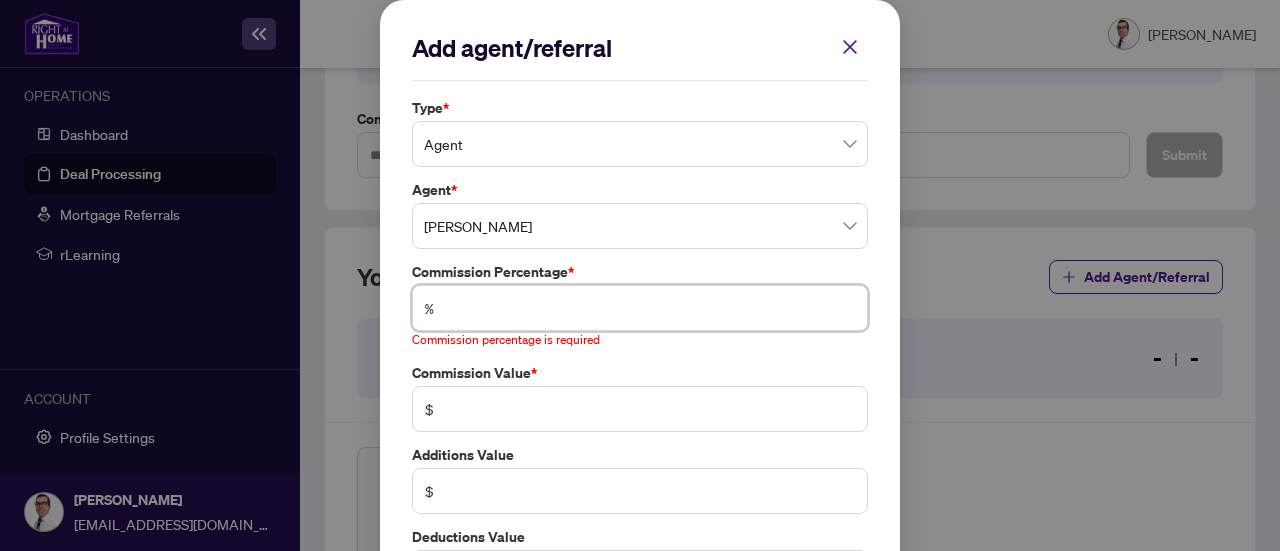 click at bounding box center [650, 308] 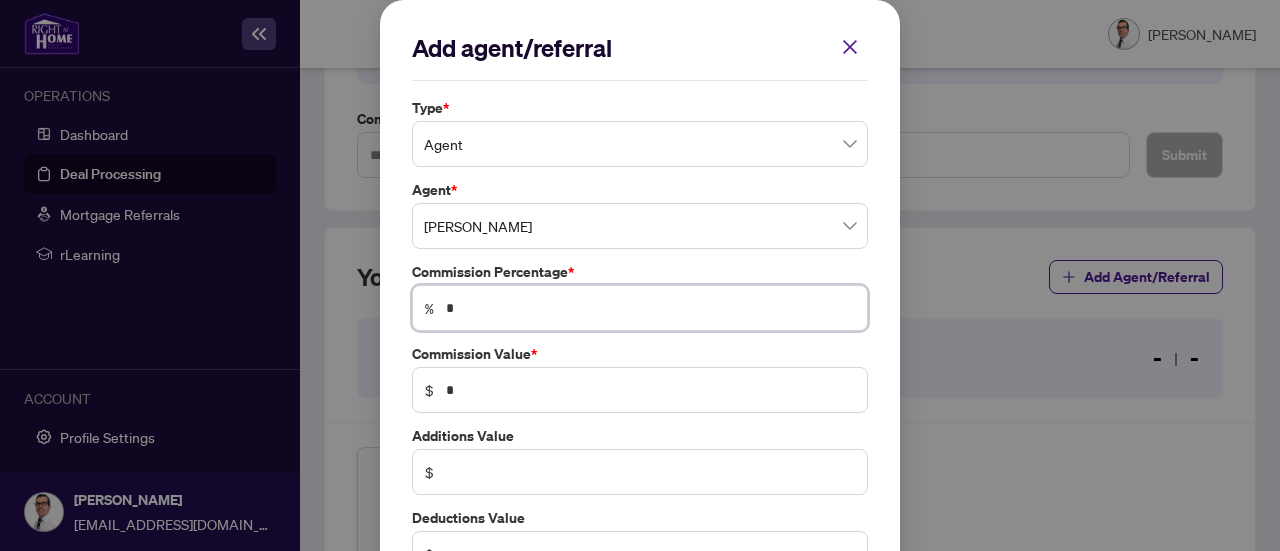 type 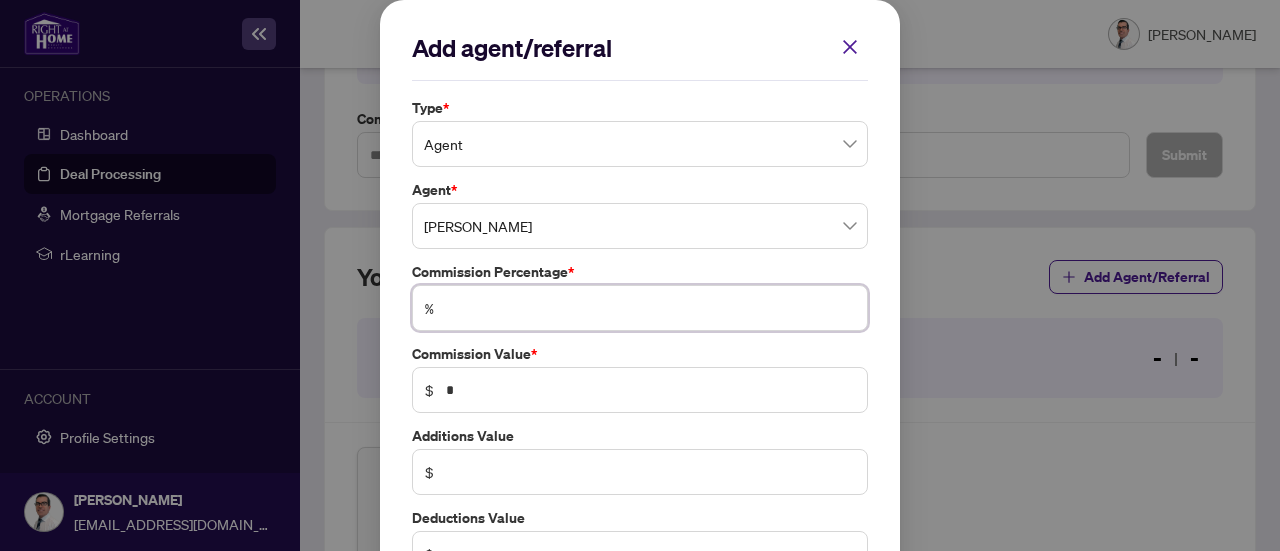 type 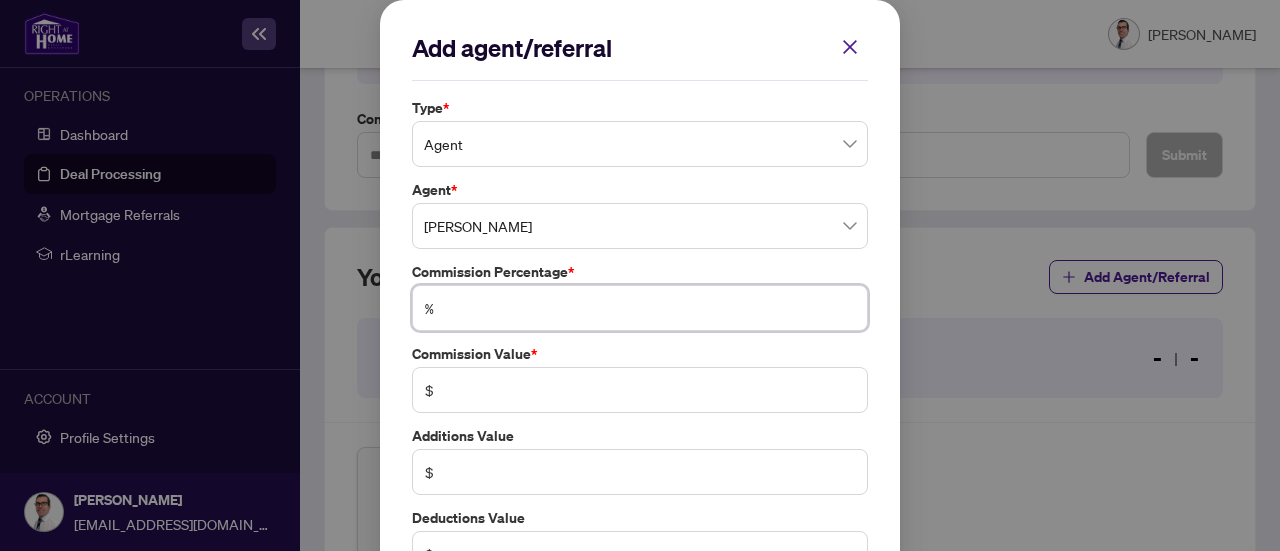 type on "*" 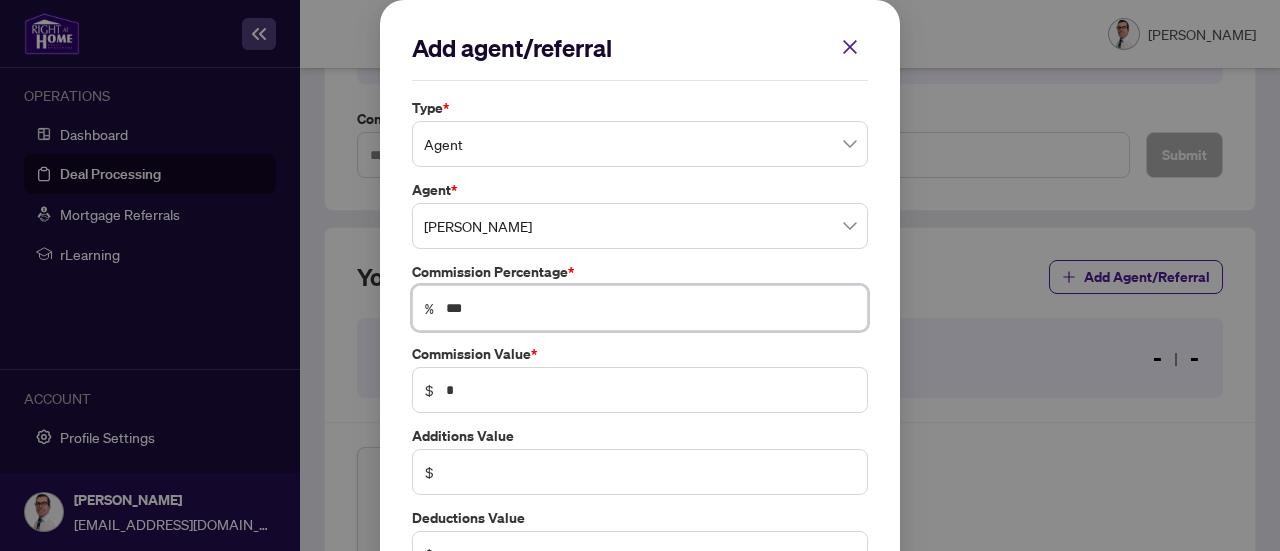 click on "***" at bounding box center (650, 308) 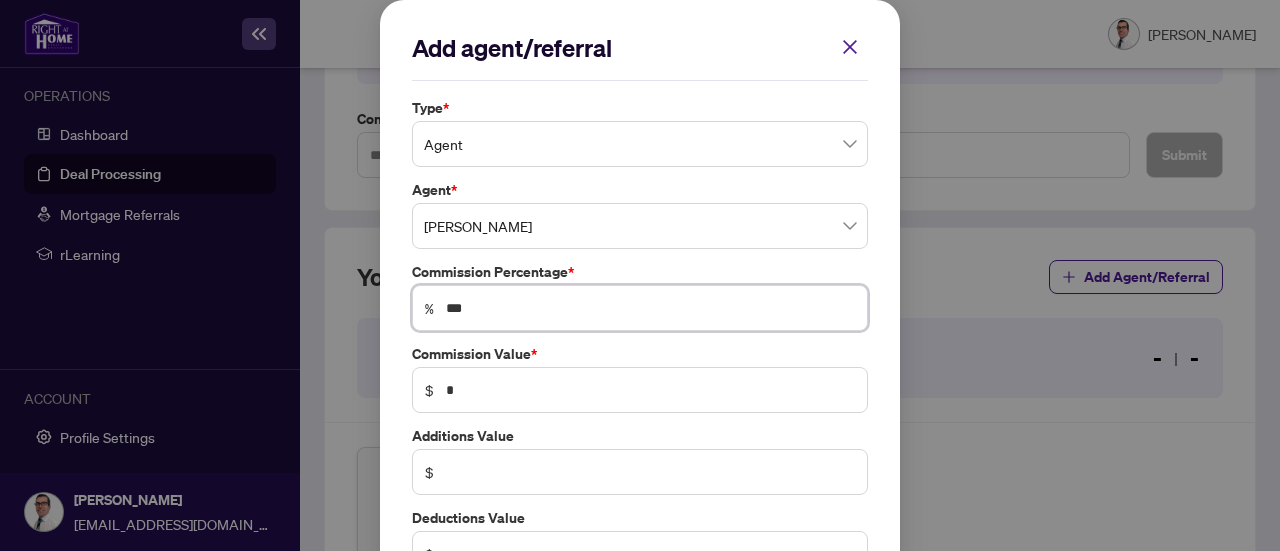 type on "***" 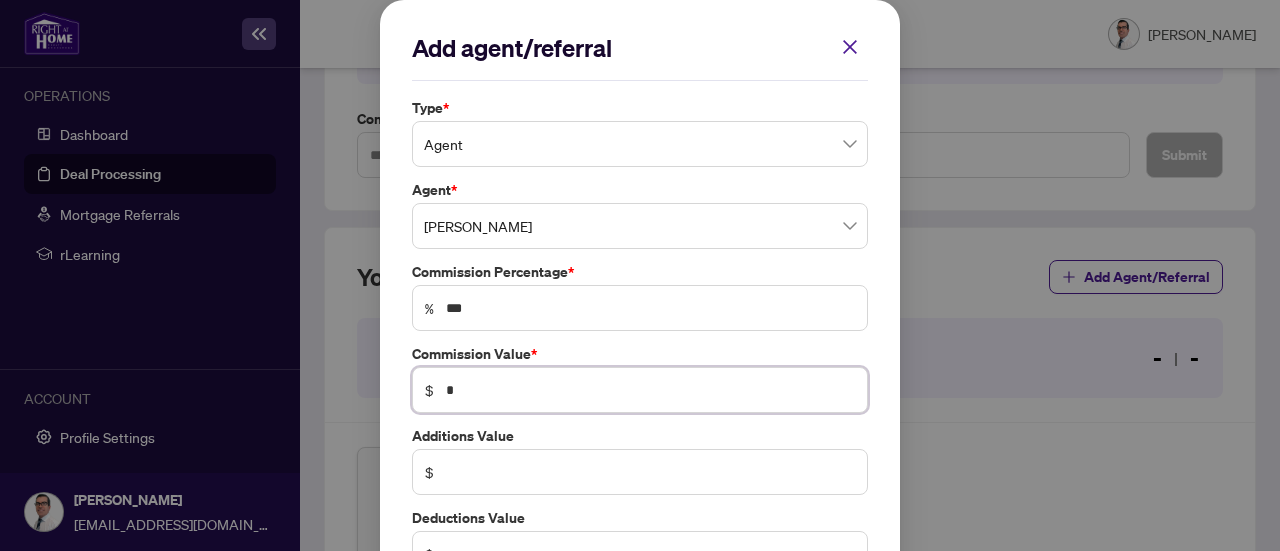 click on "*" at bounding box center (650, 390) 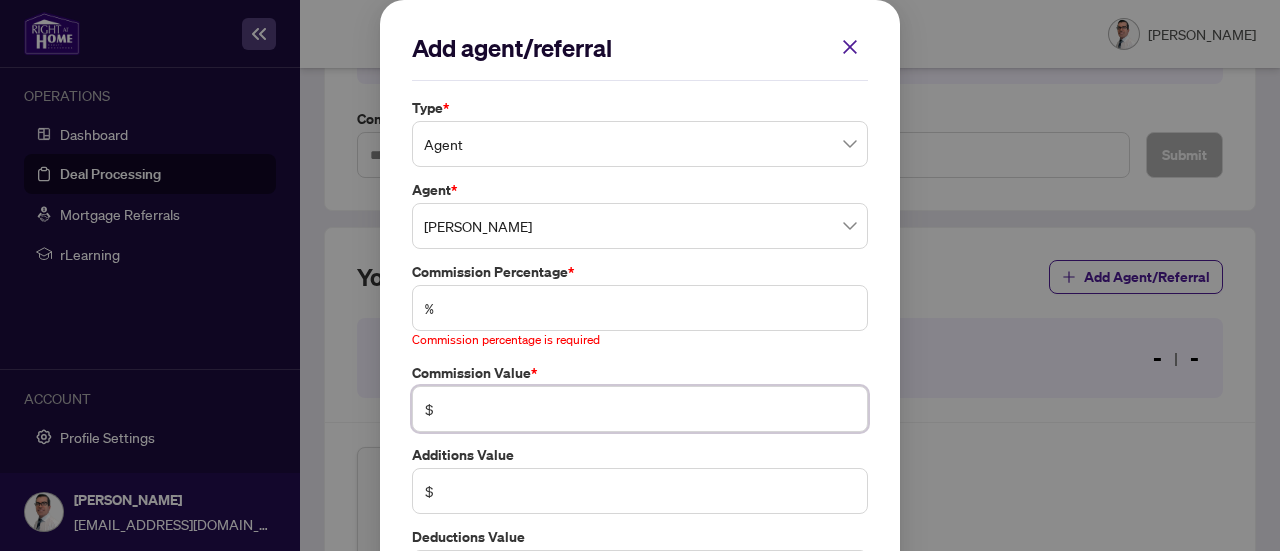 type 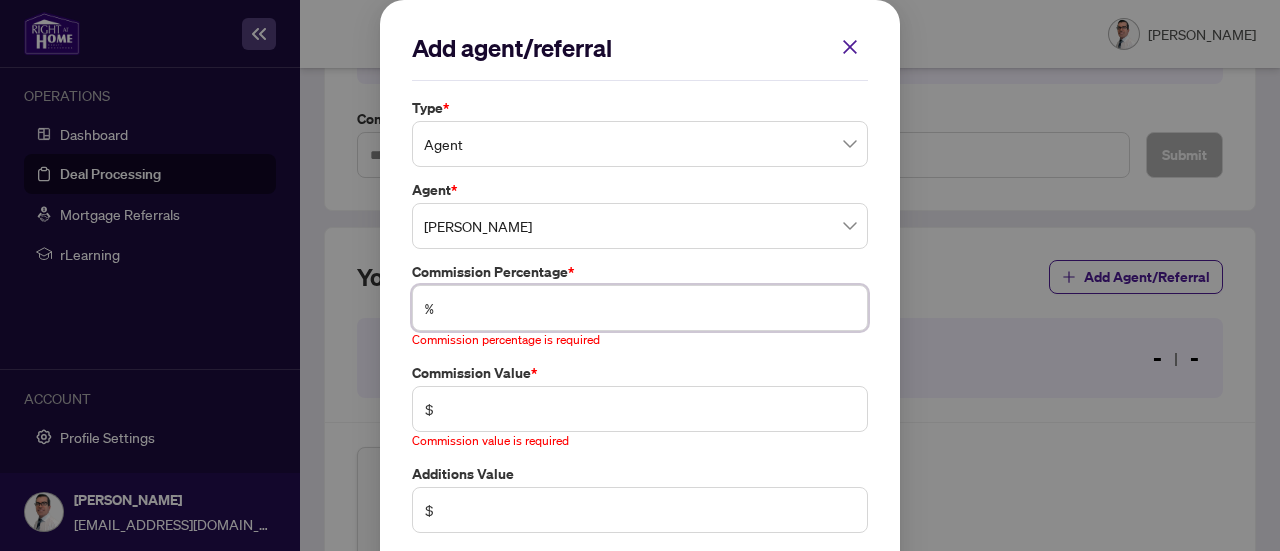 click at bounding box center [650, 308] 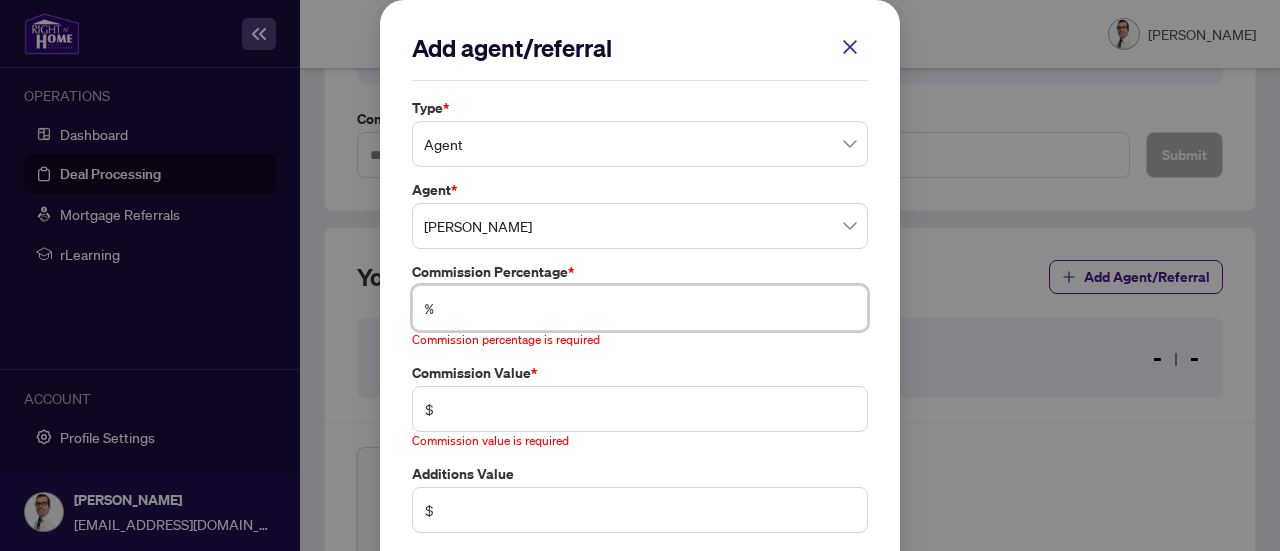 type on "*" 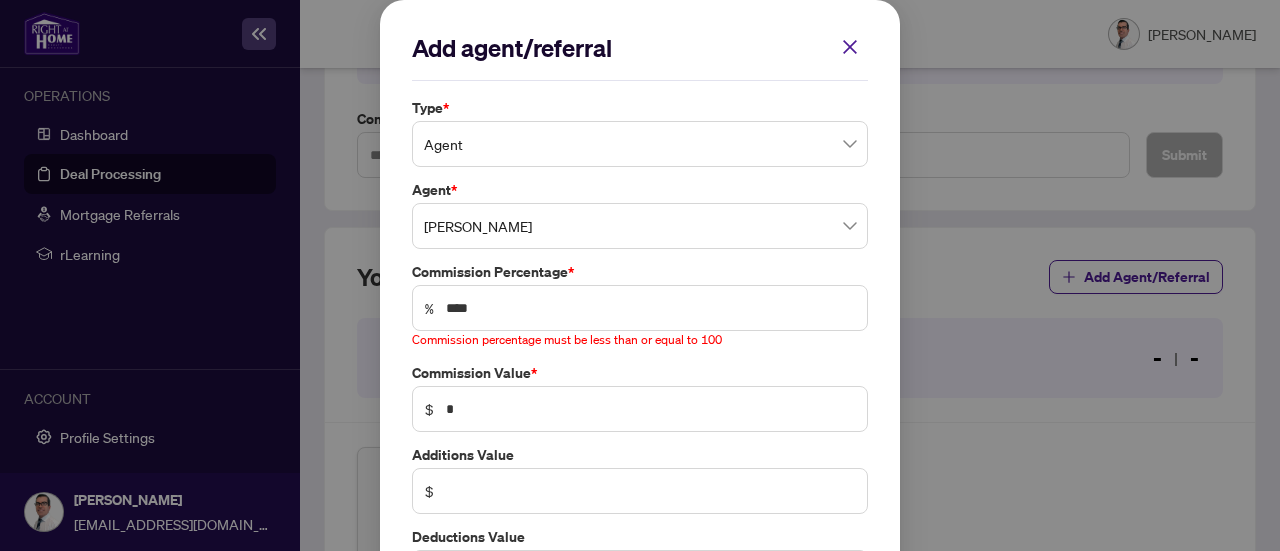 click on "$ *" at bounding box center (640, 409) 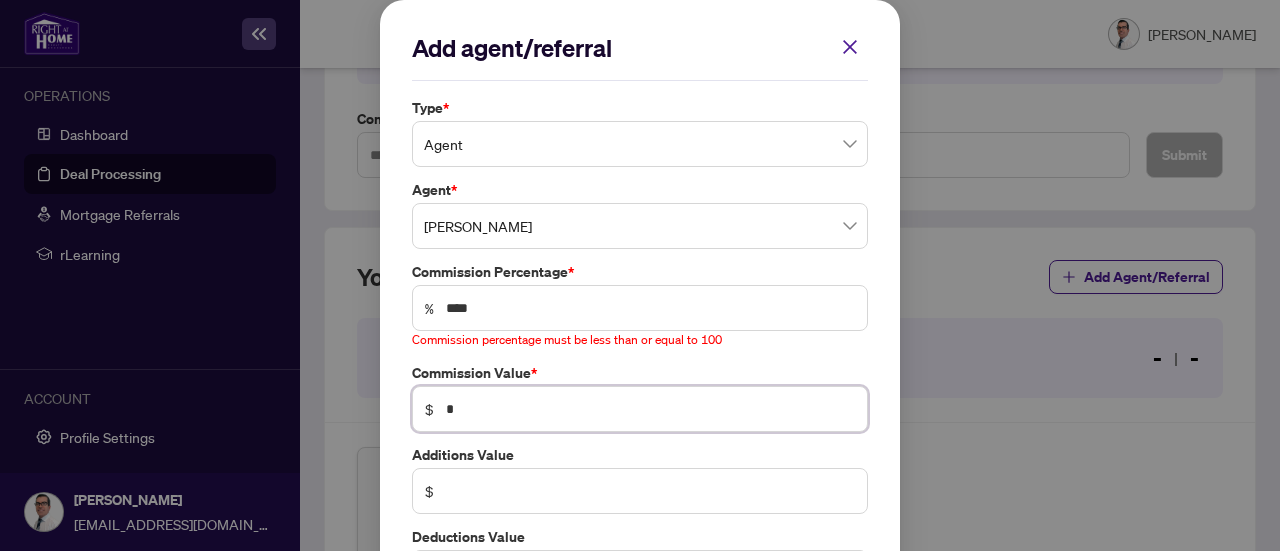 click on "*" at bounding box center (650, 409) 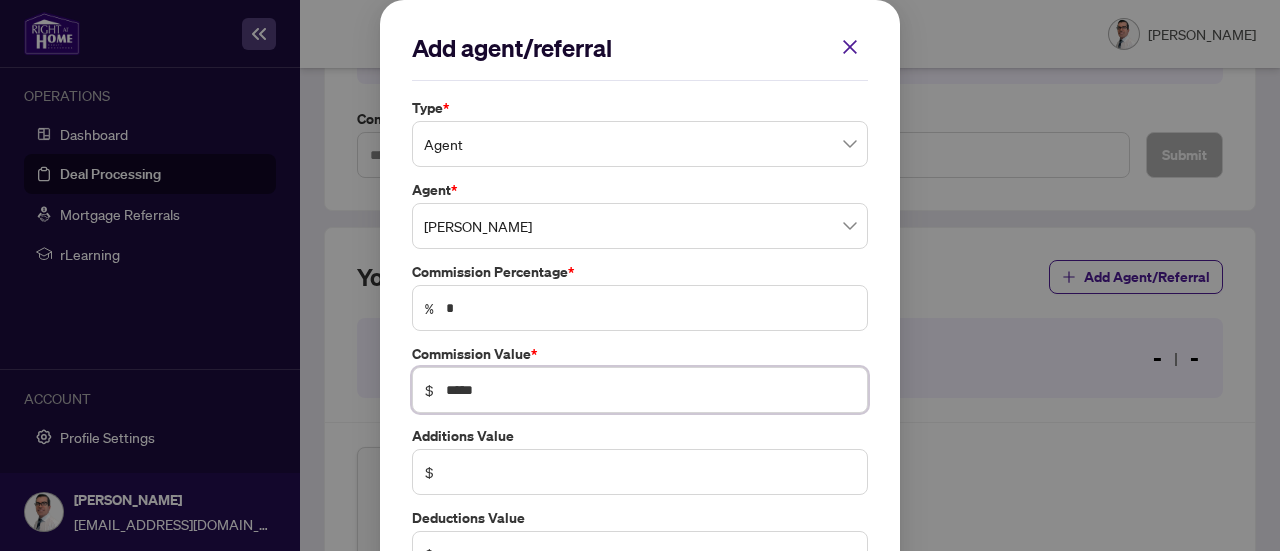 type on "*****" 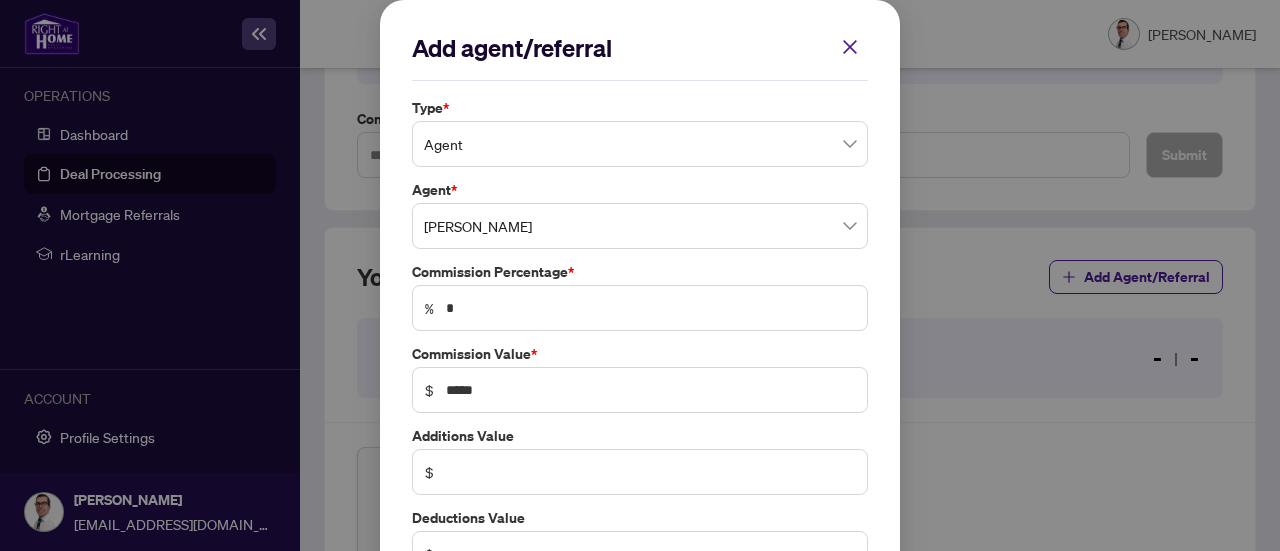 click on "Additions Value" at bounding box center (640, 436) 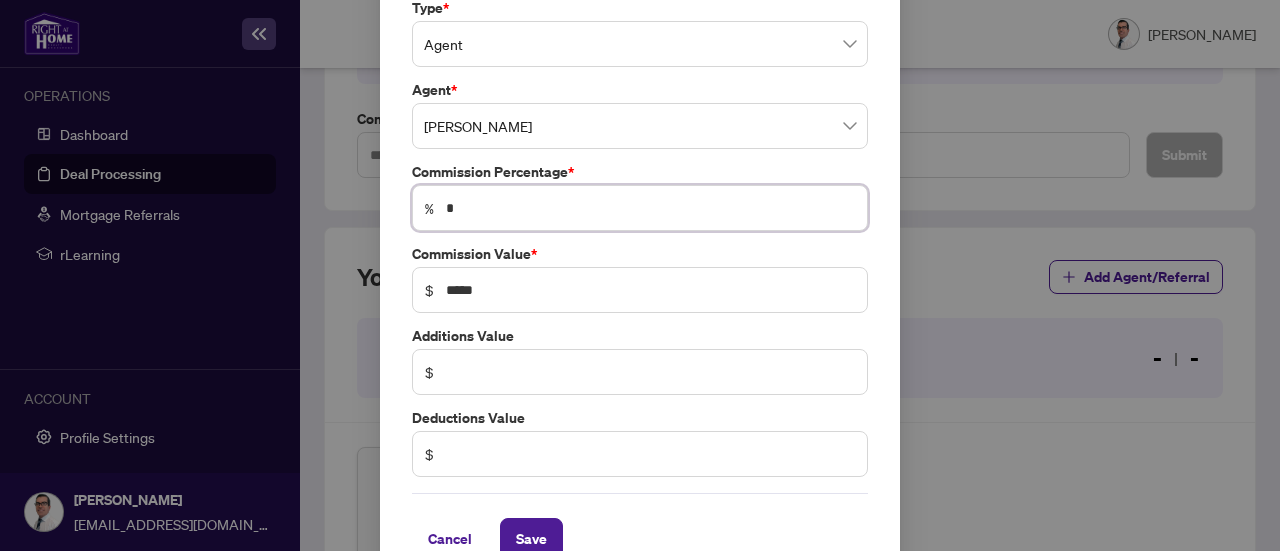 click on "*" at bounding box center (650, 208) 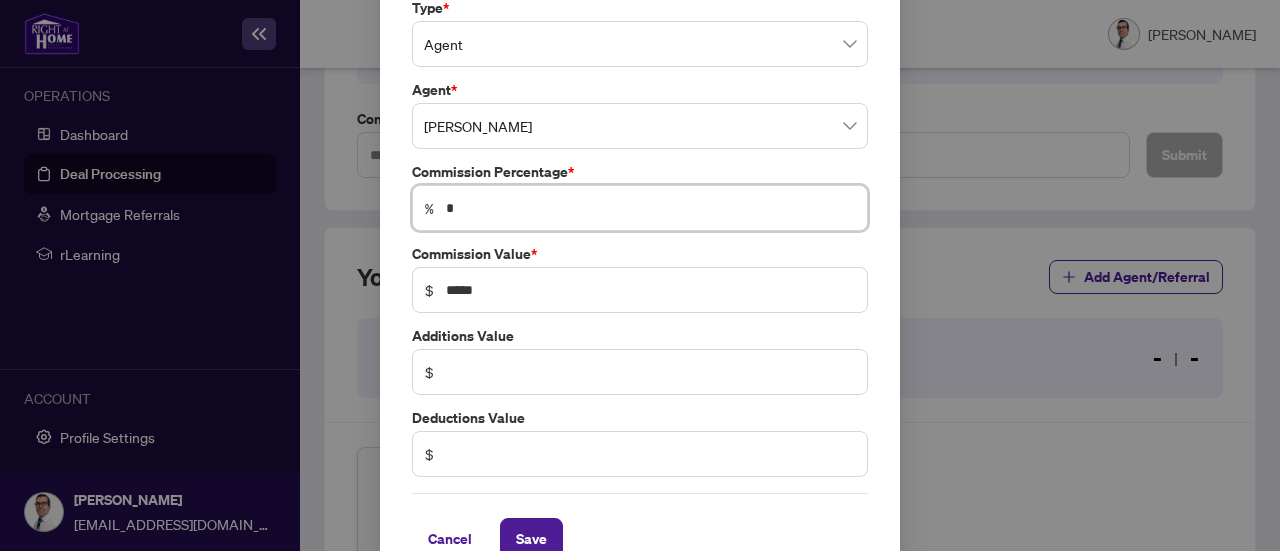 type 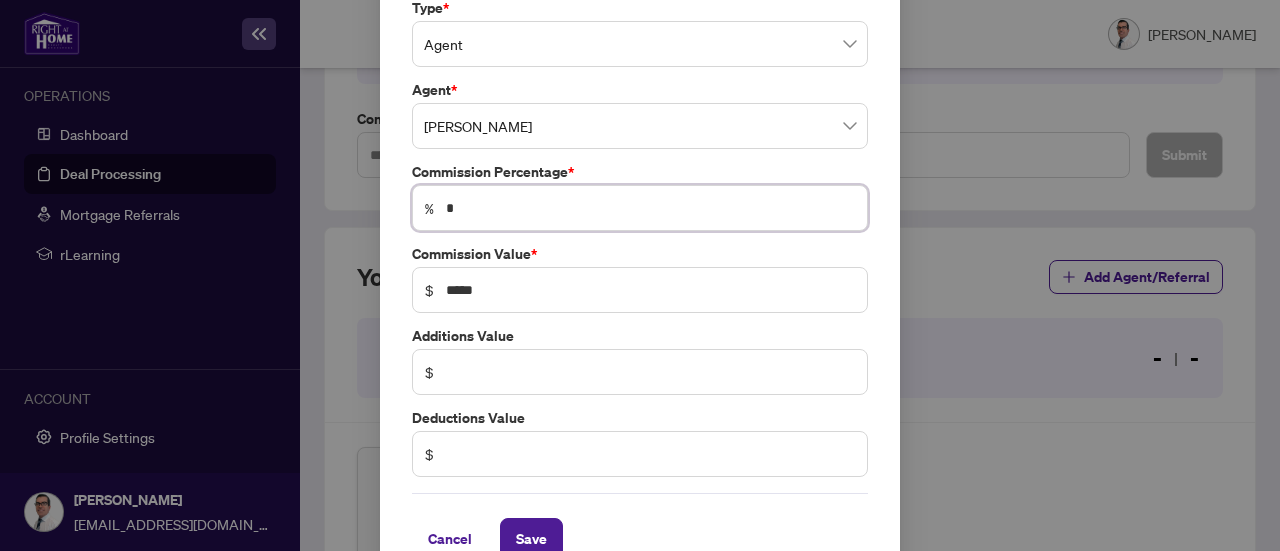 type 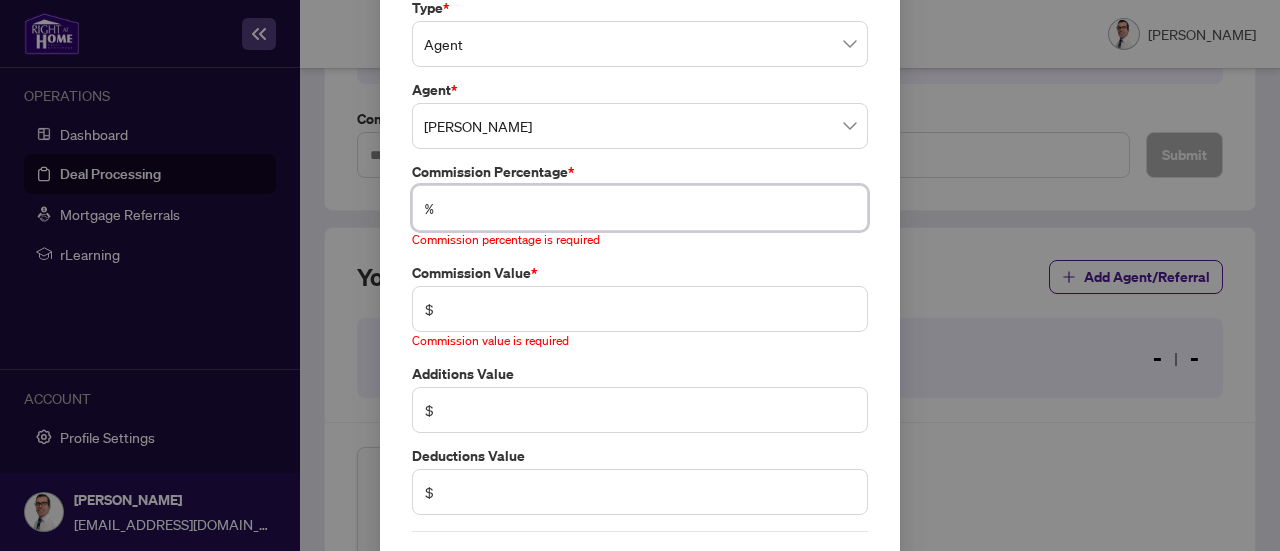 type on "*" 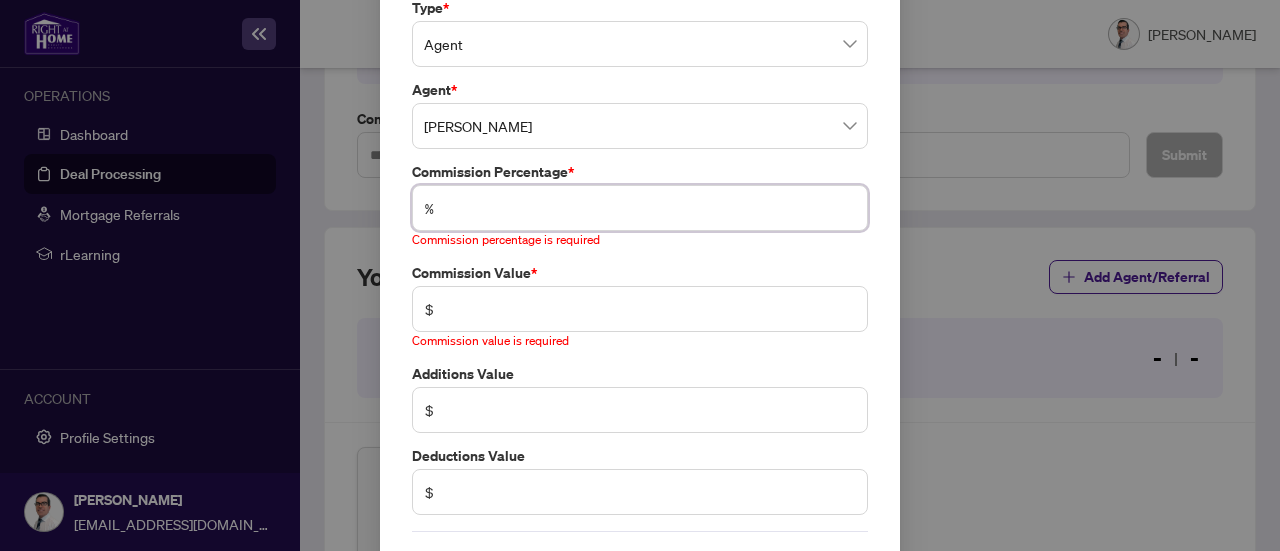type on "*" 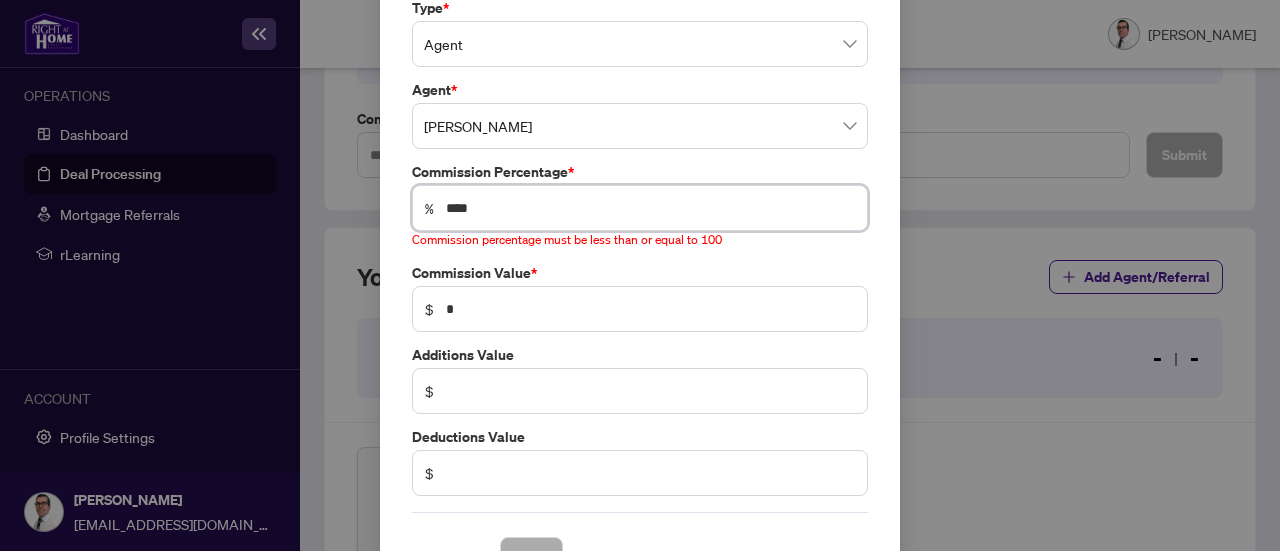 type on "****" 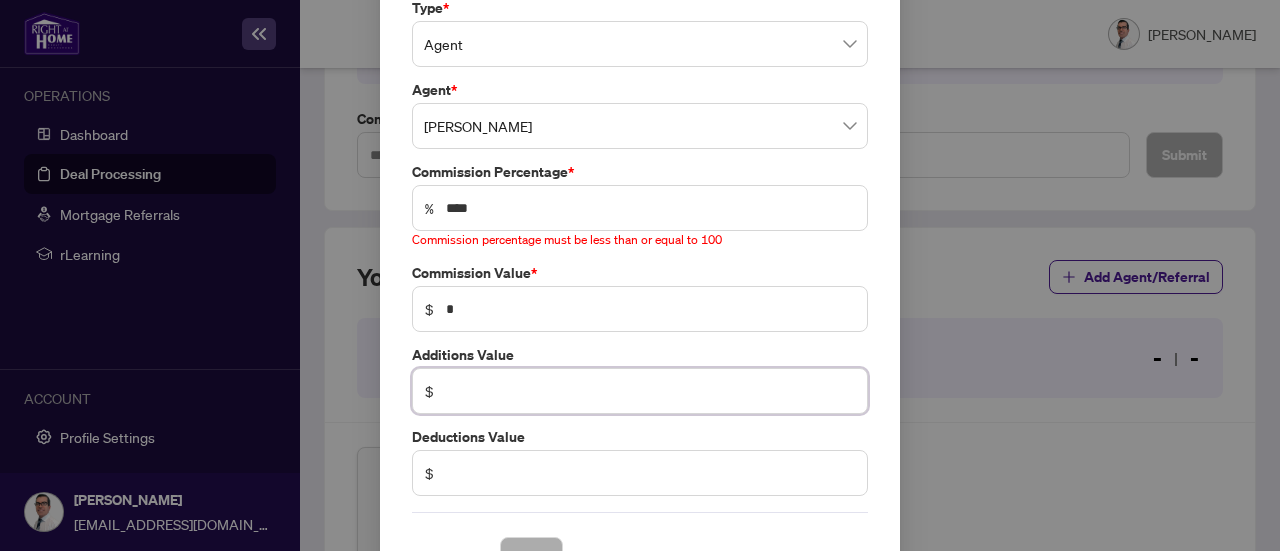 click at bounding box center [650, 391] 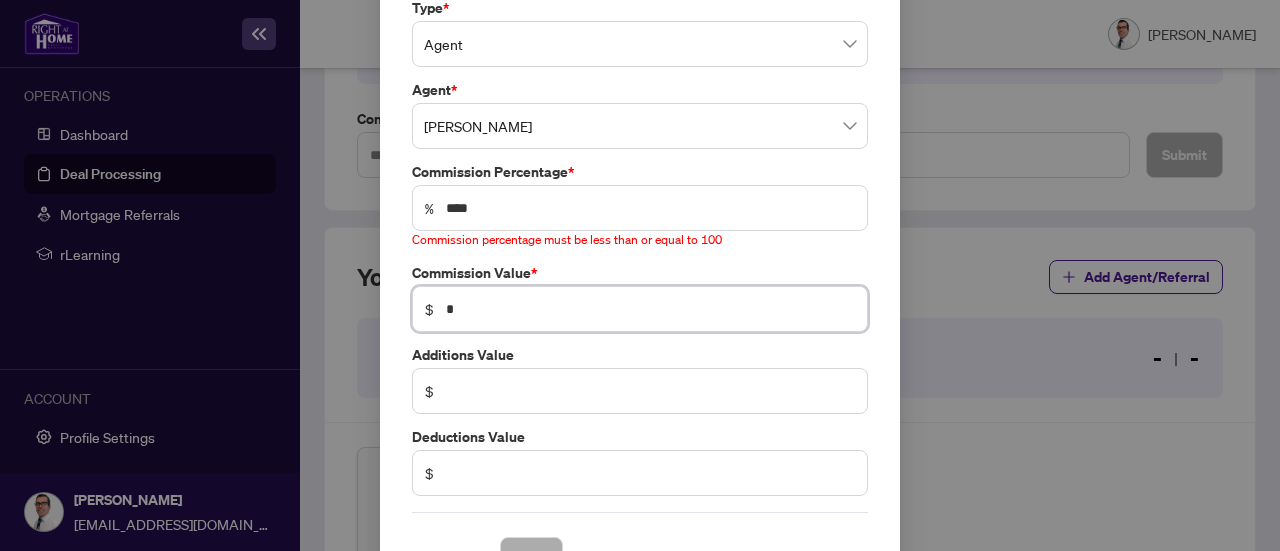 click on "*" at bounding box center (650, 309) 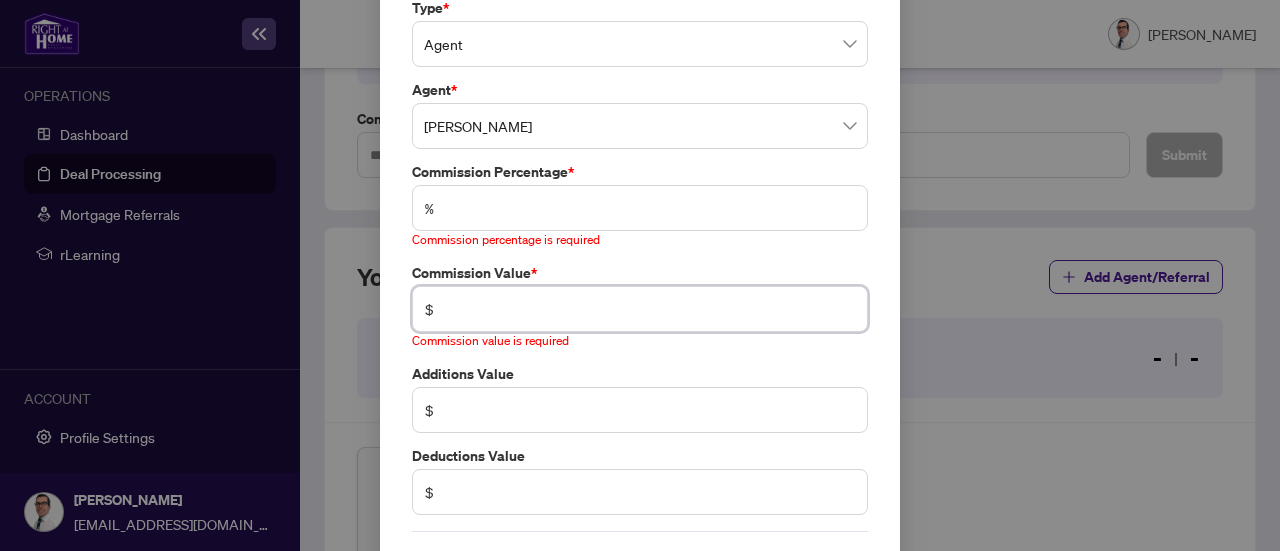 type on "*" 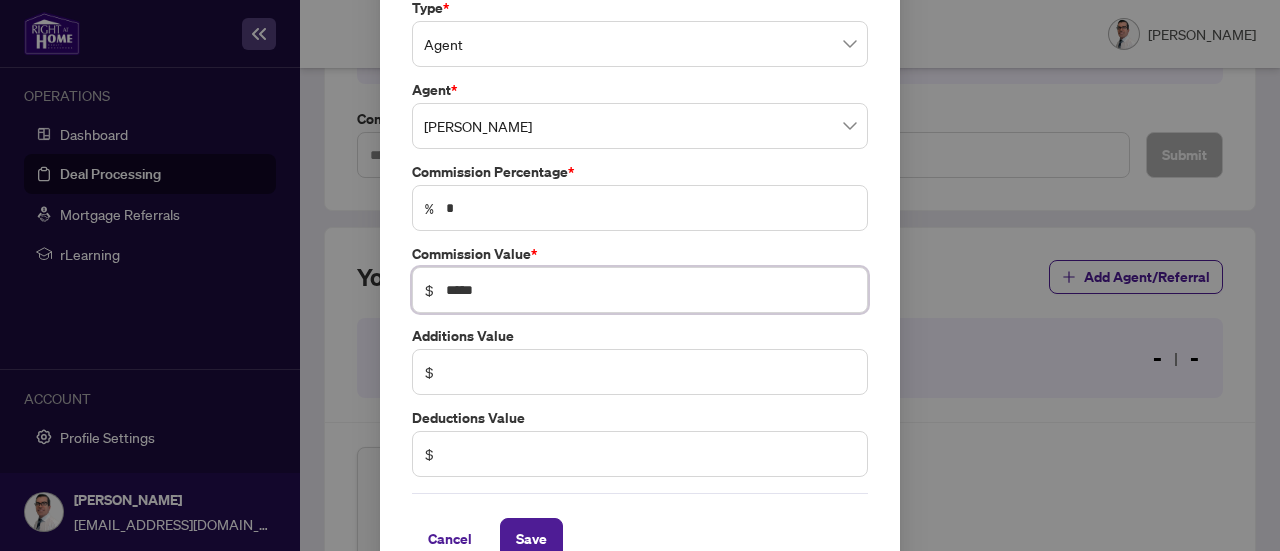type on "*****" 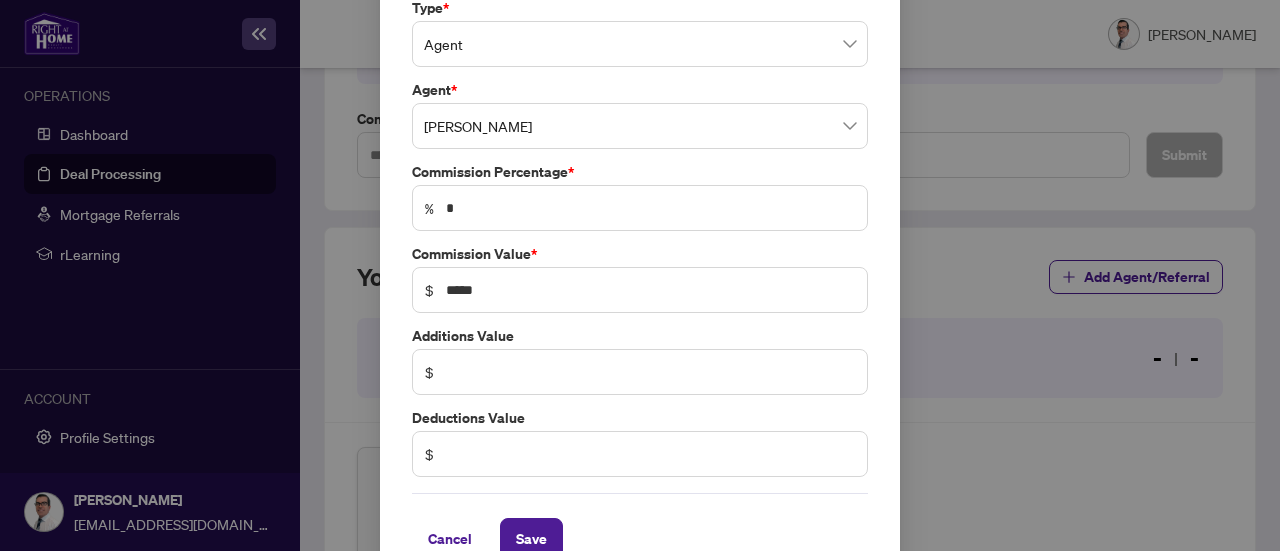 click on "$" at bounding box center (640, 372) 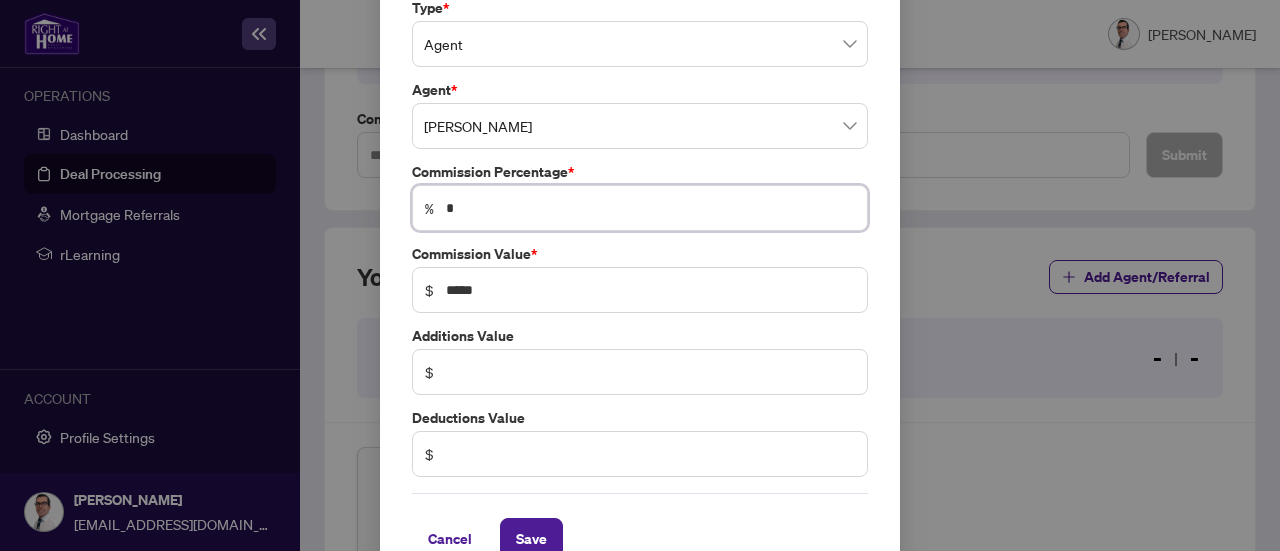 click on "*" at bounding box center [650, 208] 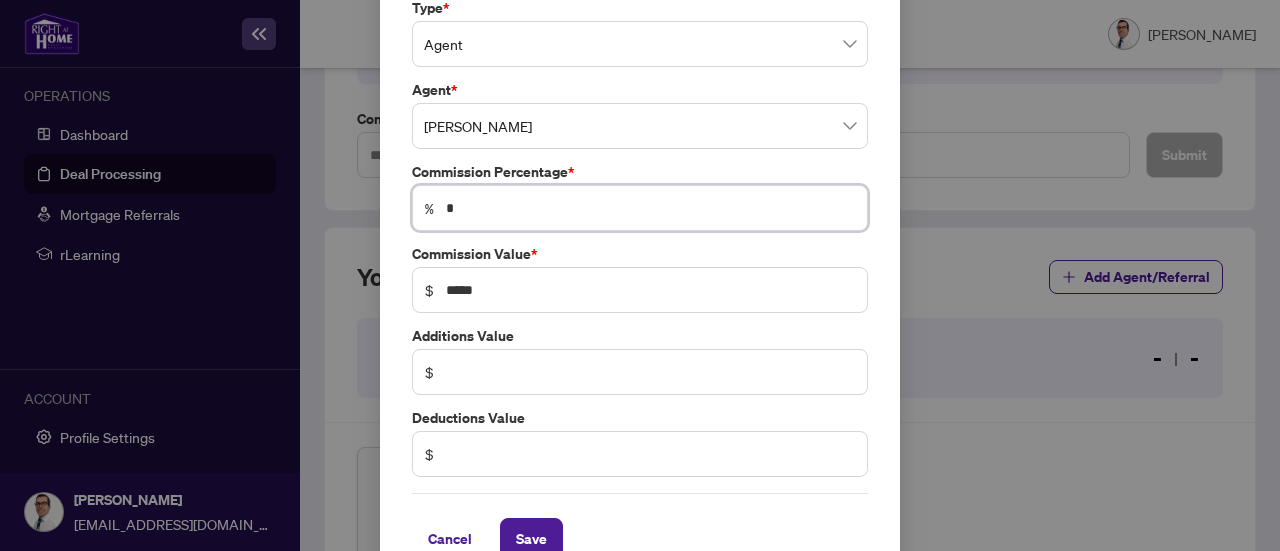 type on "*" 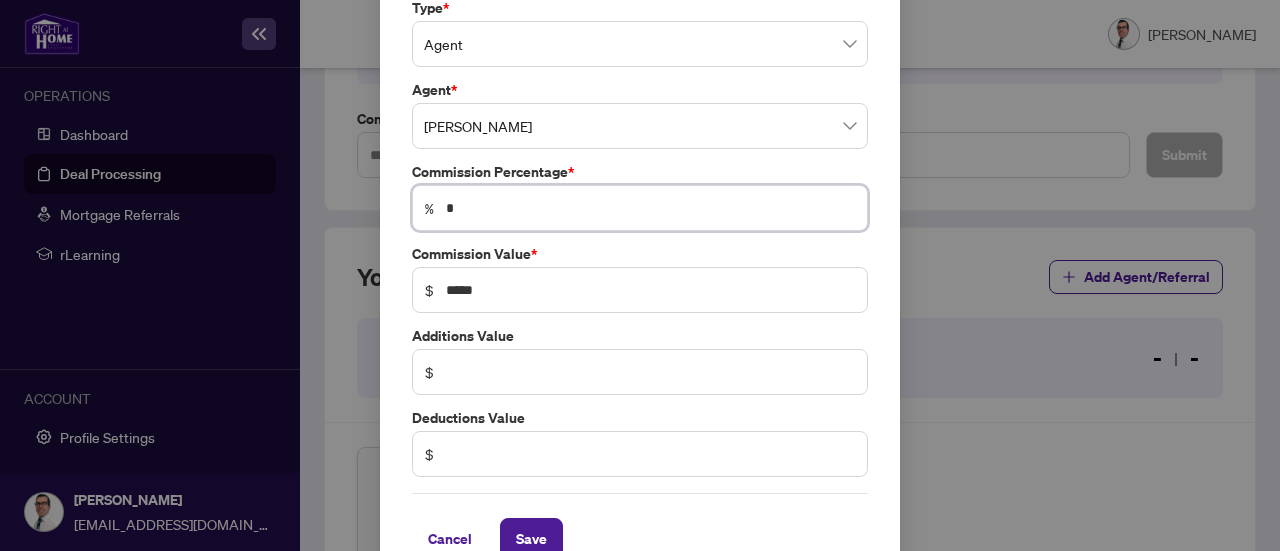 type on "*" 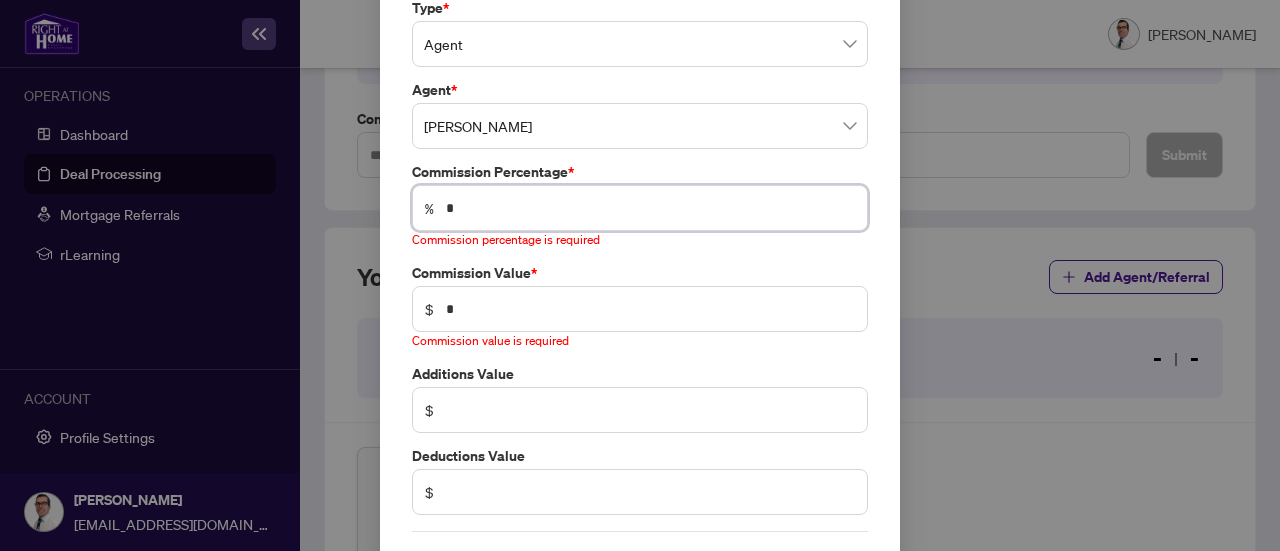 type 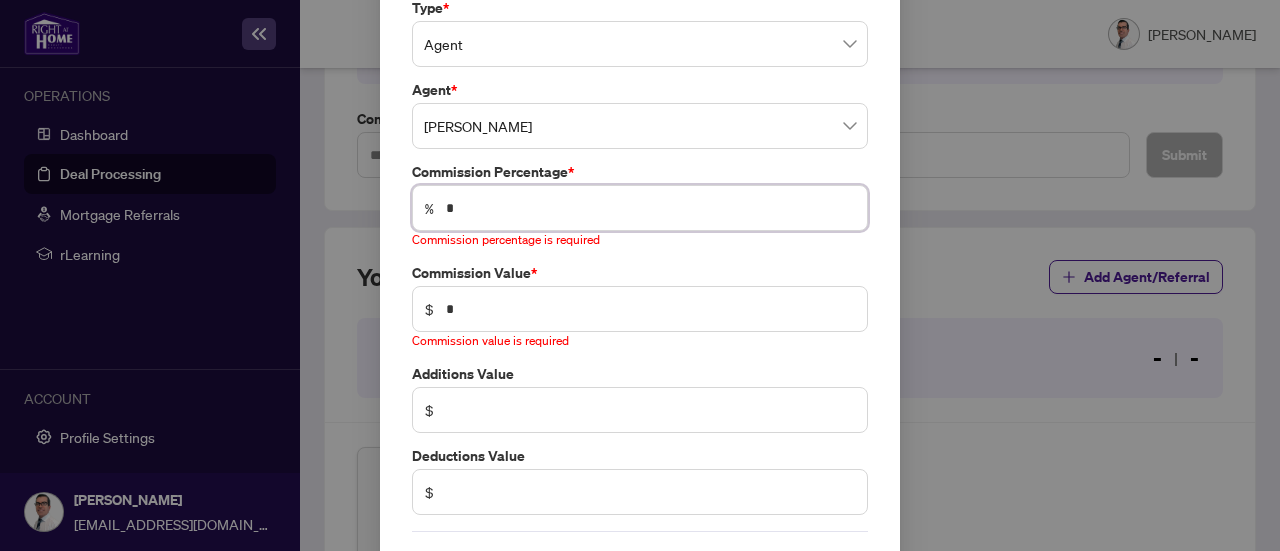 type 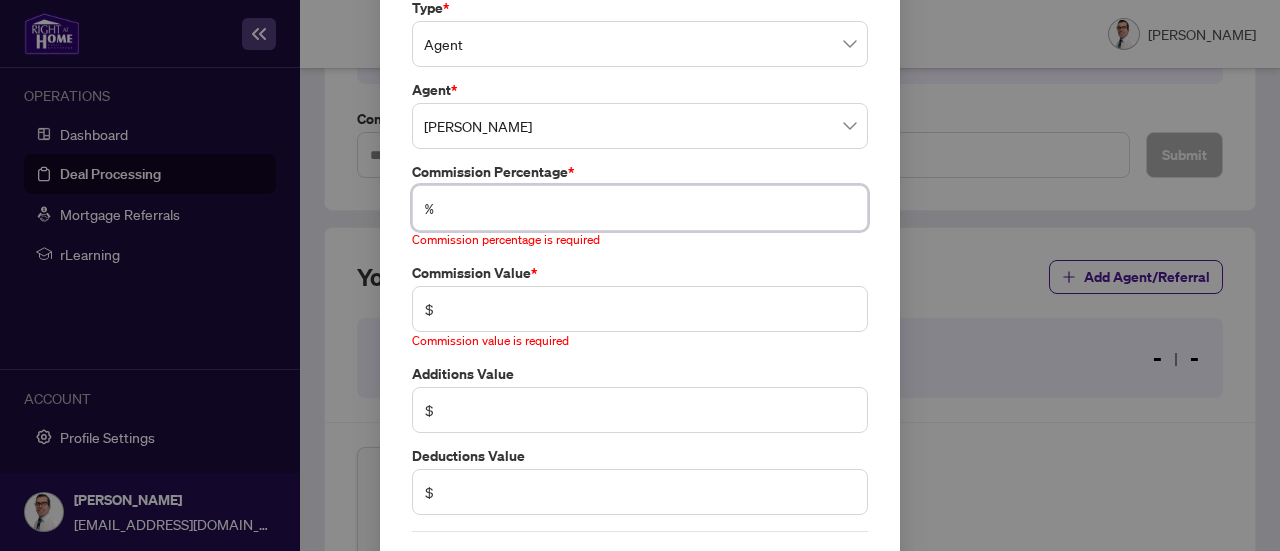 type on "*" 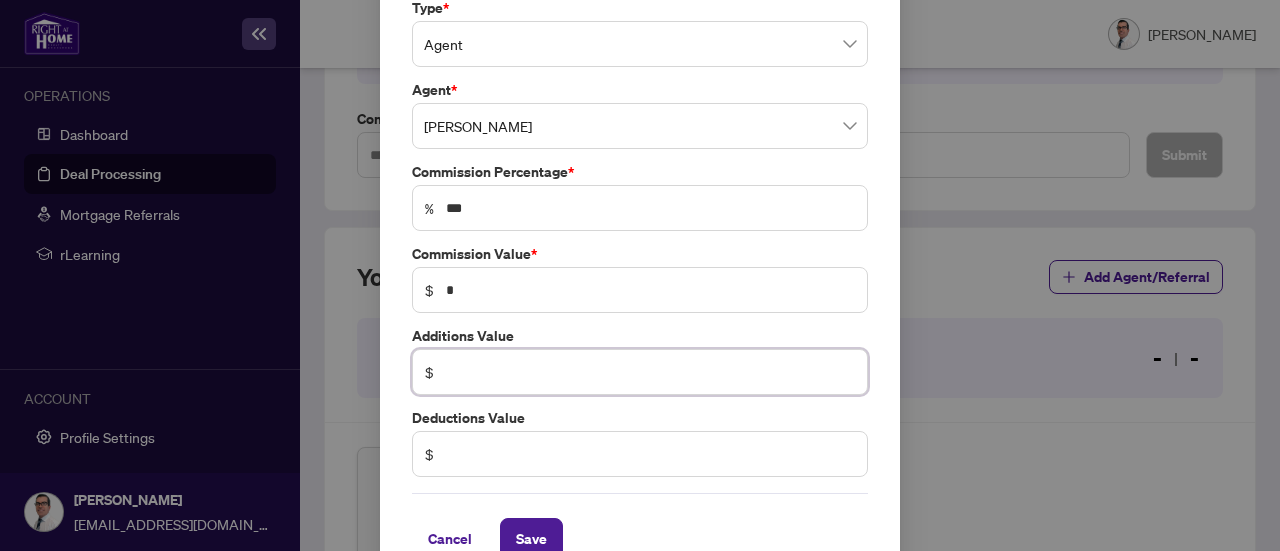 drag, startPoint x: 554, startPoint y: 369, endPoint x: 556, endPoint y: 383, distance: 14.142136 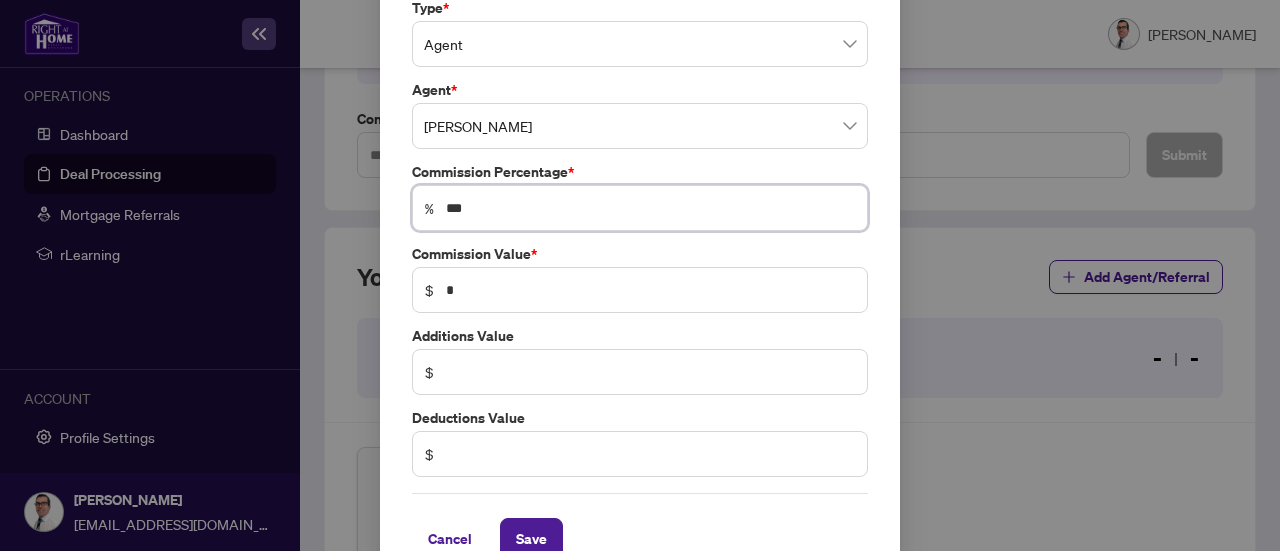 click on "***" at bounding box center (650, 208) 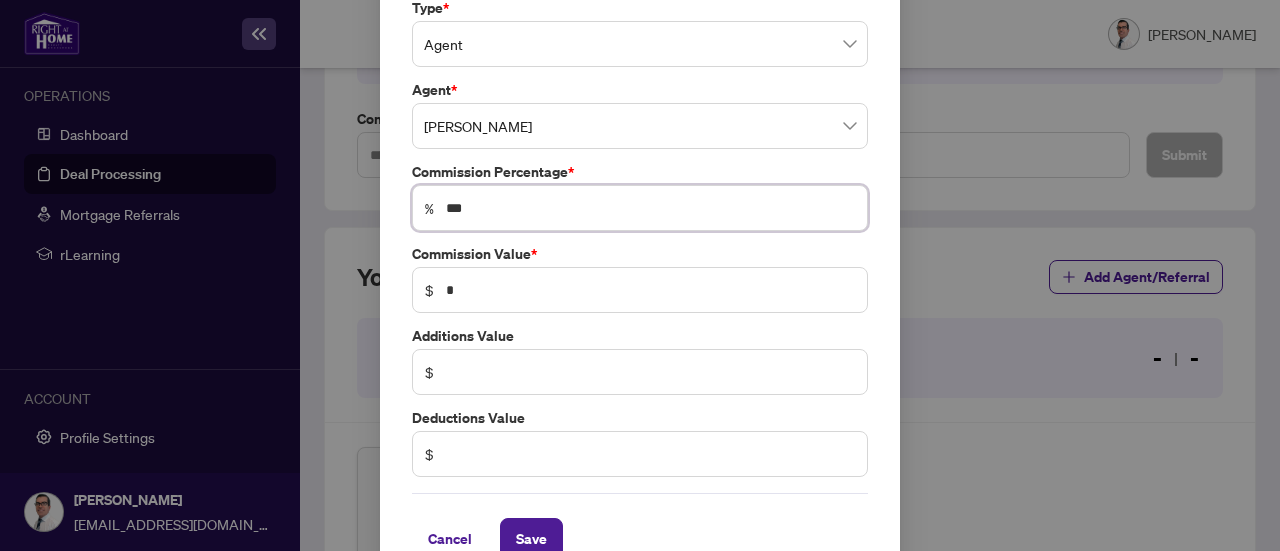 scroll, scrollTop: 136, scrollLeft: 0, axis: vertical 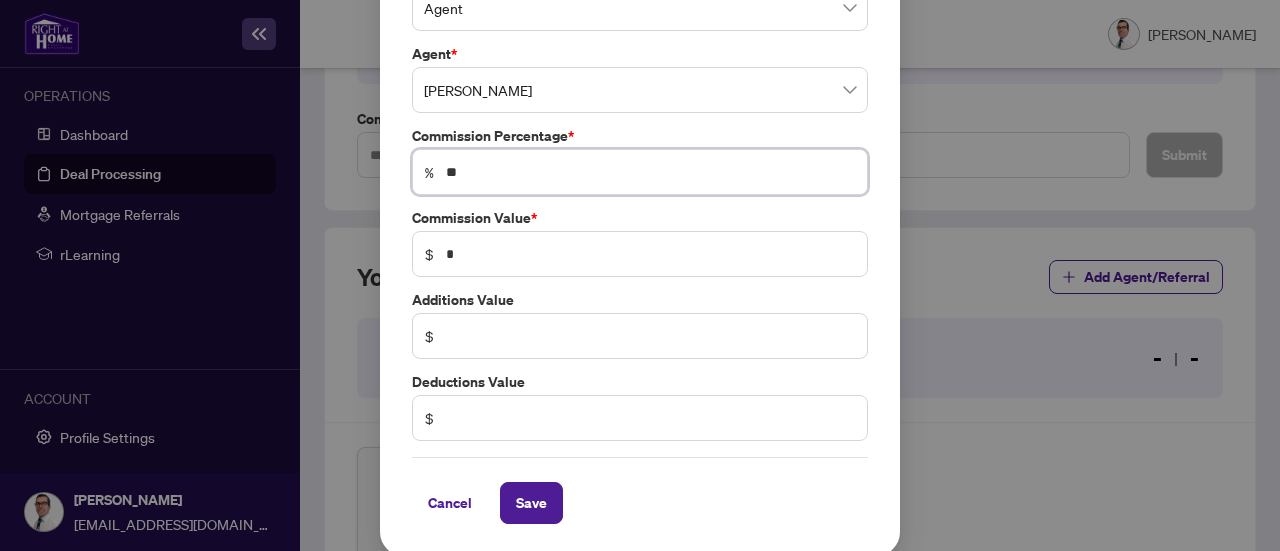 type on "*" 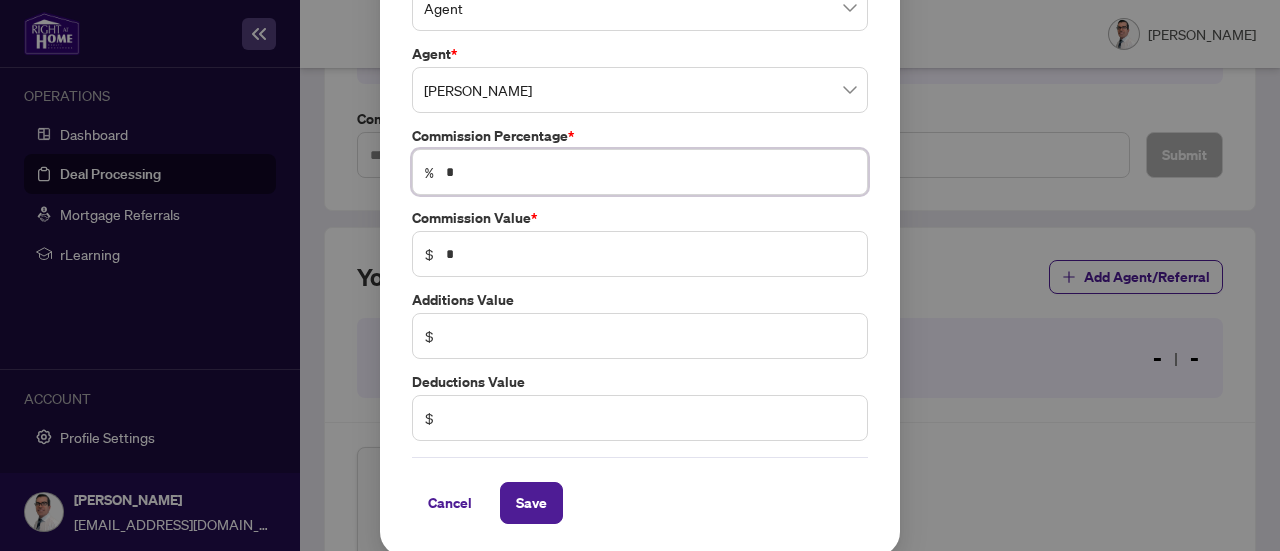 type 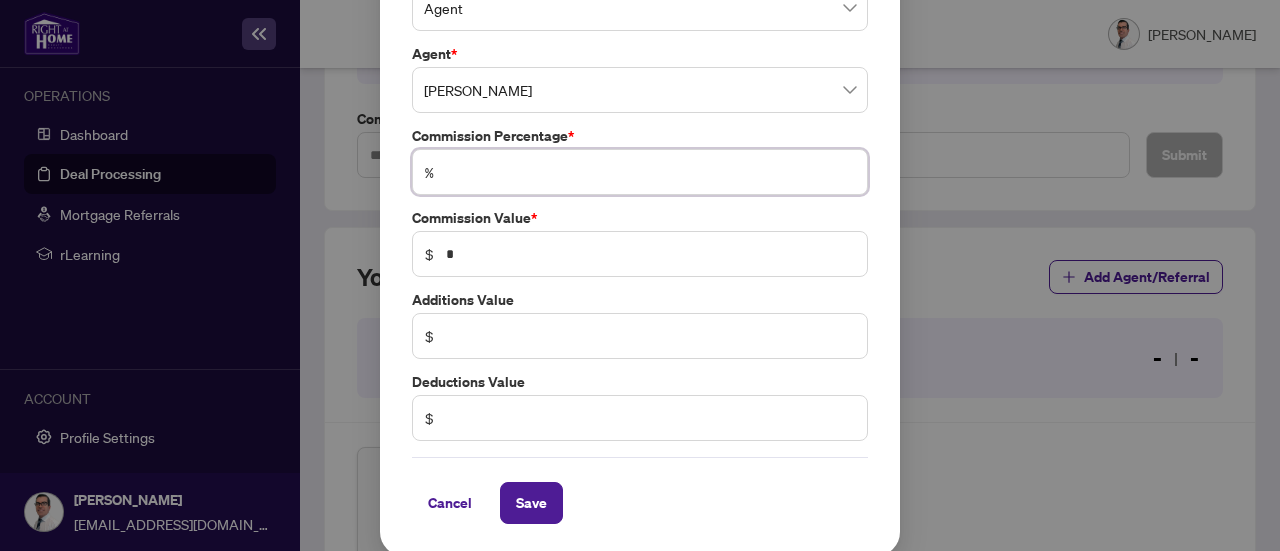 type 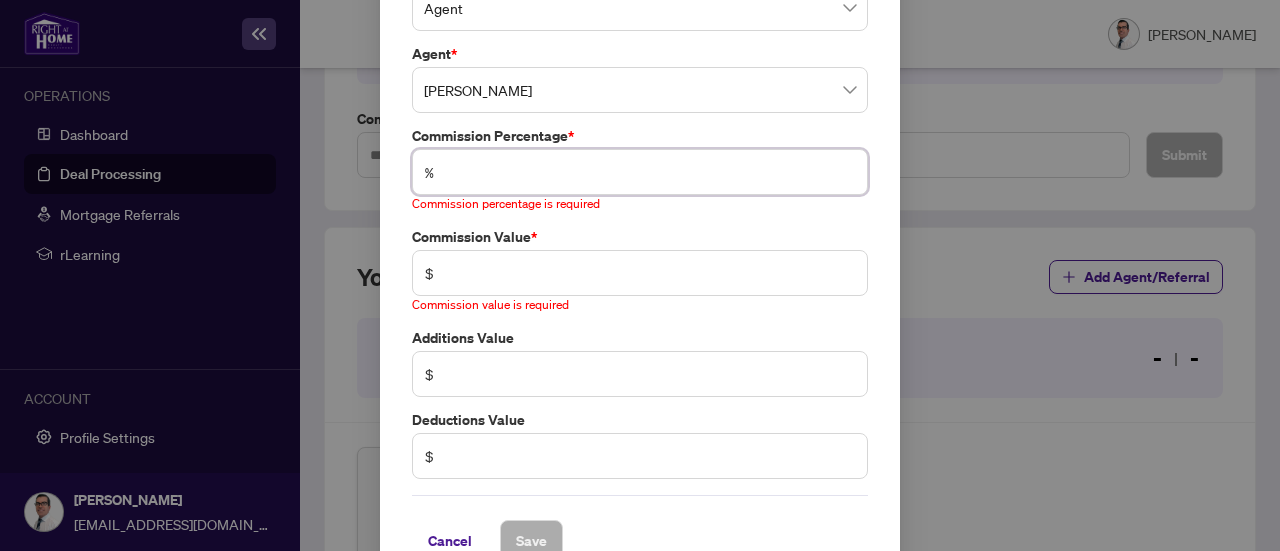 type on "*" 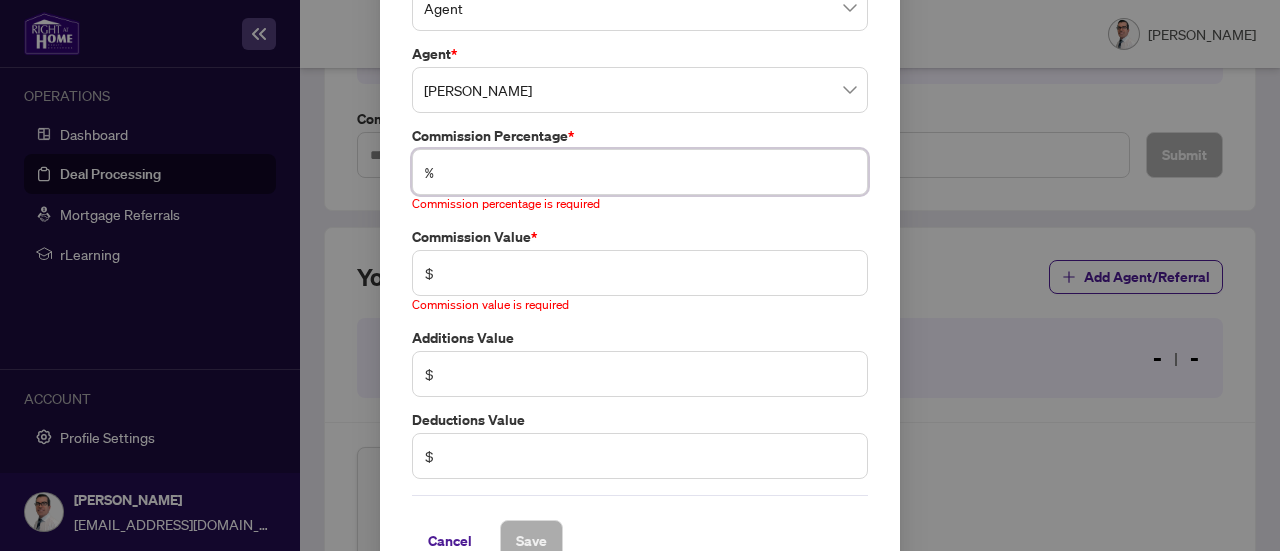 type on "*" 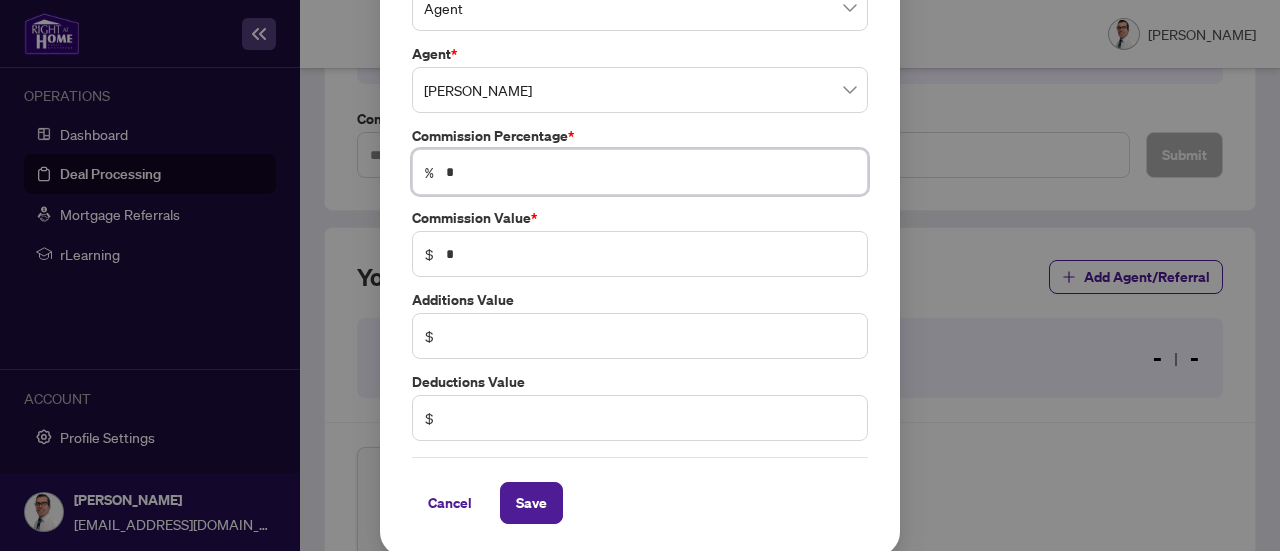 type on "*" 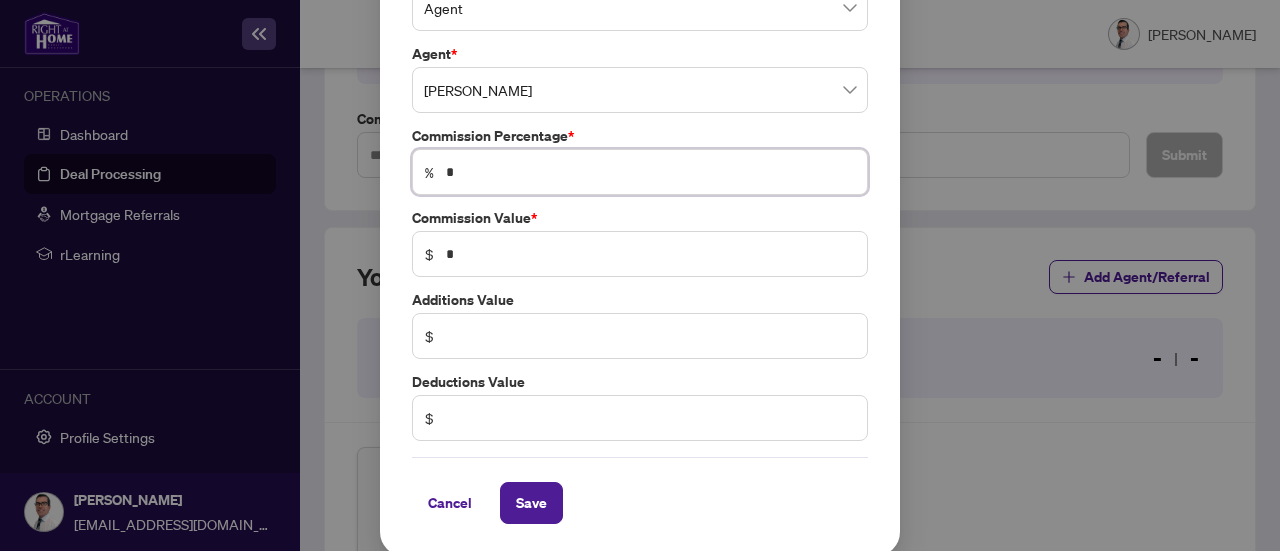 type 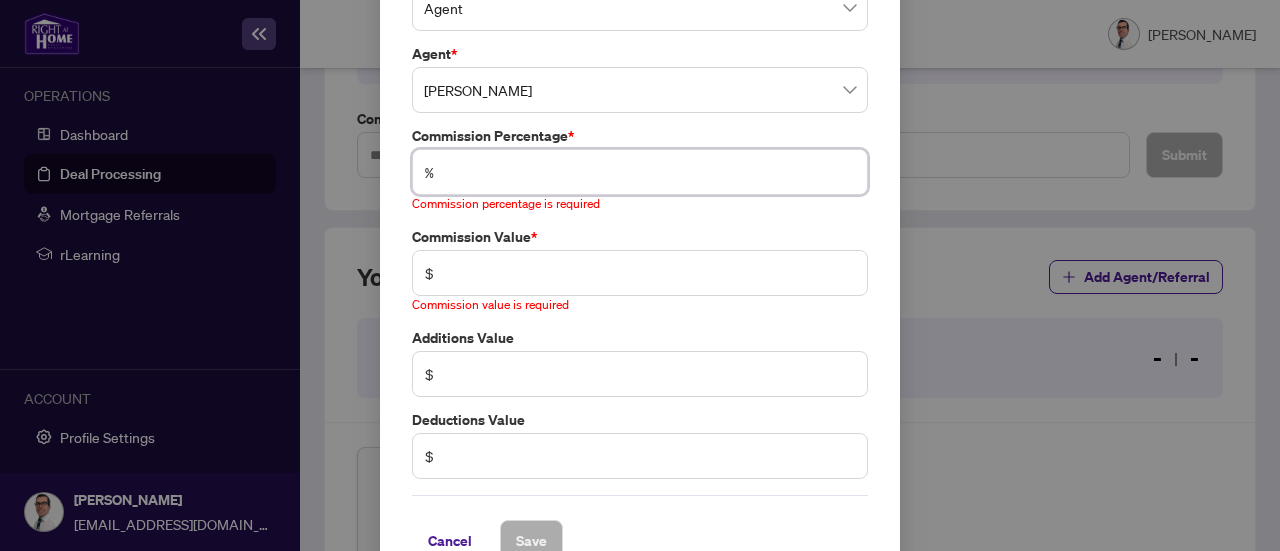type on "*" 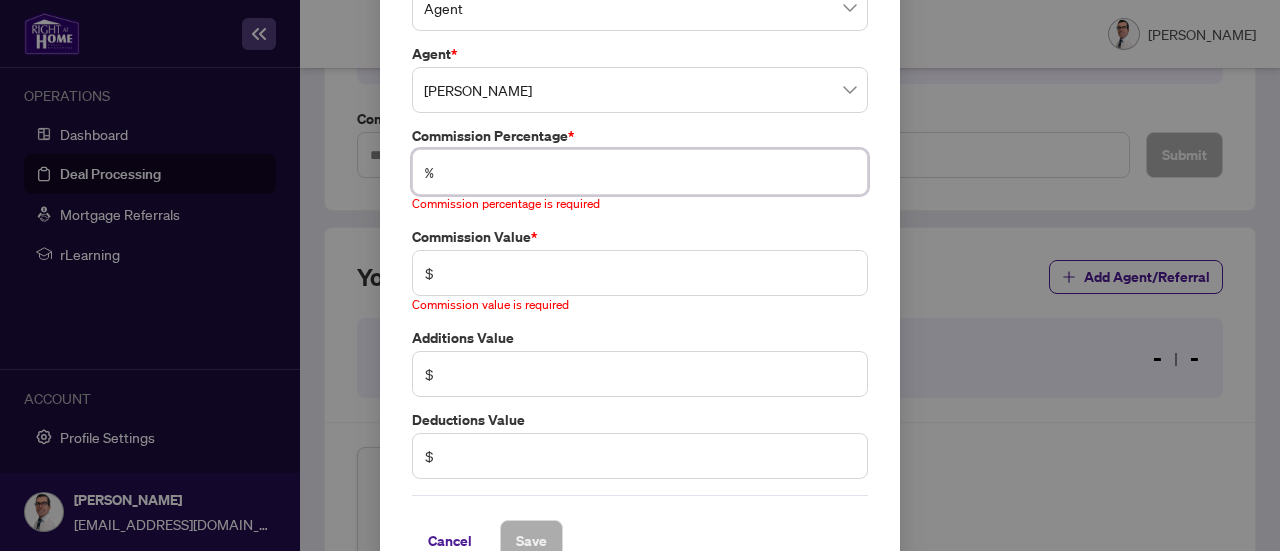 type on "*" 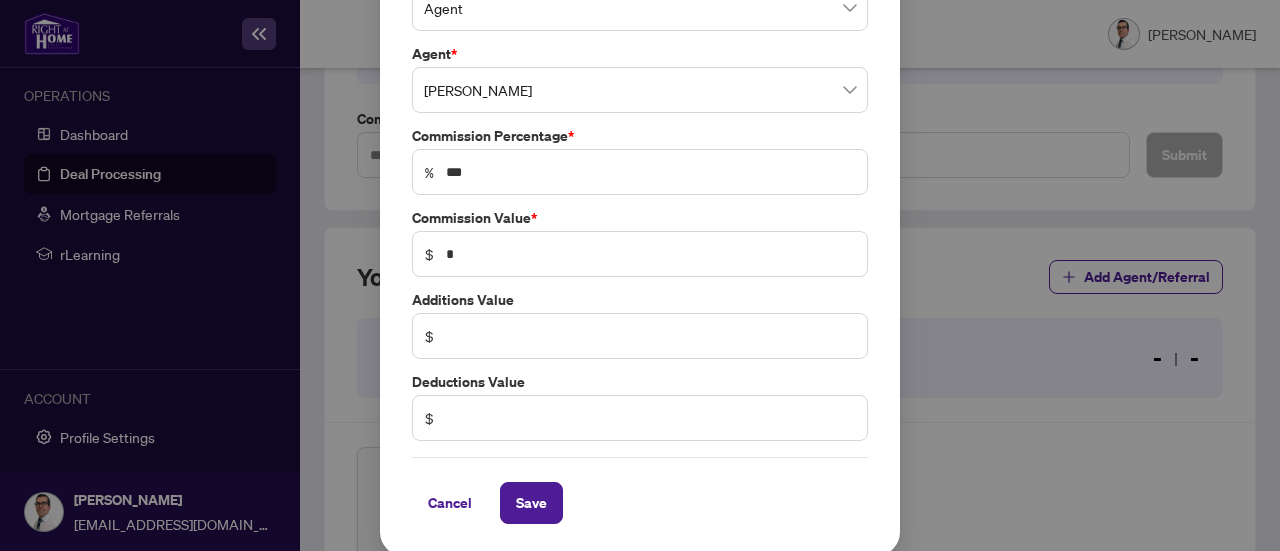 click on "$" at bounding box center (640, 336) 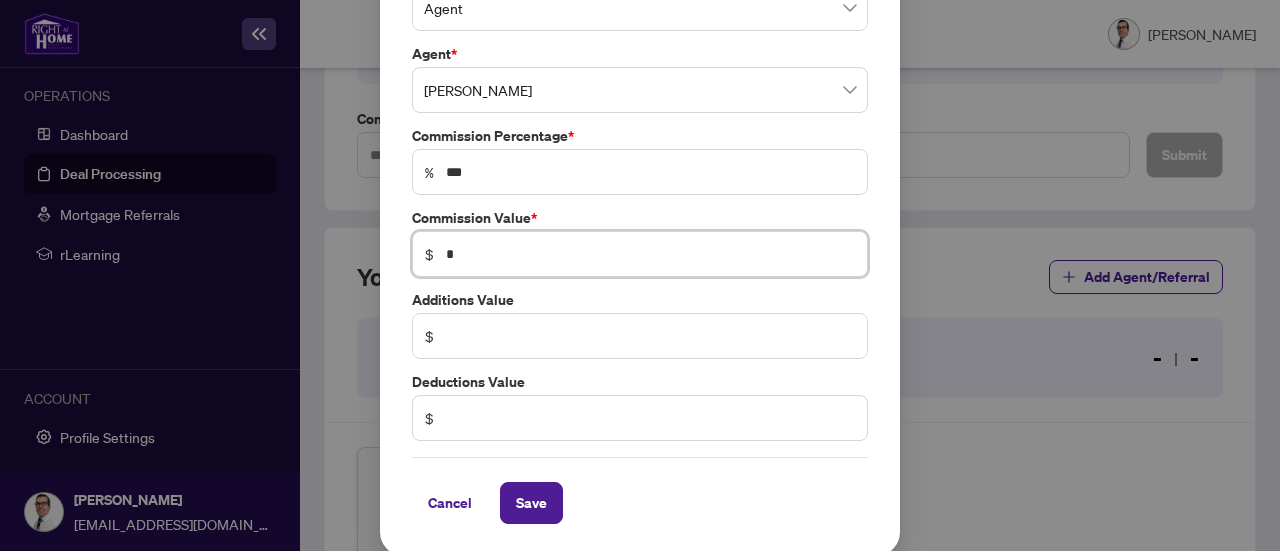 click on "*" at bounding box center (650, 254) 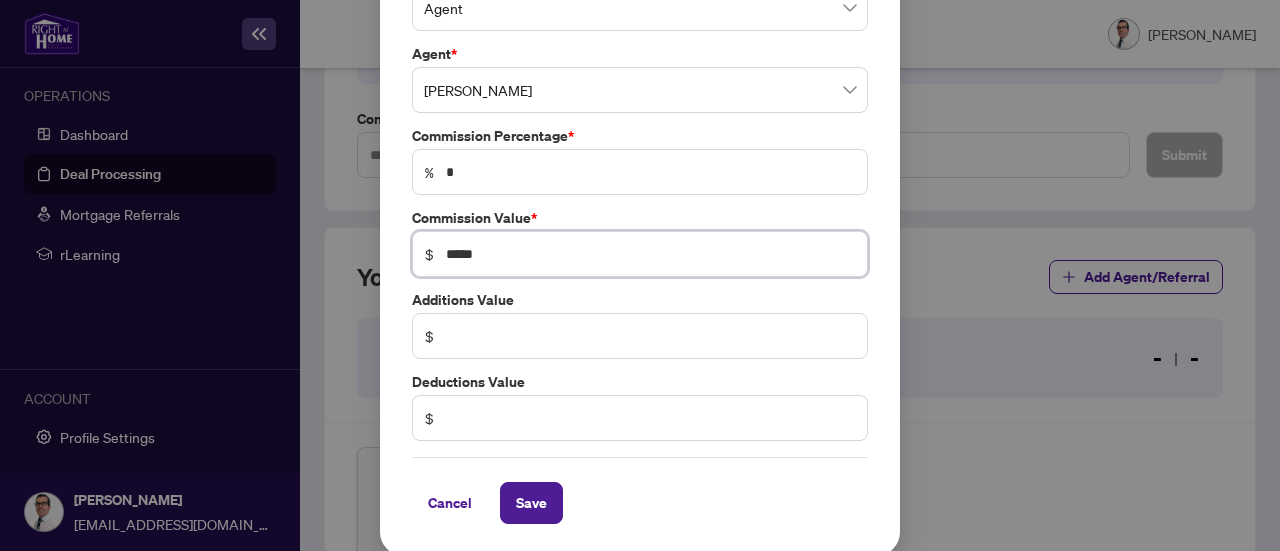 type on "*****" 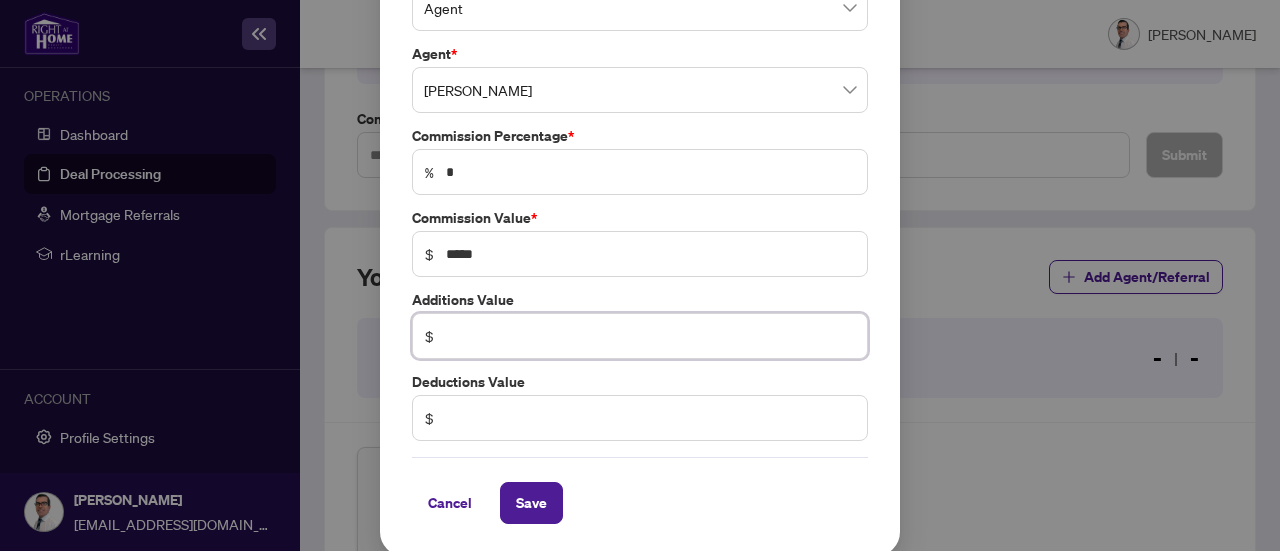 click at bounding box center (650, 336) 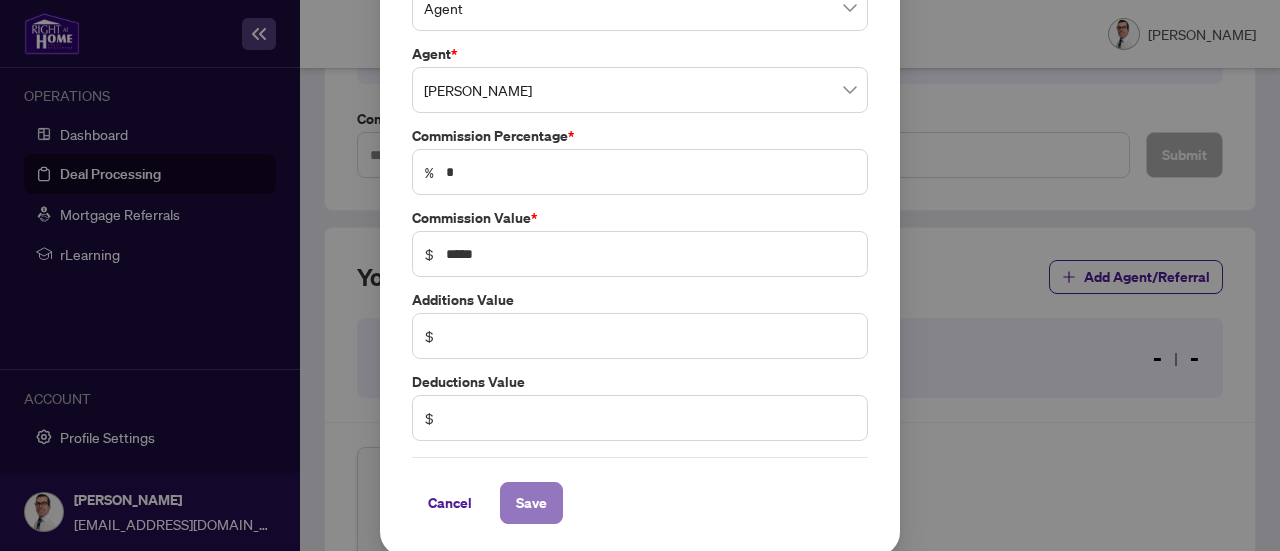click on "Save" at bounding box center (531, 503) 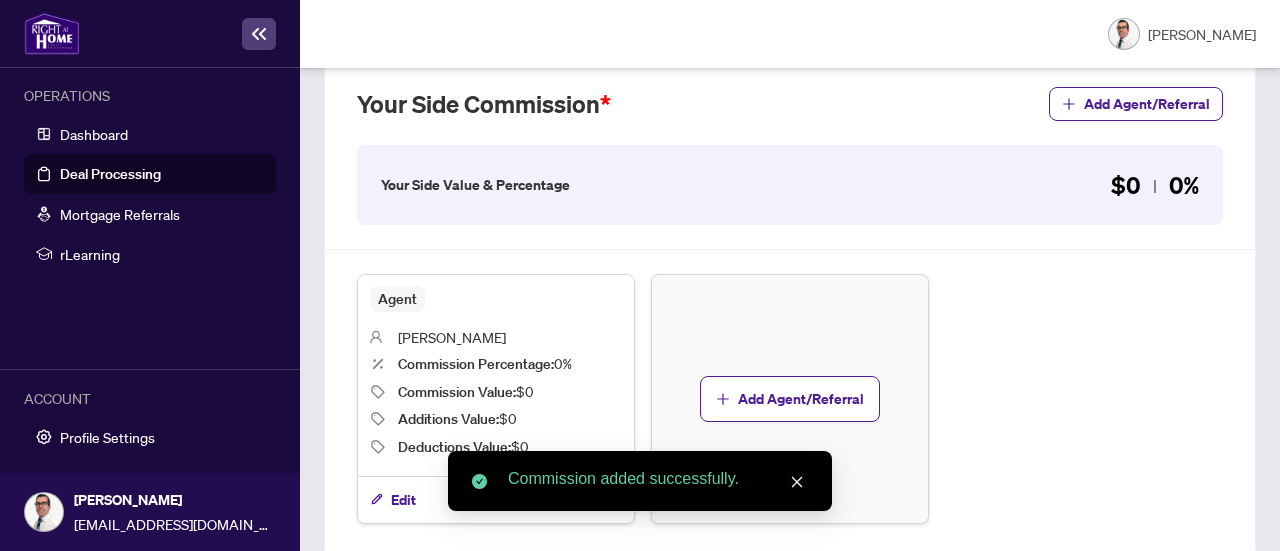 scroll, scrollTop: 746, scrollLeft: 0, axis: vertical 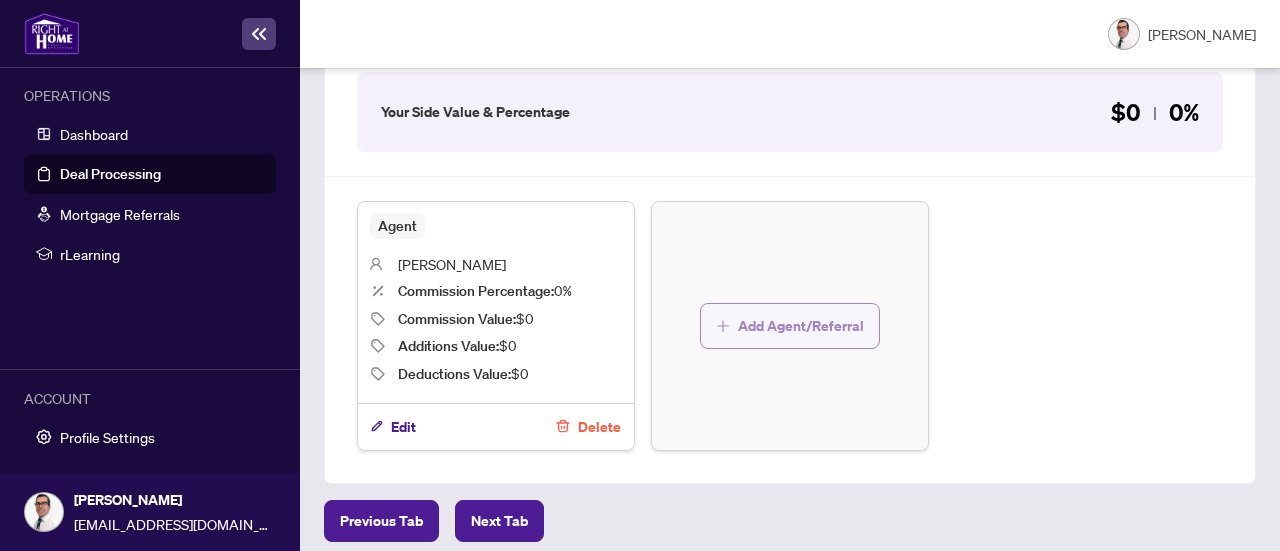 click on "Add Agent/Referral" at bounding box center (801, 326) 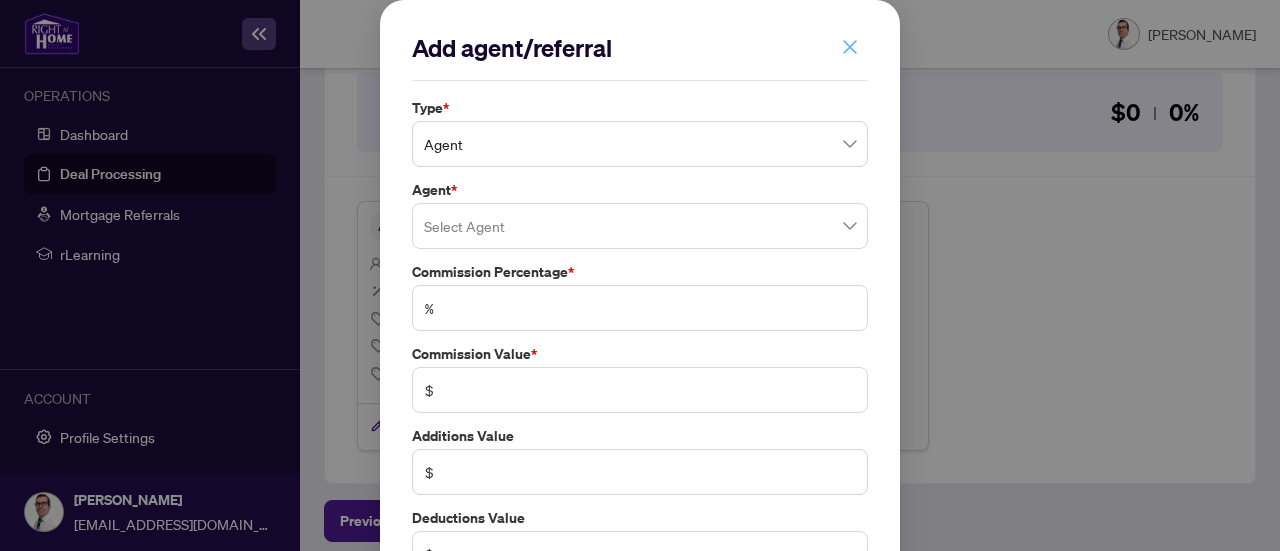 click 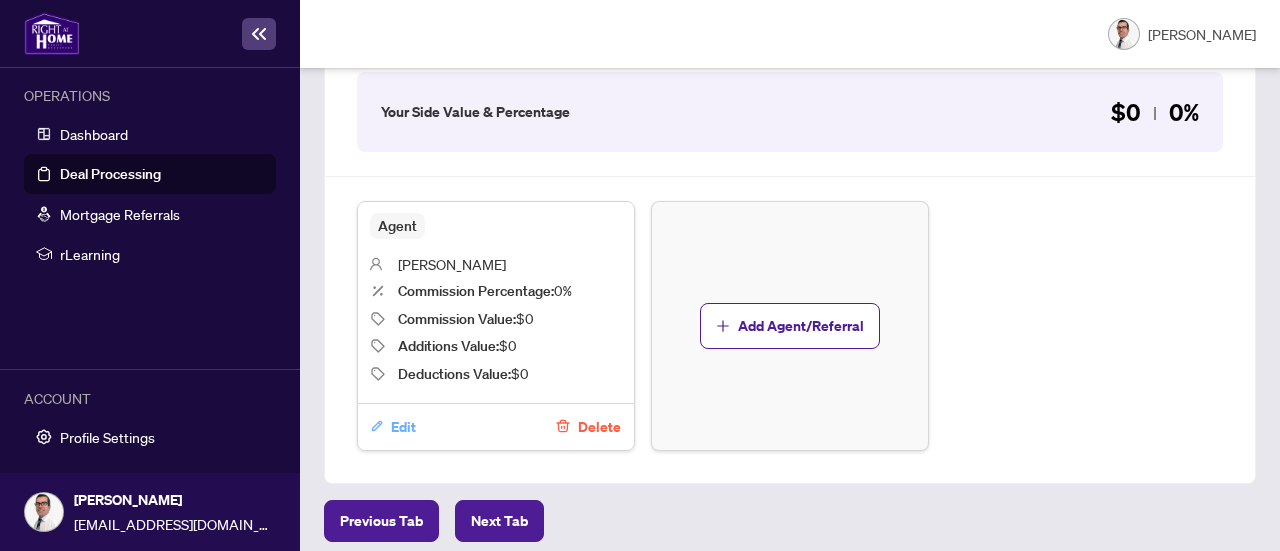 click on "Edit" at bounding box center (403, 427) 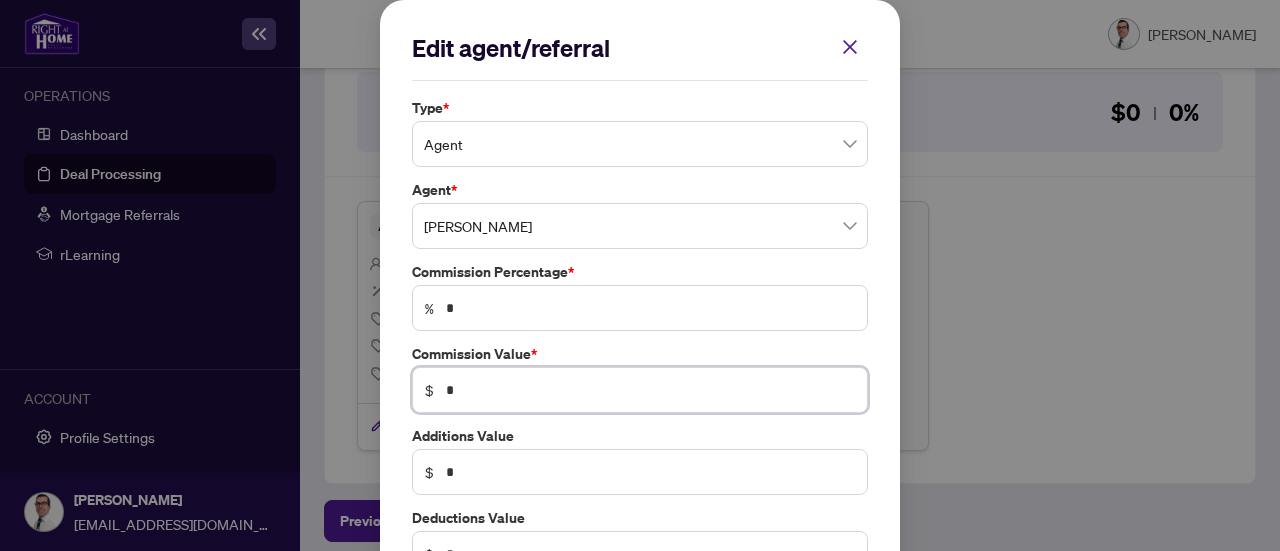 click on "*" at bounding box center [650, 390] 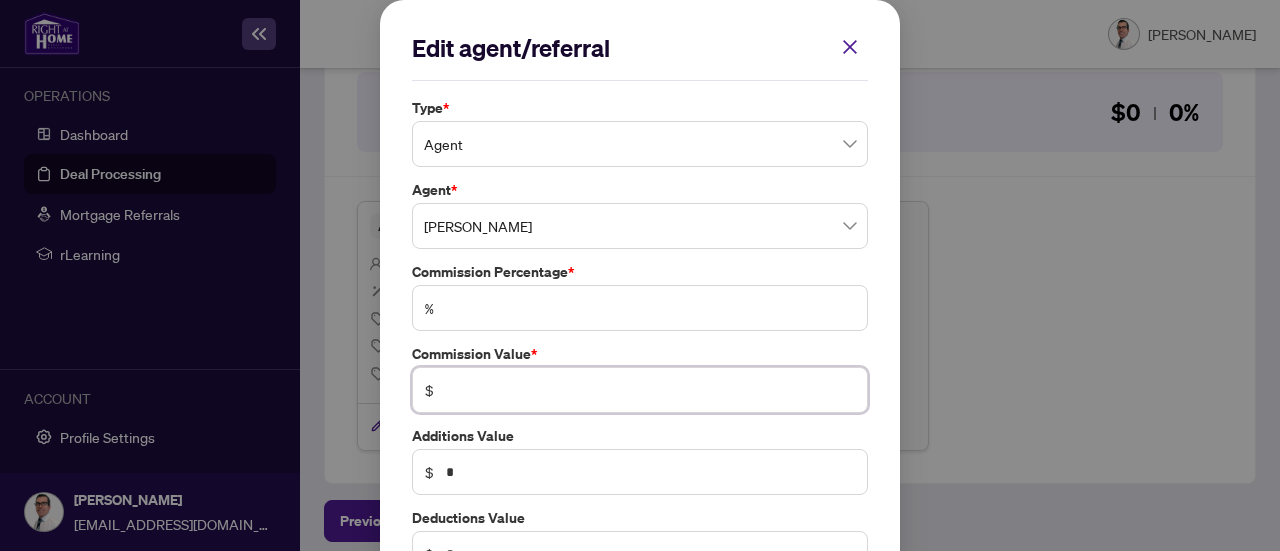 type on "*" 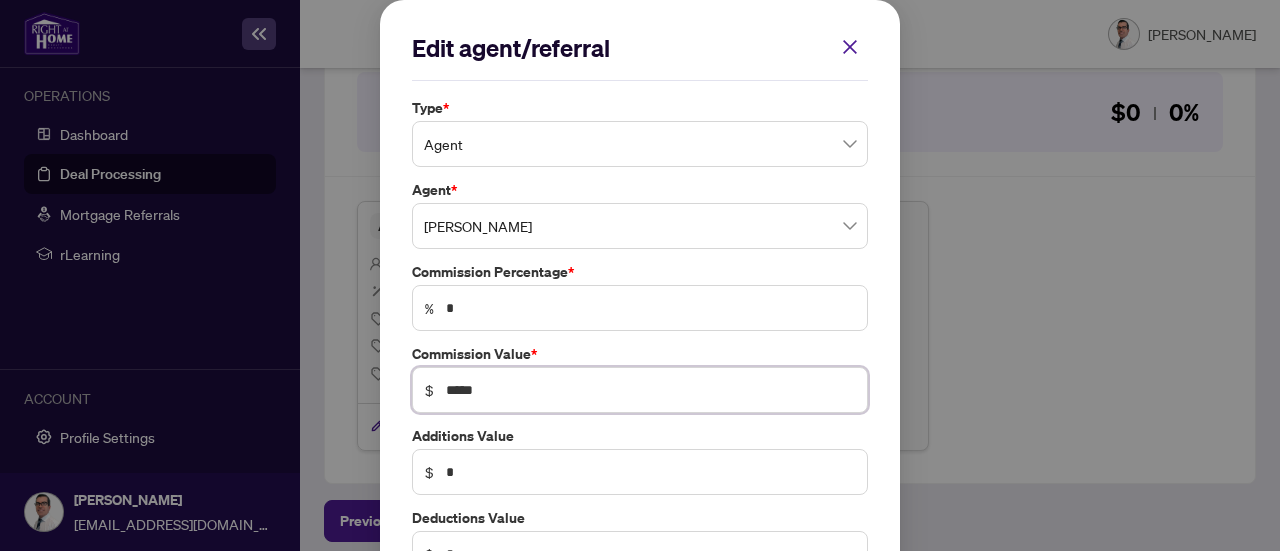 type on "*****" 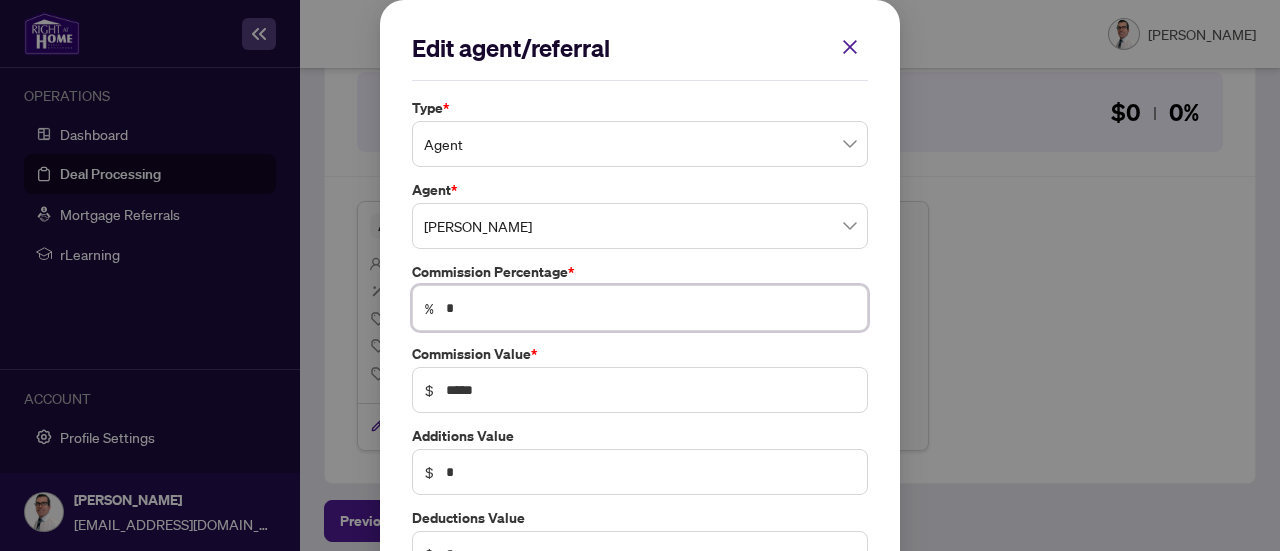 click on "*" at bounding box center (650, 308) 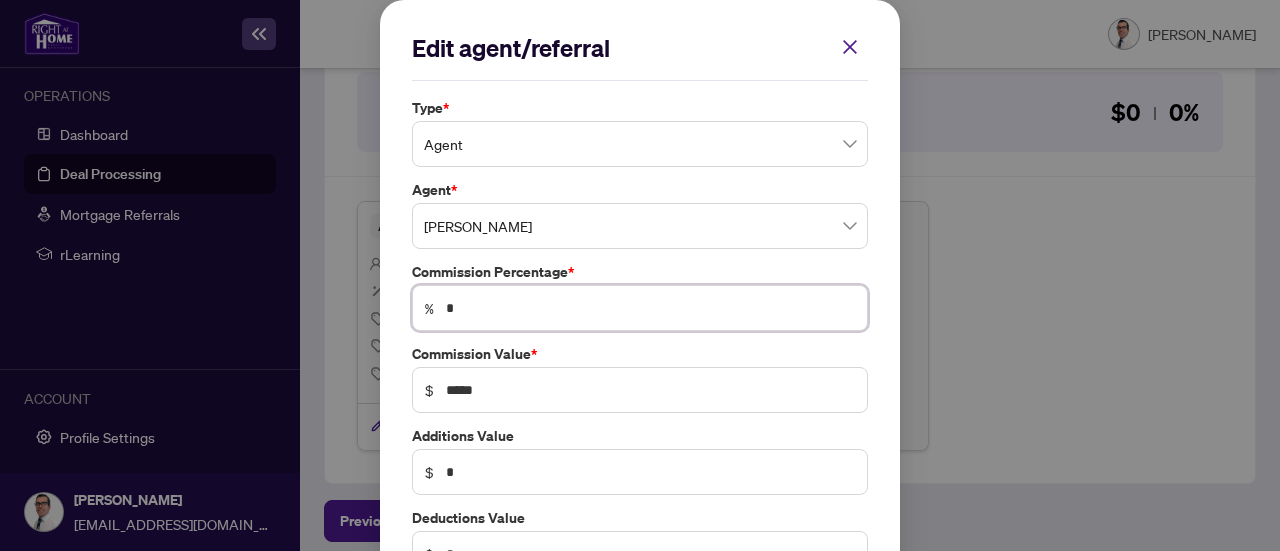 type on "**" 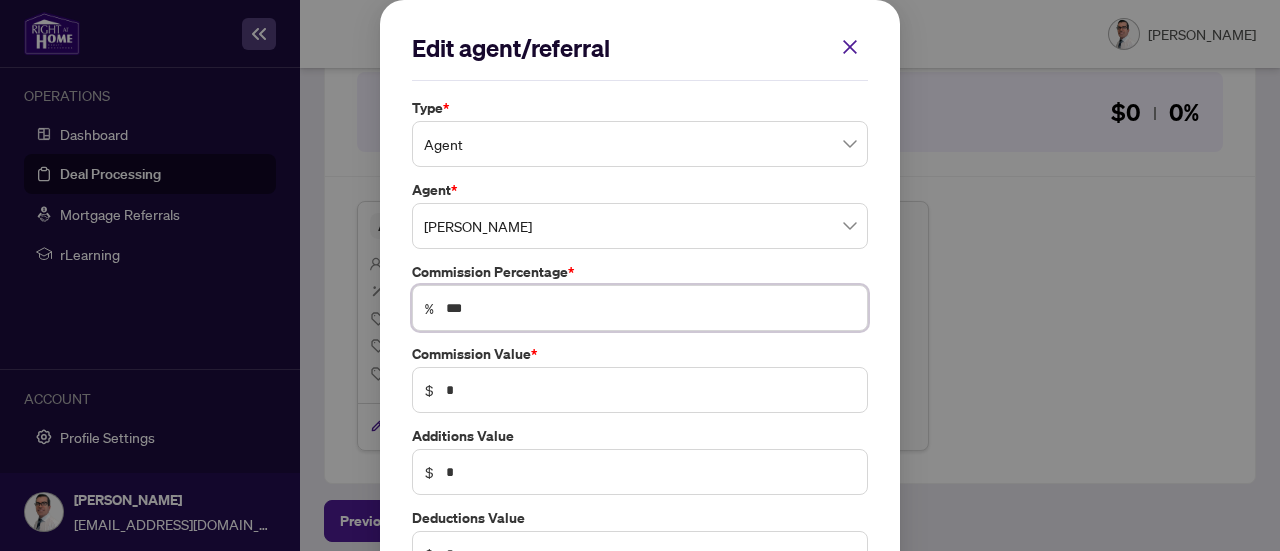 type on "***" 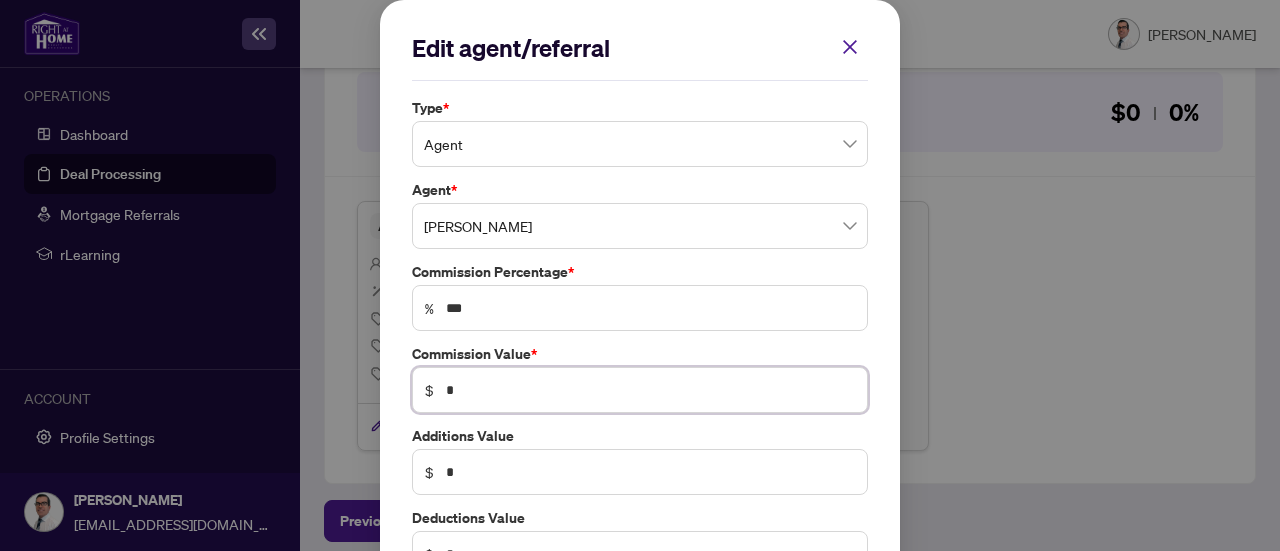 click on "*" at bounding box center [650, 390] 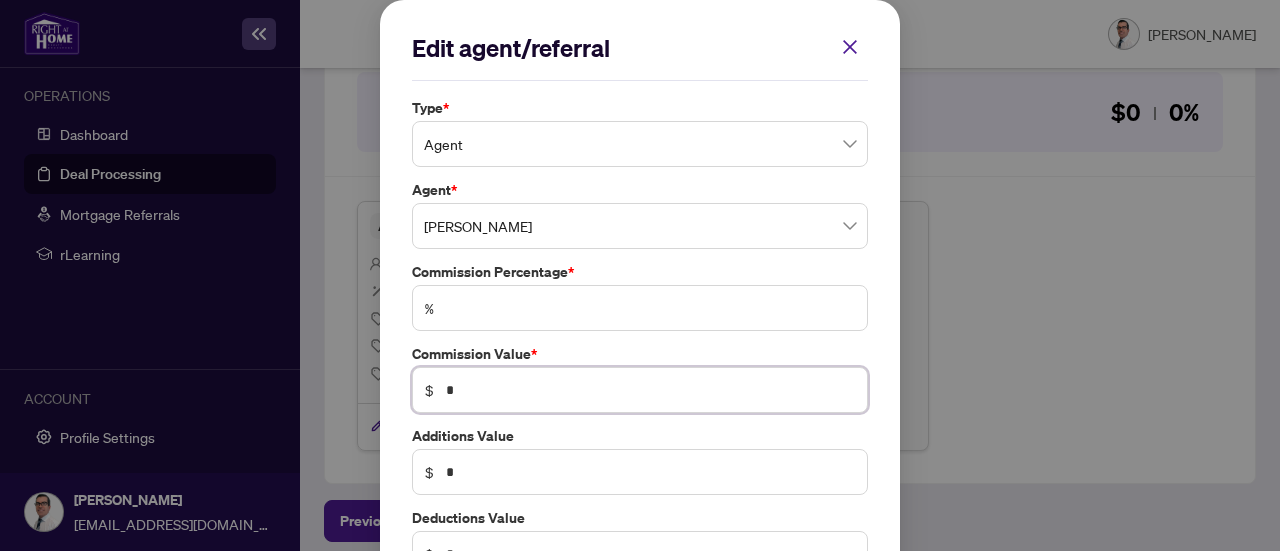 type 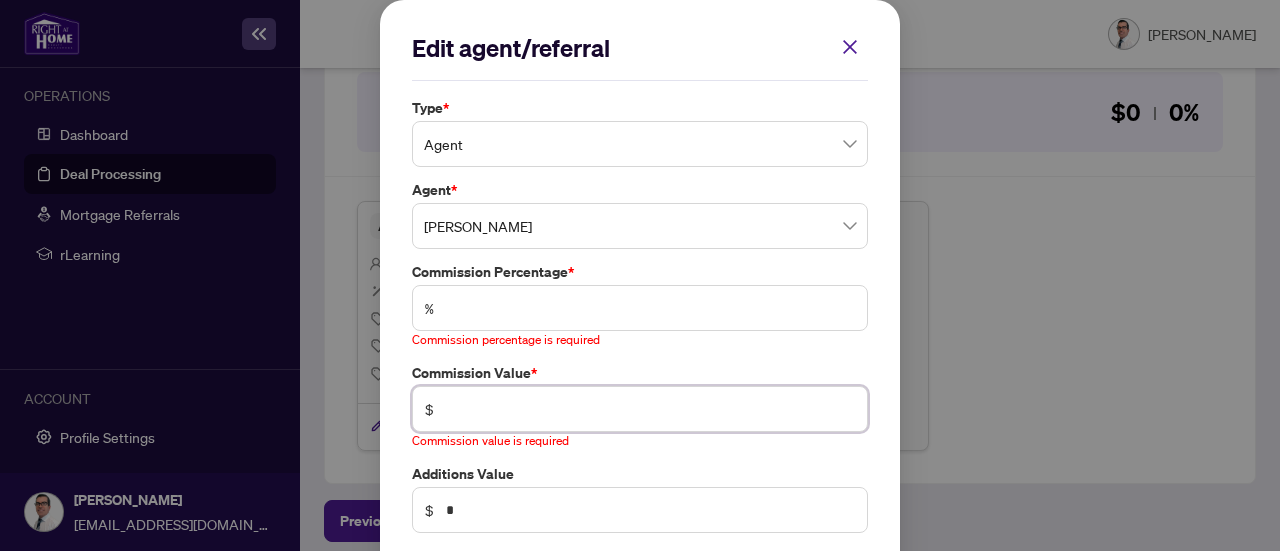 type on "*" 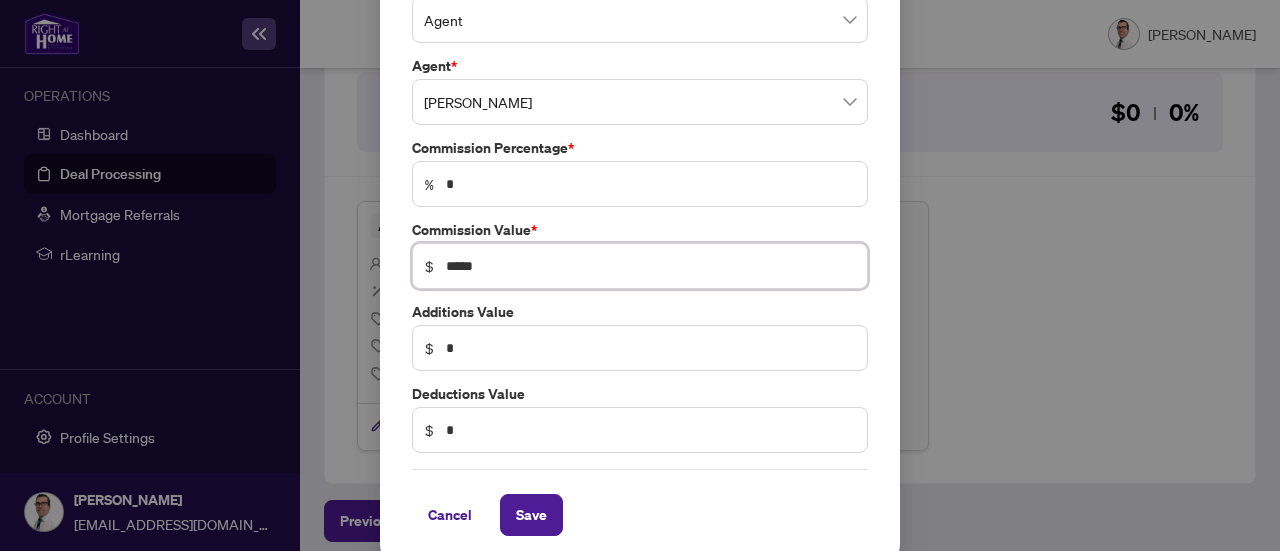 scroll, scrollTop: 136, scrollLeft: 0, axis: vertical 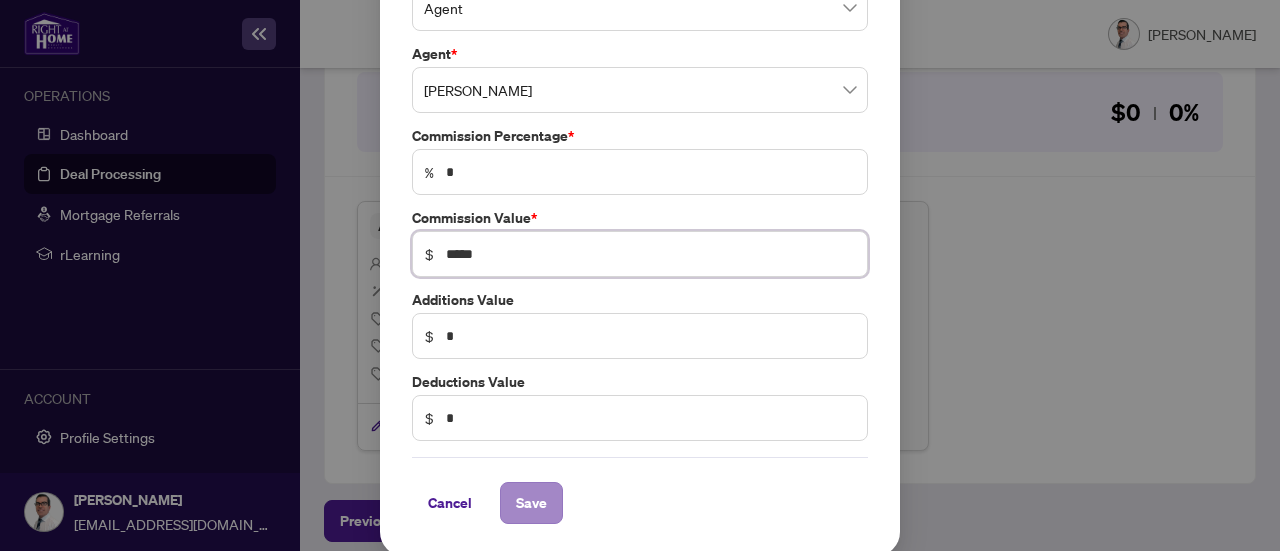 type on "*****" 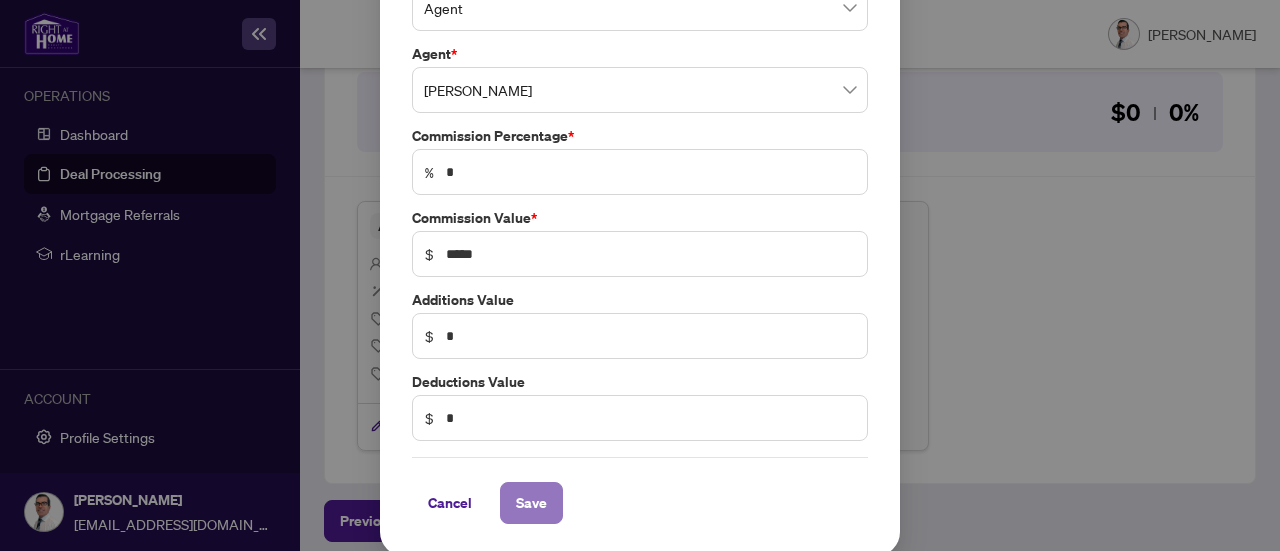 click on "Save" at bounding box center [531, 503] 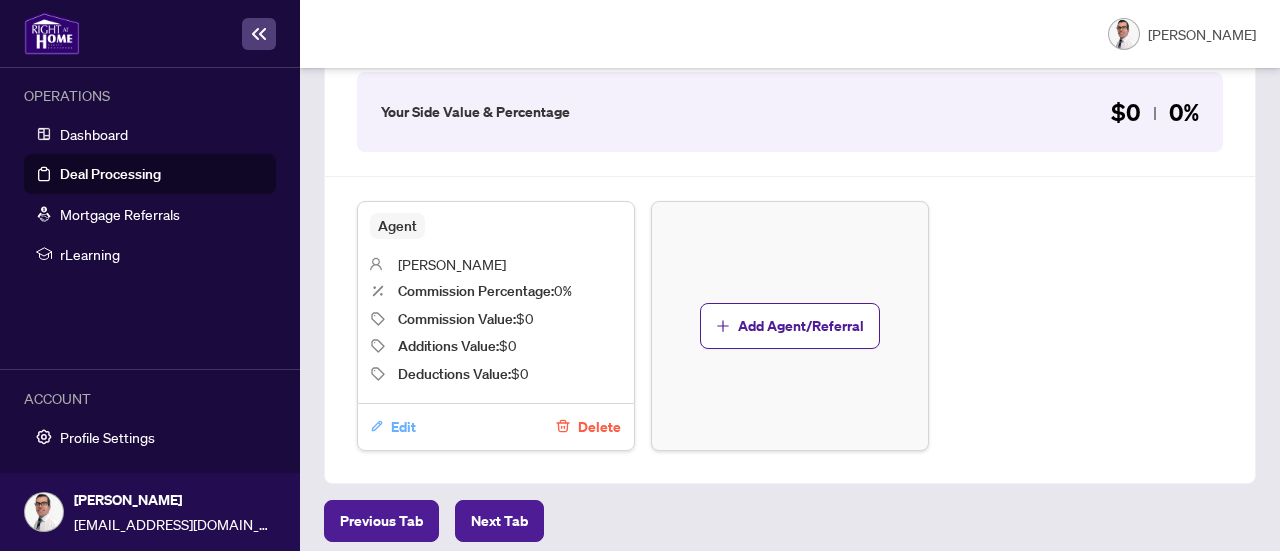 click on "Edit" at bounding box center [403, 427] 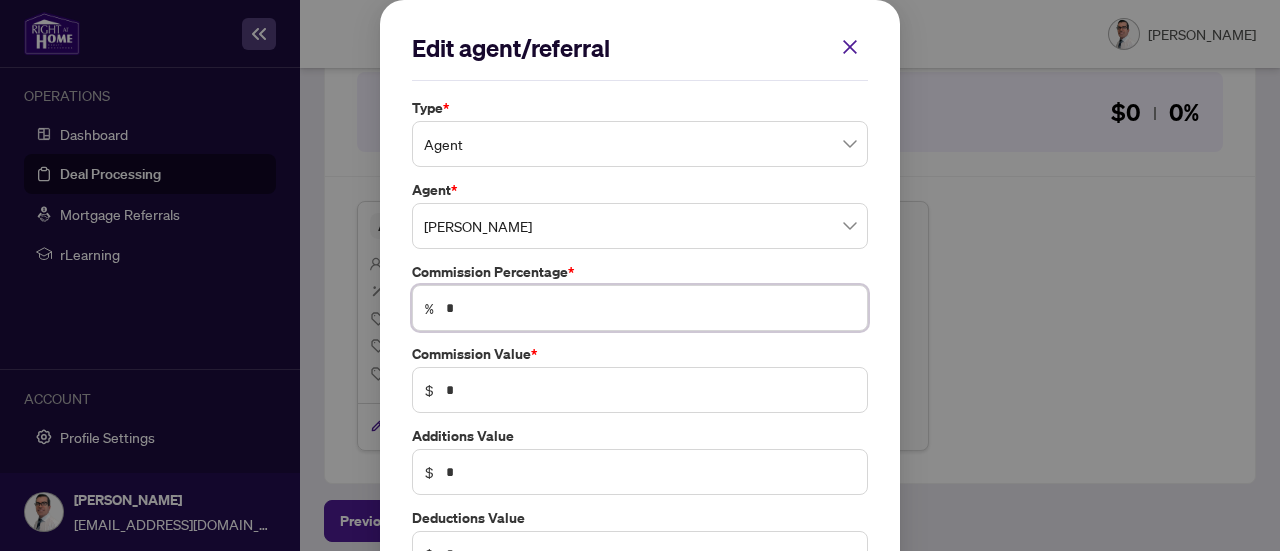 click on "*" at bounding box center [650, 308] 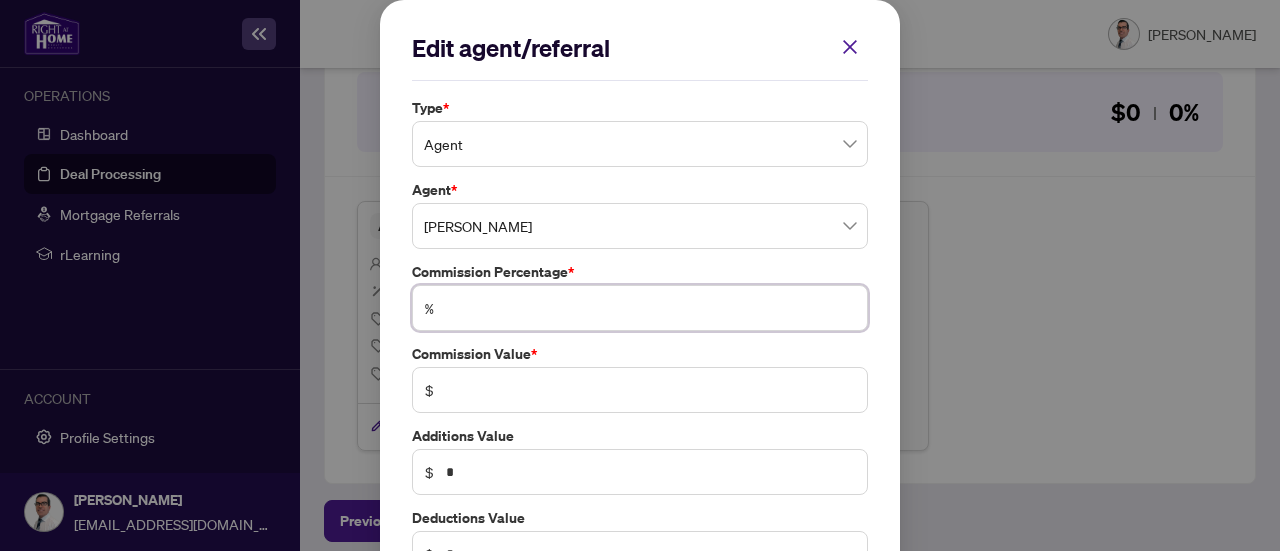 type on "*" 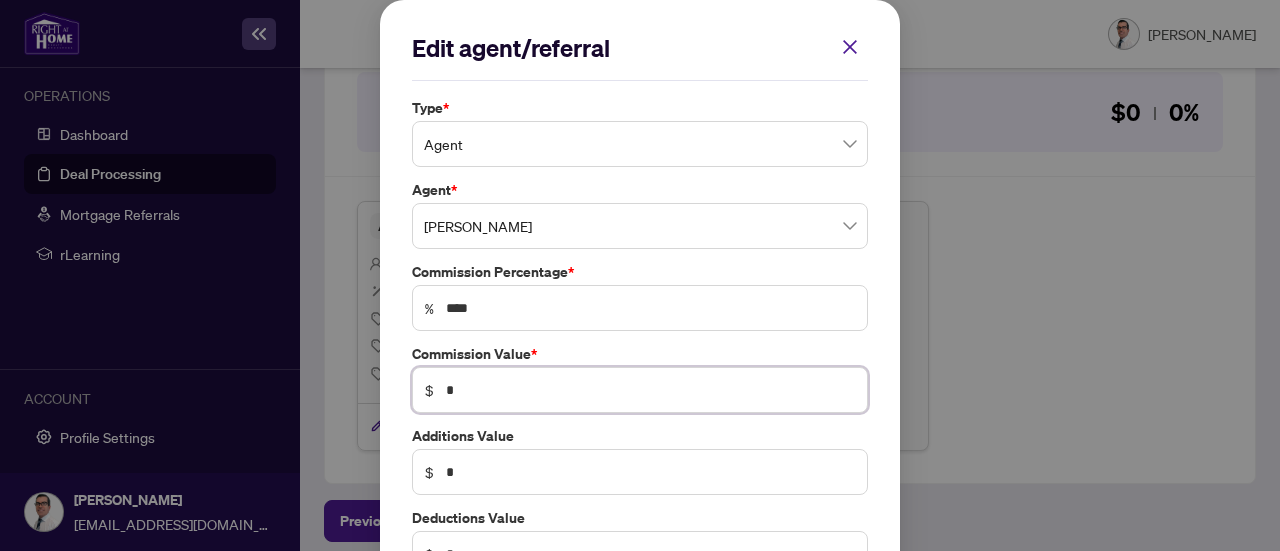click on "$ *" at bounding box center [640, 390] 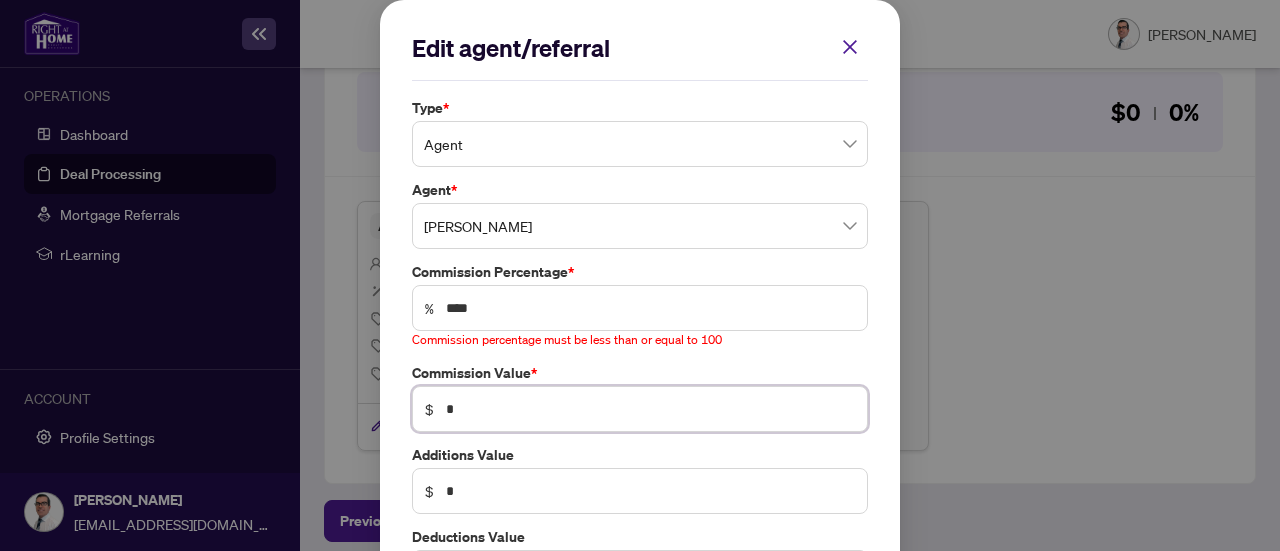 type on "*" 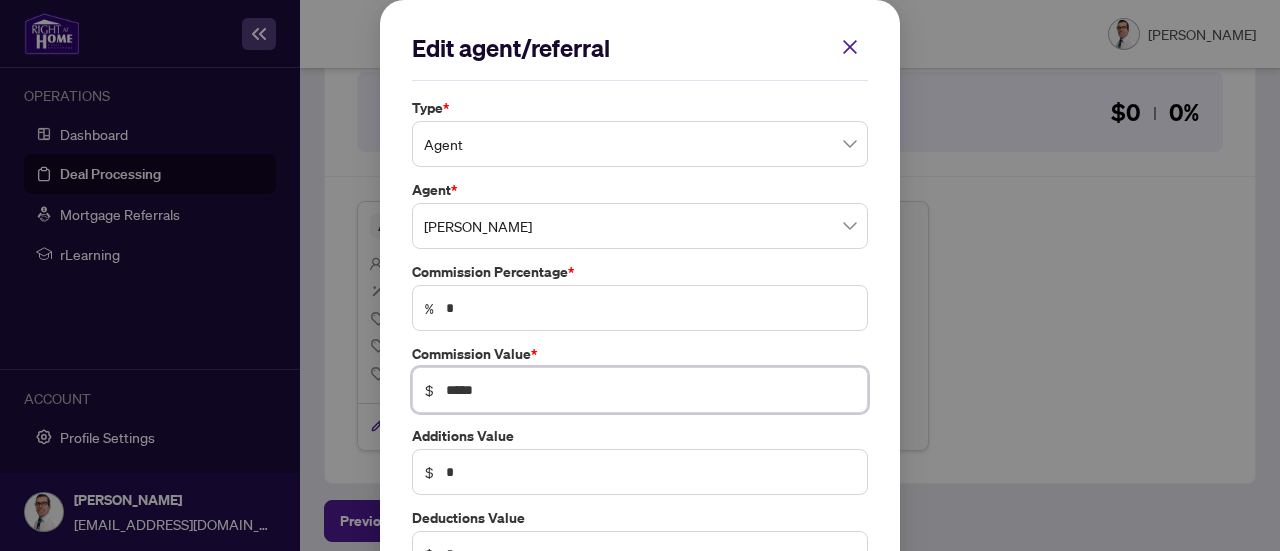 type on "*****" 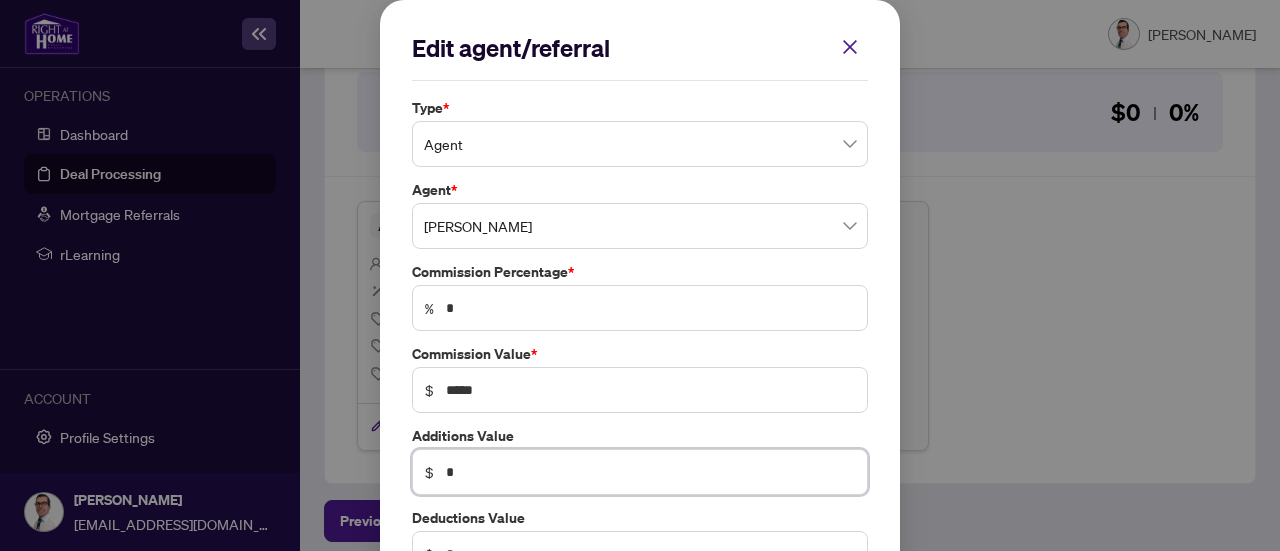 click on "*" at bounding box center [650, 472] 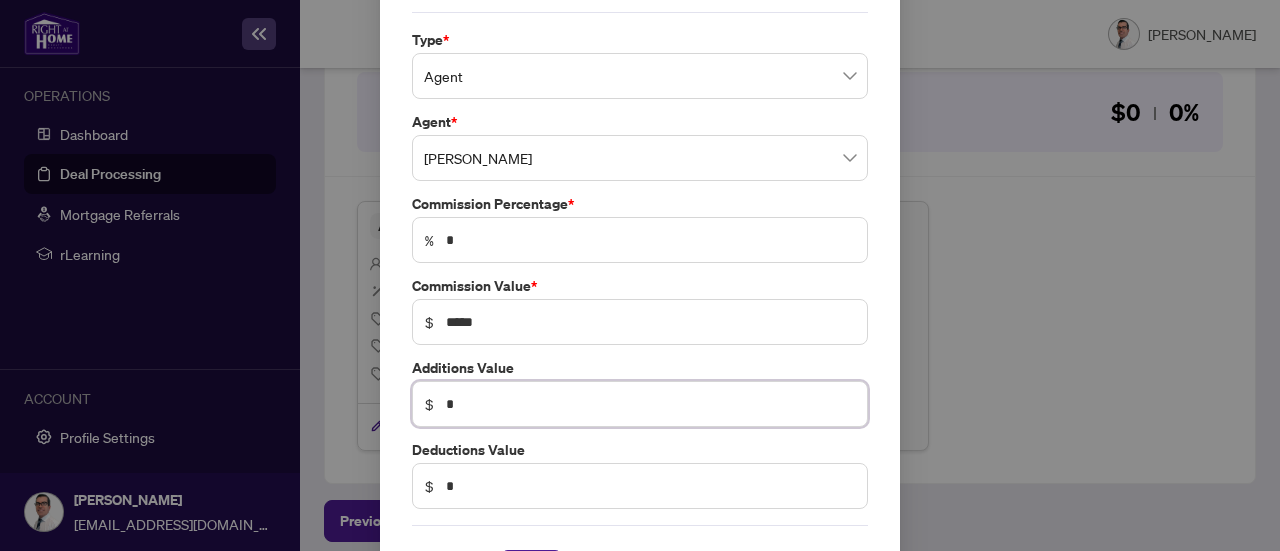 scroll, scrollTop: 100, scrollLeft: 0, axis: vertical 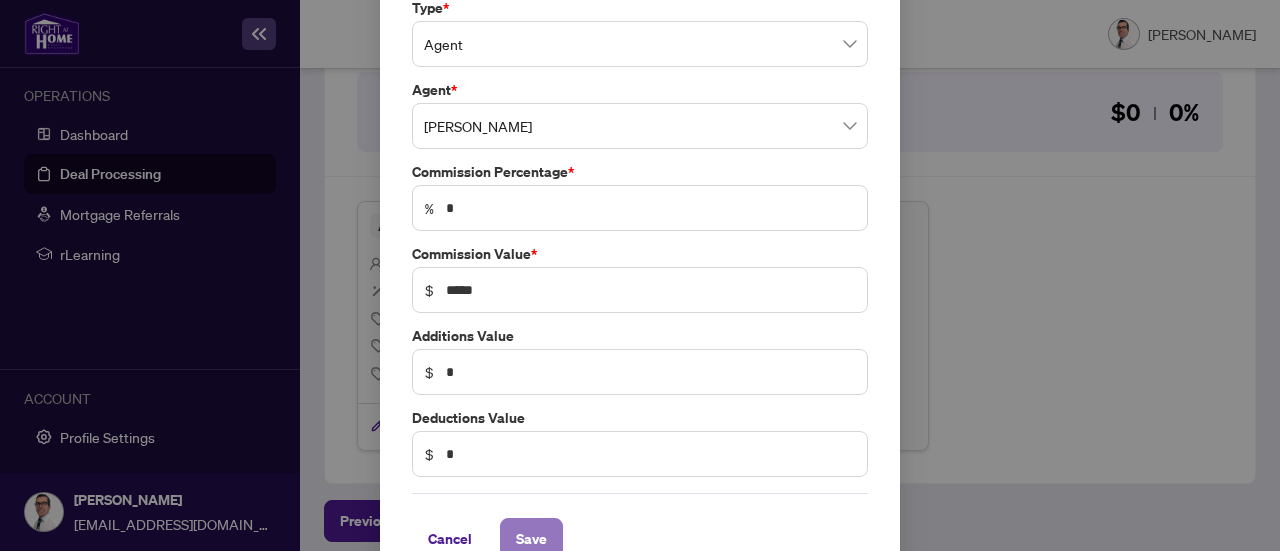 click on "Save" at bounding box center (531, 539) 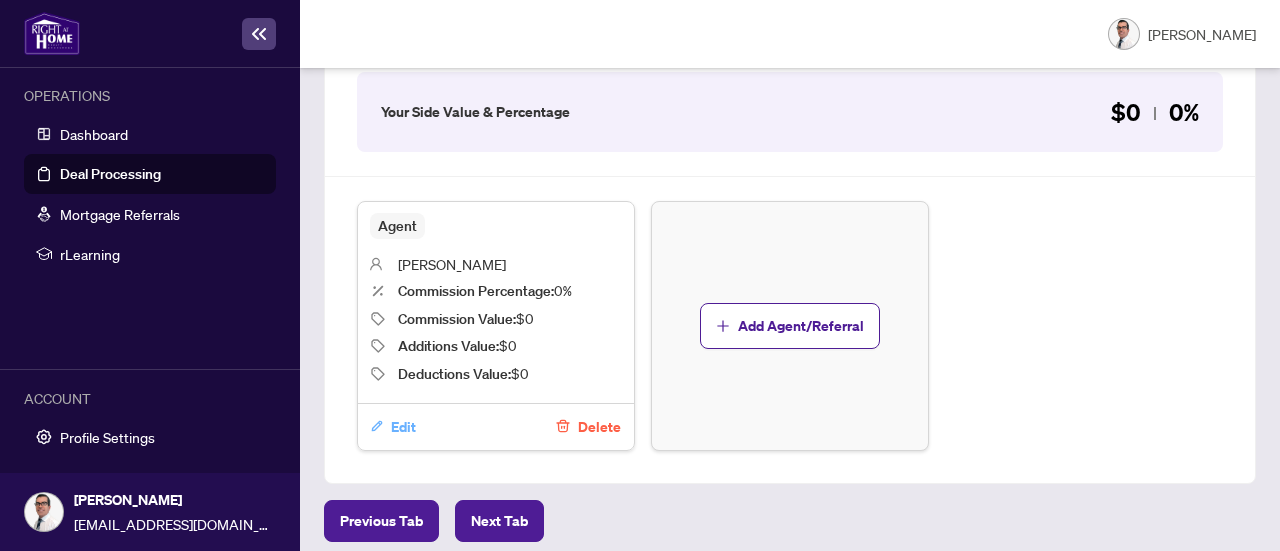 click on "Edit" at bounding box center [403, 427] 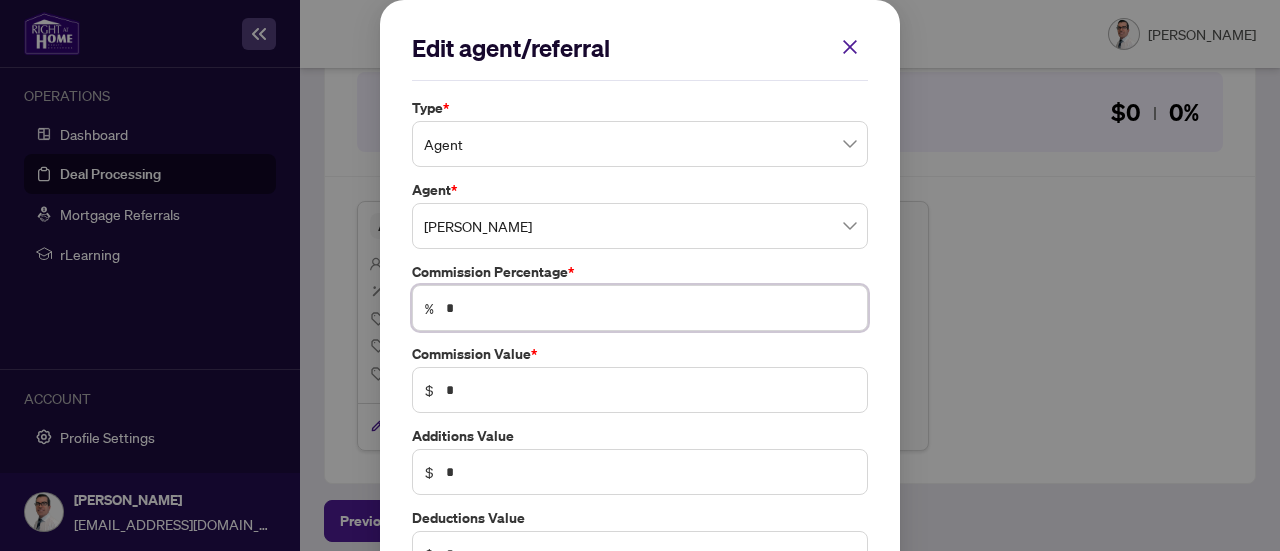 click on "*" at bounding box center (650, 308) 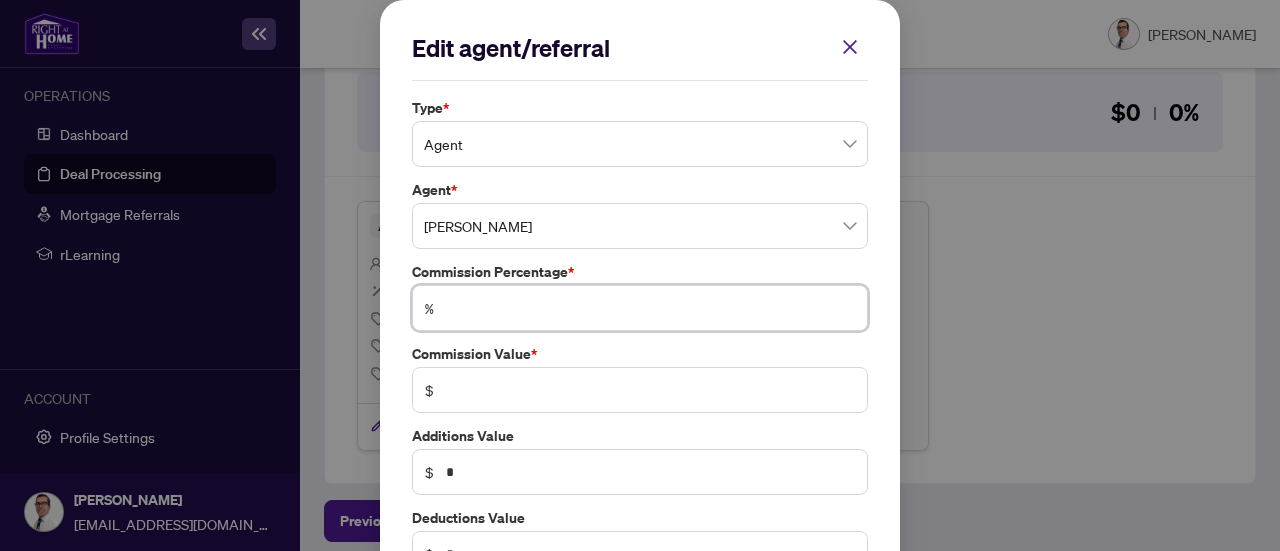 type on "*" 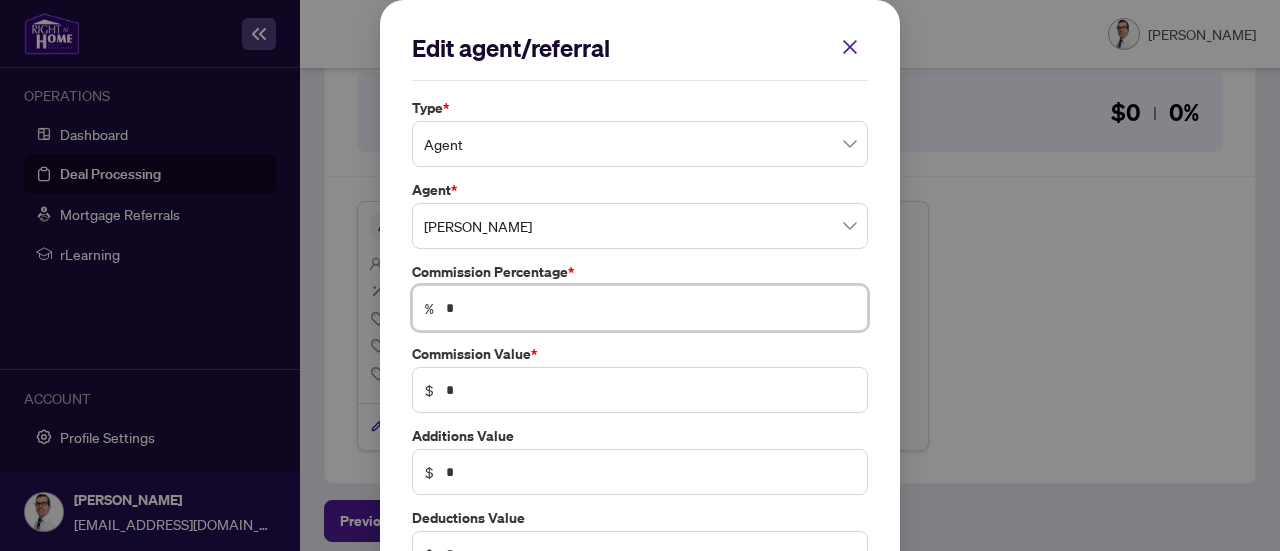 type on "*" 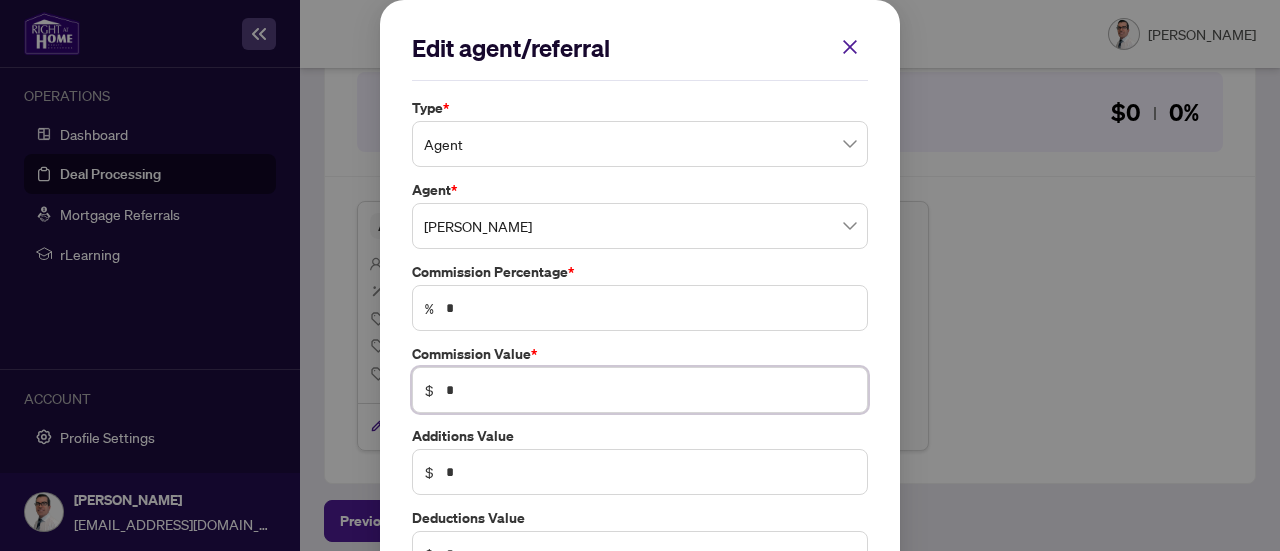 click on "*" at bounding box center [650, 390] 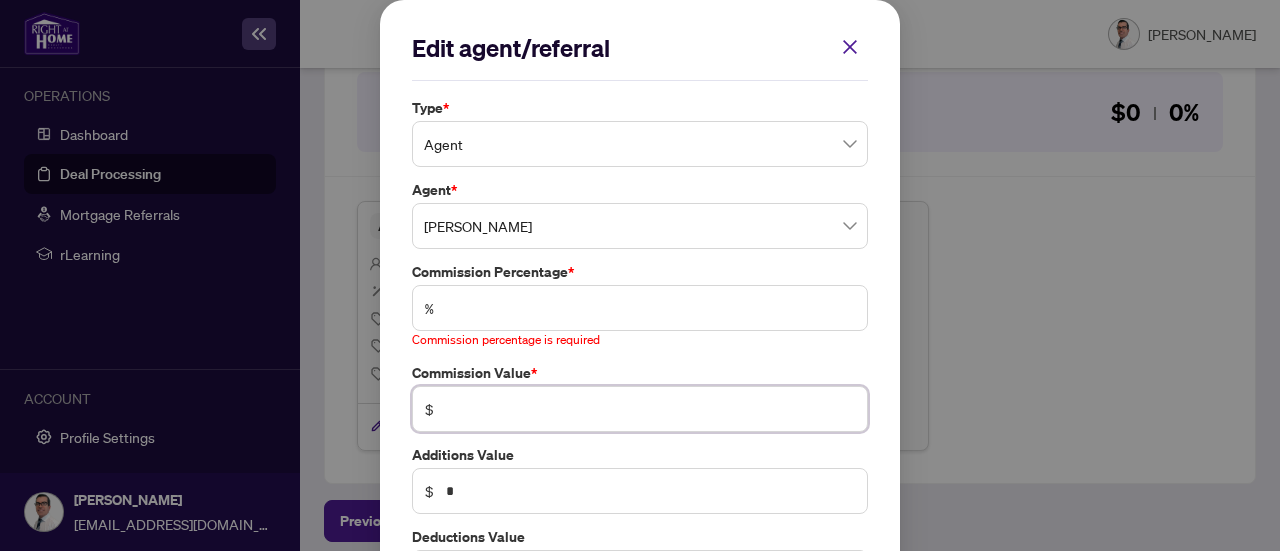 type on "*" 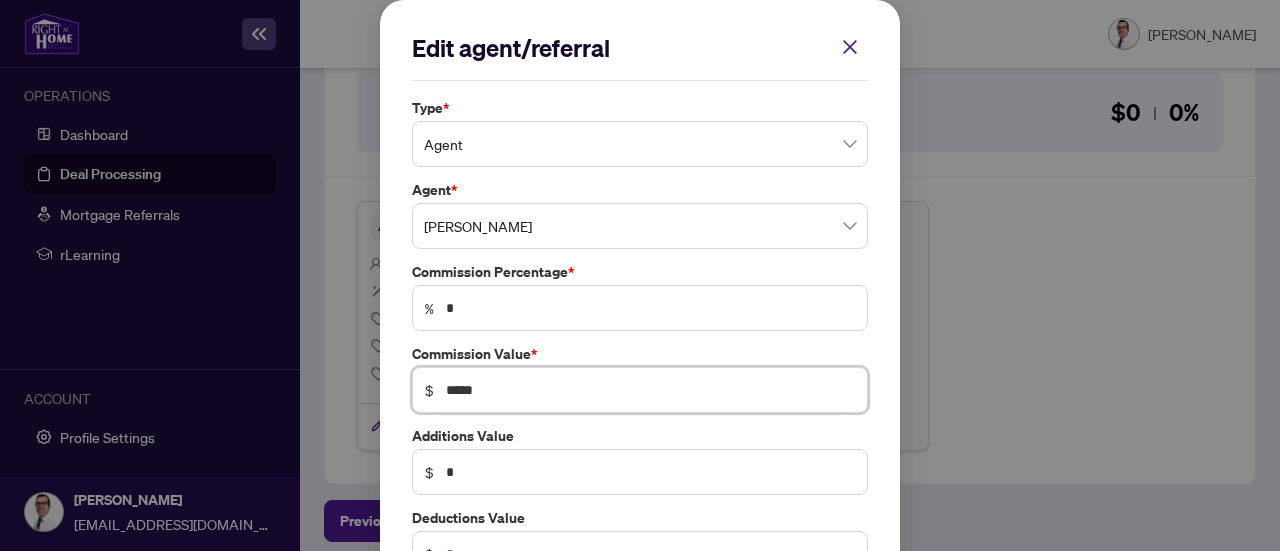 type on "*****" 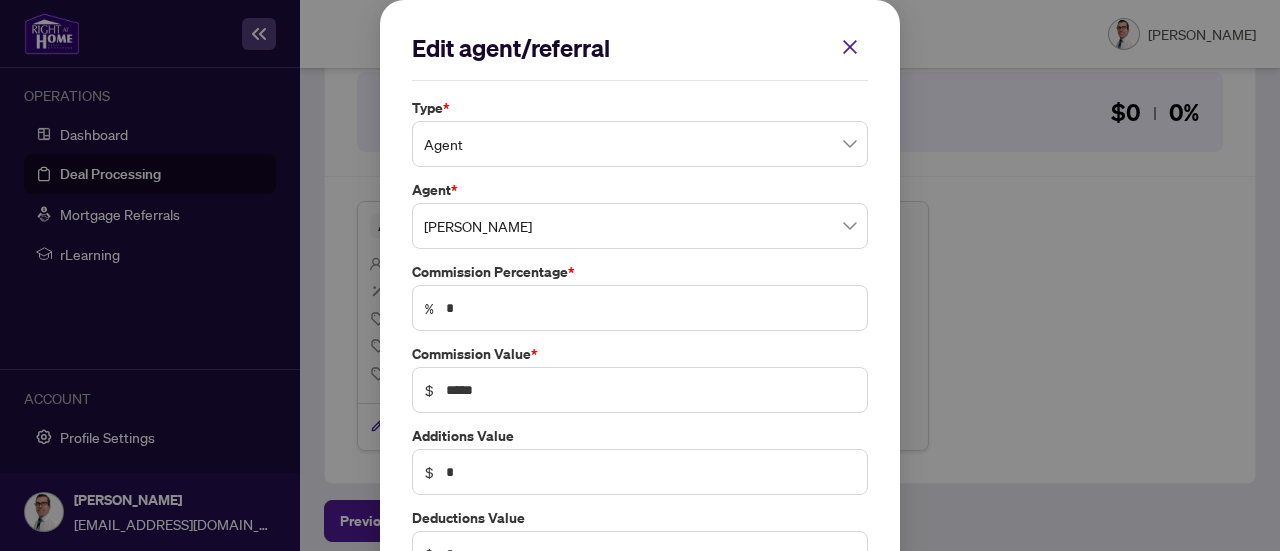 click on "Additions Value" at bounding box center [640, 436] 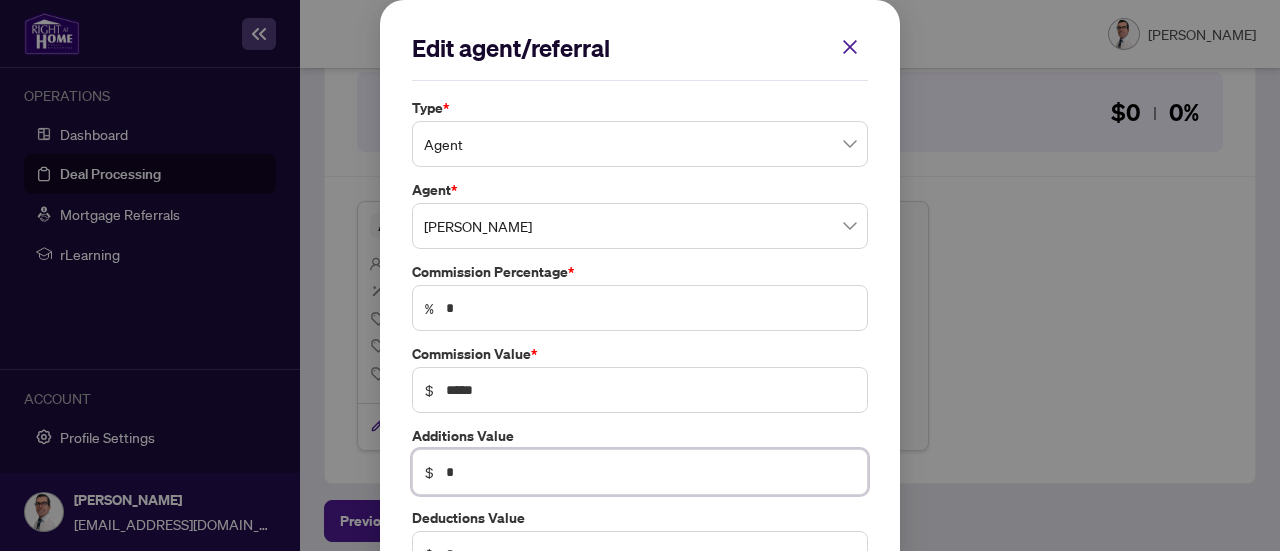 click on "*" at bounding box center (650, 472) 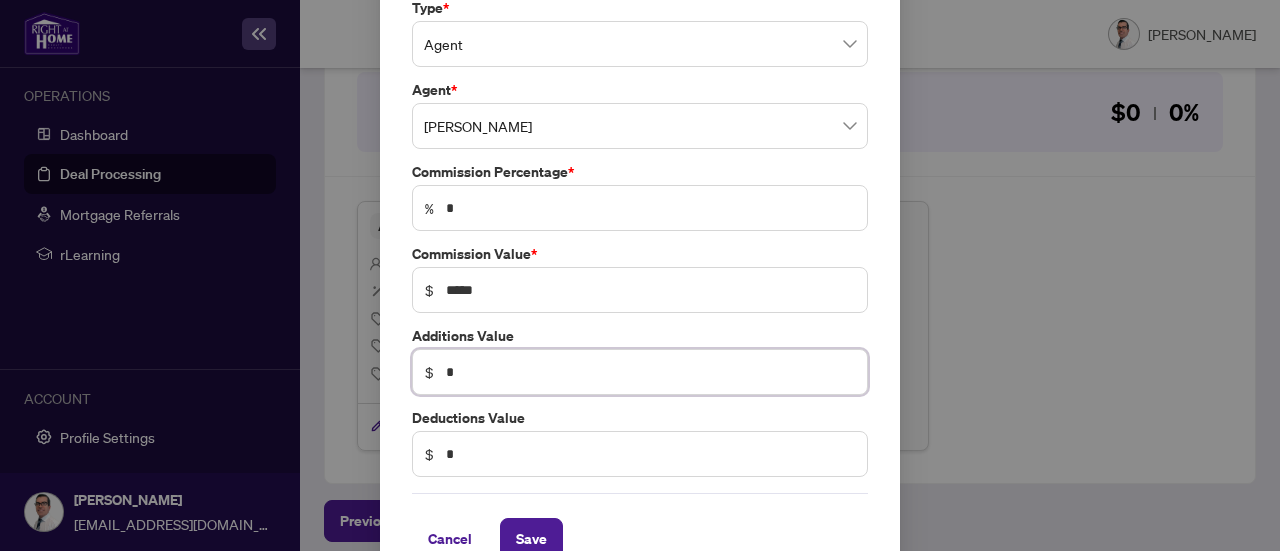 scroll, scrollTop: 136, scrollLeft: 0, axis: vertical 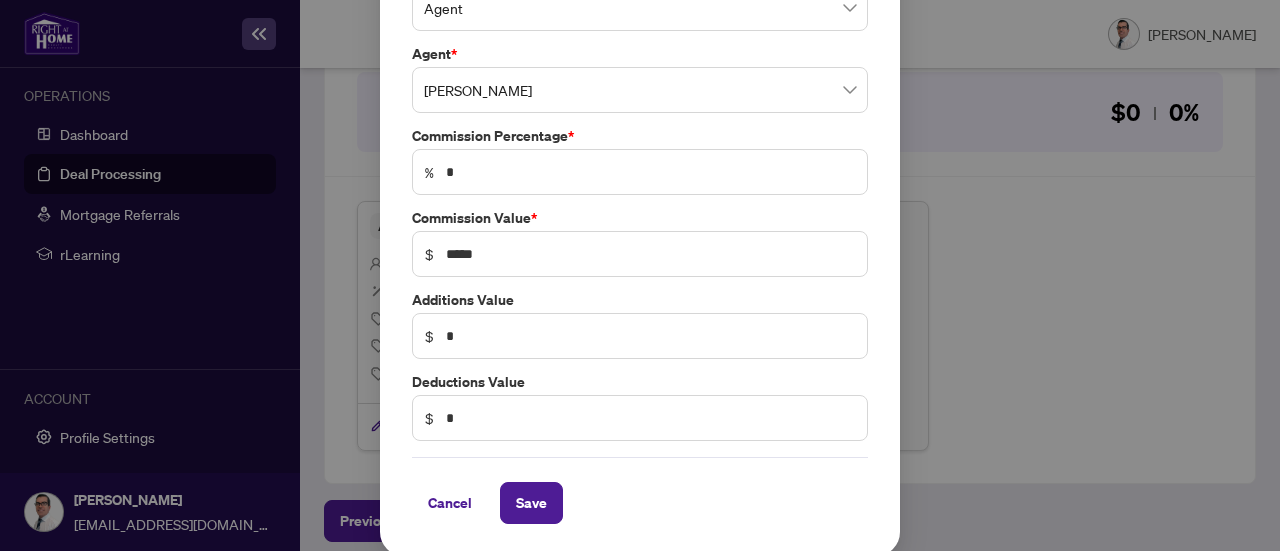 click on "$ *" at bounding box center (640, 418) 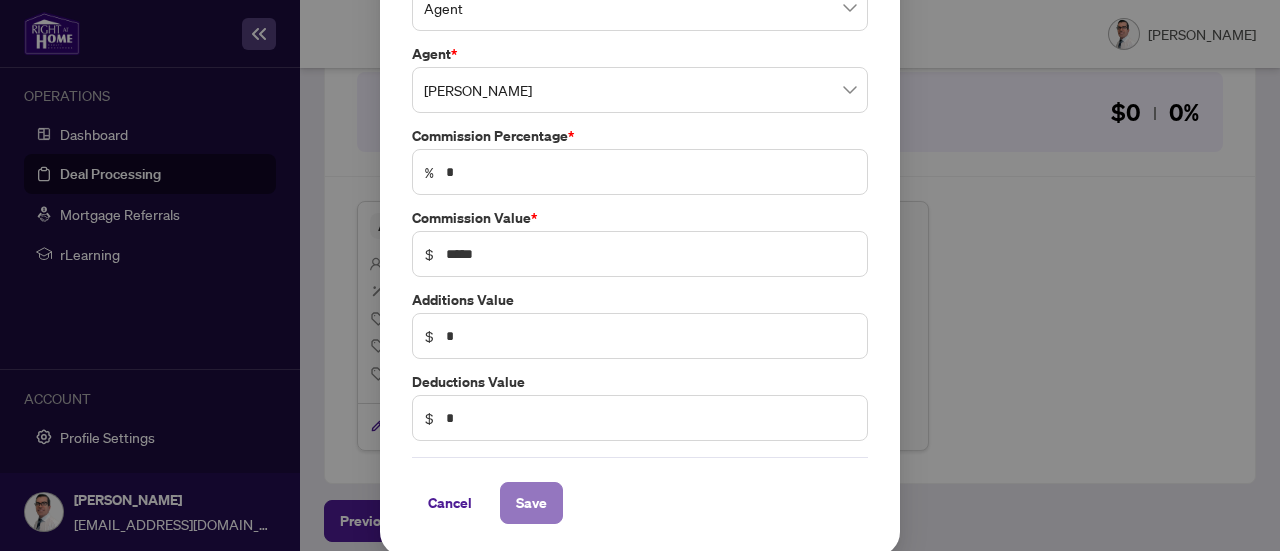 click on "Save" at bounding box center [531, 503] 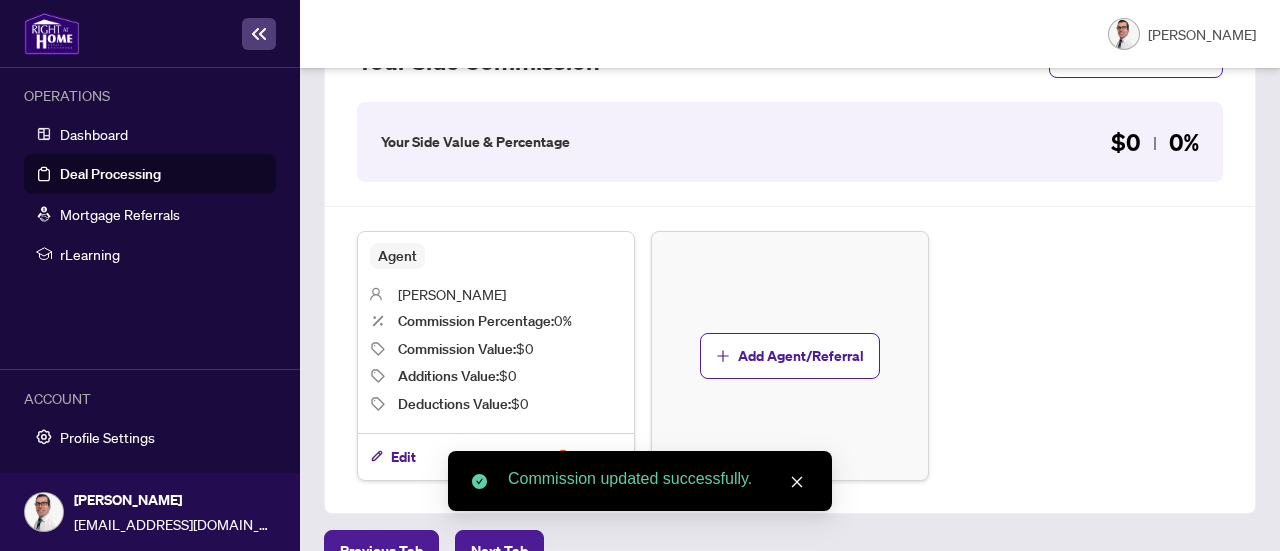 scroll, scrollTop: 746, scrollLeft: 0, axis: vertical 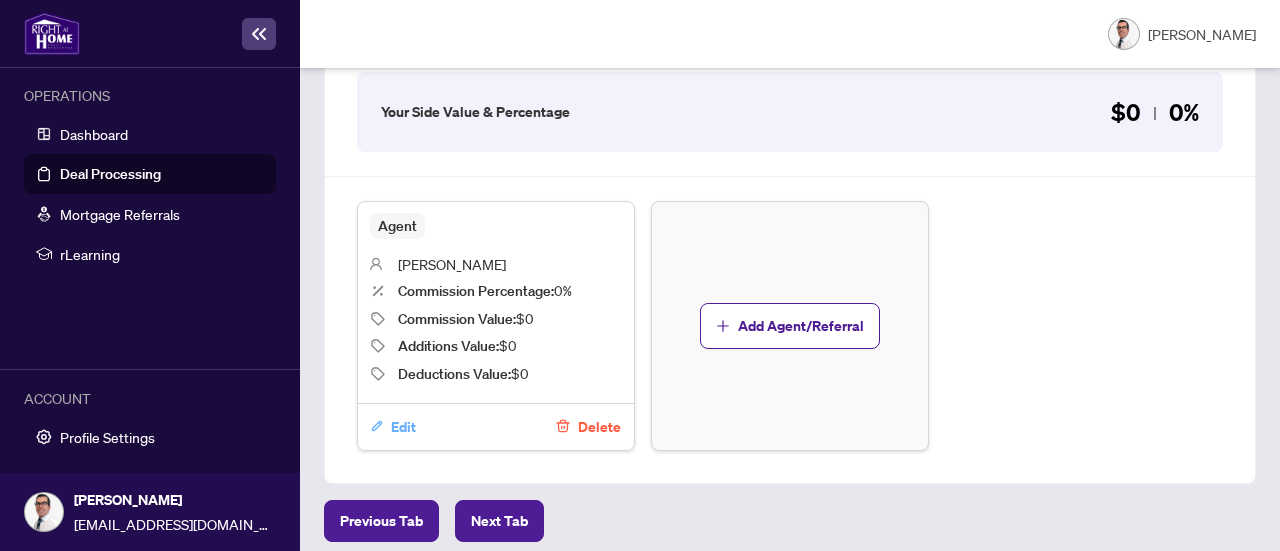 click on "Edit" at bounding box center (403, 427) 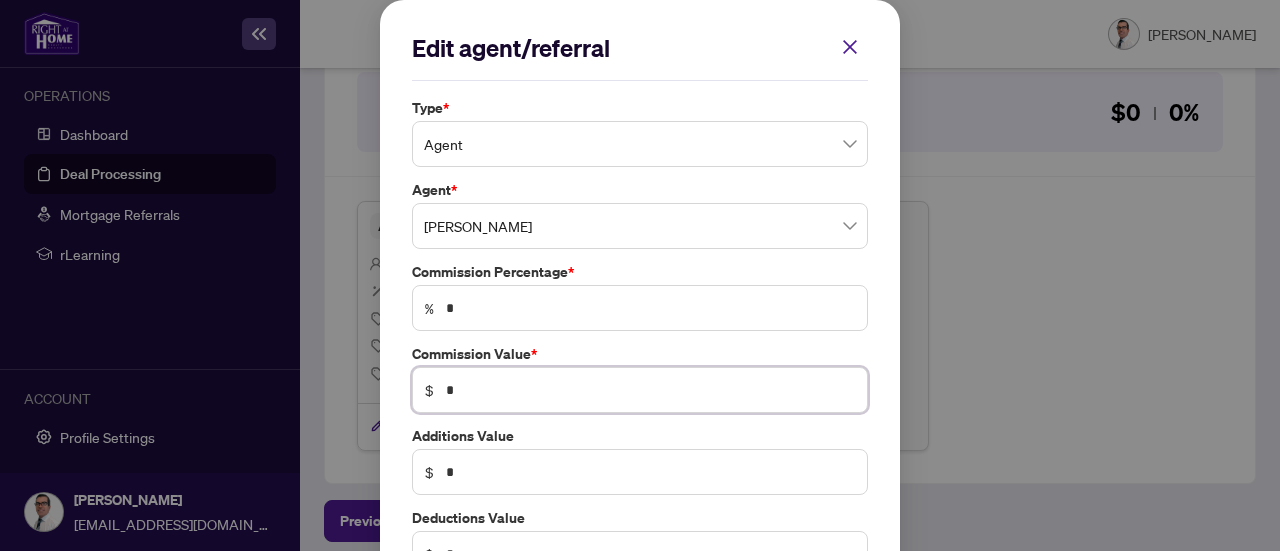 click on "*" at bounding box center (650, 390) 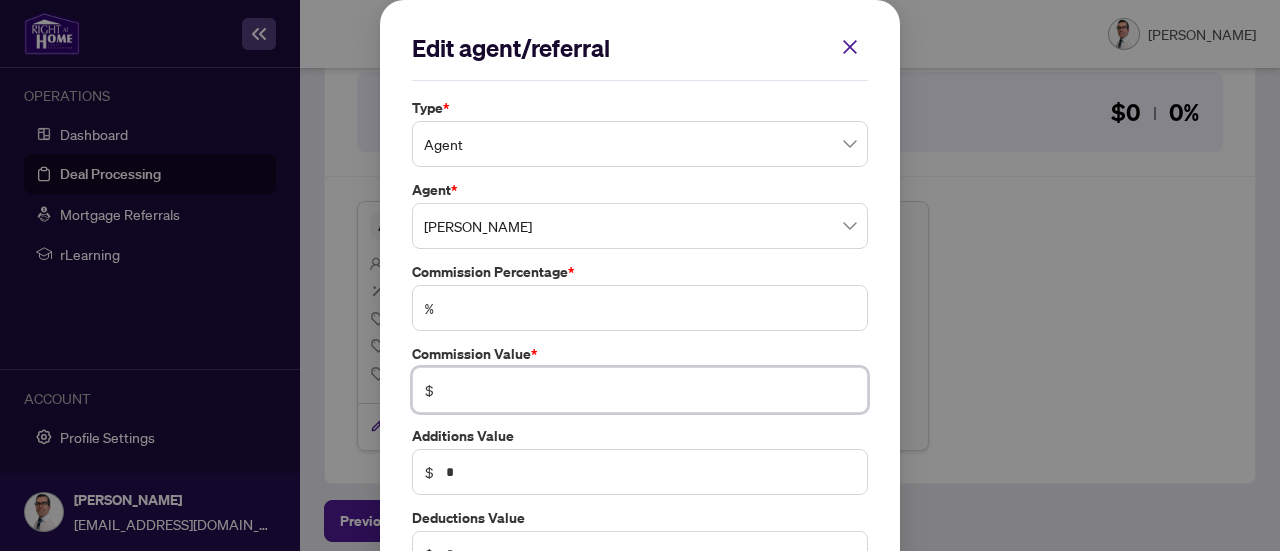 type on "*" 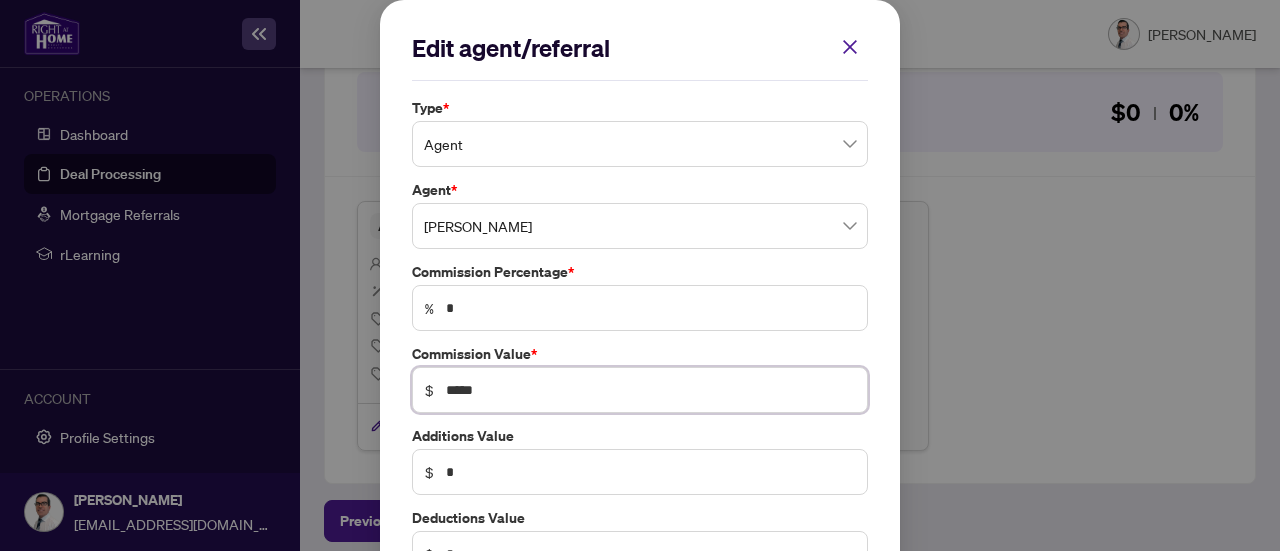 type on "*****" 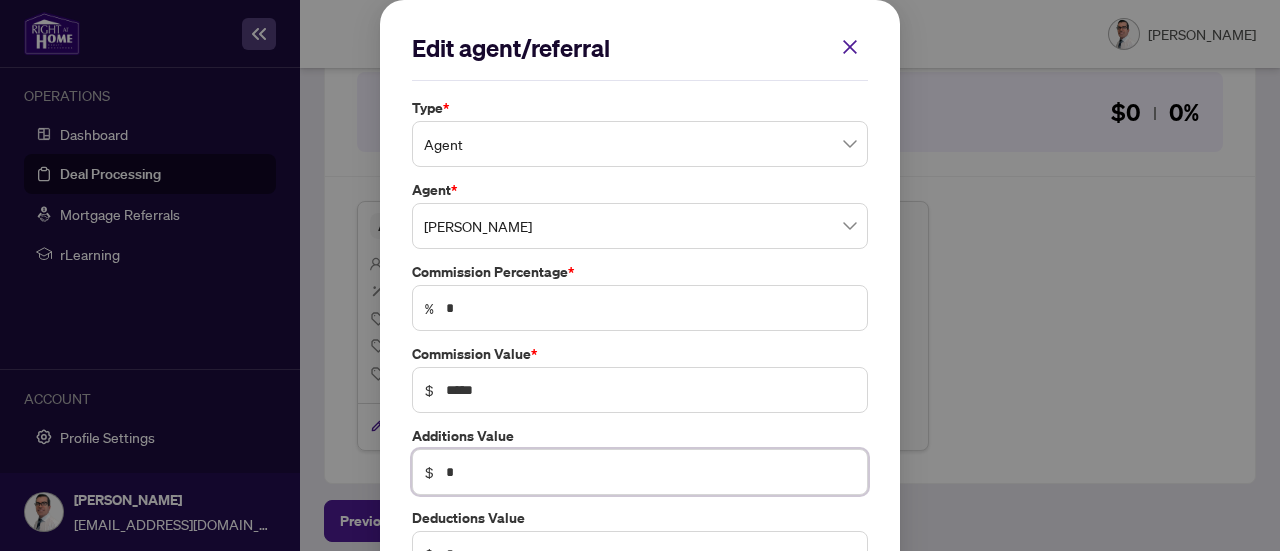 click on "*" at bounding box center [650, 472] 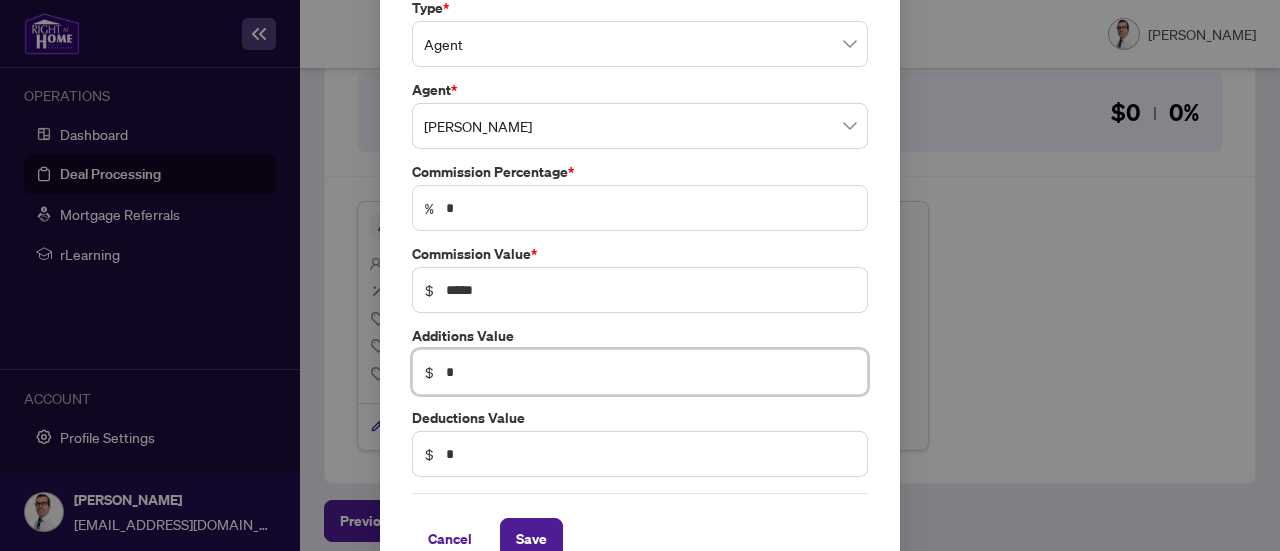 scroll, scrollTop: 136, scrollLeft: 0, axis: vertical 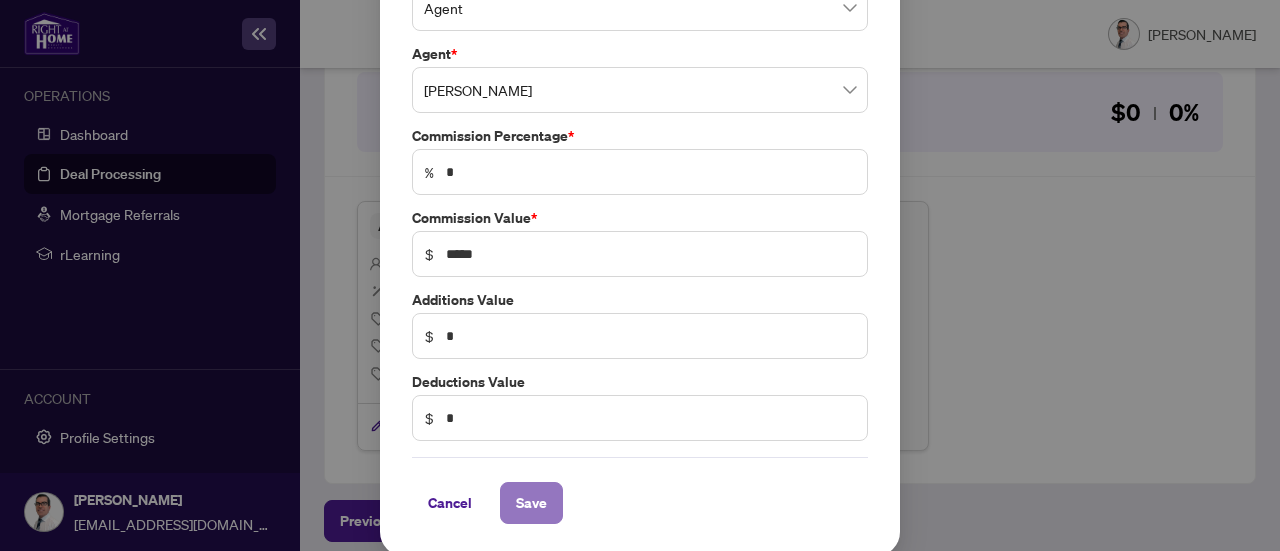 click on "Save" at bounding box center (531, 503) 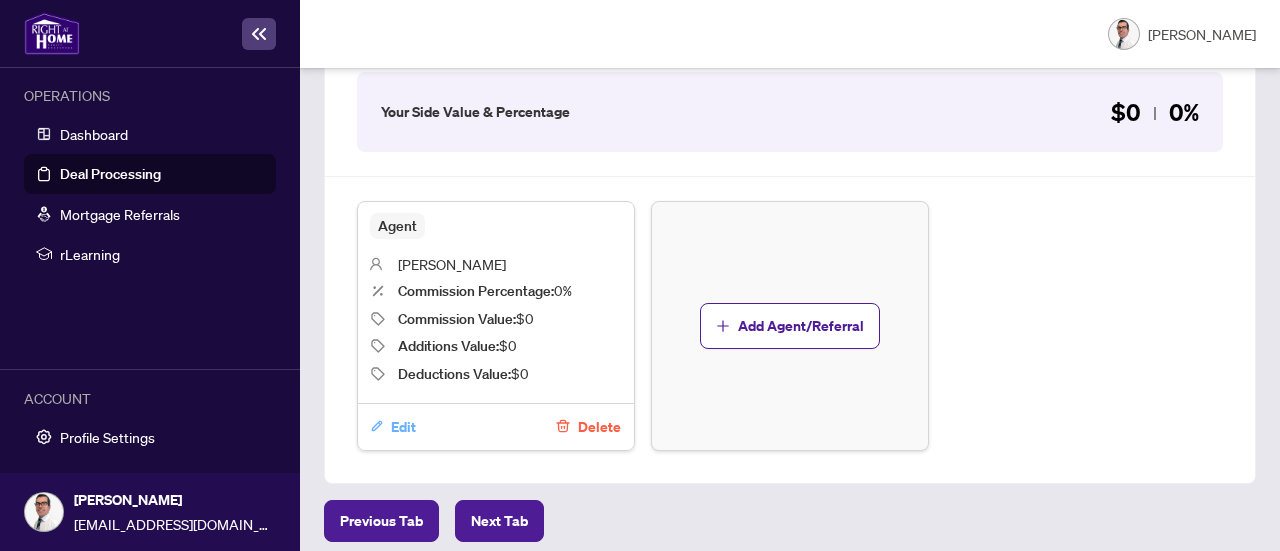 click on "Edit" at bounding box center (403, 427) 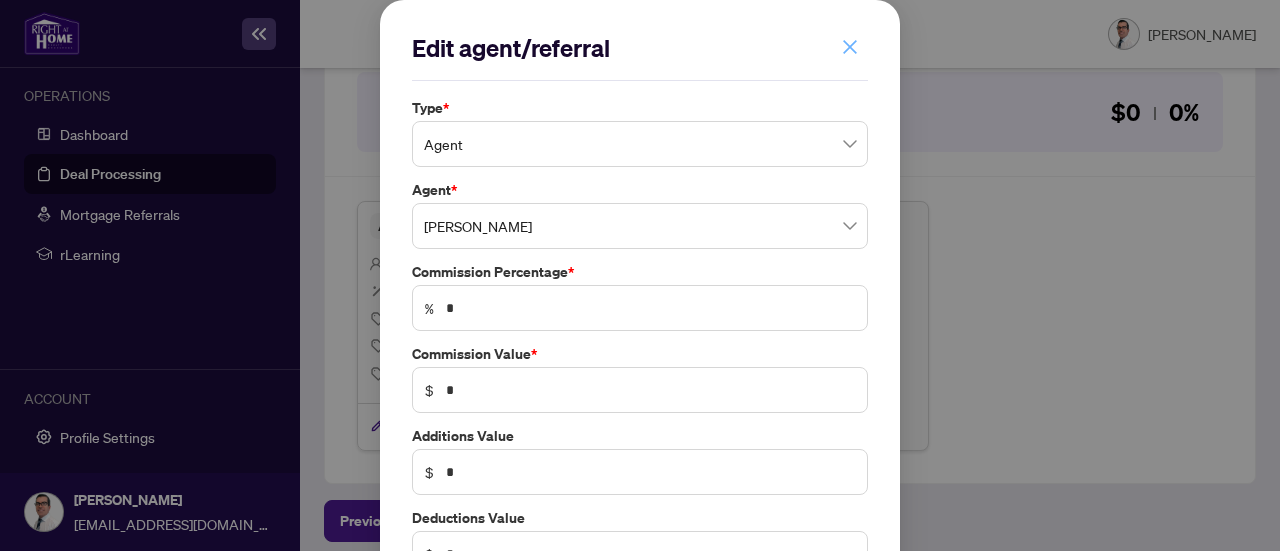 click 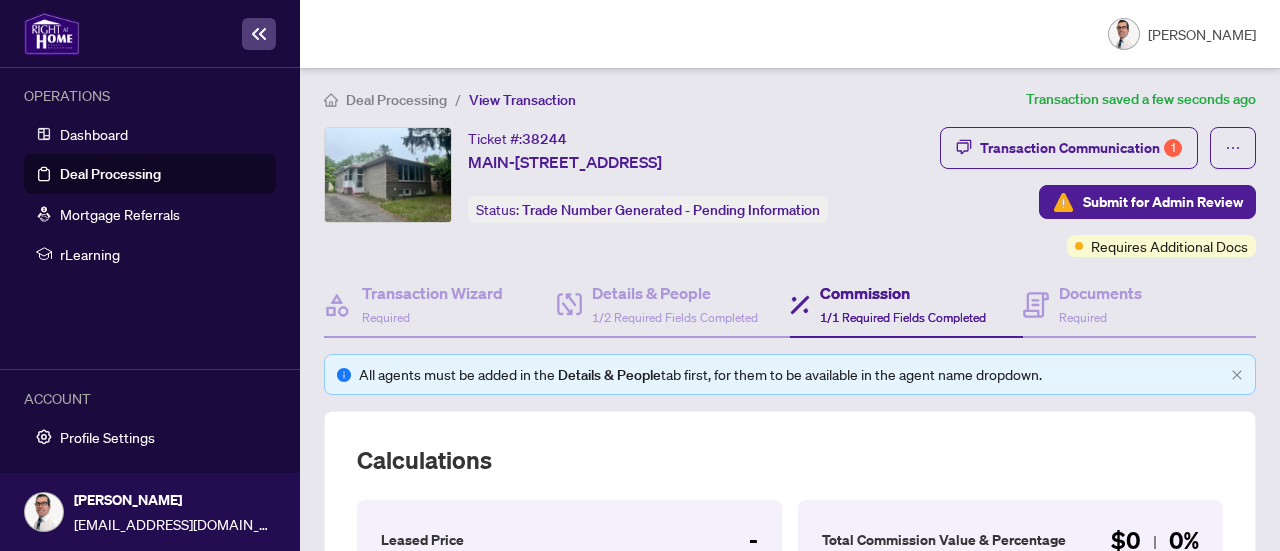 scroll, scrollTop: 0, scrollLeft: 0, axis: both 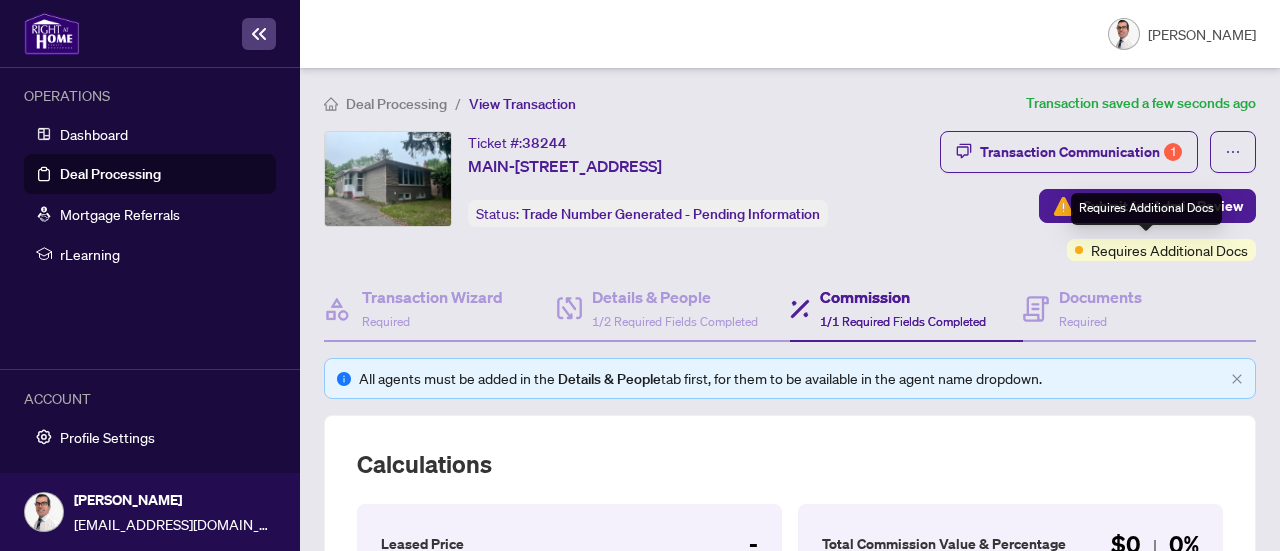 click on "Requires Additional Docs" at bounding box center (1169, 250) 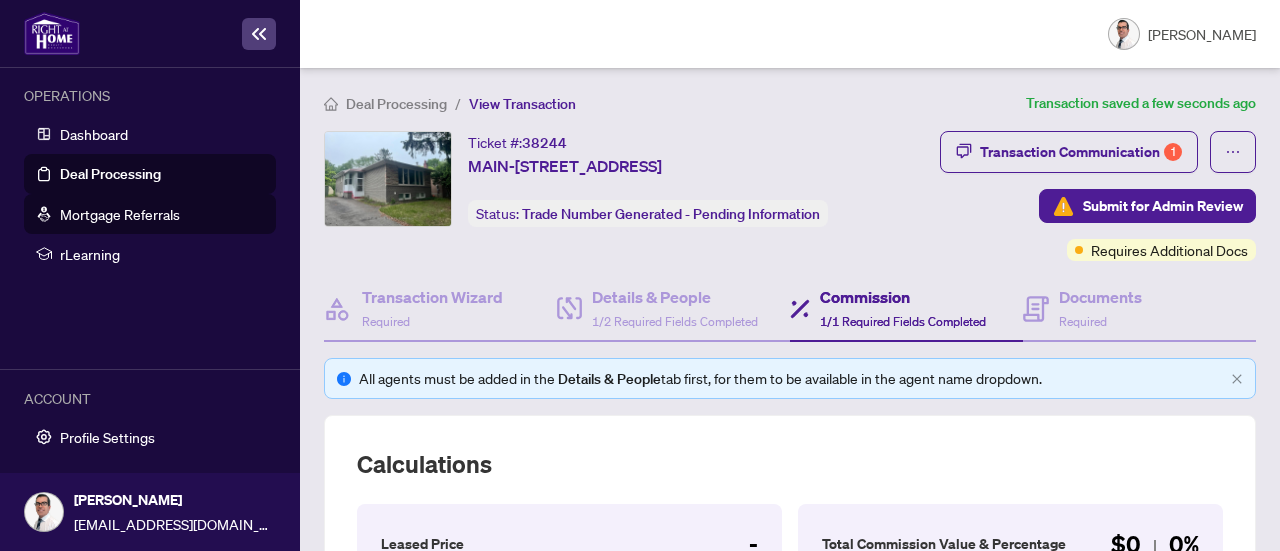 drag, startPoint x: 108, startPoint y: 179, endPoint x: 205, endPoint y: 205, distance: 100.4241 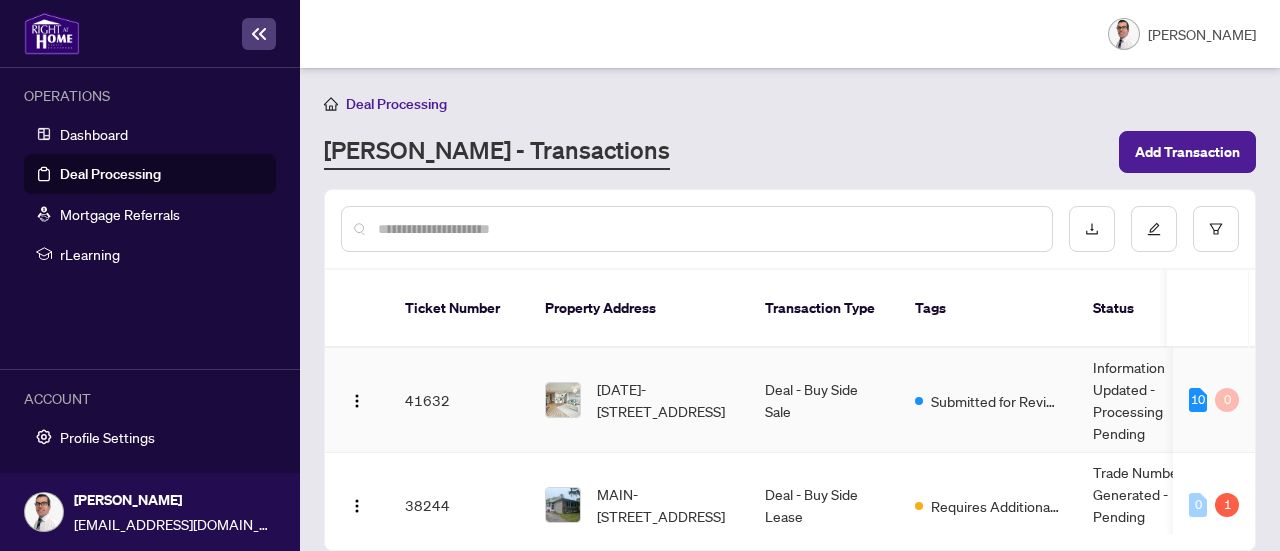 scroll, scrollTop: 100, scrollLeft: 0, axis: vertical 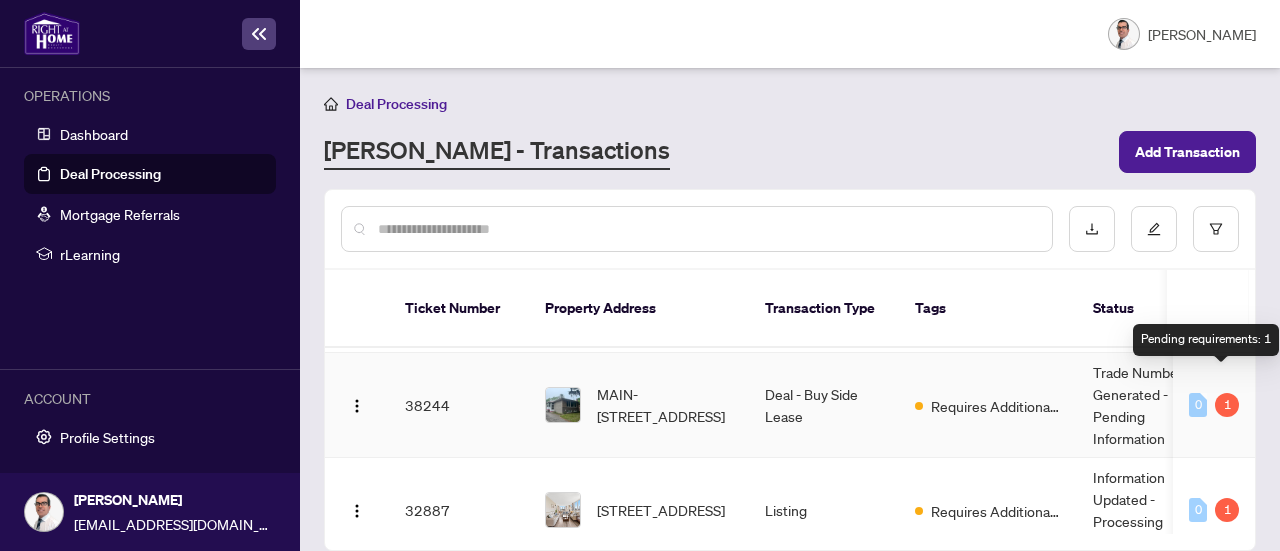 click on "1" at bounding box center (1227, 405) 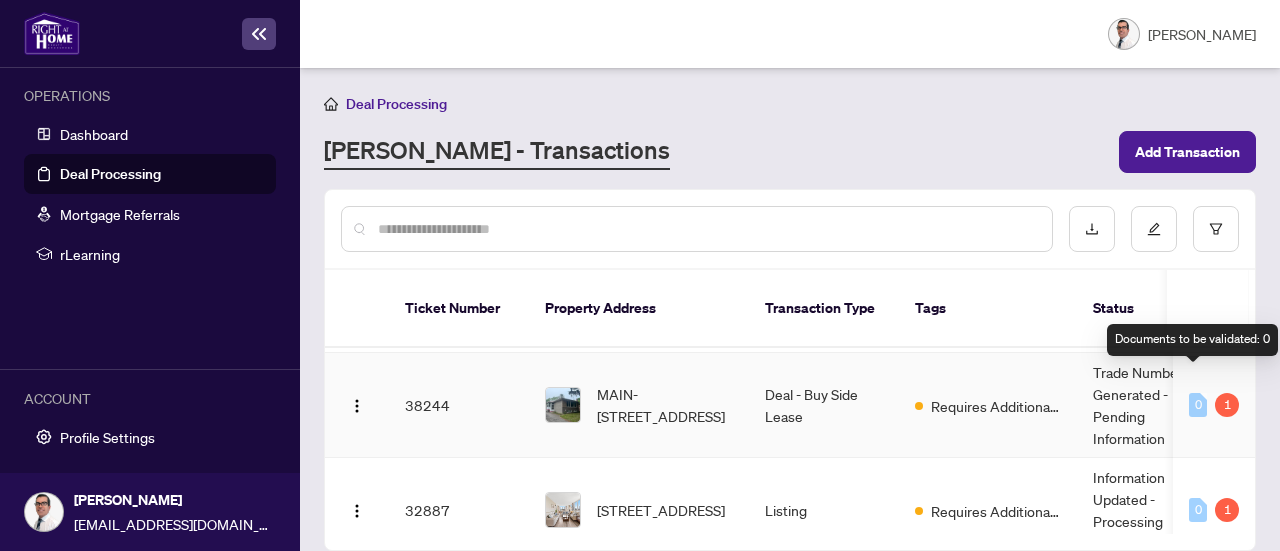 click on "0" at bounding box center [1198, 405] 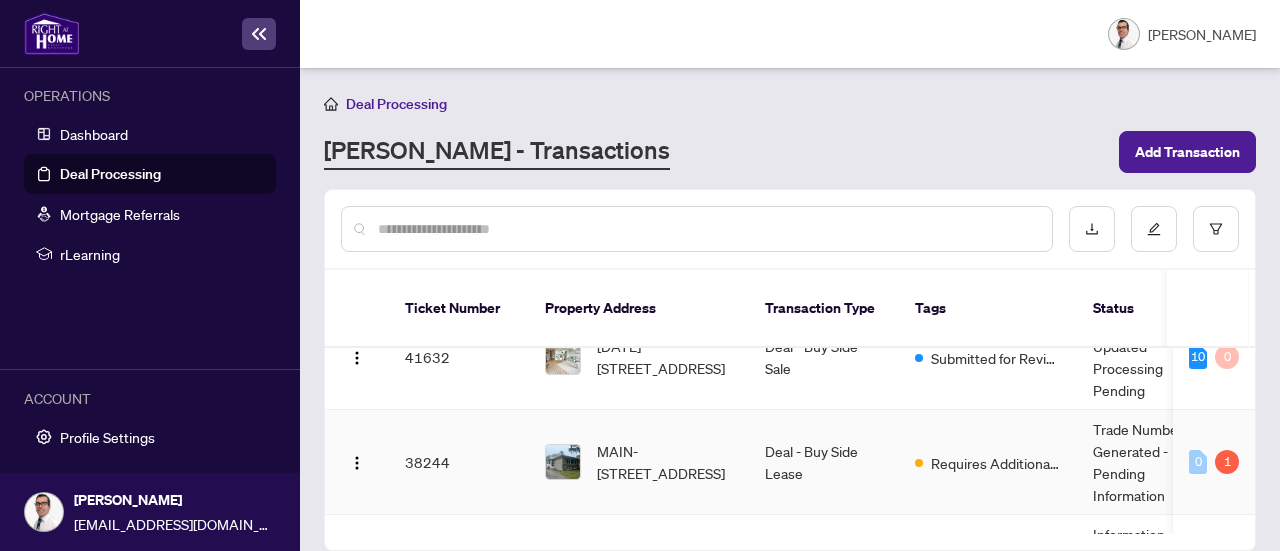 scroll, scrollTop: 0, scrollLeft: 0, axis: both 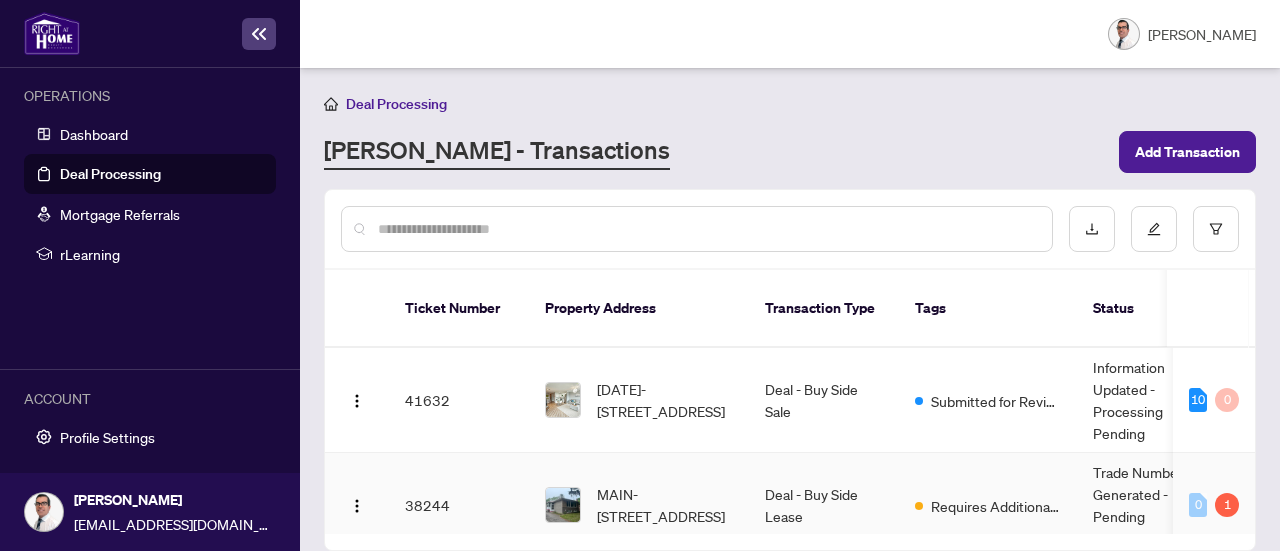 click on "Trade Number Generated - Pending Information" at bounding box center [1152, 505] 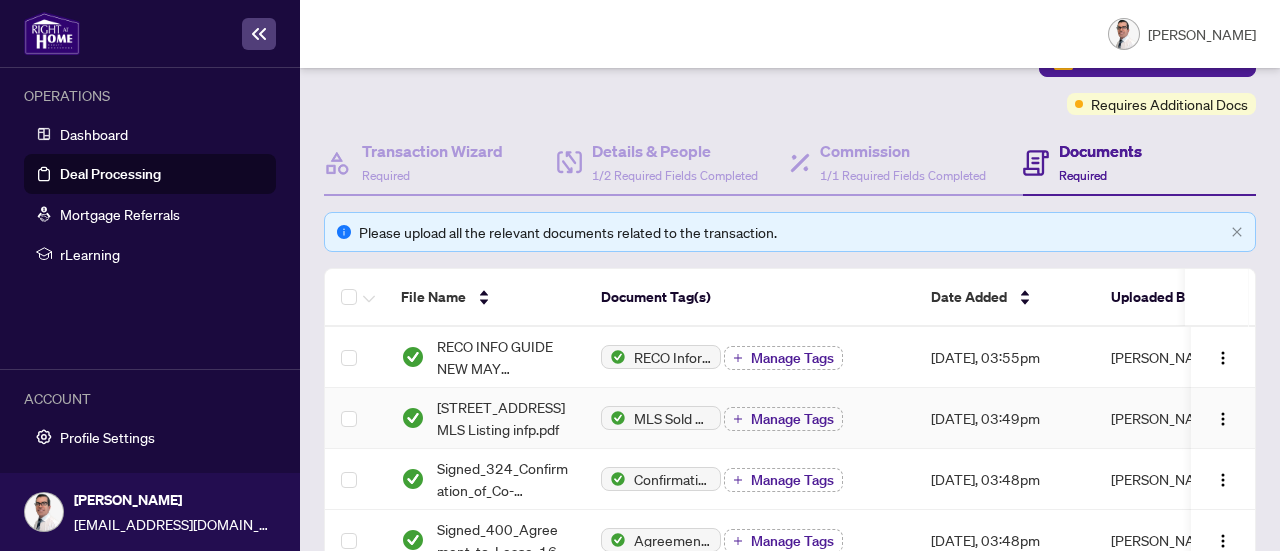 scroll, scrollTop: 100, scrollLeft: 0, axis: vertical 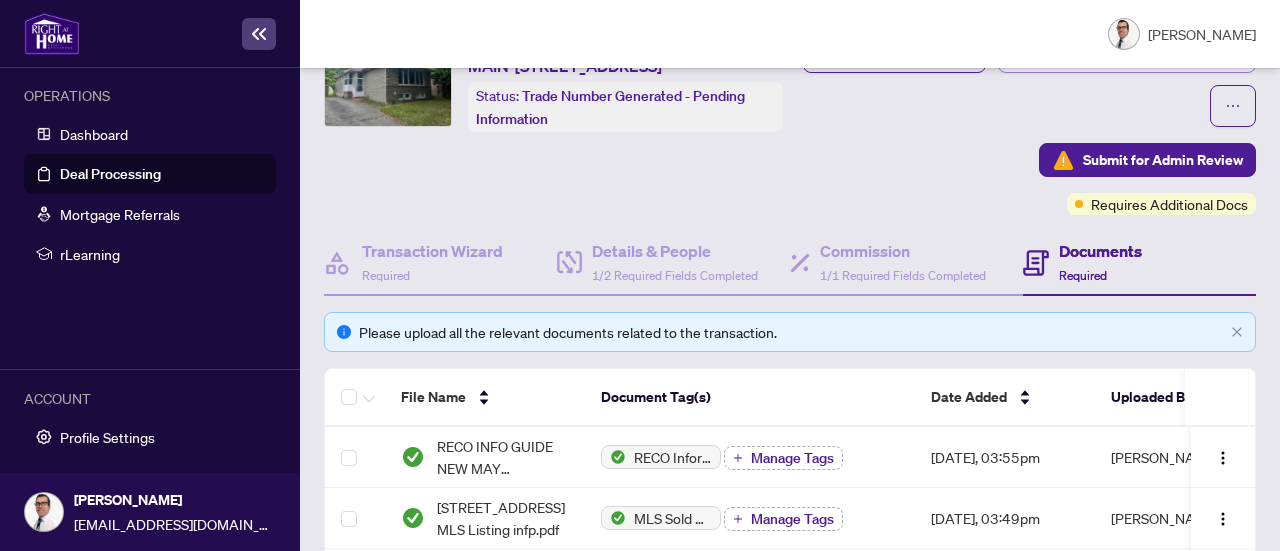 click on "Transaction Communication 1" at bounding box center [1139, 52] 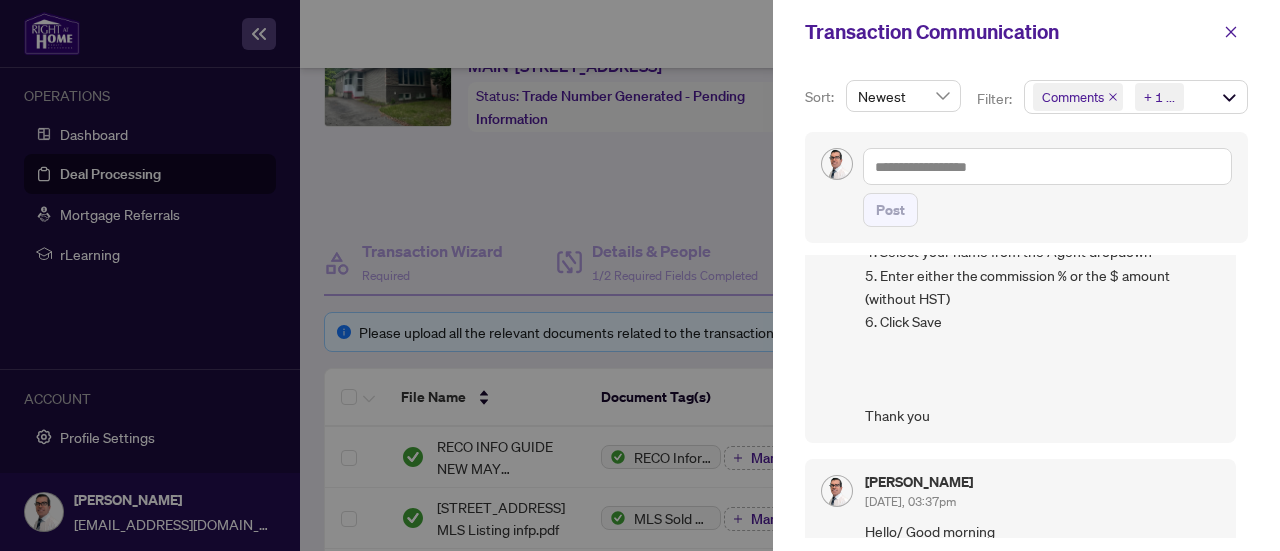 scroll, scrollTop: 552, scrollLeft: 0, axis: vertical 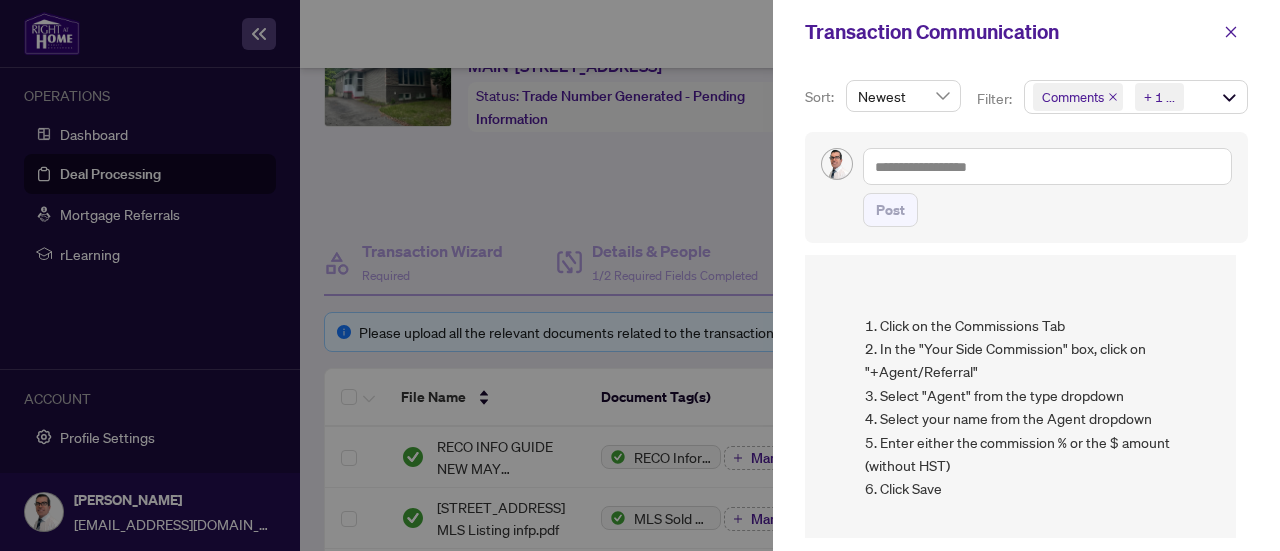 click at bounding box center [640, 275] 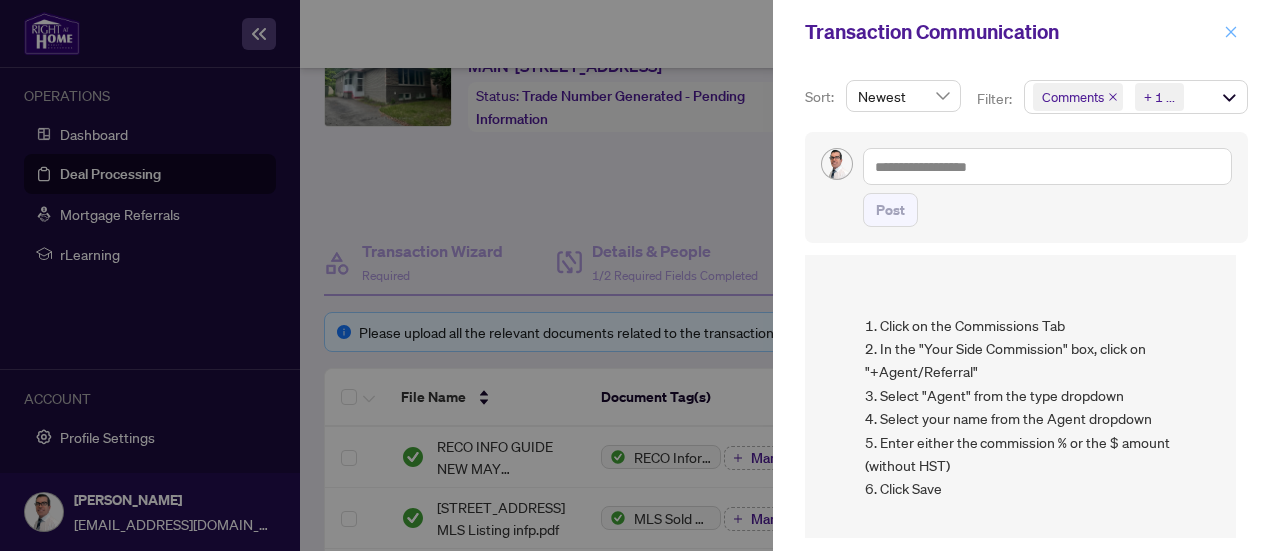 click 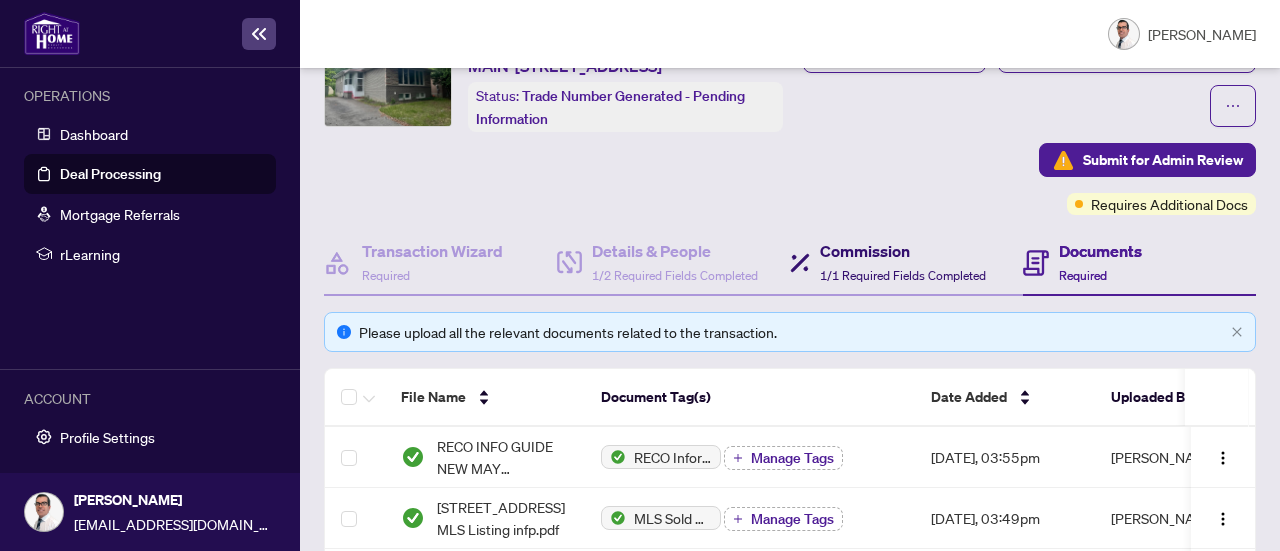 click on "Commission" at bounding box center [903, 251] 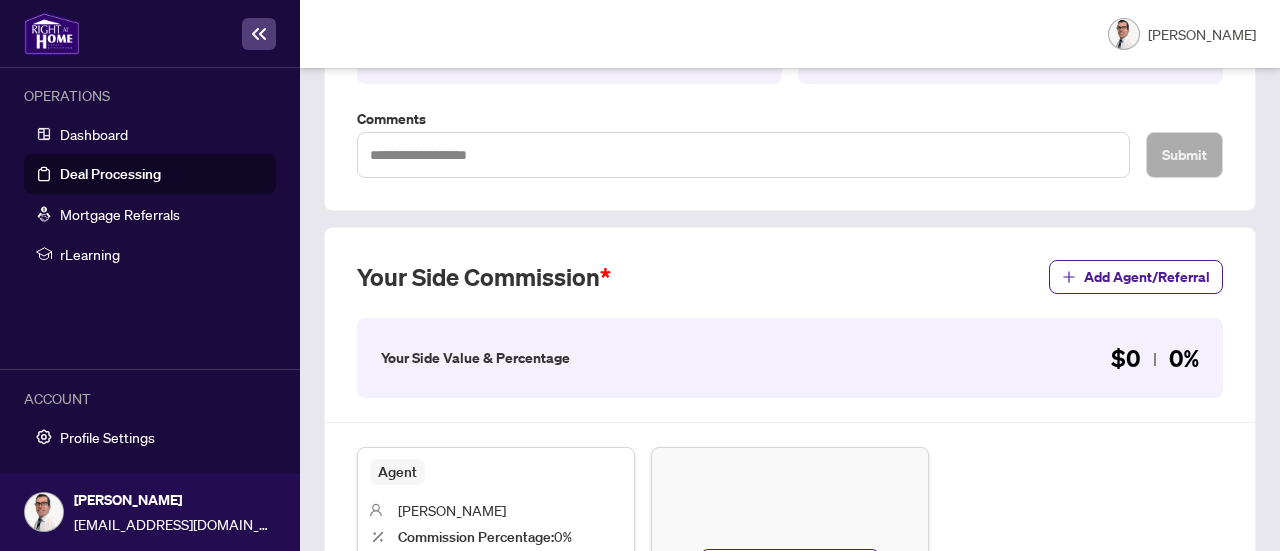 scroll, scrollTop: 700, scrollLeft: 0, axis: vertical 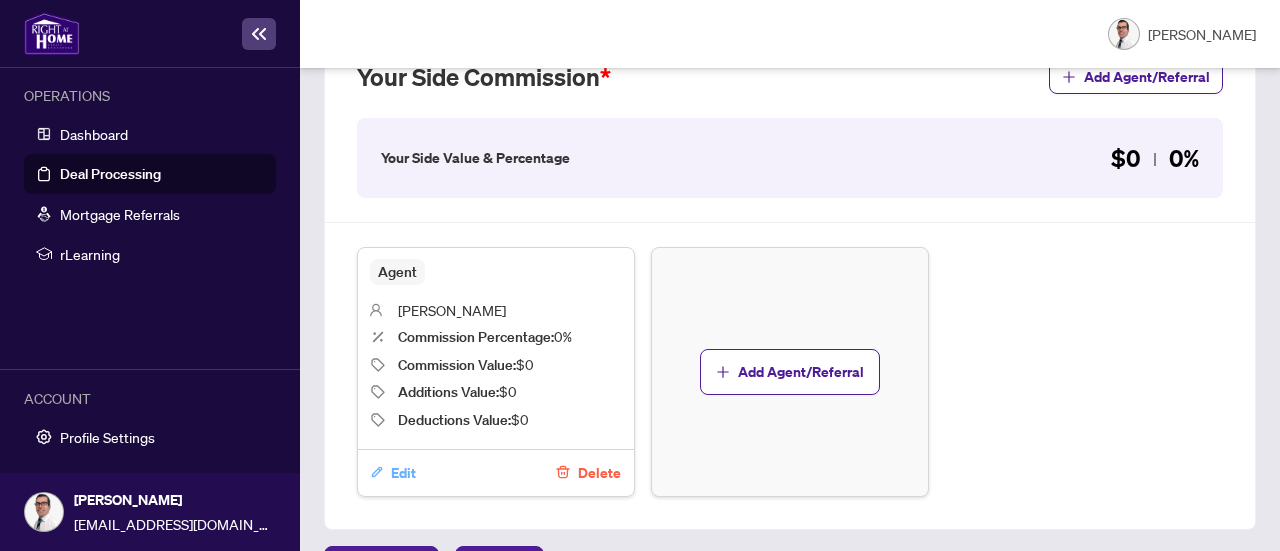 click on "Edit" at bounding box center (403, 473) 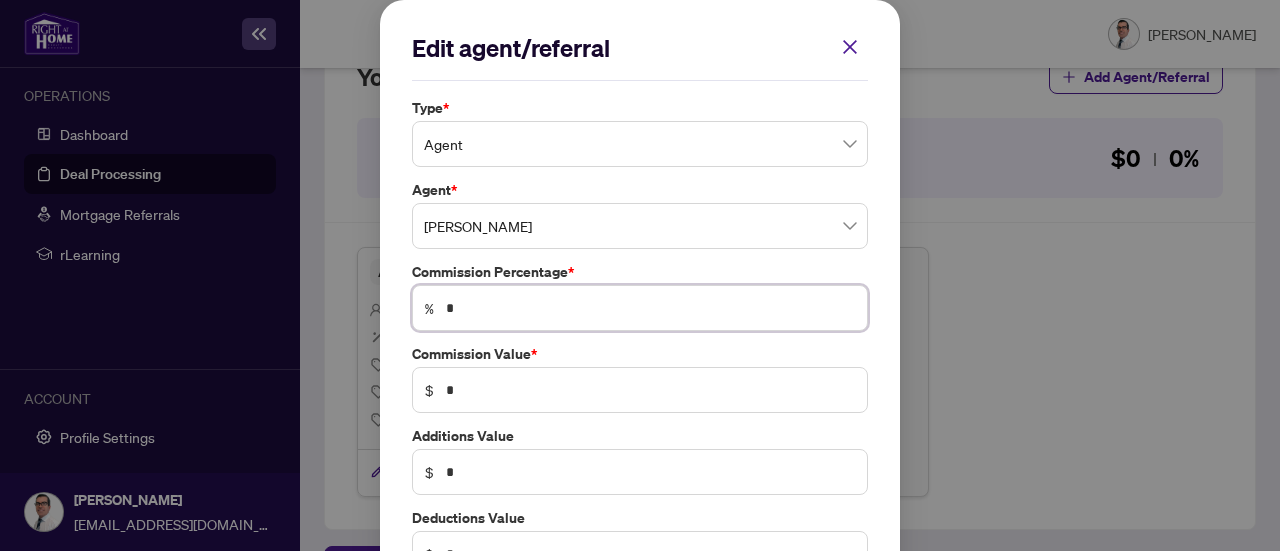 click on "*" at bounding box center (650, 308) 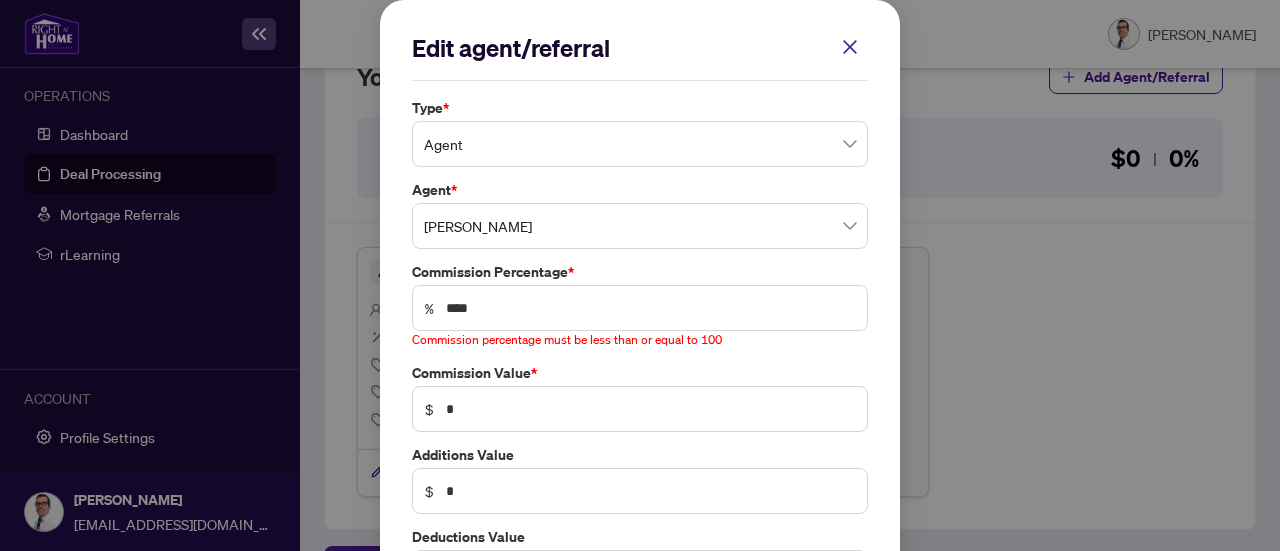 click on "Commission Value * $ *" at bounding box center [640, 397] 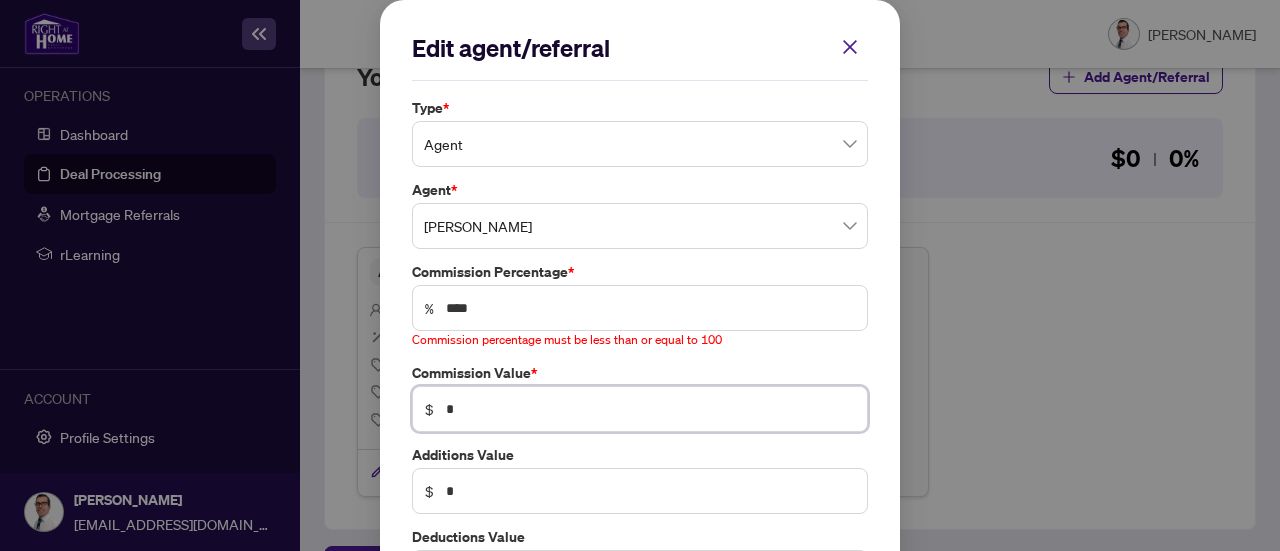 click on "*" at bounding box center (650, 409) 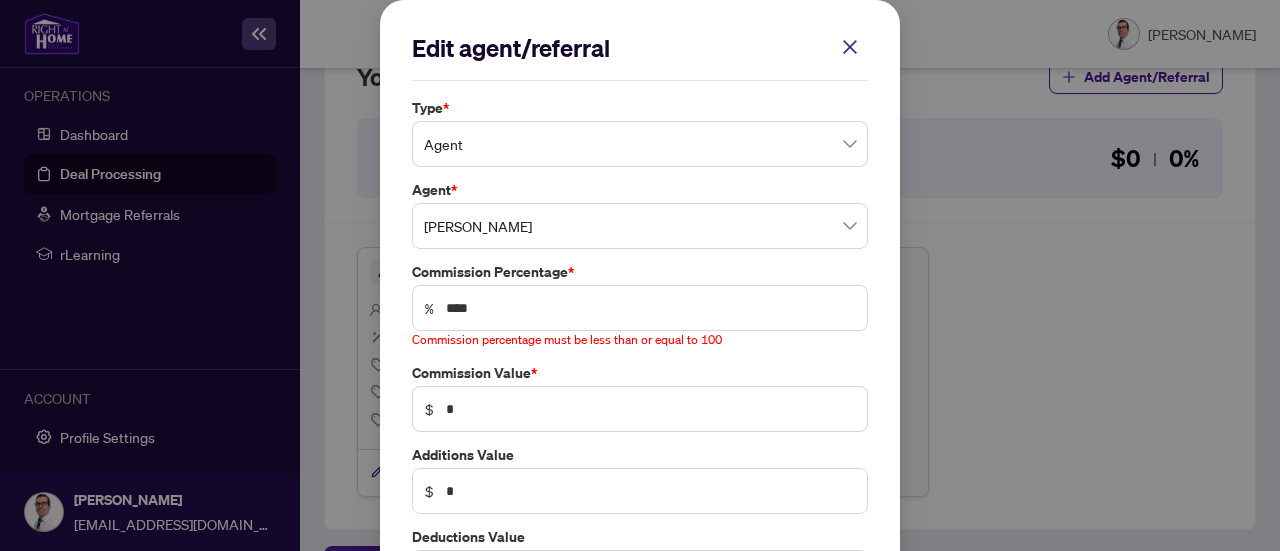 click on "Additions Value" at bounding box center [640, 455] 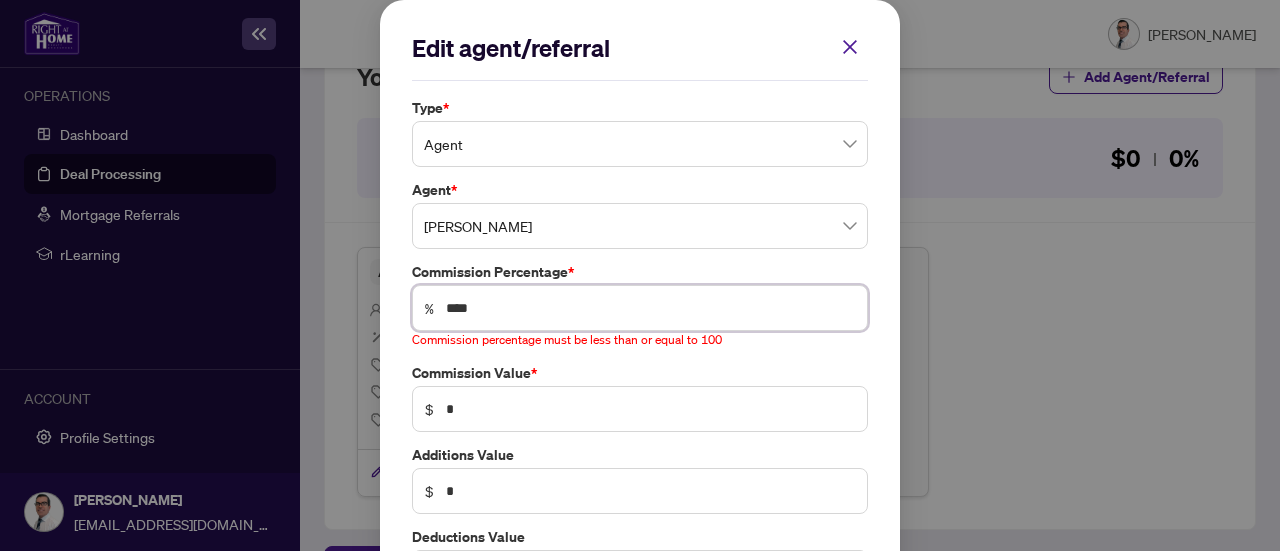 click on "****" at bounding box center [650, 308] 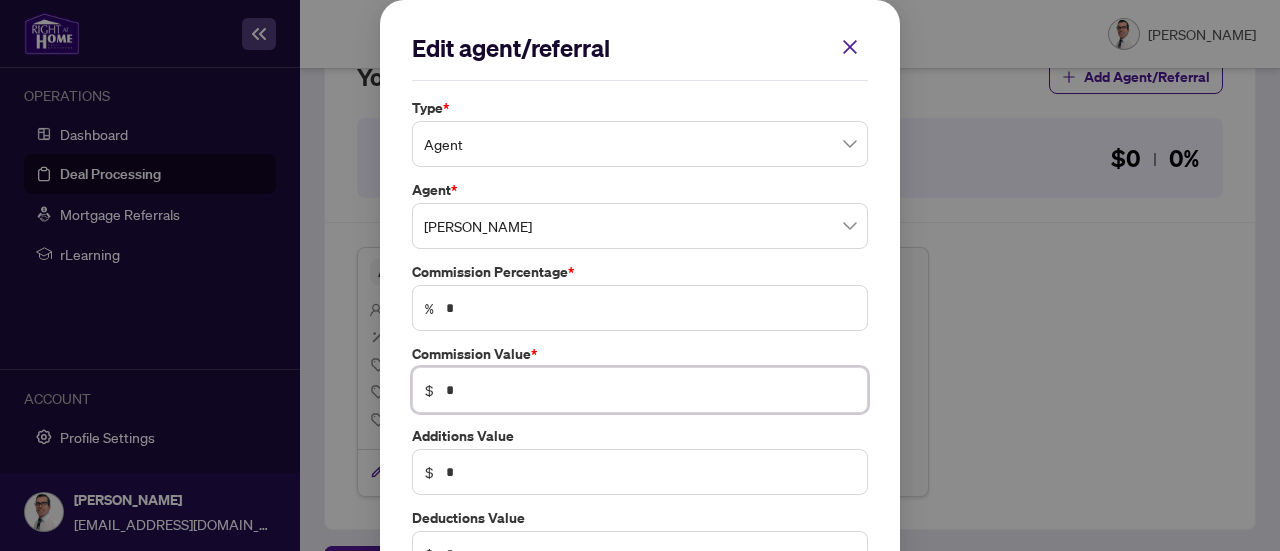 click on "*" at bounding box center [650, 390] 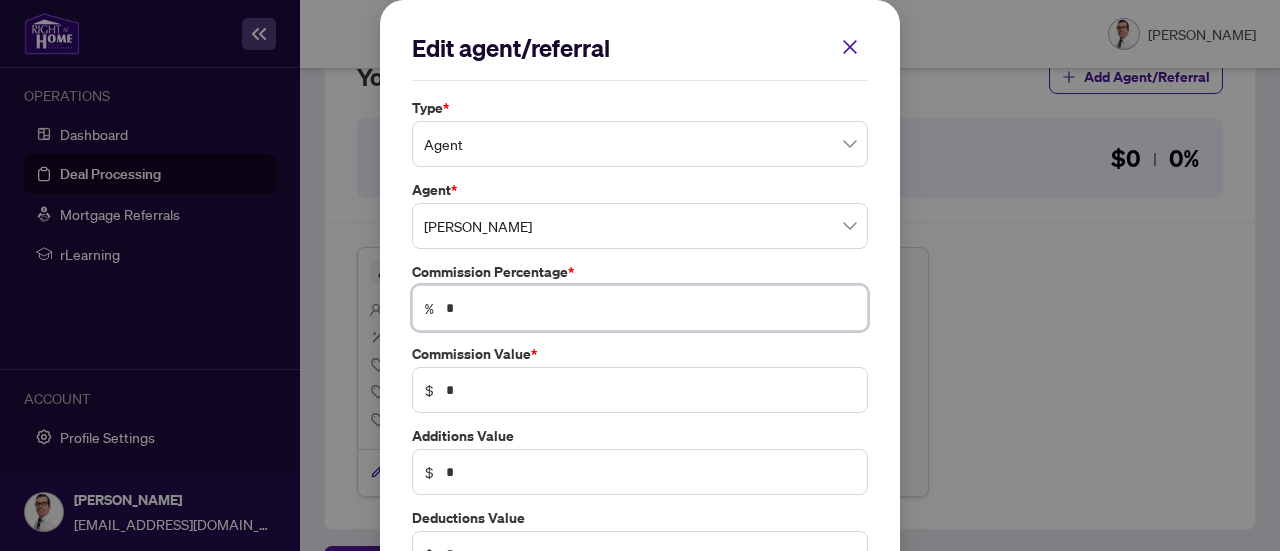 click on "*" at bounding box center [650, 308] 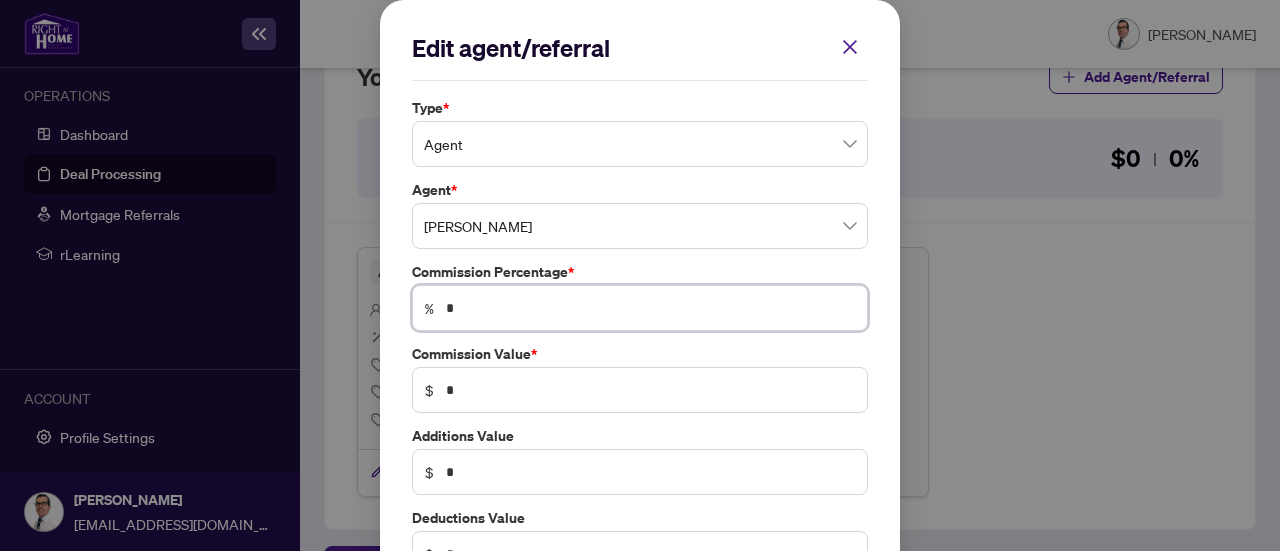 type 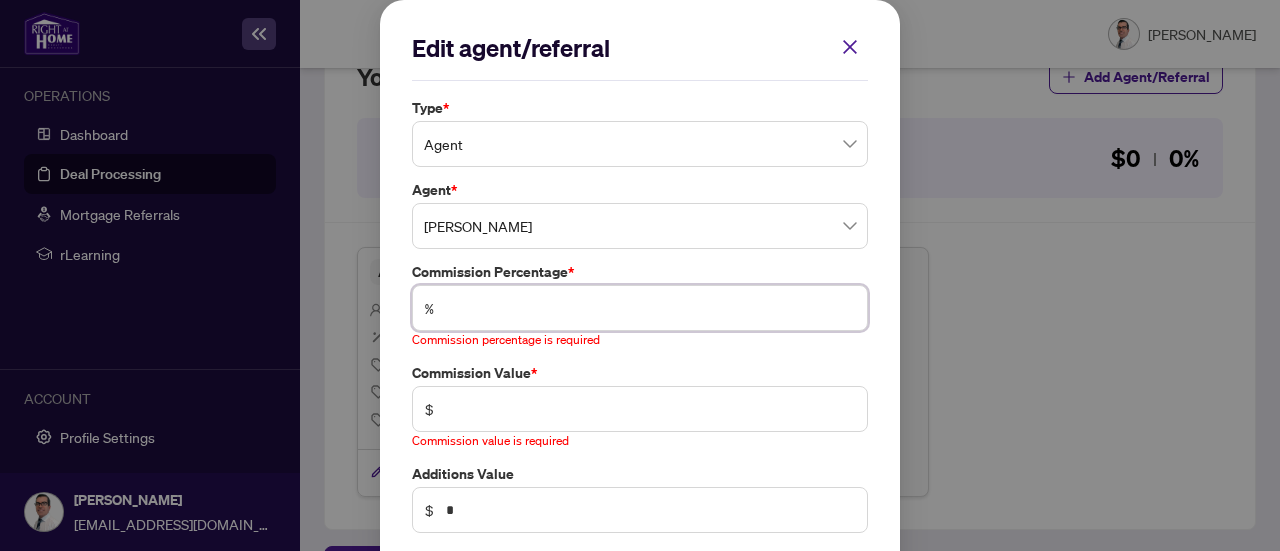 type on "*" 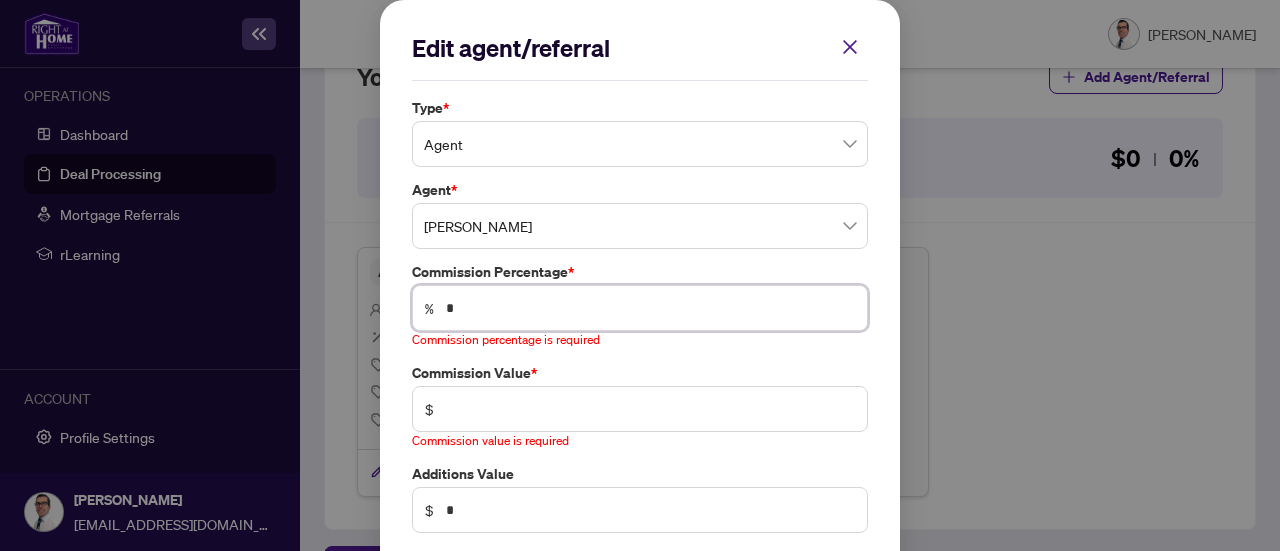type on "*" 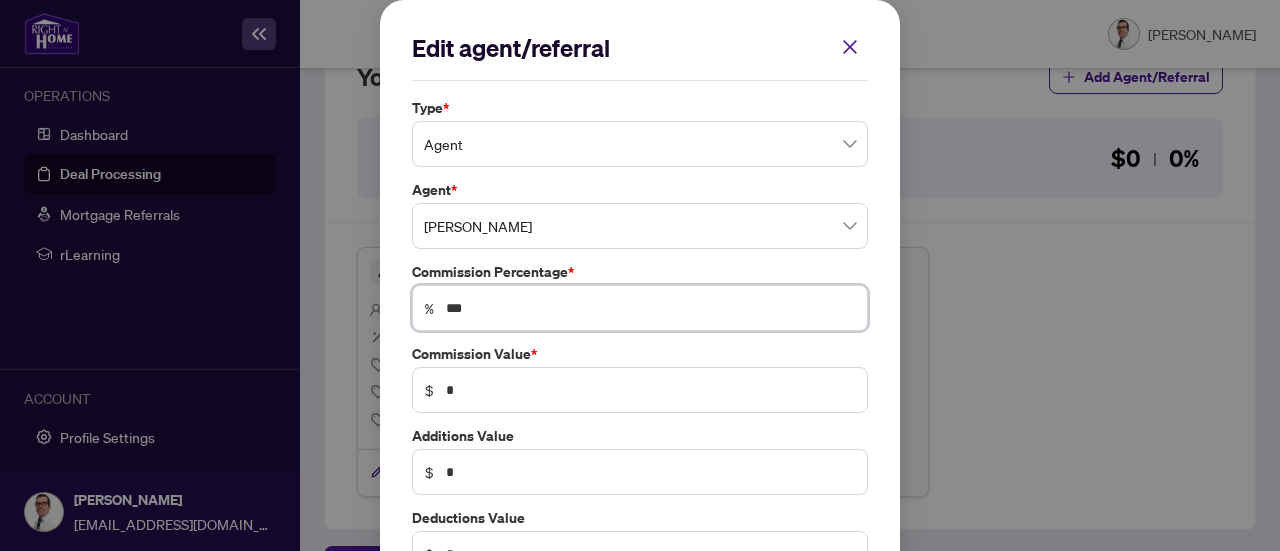 type on "***" 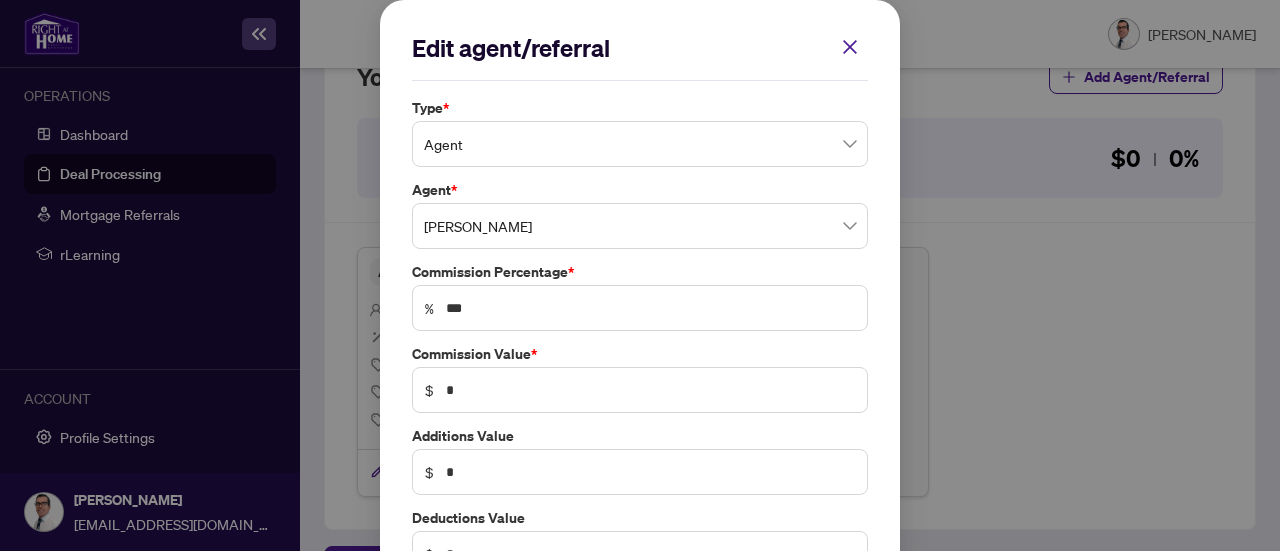 click on "Type * Agent Agent * Anthony Mogan Commission Percentage * % *** Commission Value * $ * Additions Value $ * Deductions Value $ *" at bounding box center [640, 337] 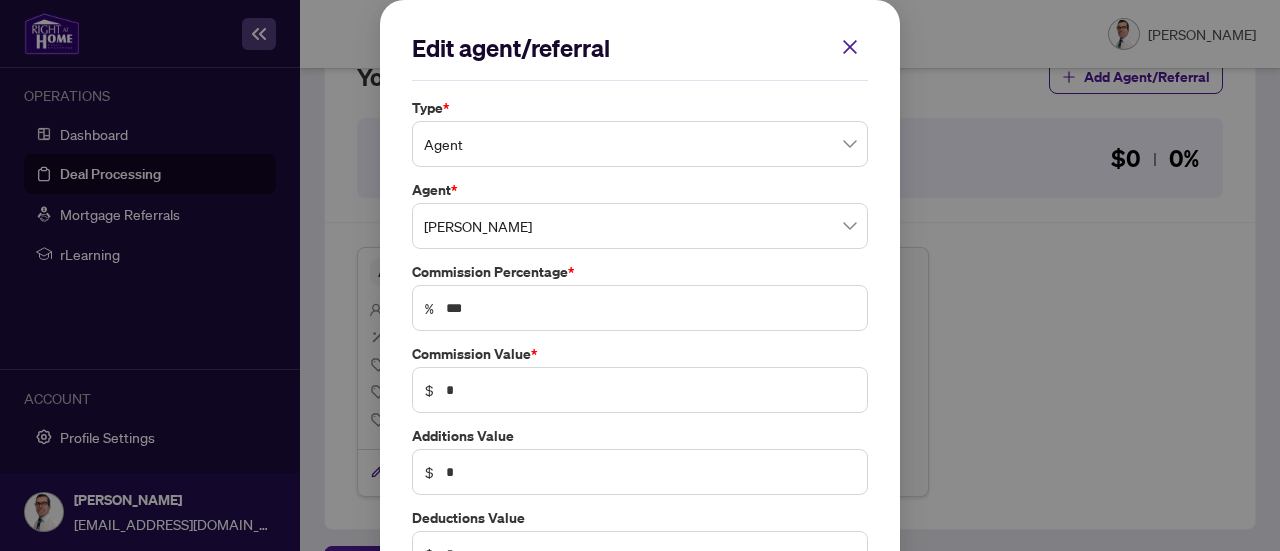 click on "$ *" at bounding box center (640, 390) 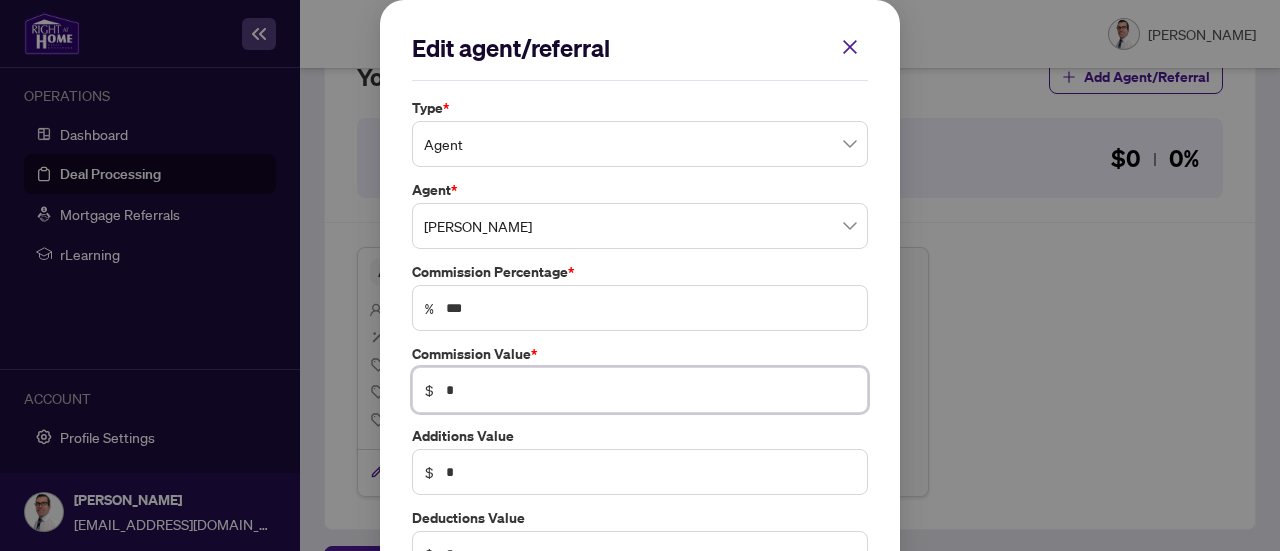 type 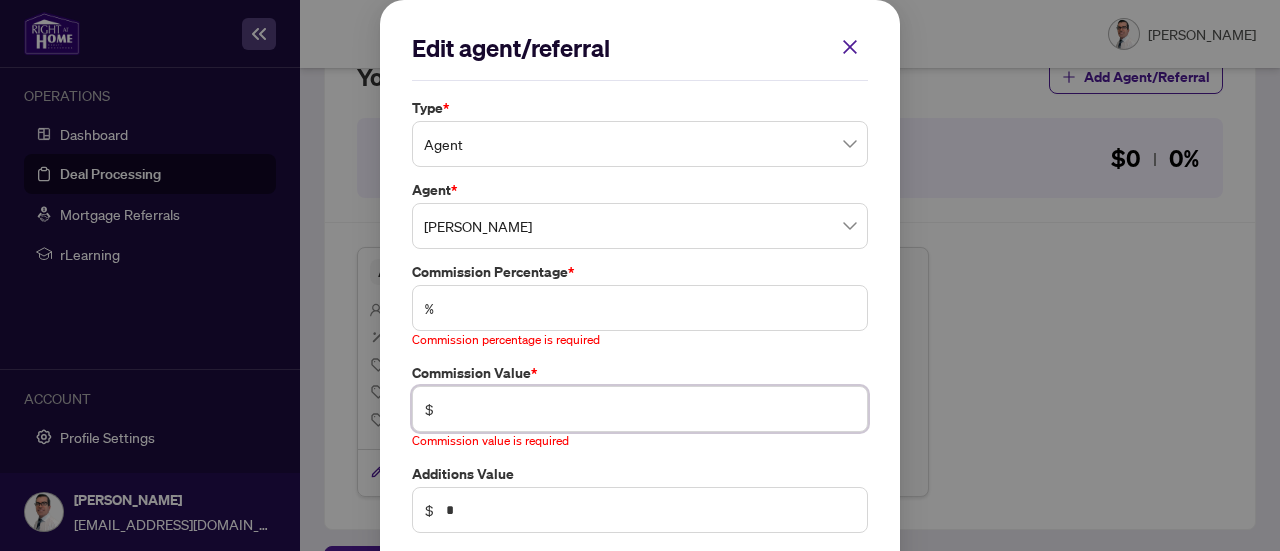 type on "*" 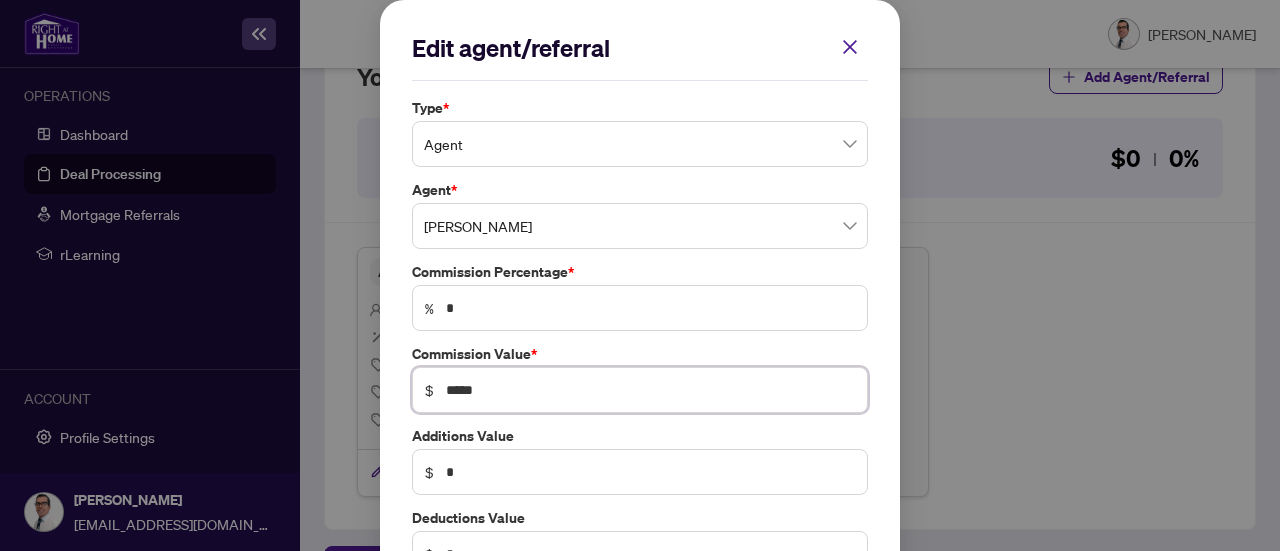 type on "*****" 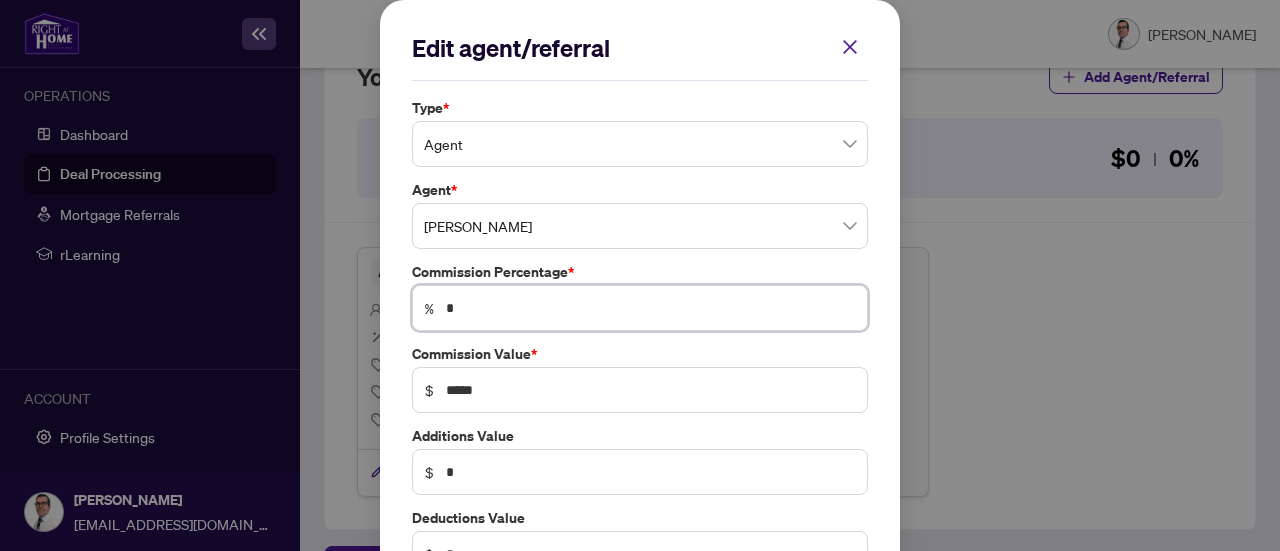 click on "*" at bounding box center [650, 308] 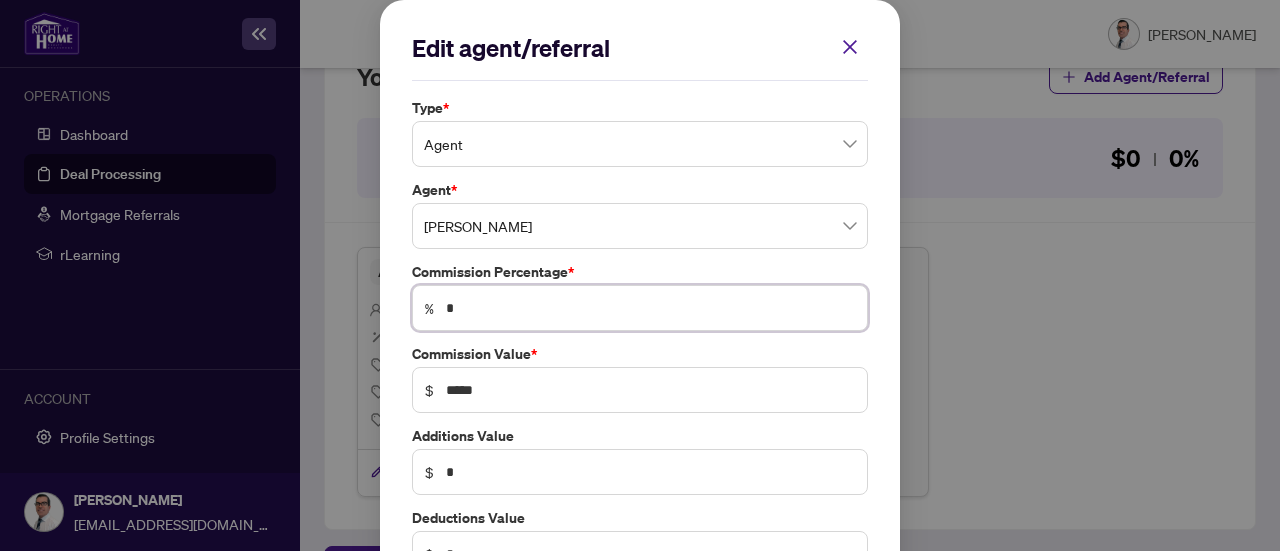 type on "*" 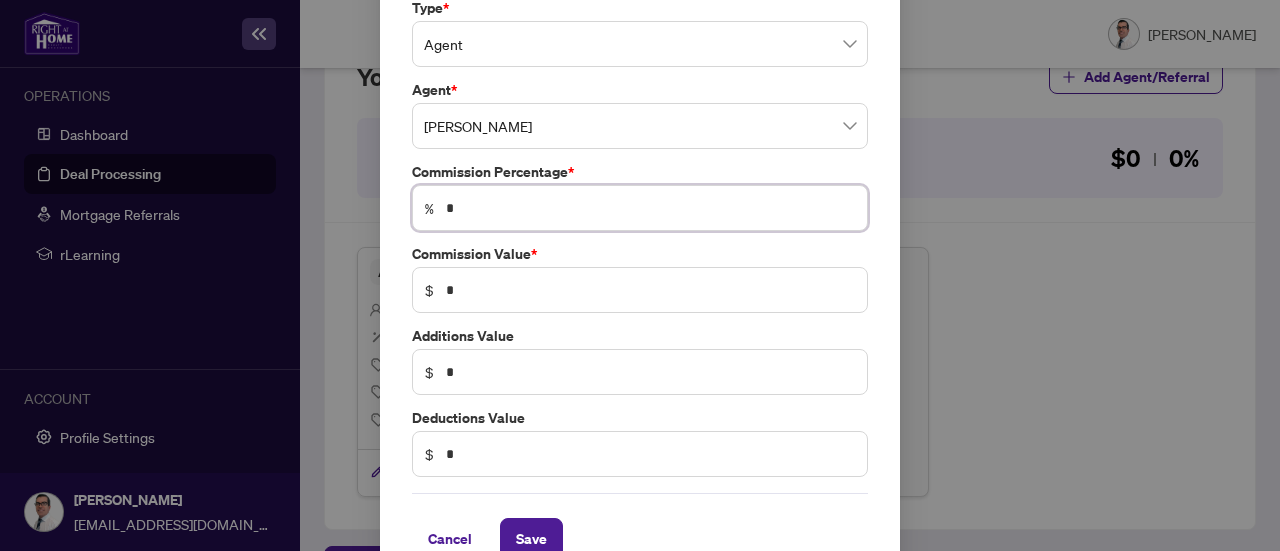 scroll, scrollTop: 0, scrollLeft: 0, axis: both 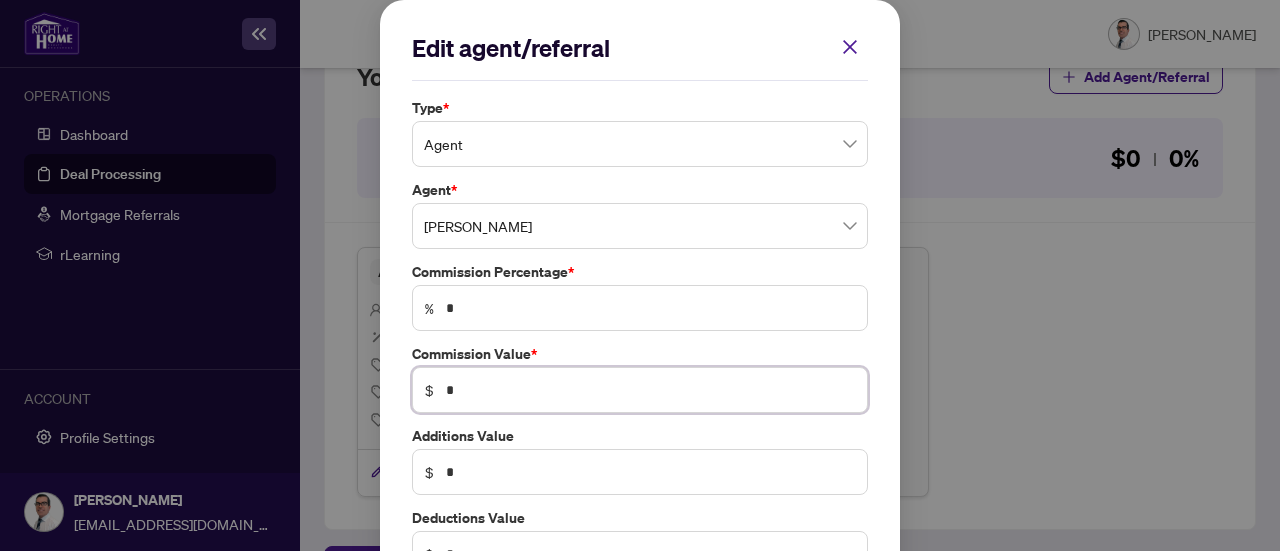 click on "*" at bounding box center (650, 390) 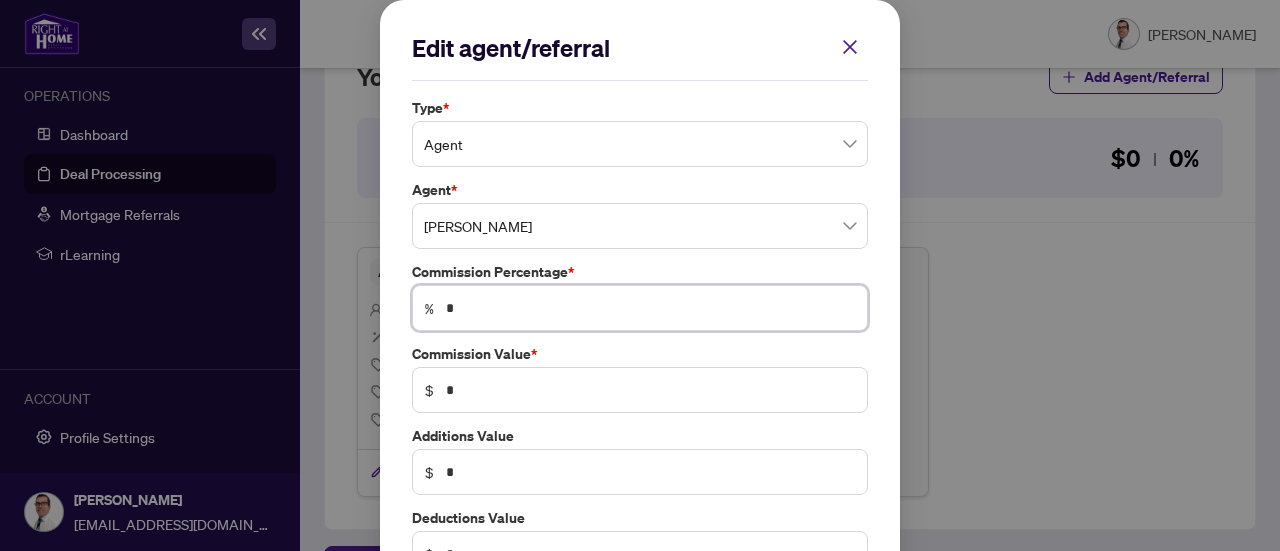 click on "*" at bounding box center (650, 308) 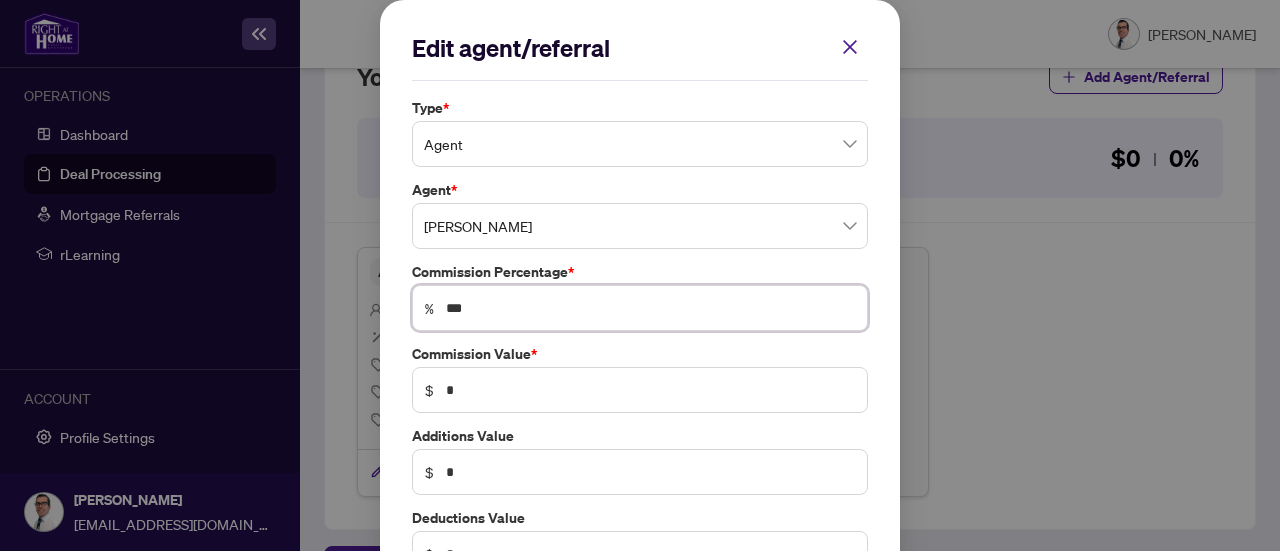 type on "***" 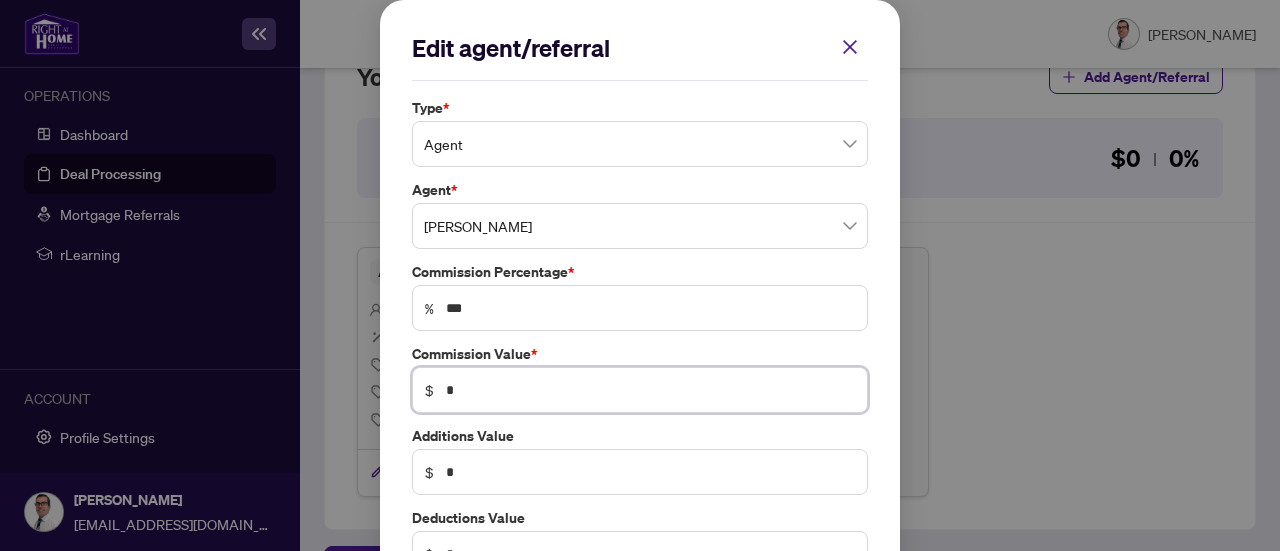 click on "*" at bounding box center (650, 390) 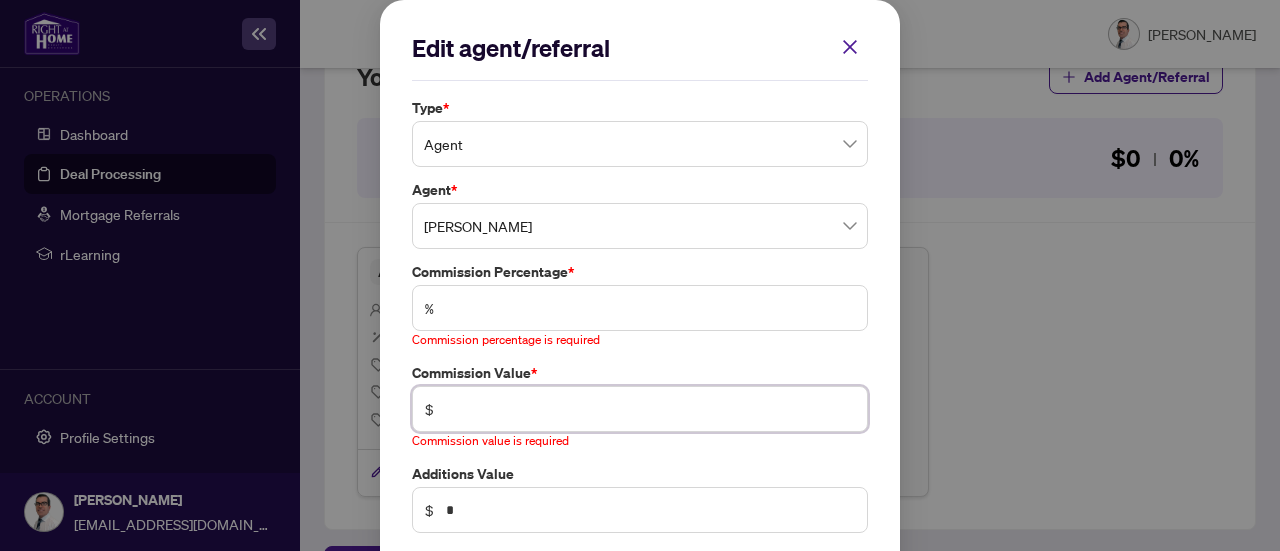 type on "*" 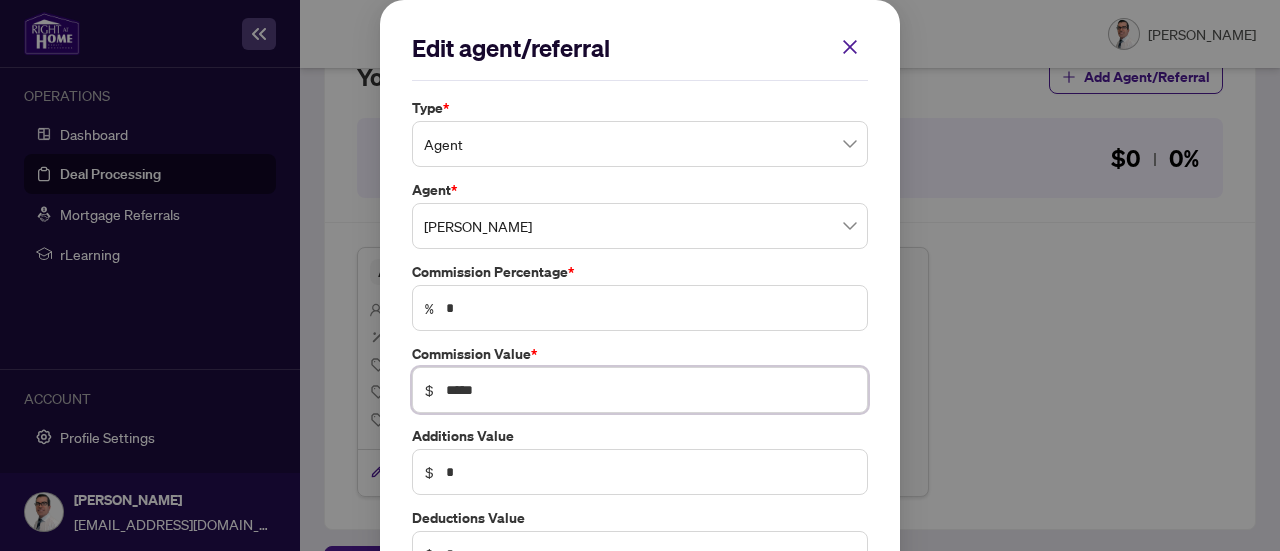 type on "*****" 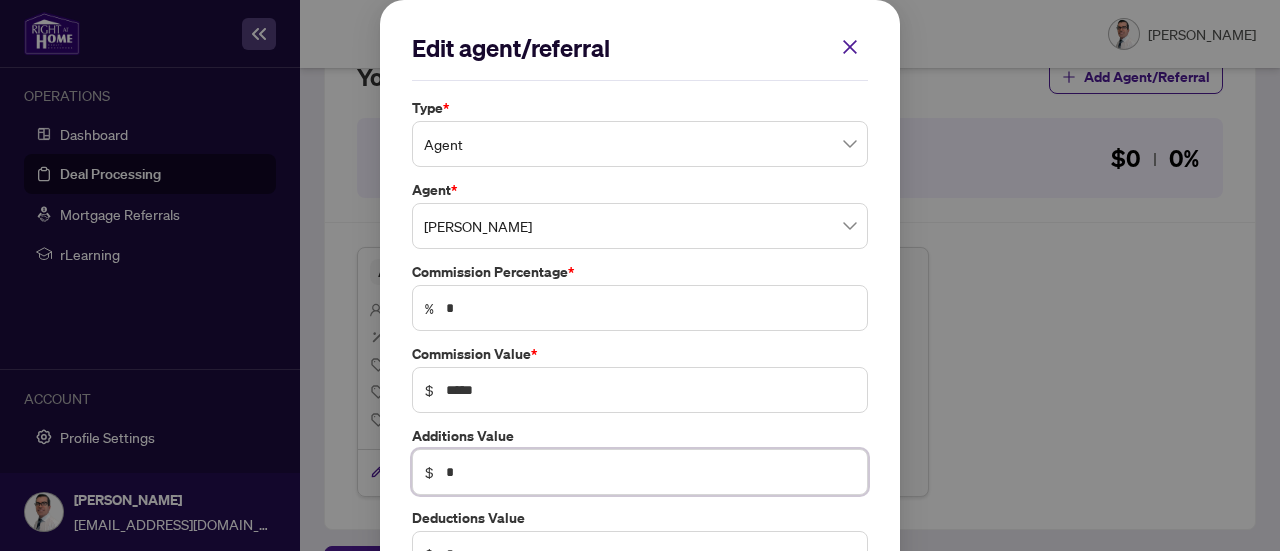 click on "*" at bounding box center (650, 472) 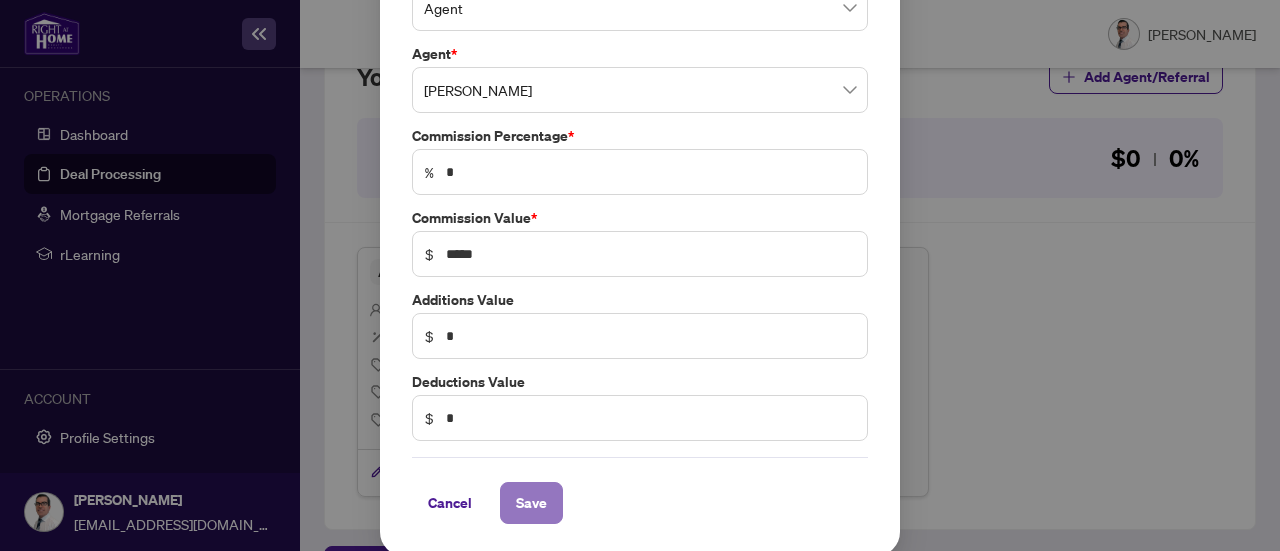 click on "Save" at bounding box center [531, 503] 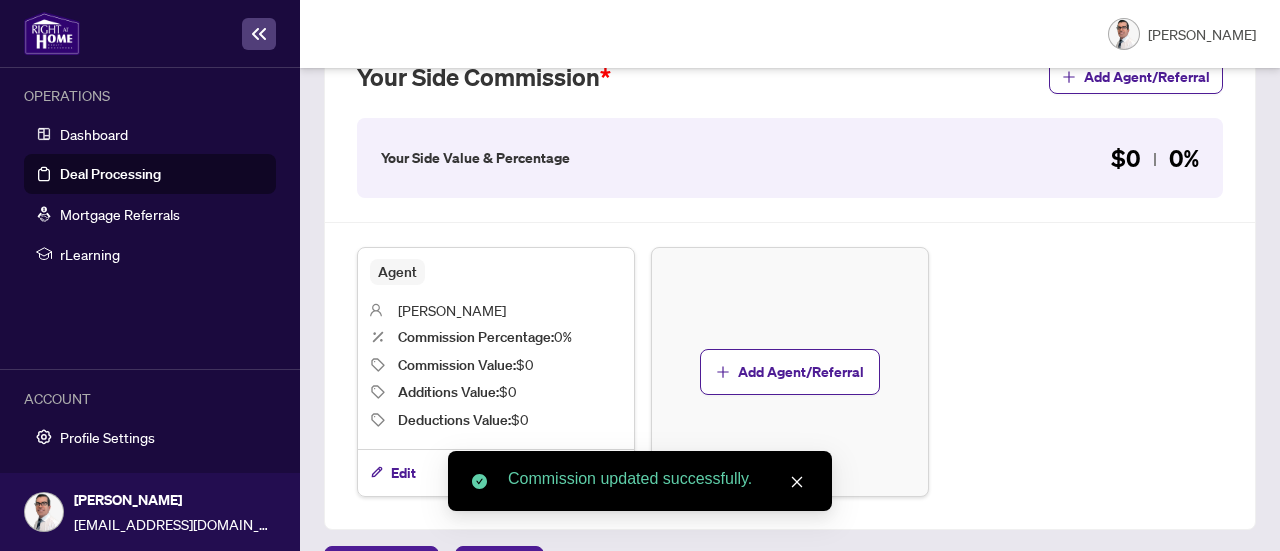 scroll, scrollTop: 746, scrollLeft: 0, axis: vertical 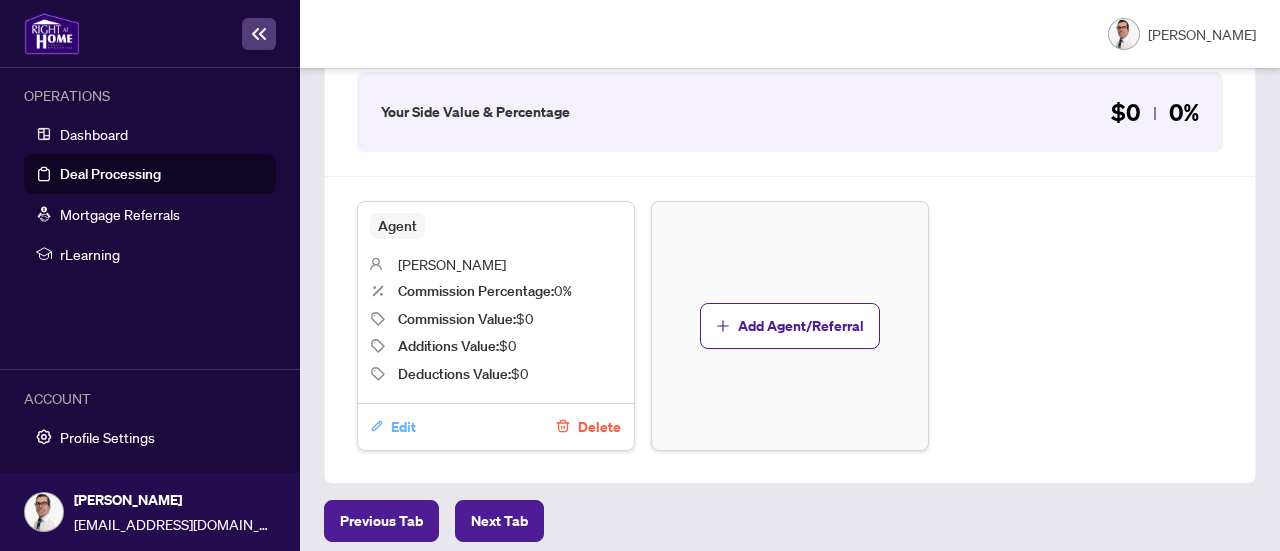click on "Edit" at bounding box center [403, 427] 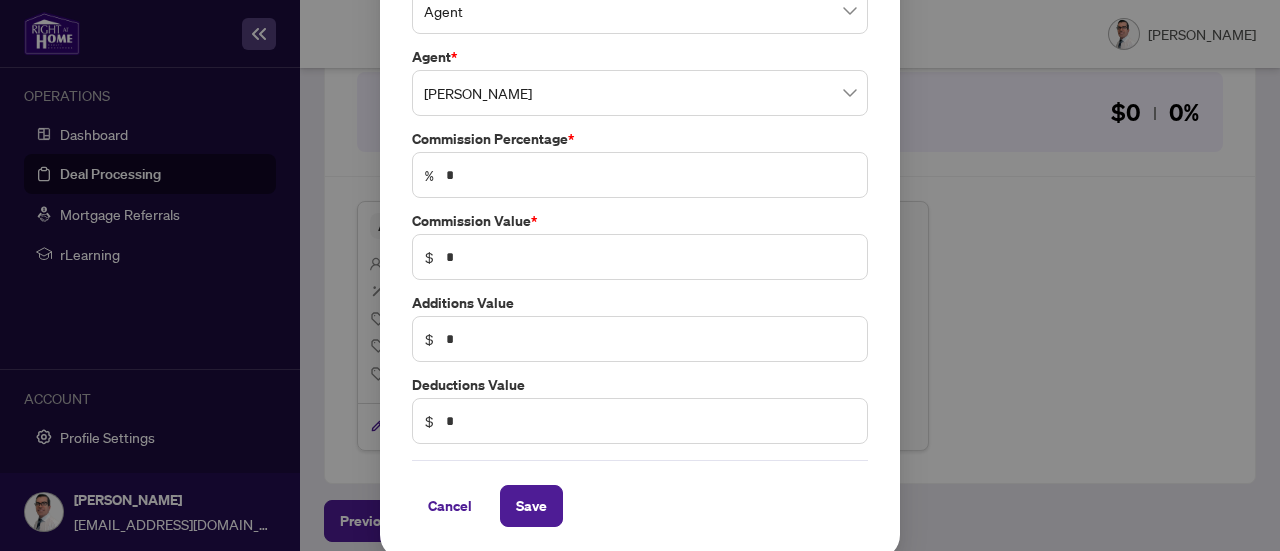 scroll, scrollTop: 136, scrollLeft: 0, axis: vertical 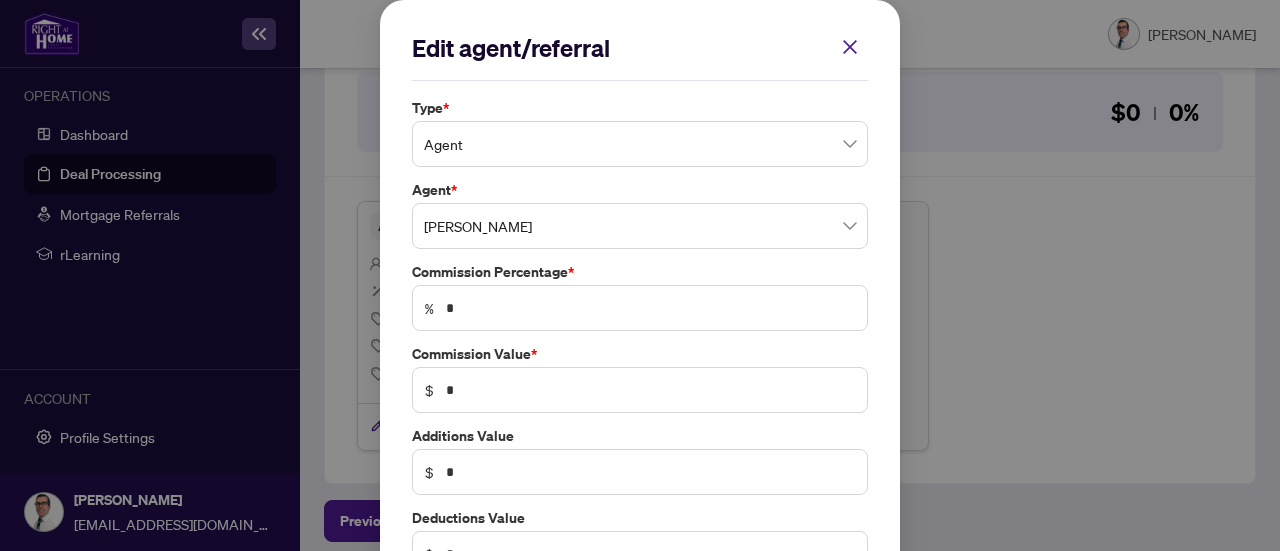 click on "$ *" at bounding box center (640, 390) 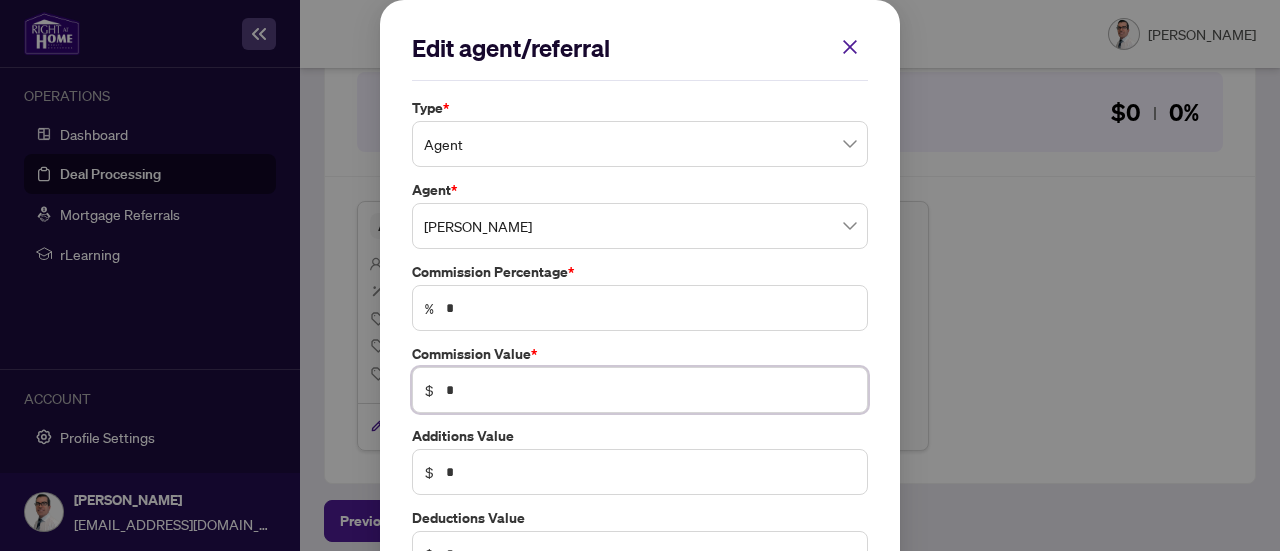 click on "*" at bounding box center [650, 390] 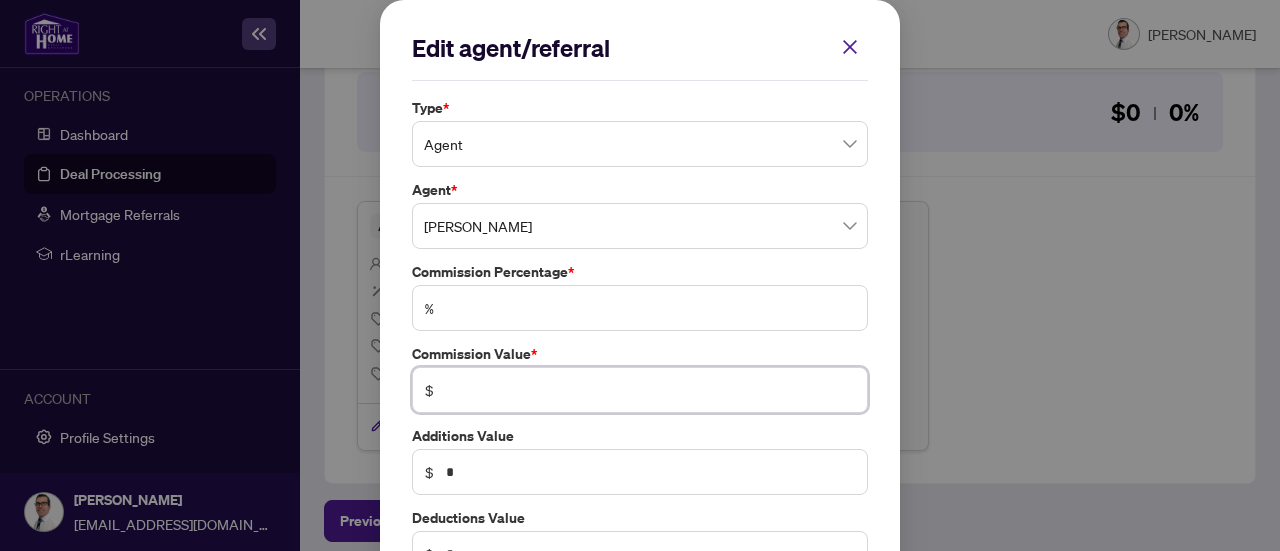 type on "*" 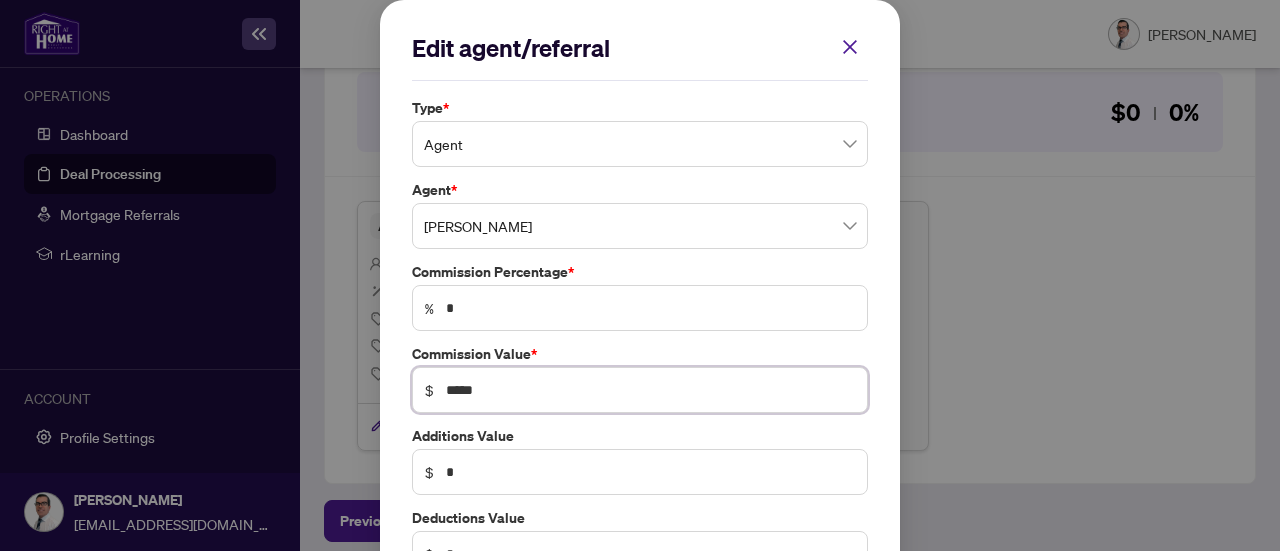 type on "*****" 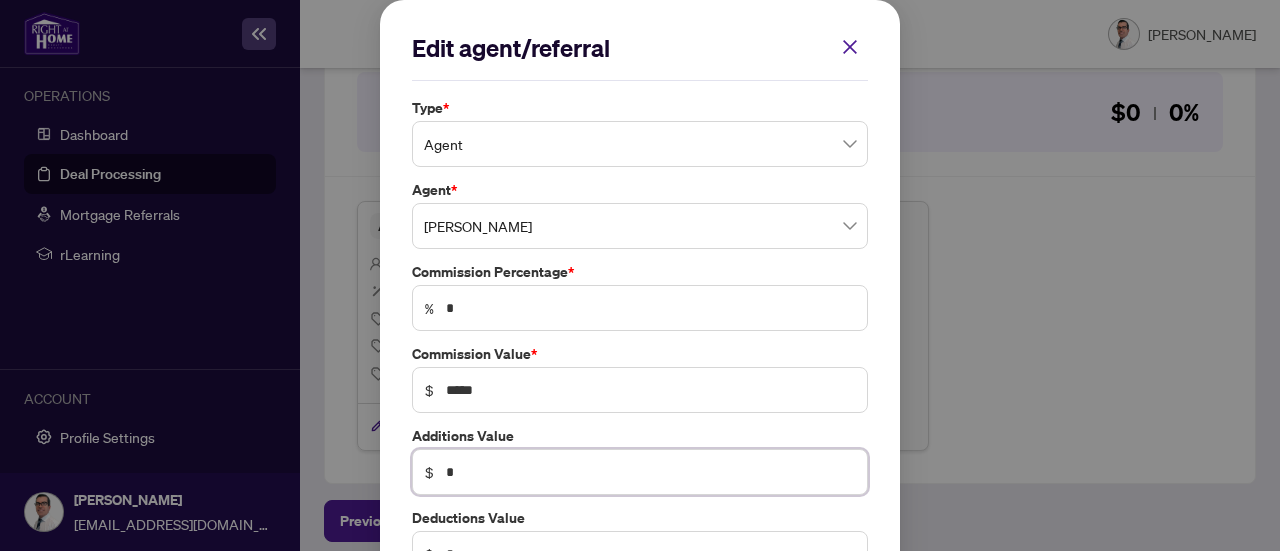 click on "*" at bounding box center [650, 472] 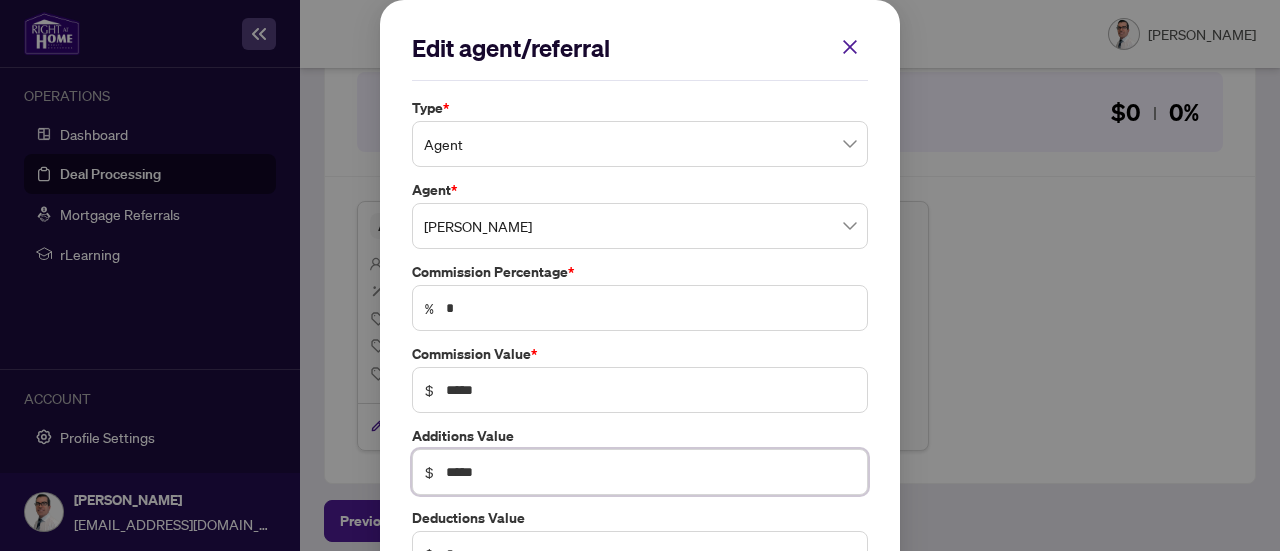 scroll, scrollTop: 100, scrollLeft: 0, axis: vertical 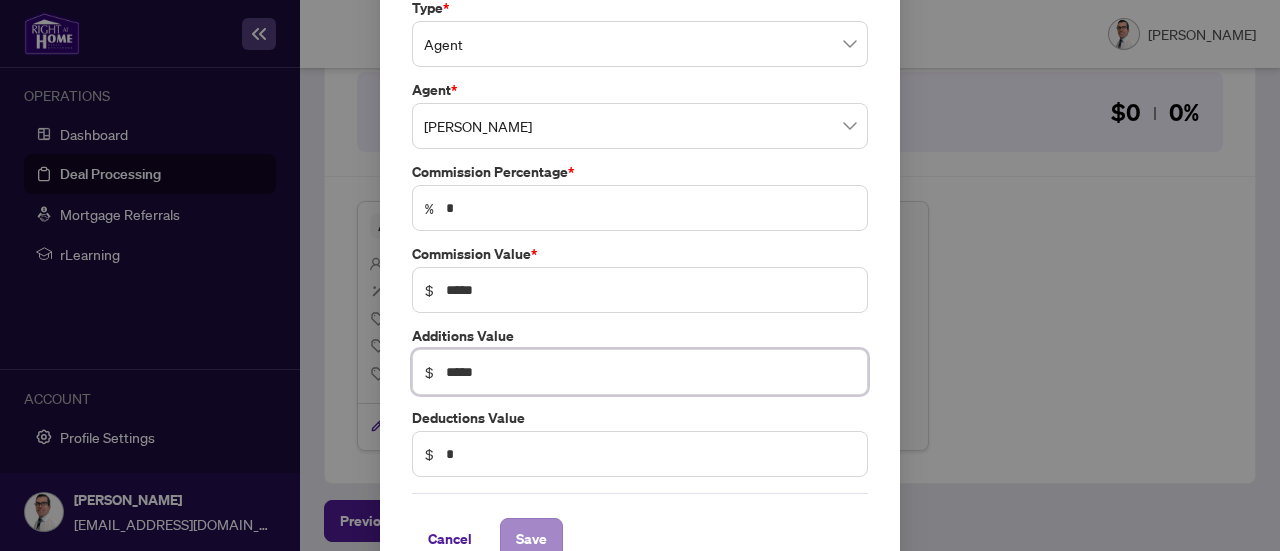 type on "*****" 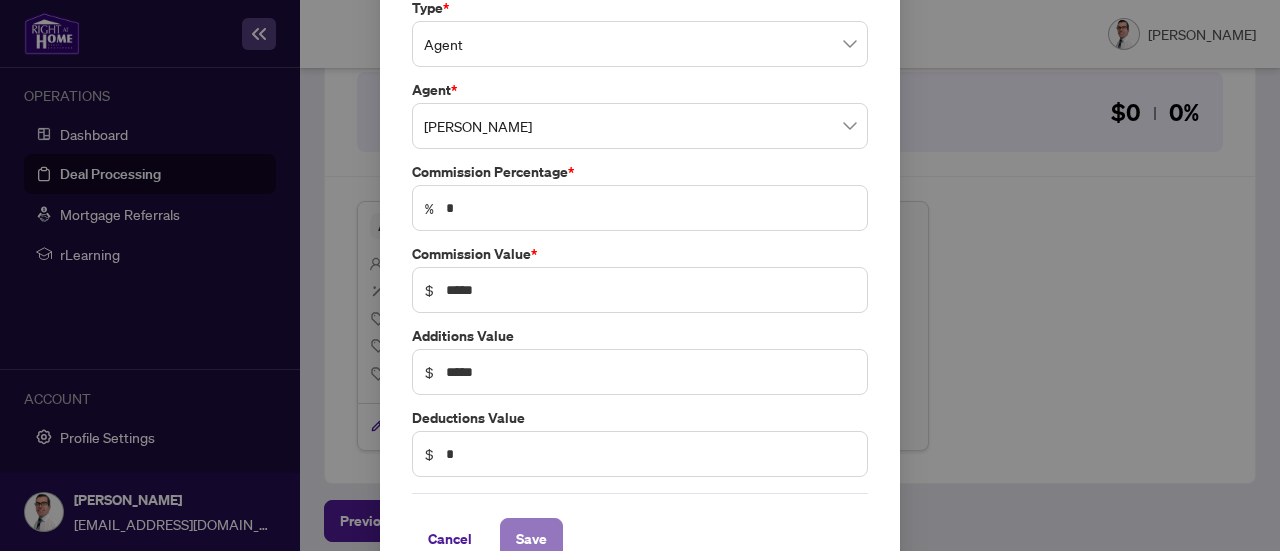 click on "Save" at bounding box center [531, 539] 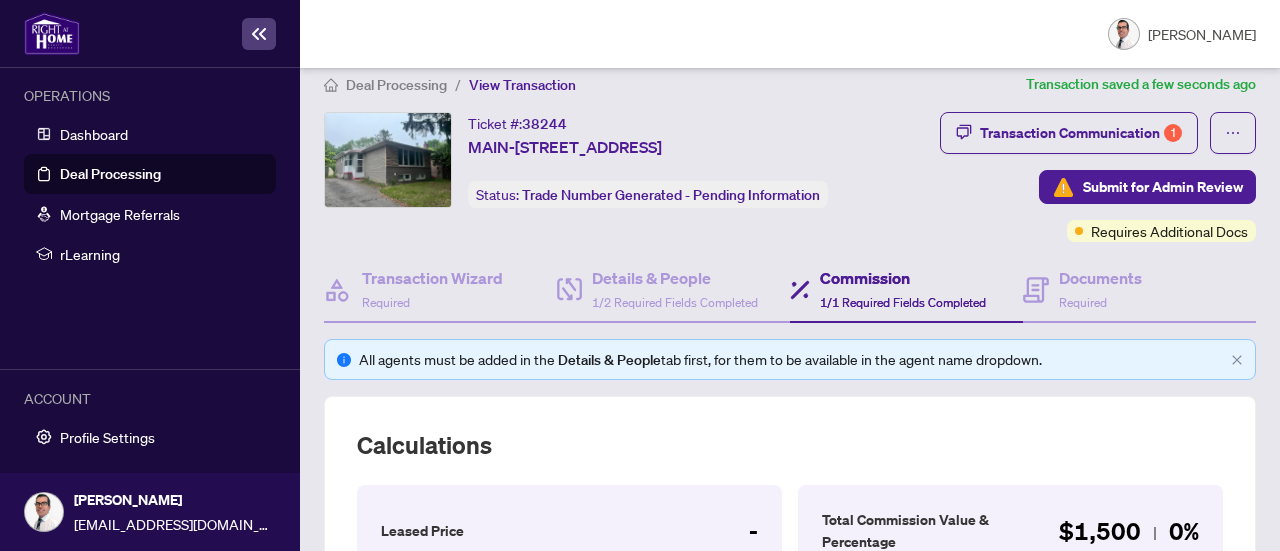 scroll, scrollTop: 0, scrollLeft: 0, axis: both 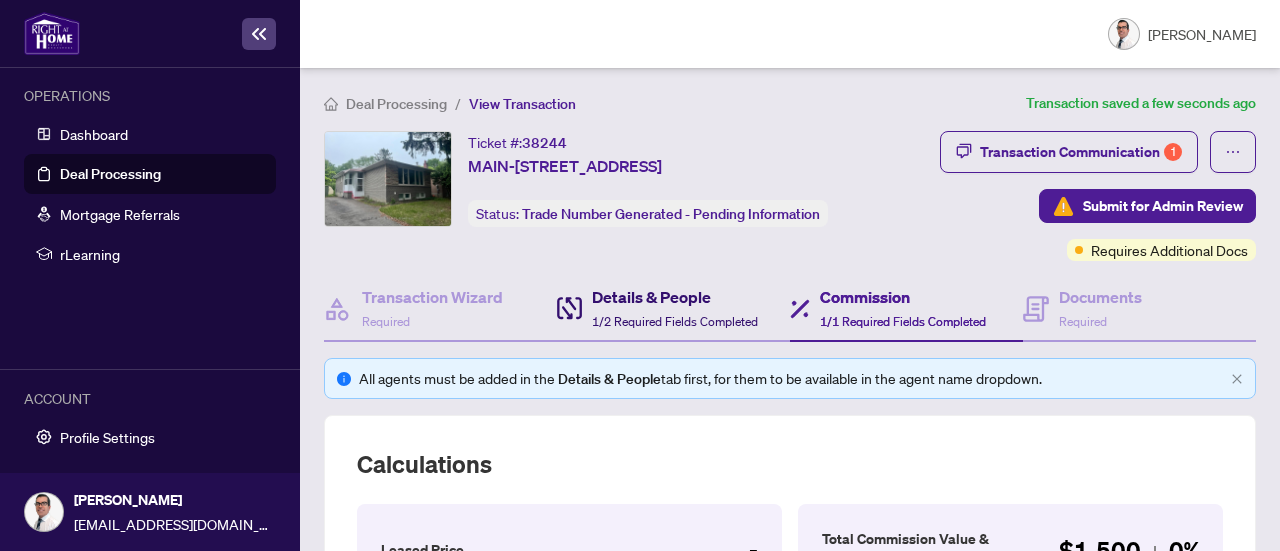 click on "Details & People" at bounding box center [675, 297] 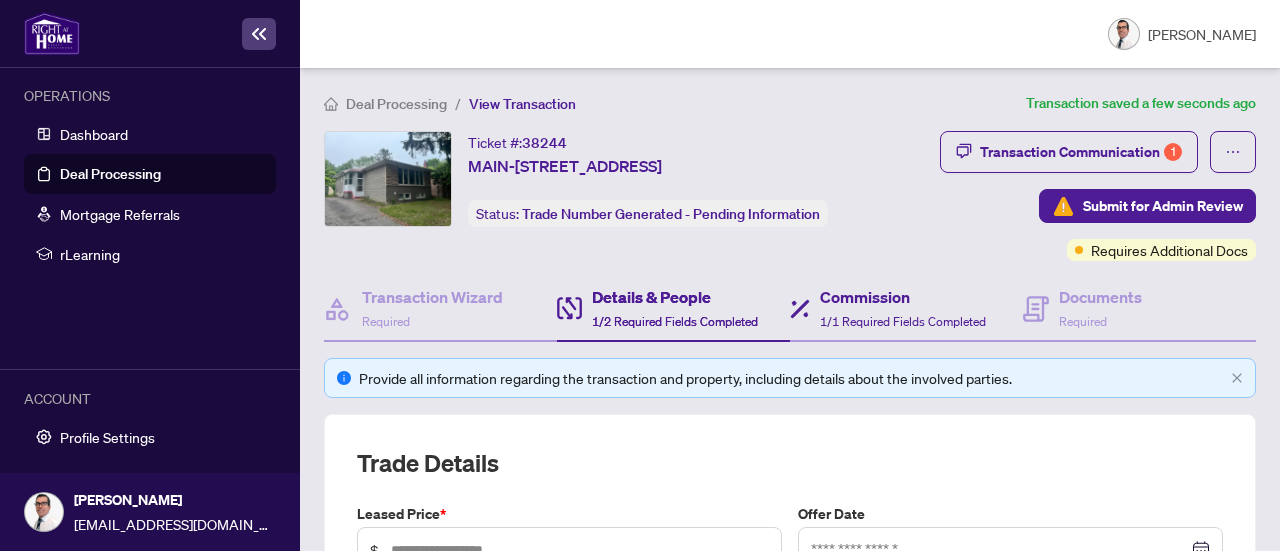 type on "**********" 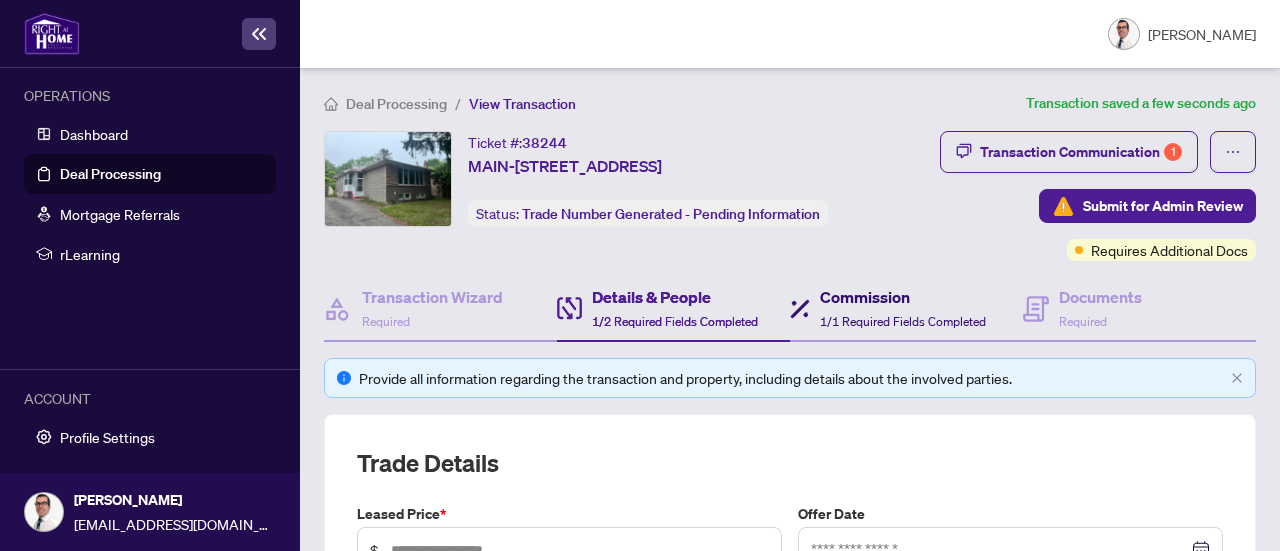 click on "Commission" at bounding box center [903, 297] 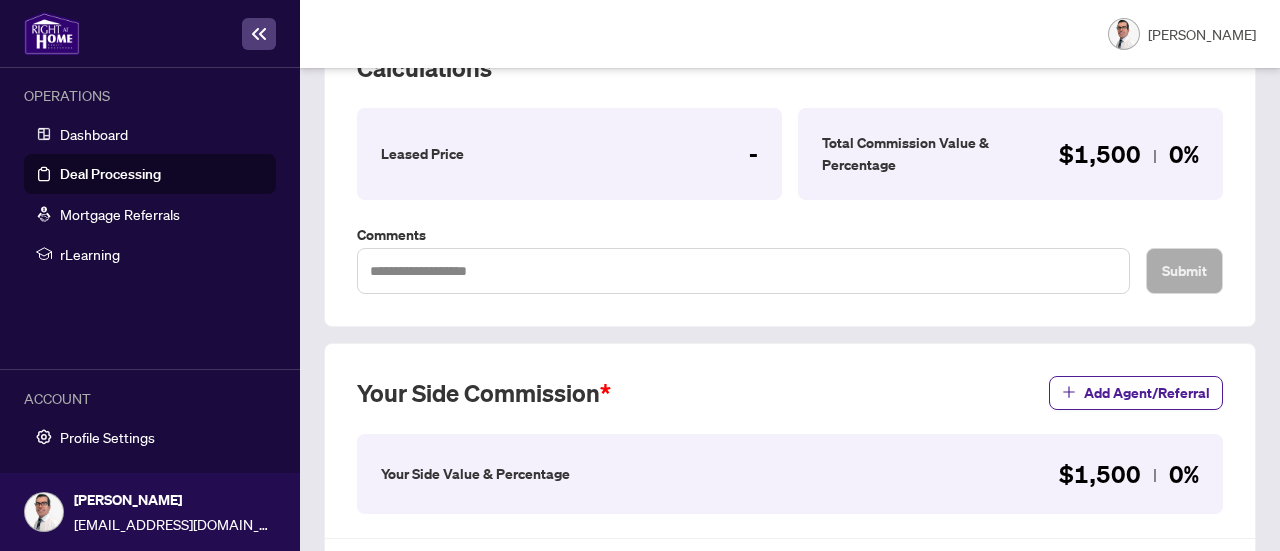 scroll, scrollTop: 500, scrollLeft: 0, axis: vertical 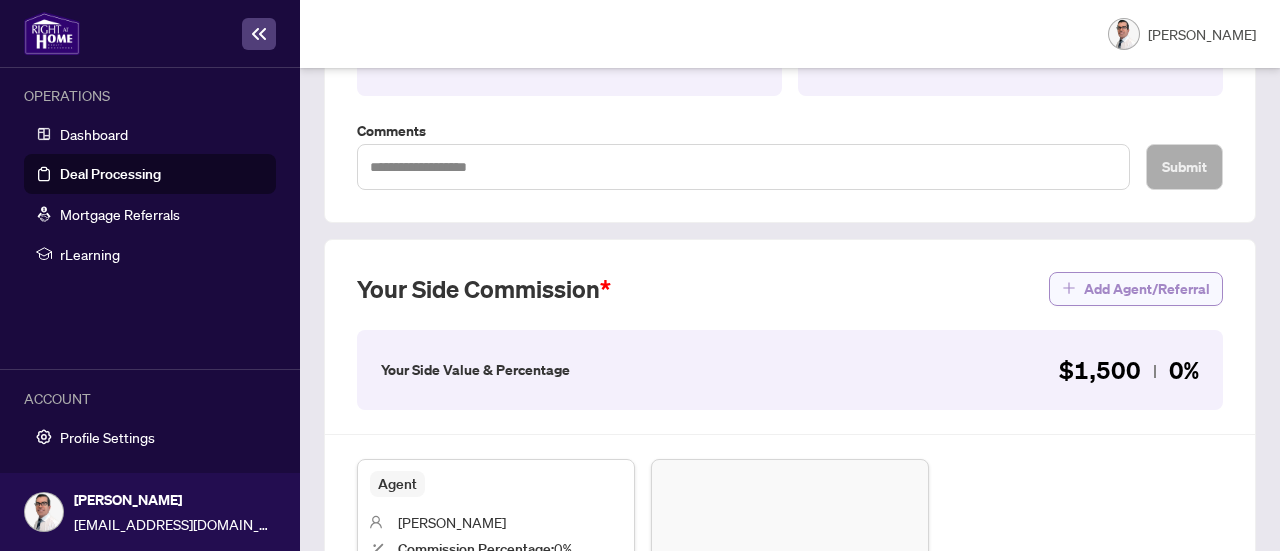 click on "Add Agent/Referral" at bounding box center [1147, 289] 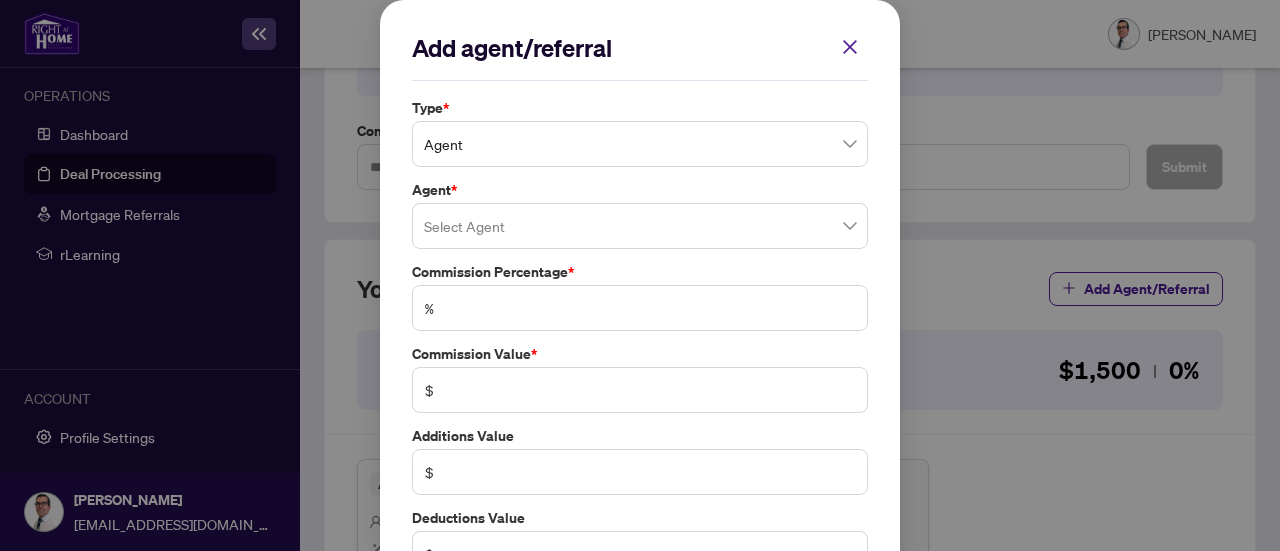 click on "Agent" at bounding box center [640, 144] 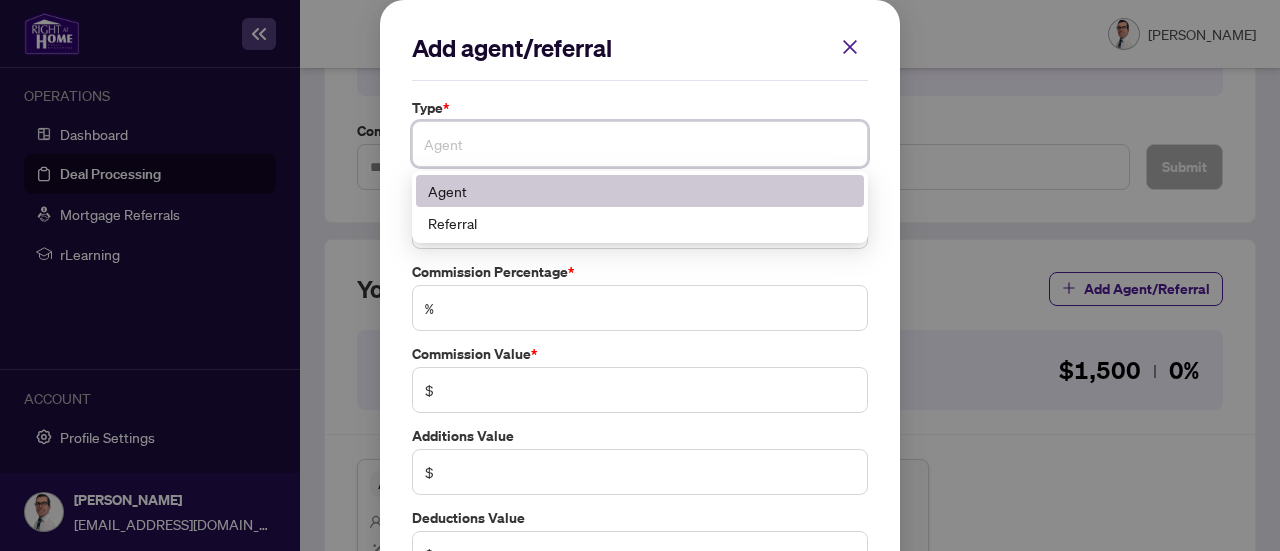 click on "Agent" at bounding box center (640, 191) 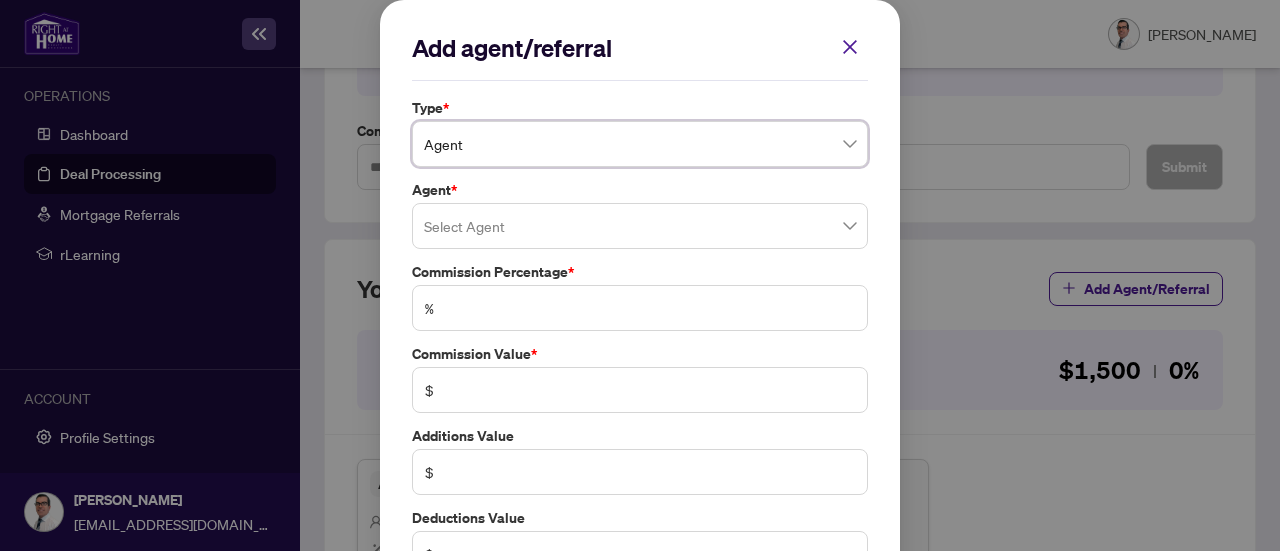 click at bounding box center (640, 226) 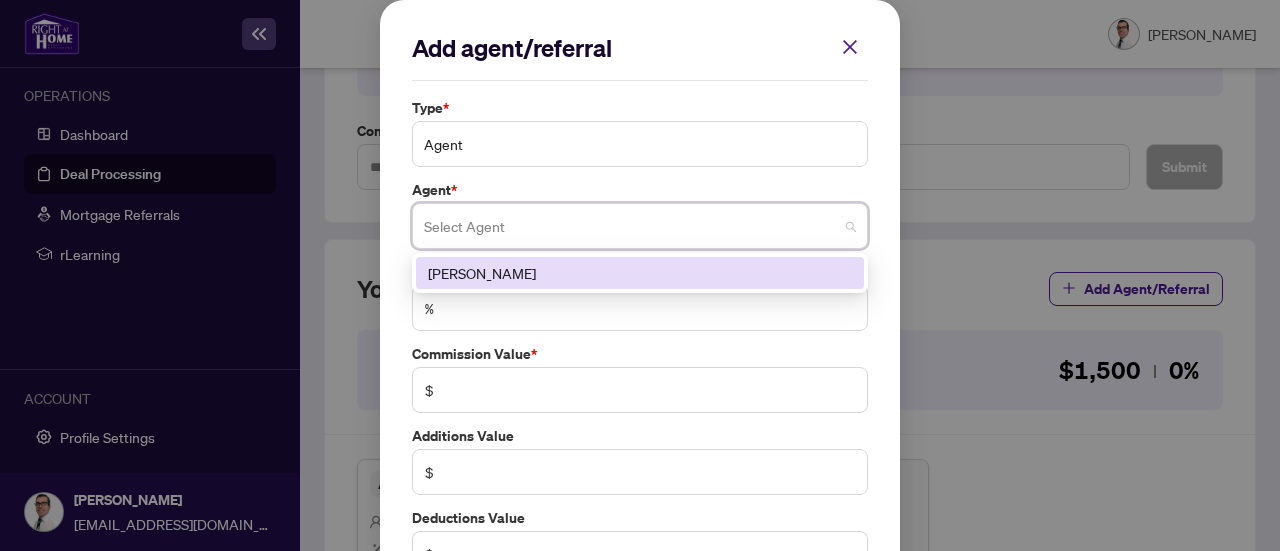 click on "Agent" at bounding box center (640, 144) 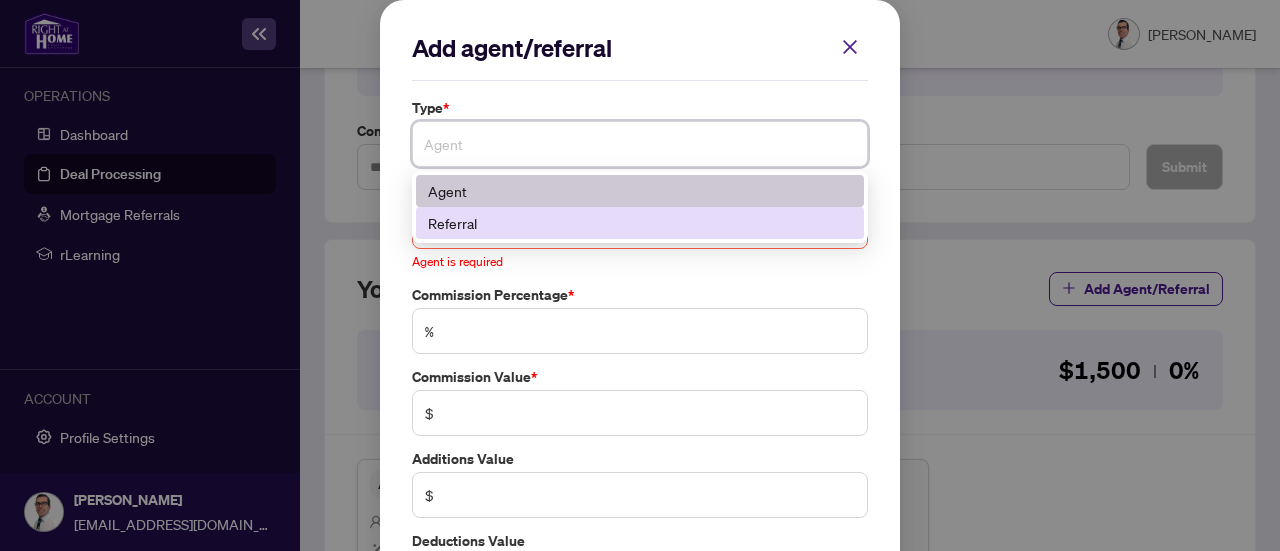 click on "Referral" at bounding box center (640, 223) 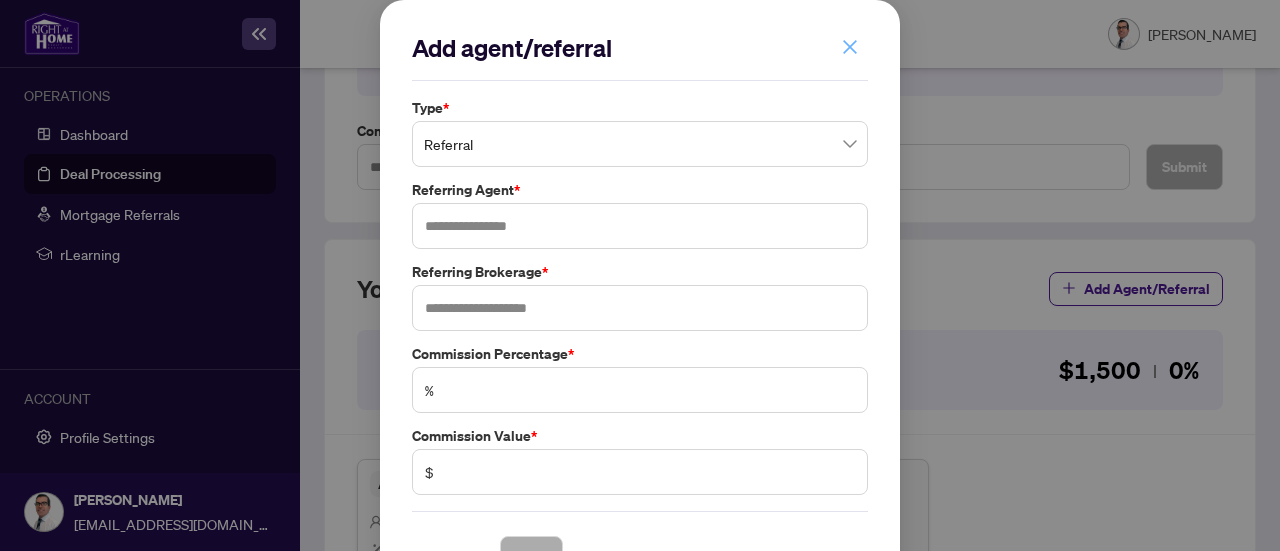 click at bounding box center [850, 47] 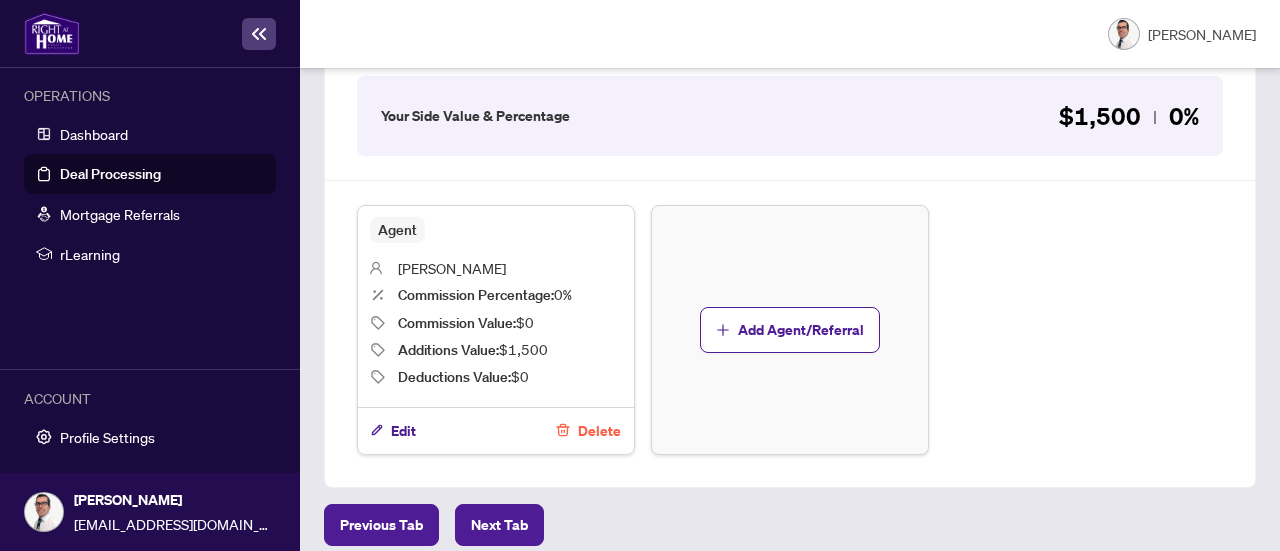 scroll, scrollTop: 758, scrollLeft: 0, axis: vertical 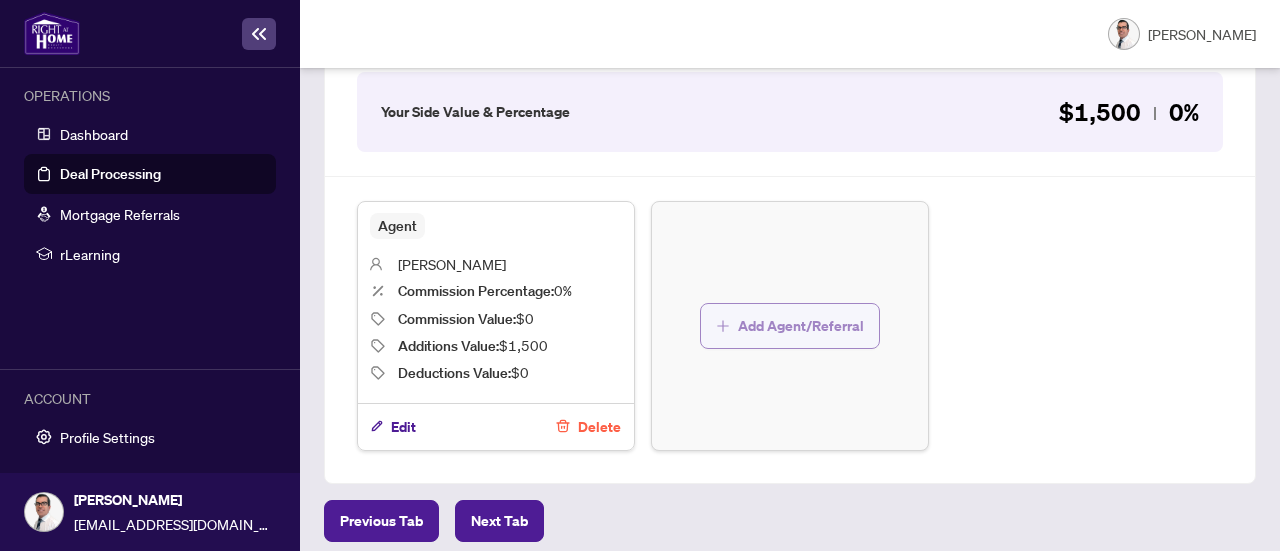 click on "Add Agent/Referral" at bounding box center (801, 326) 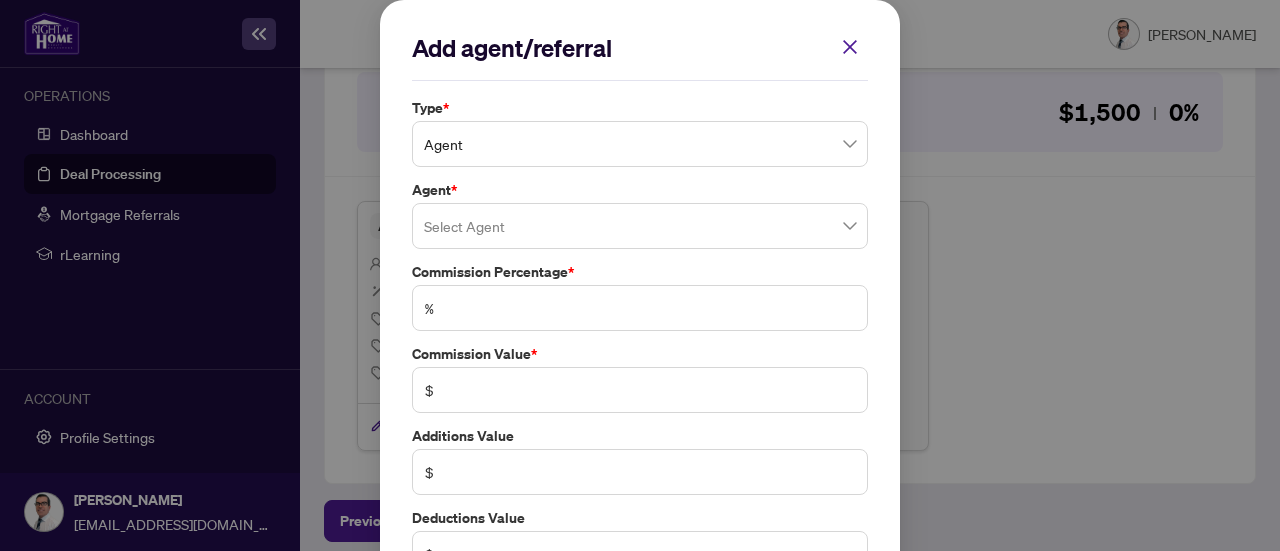 click on "Agent" at bounding box center [640, 144] 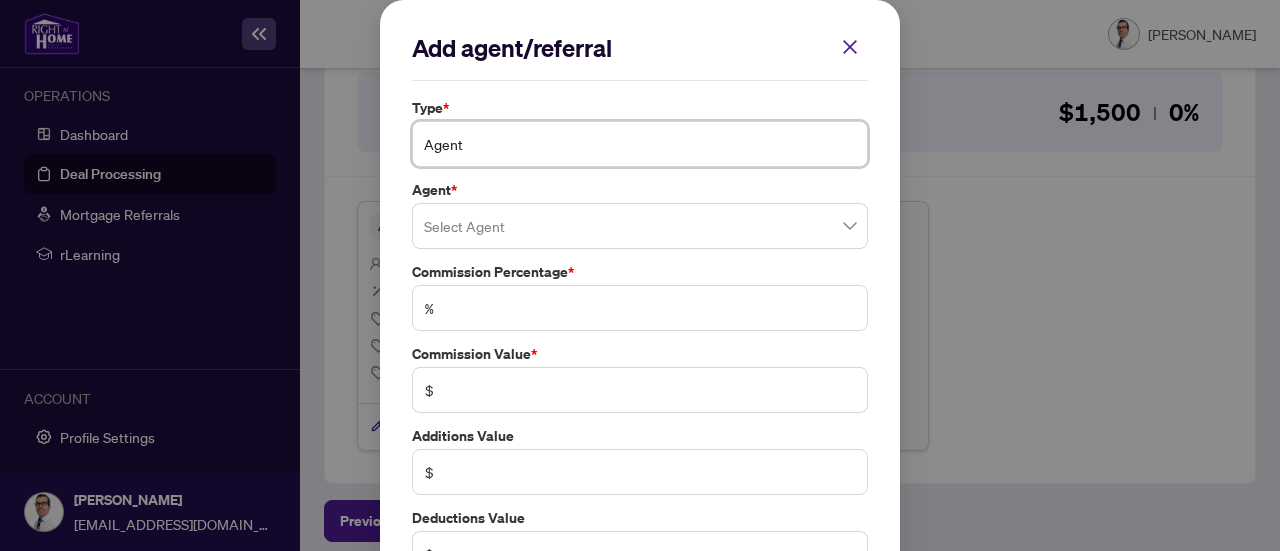 click on "Agent" at bounding box center [640, 144] 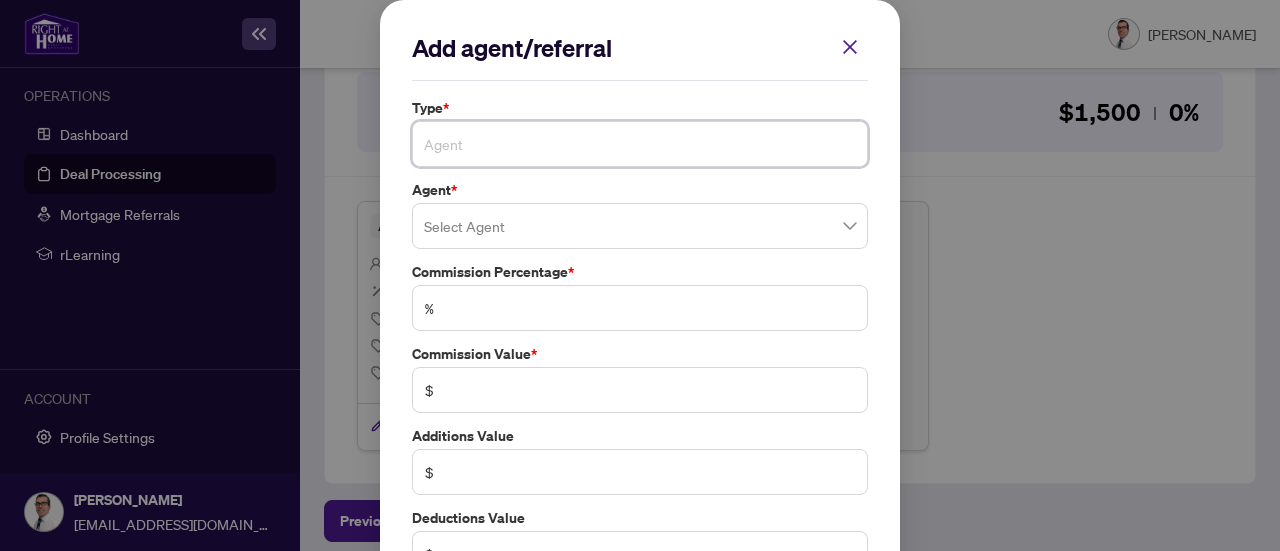 click on "Agent" at bounding box center [640, 144] 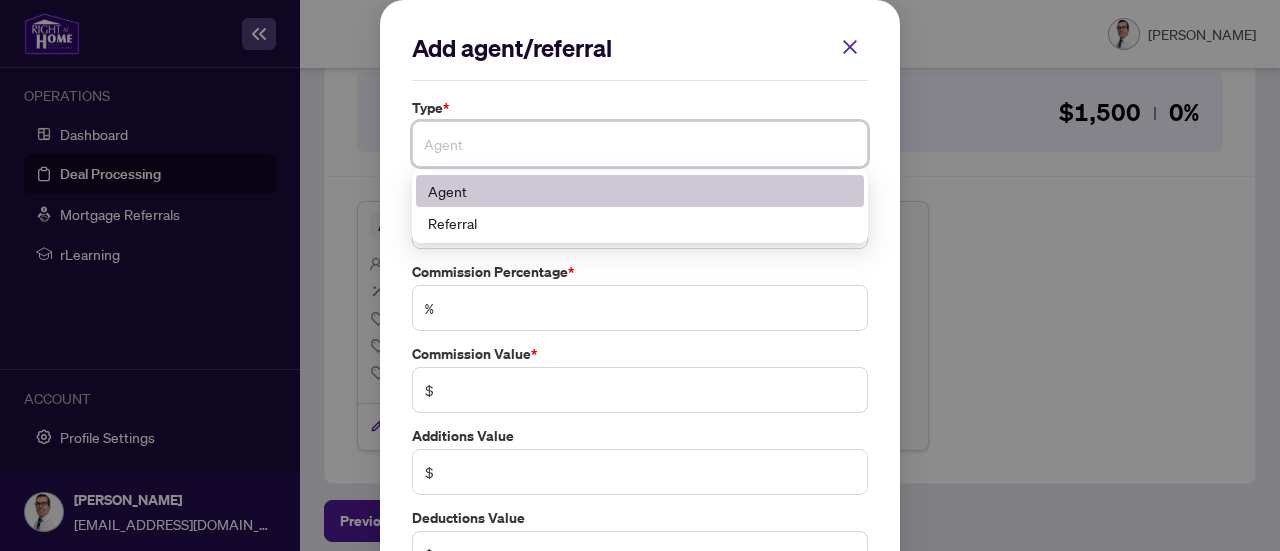 click on "Agent" at bounding box center (640, 191) 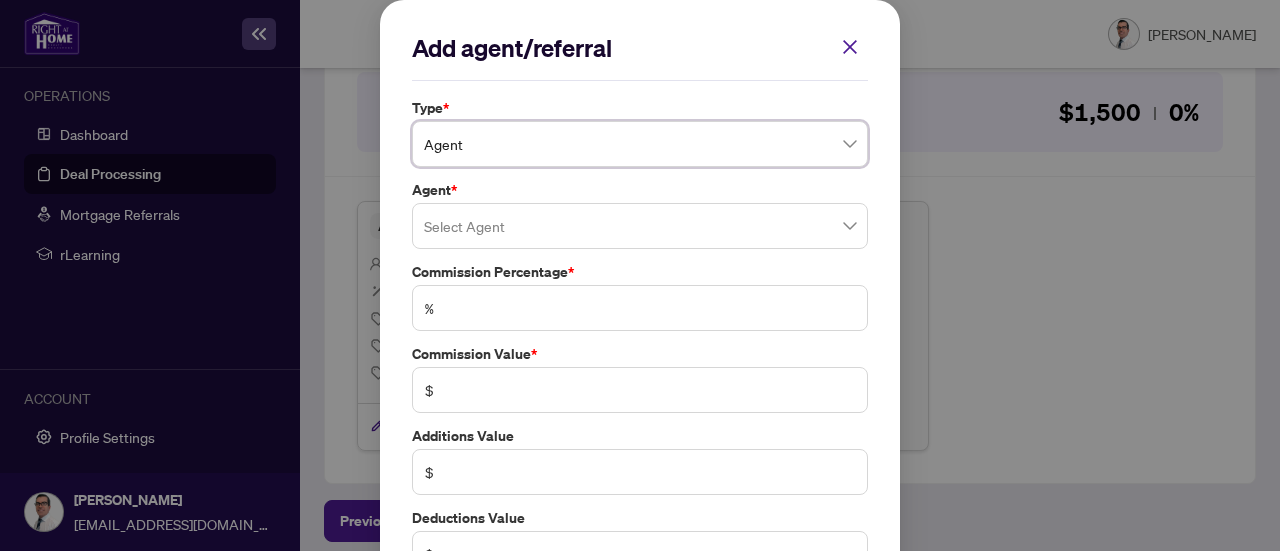 click at bounding box center (640, 226) 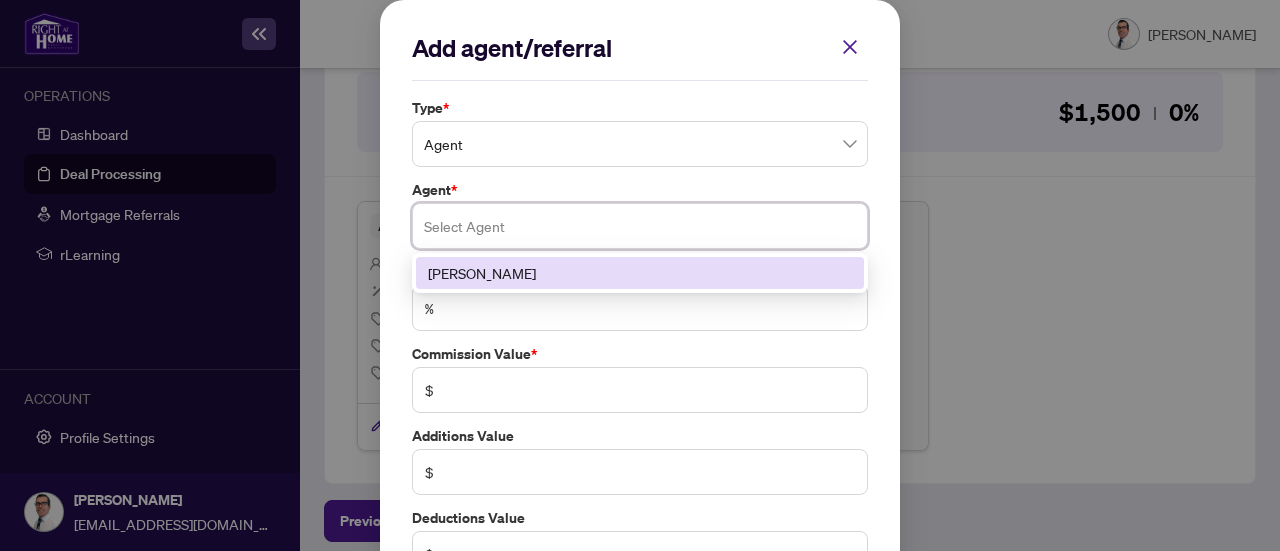click at bounding box center [640, 226] 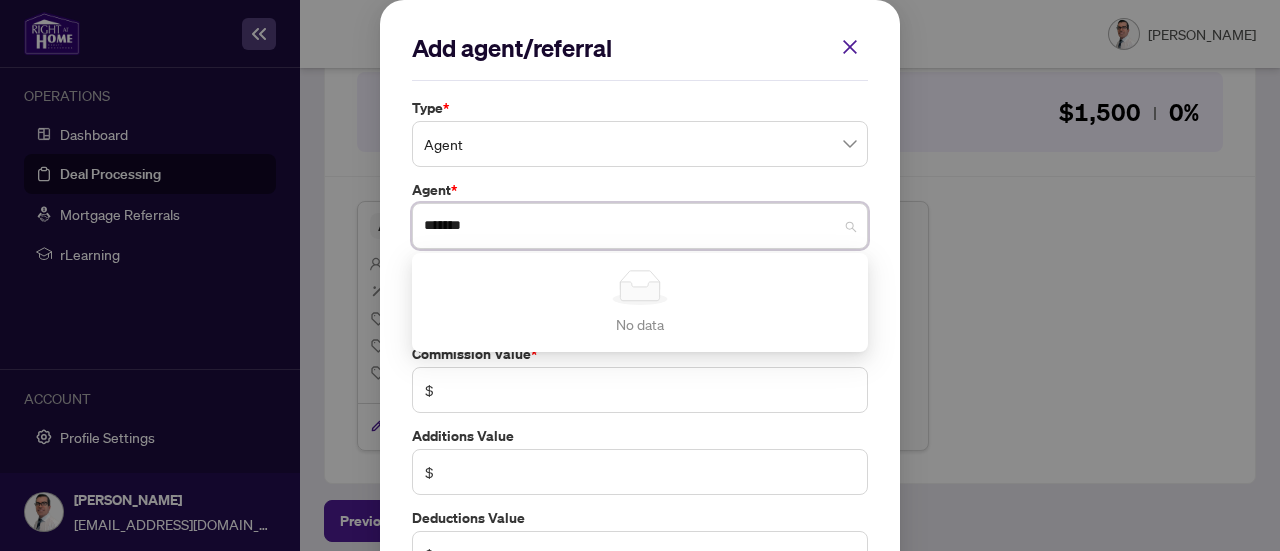 type on "*******" 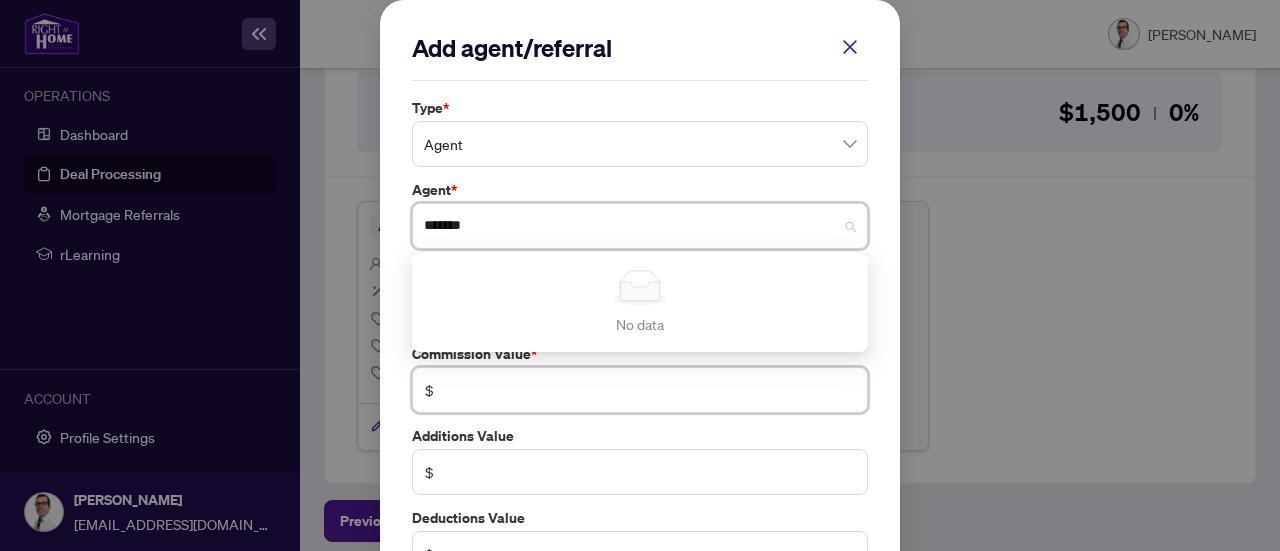 click on "Commission Value * $" at bounding box center (640, 378) 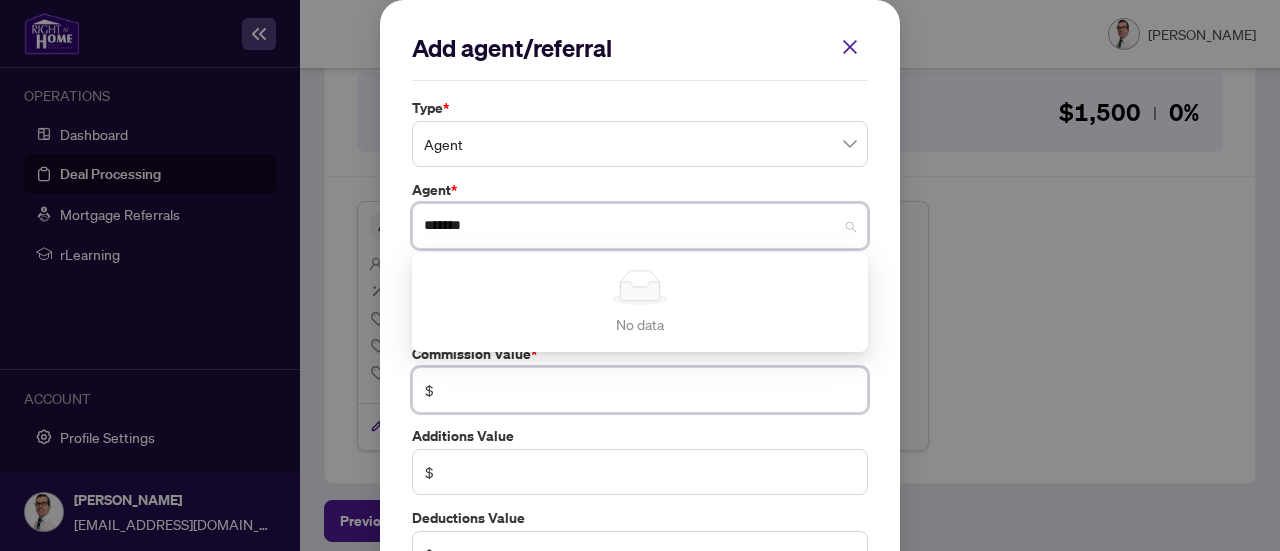 type 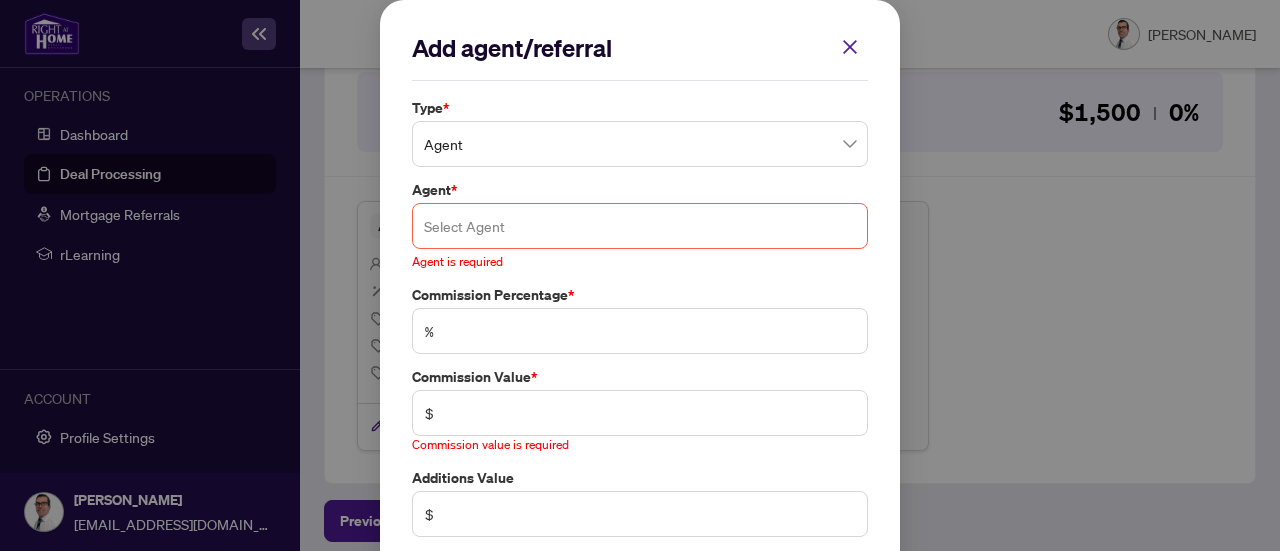 click at bounding box center [640, 226] 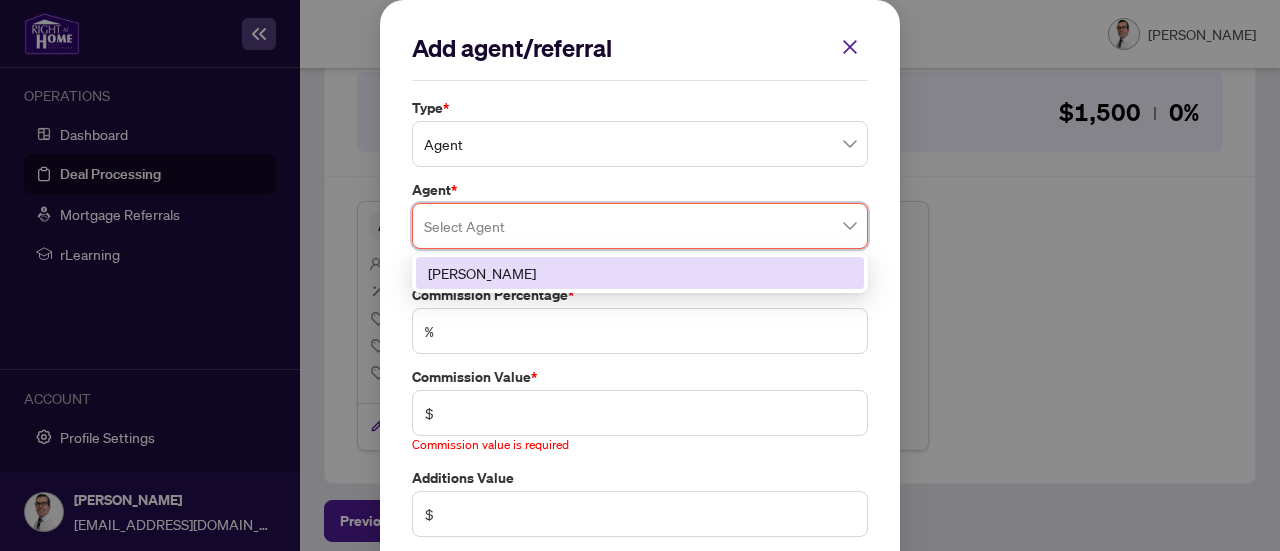 click at bounding box center (850, 47) 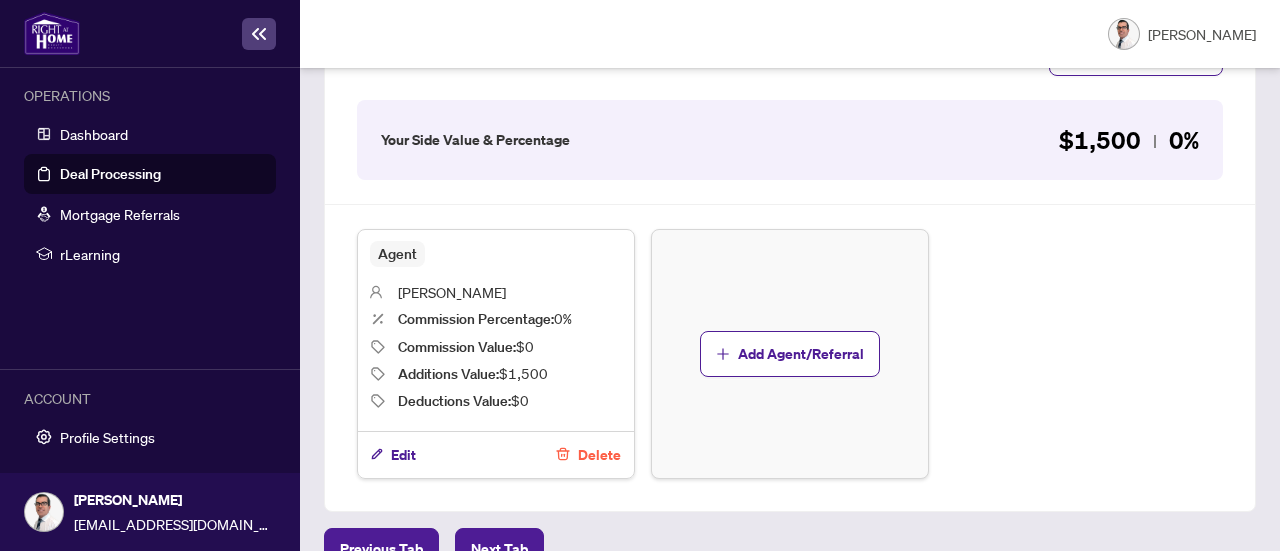 scroll, scrollTop: 758, scrollLeft: 0, axis: vertical 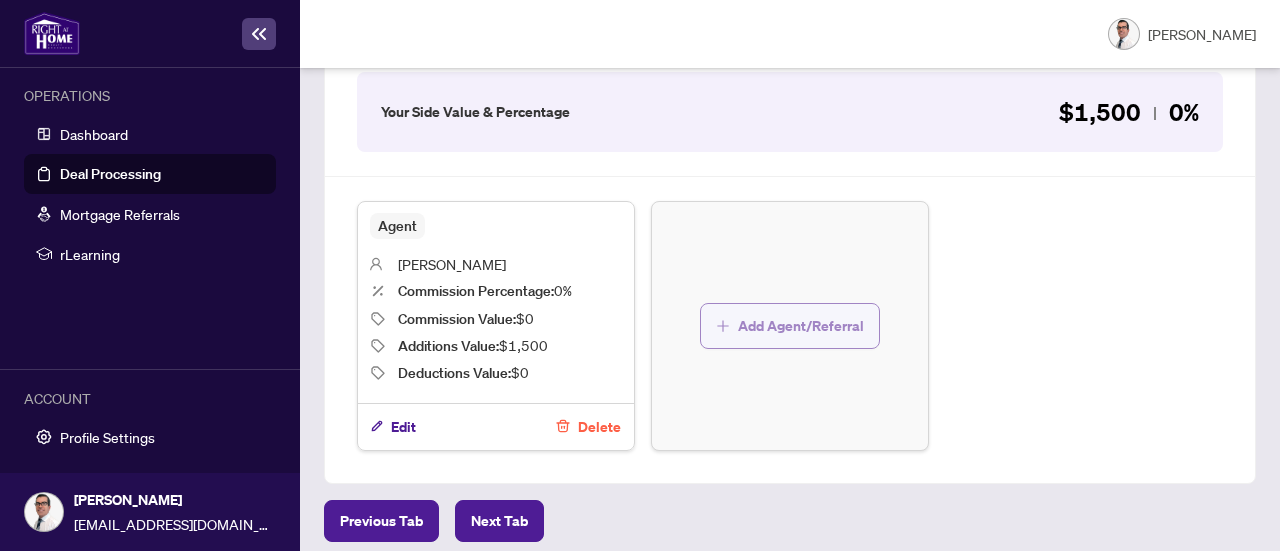 click on "Add Agent/Referral" at bounding box center [801, 326] 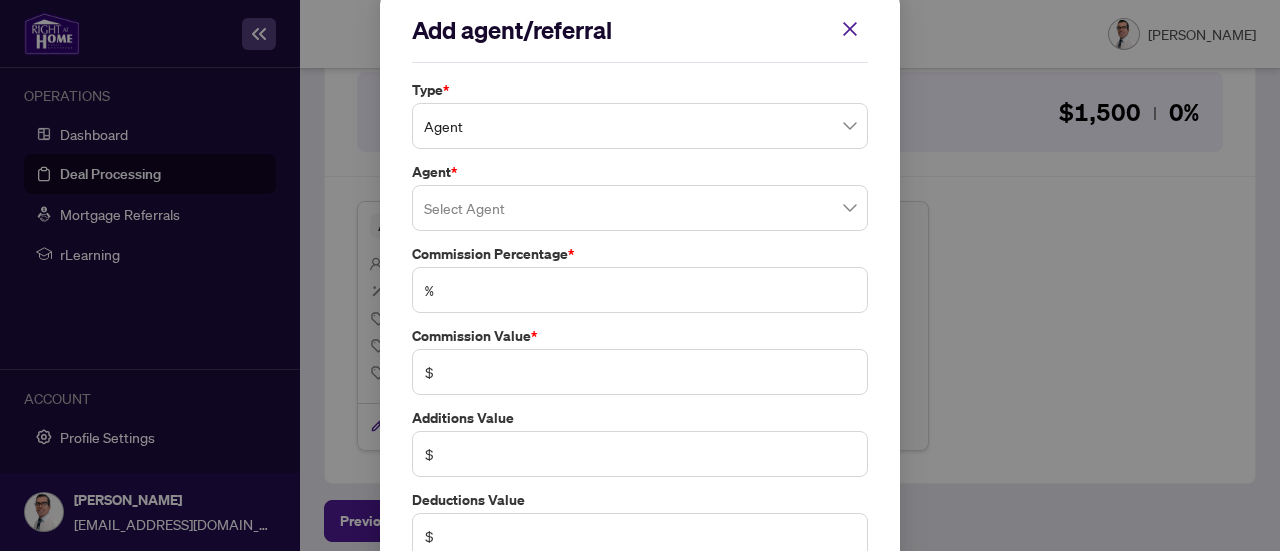 scroll, scrollTop: 0, scrollLeft: 0, axis: both 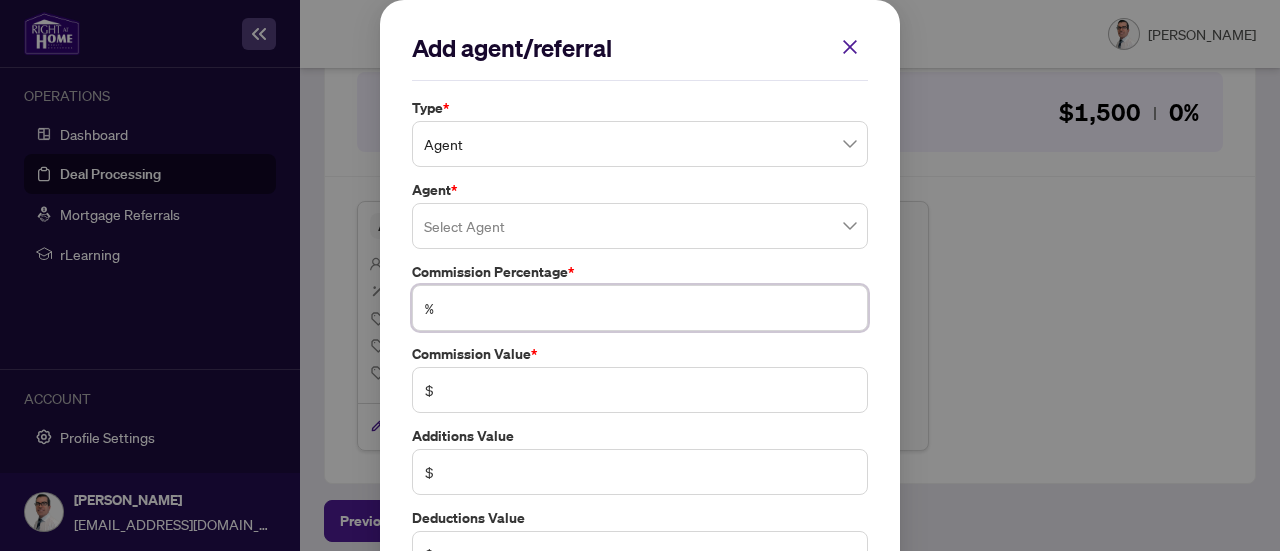 click at bounding box center (650, 308) 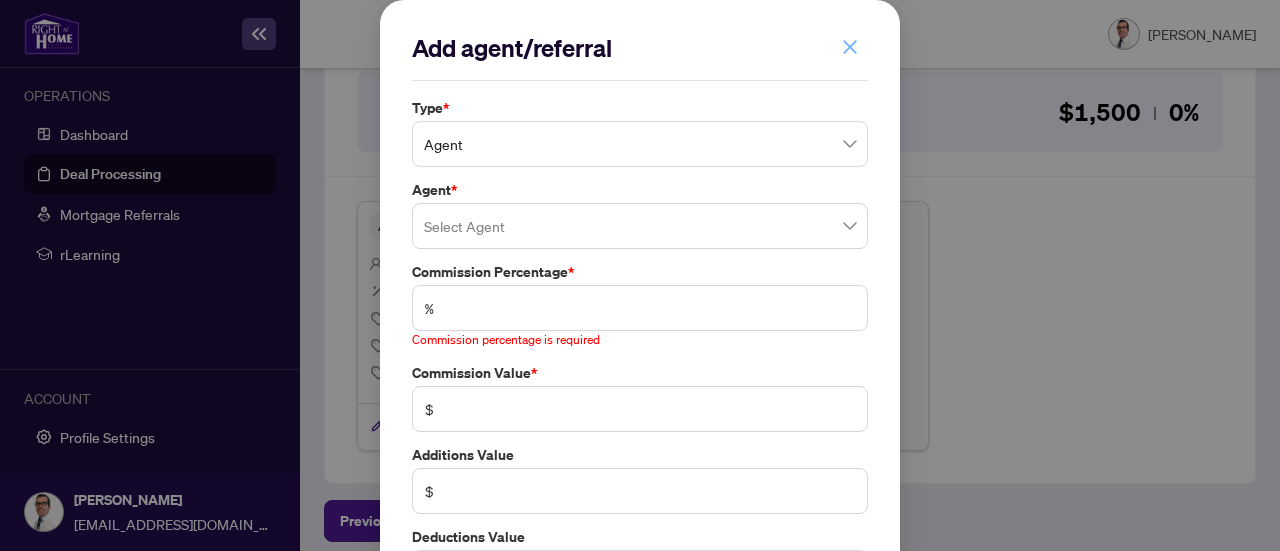 click 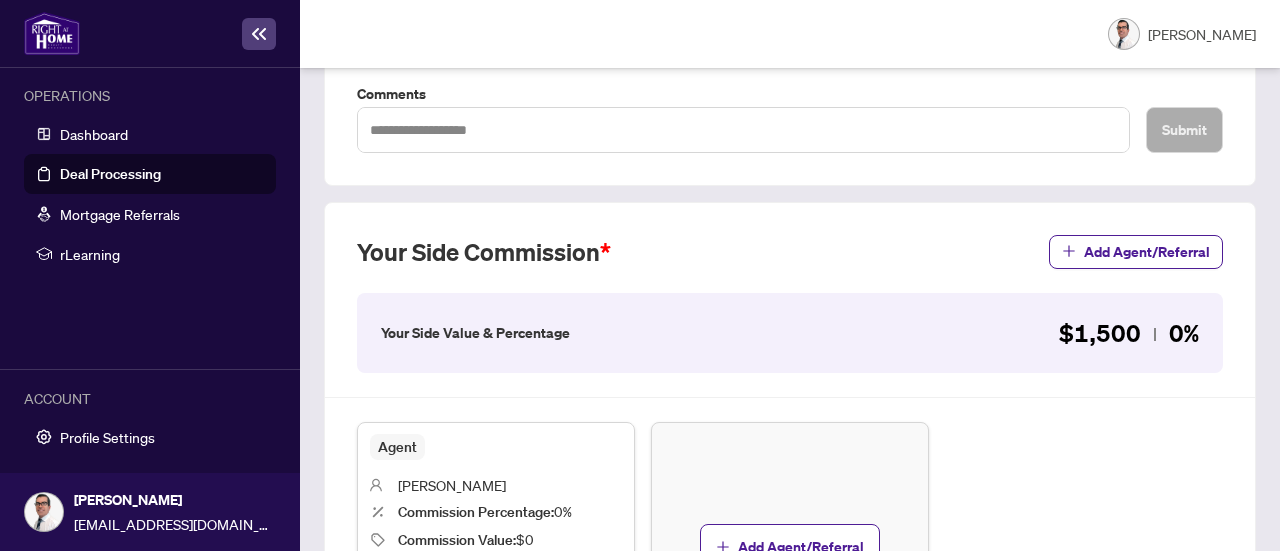 scroll, scrollTop: 458, scrollLeft: 0, axis: vertical 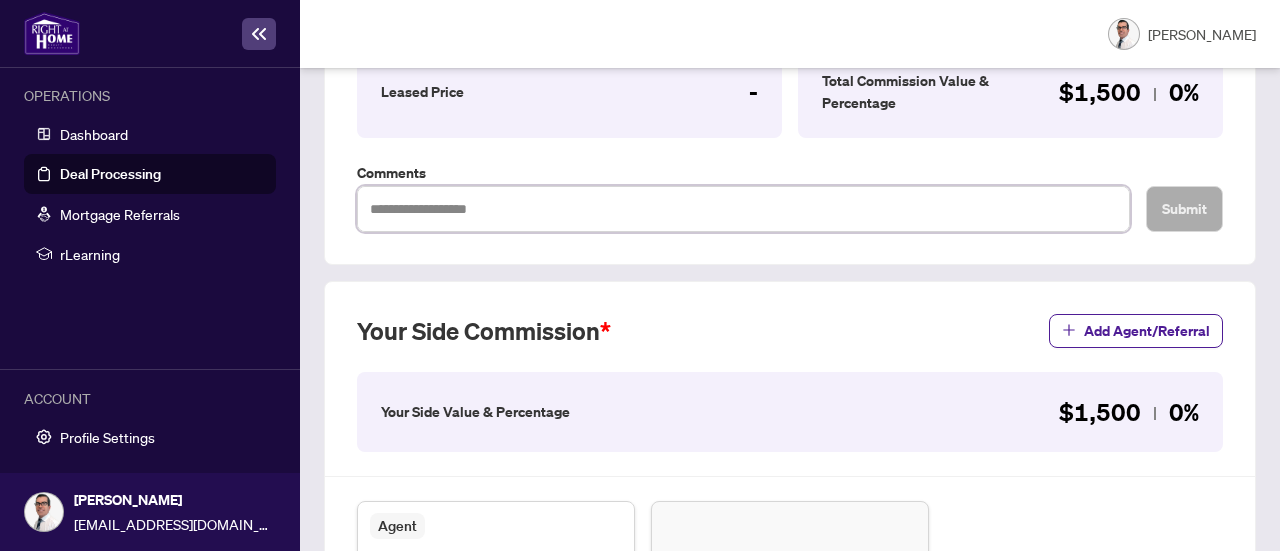 click at bounding box center (743, 208) 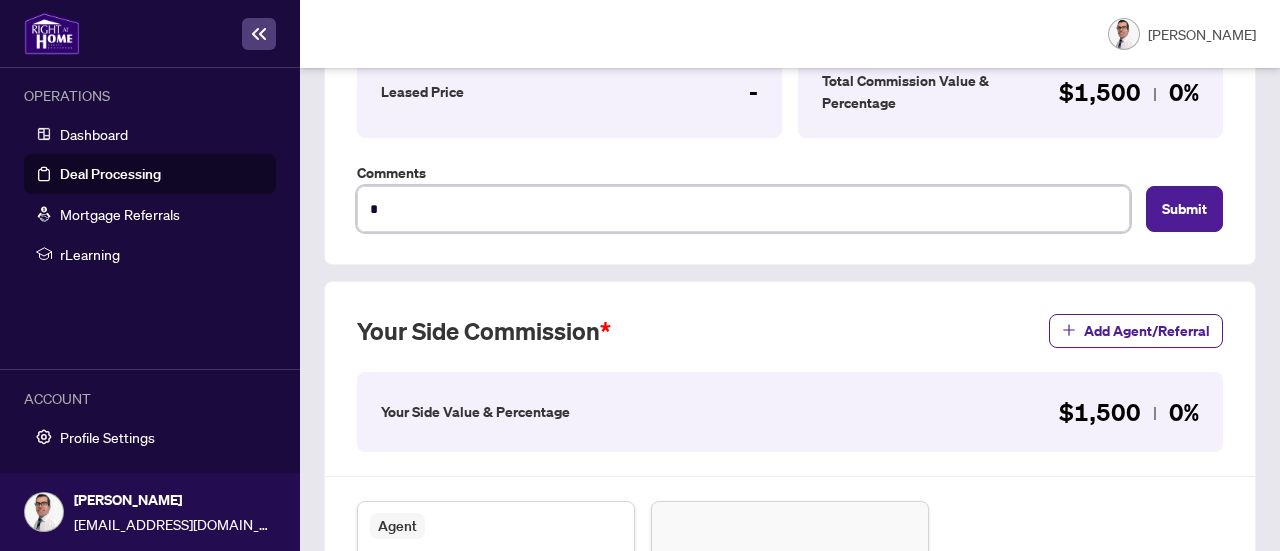 type on "**" 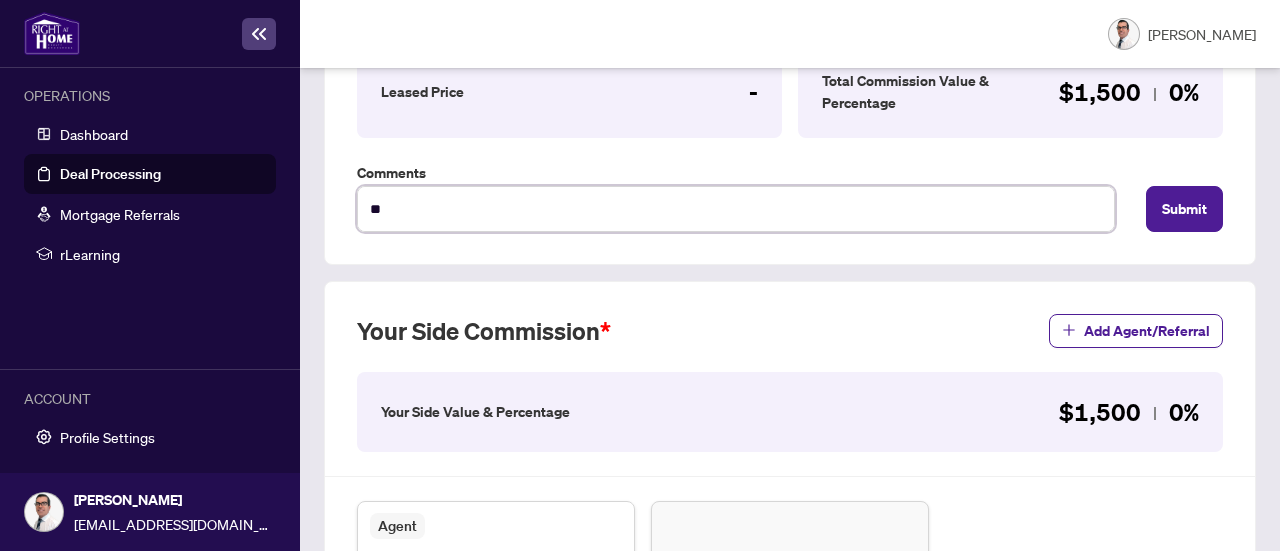 type on "***" 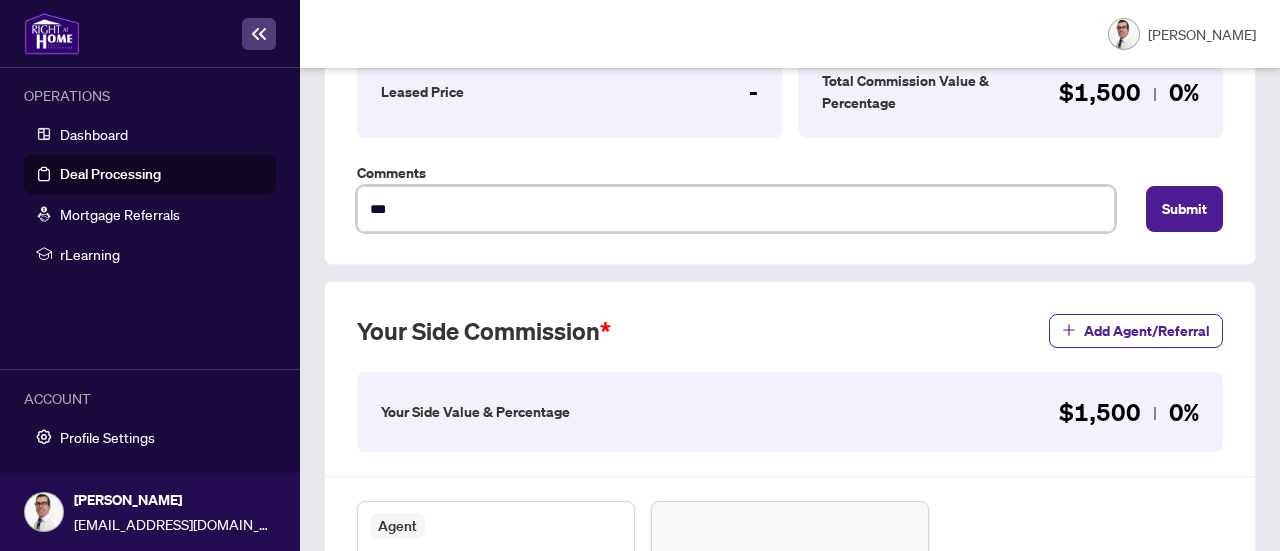 type on "***" 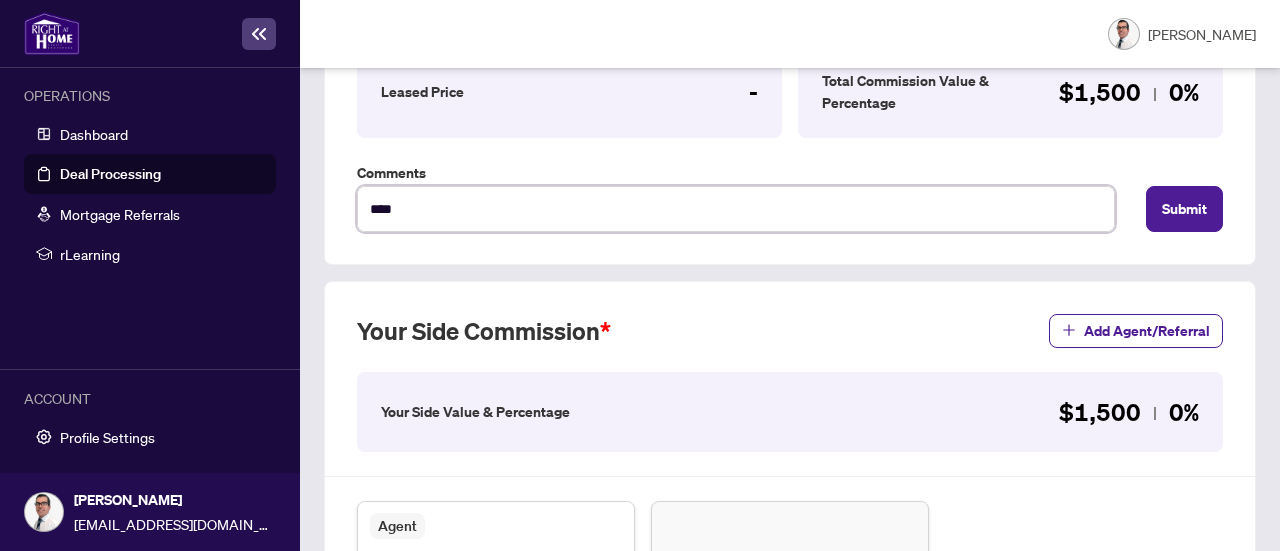 type on "*****" 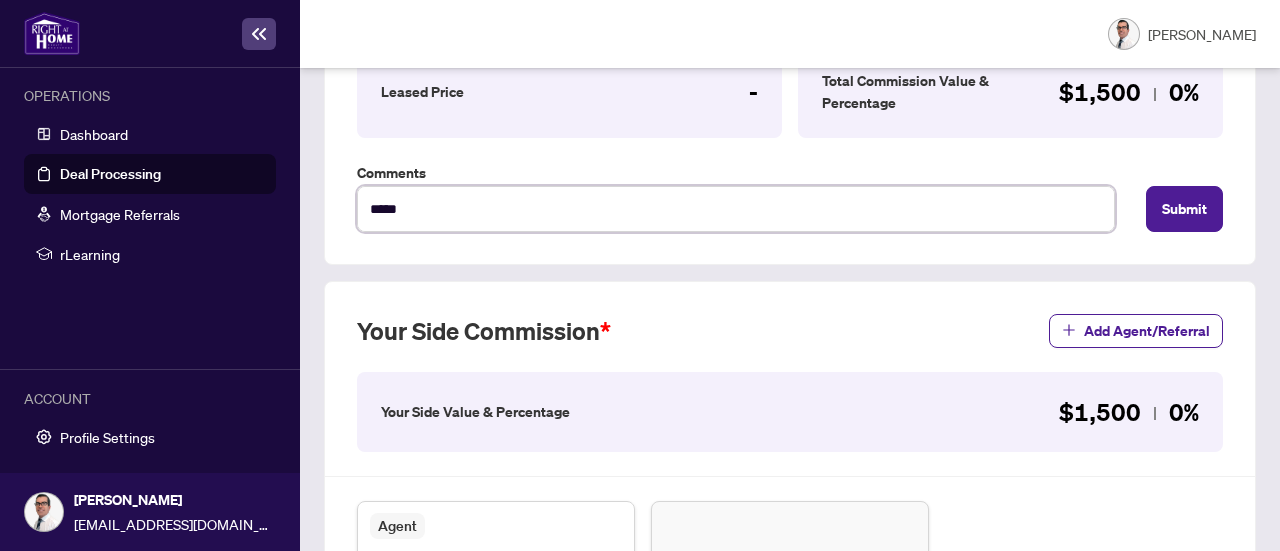 type on "*****" 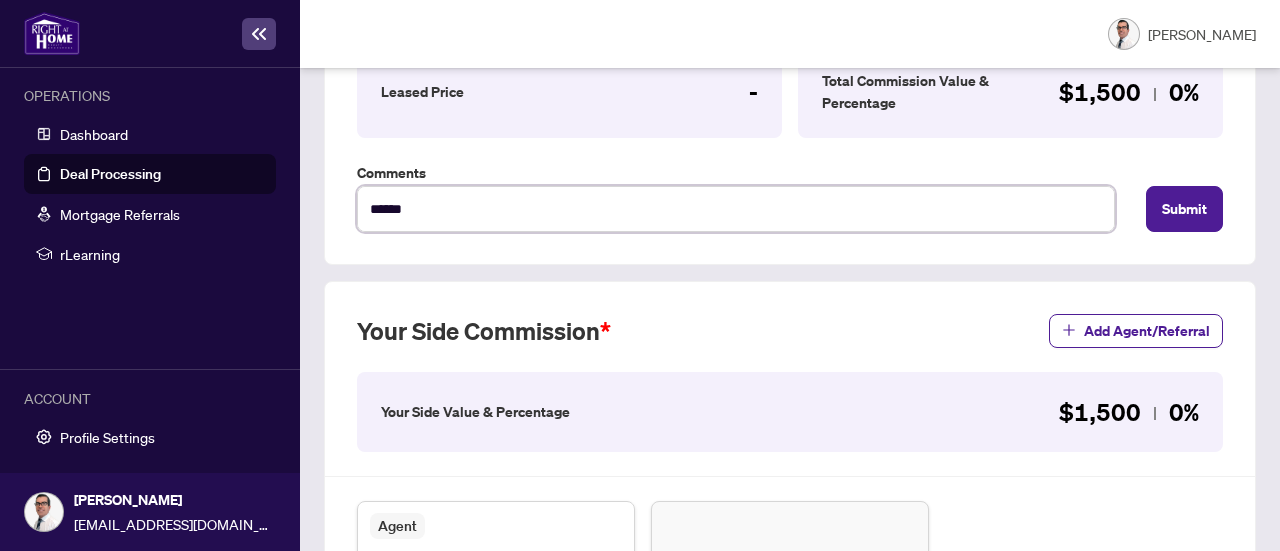 type on "*****" 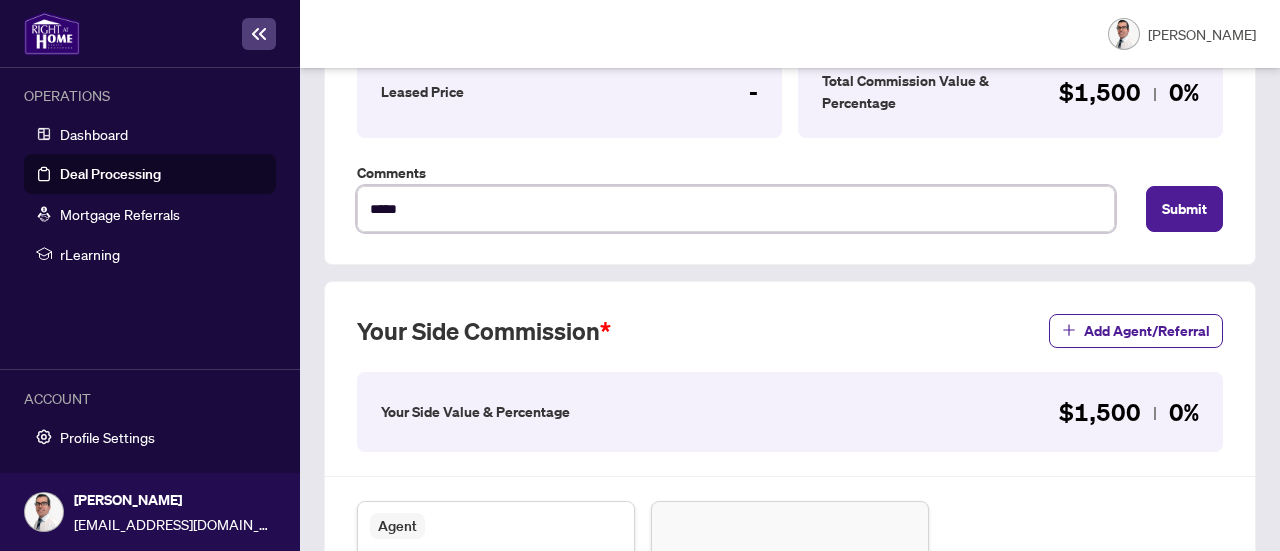 type on "***" 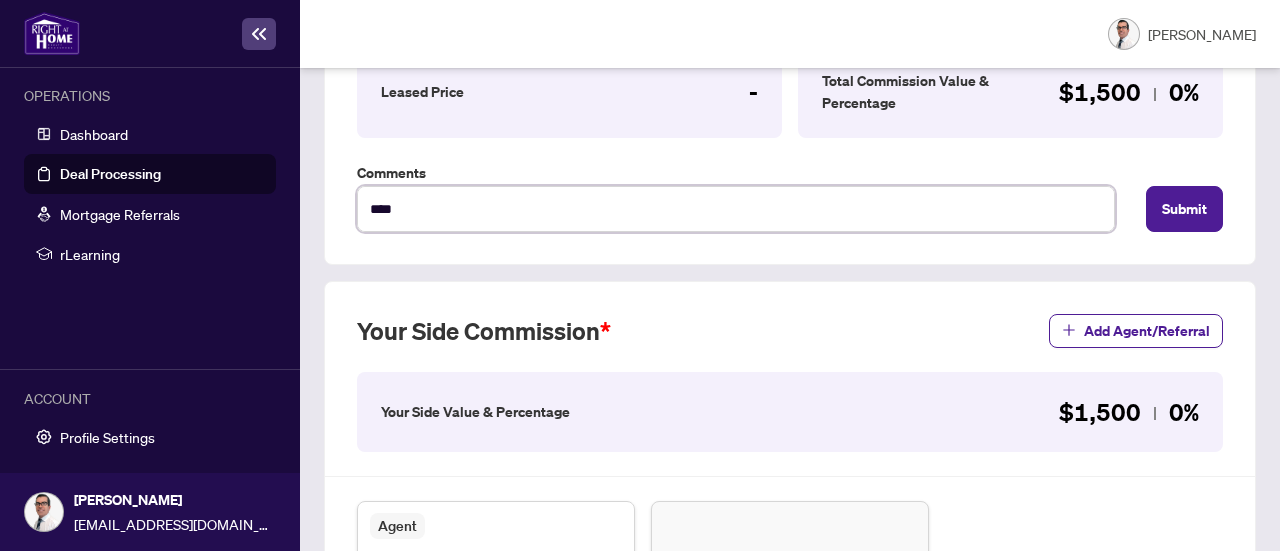 type on "*****" 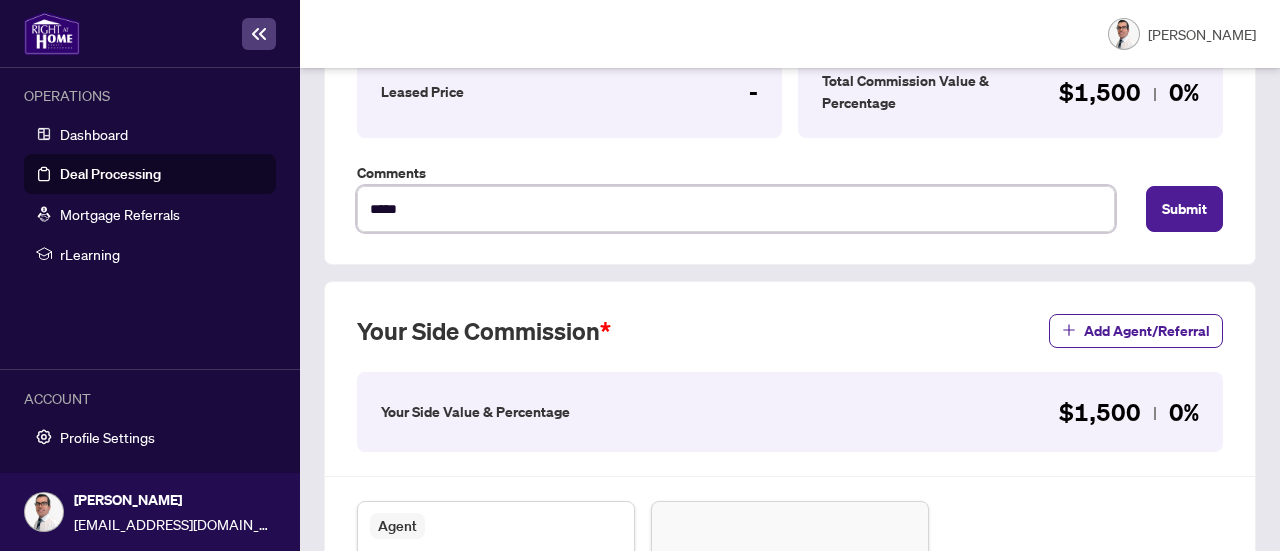 type on "*****" 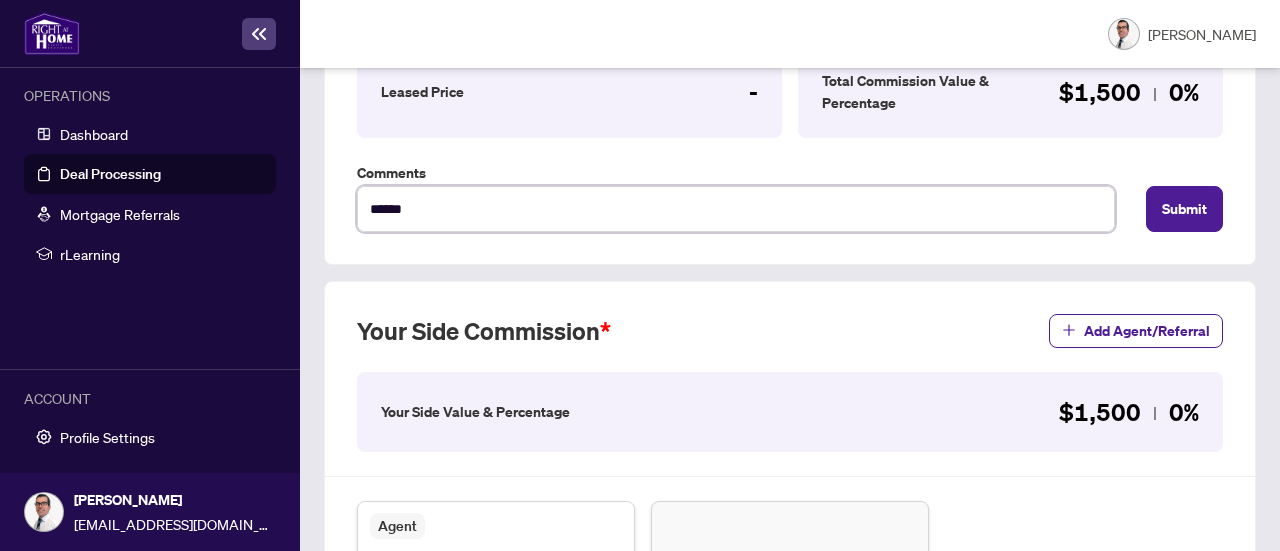 type on "*******" 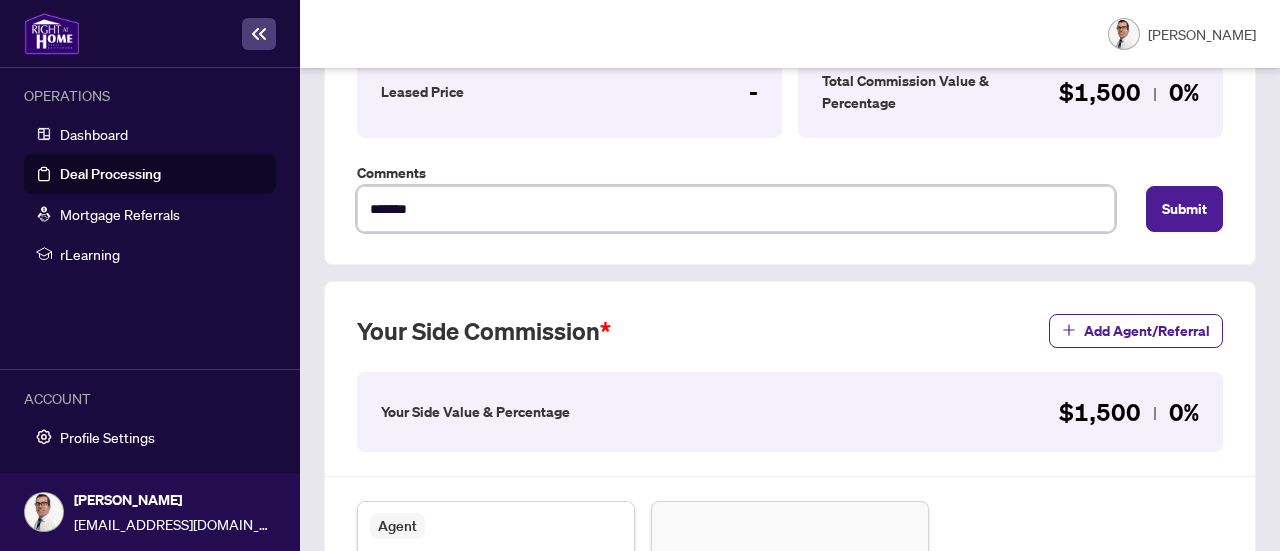 type on "********" 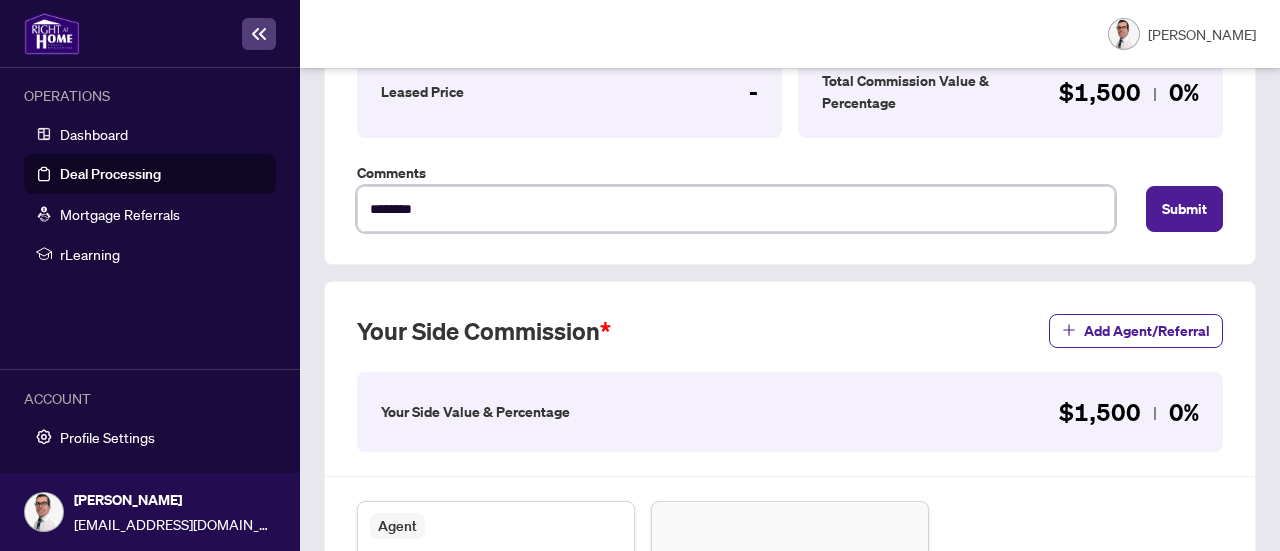 type on "*********" 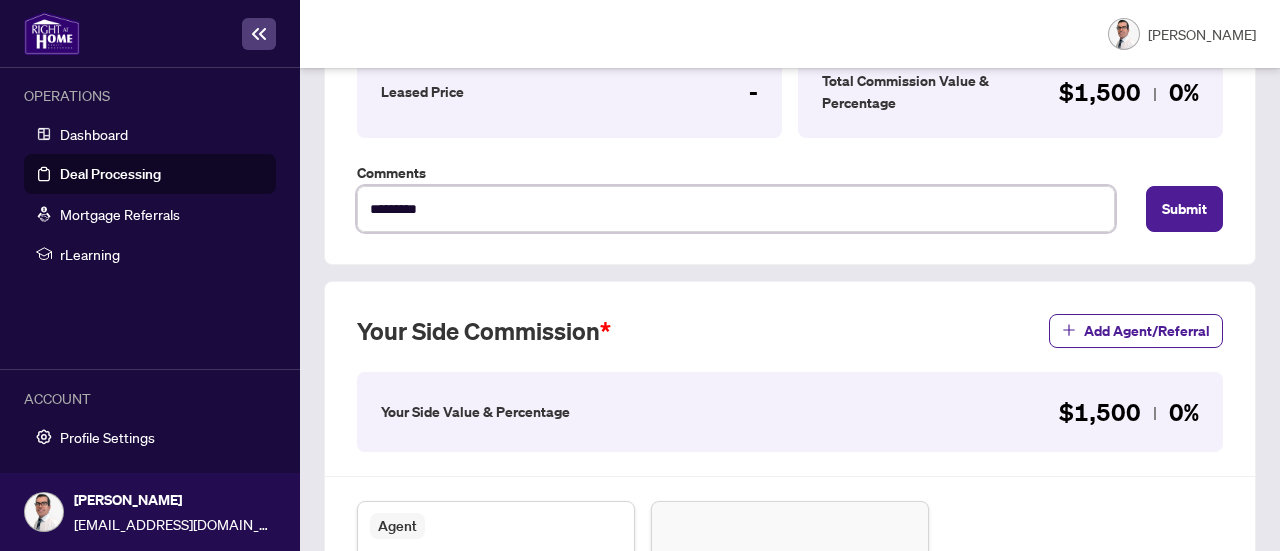 type on "**********" 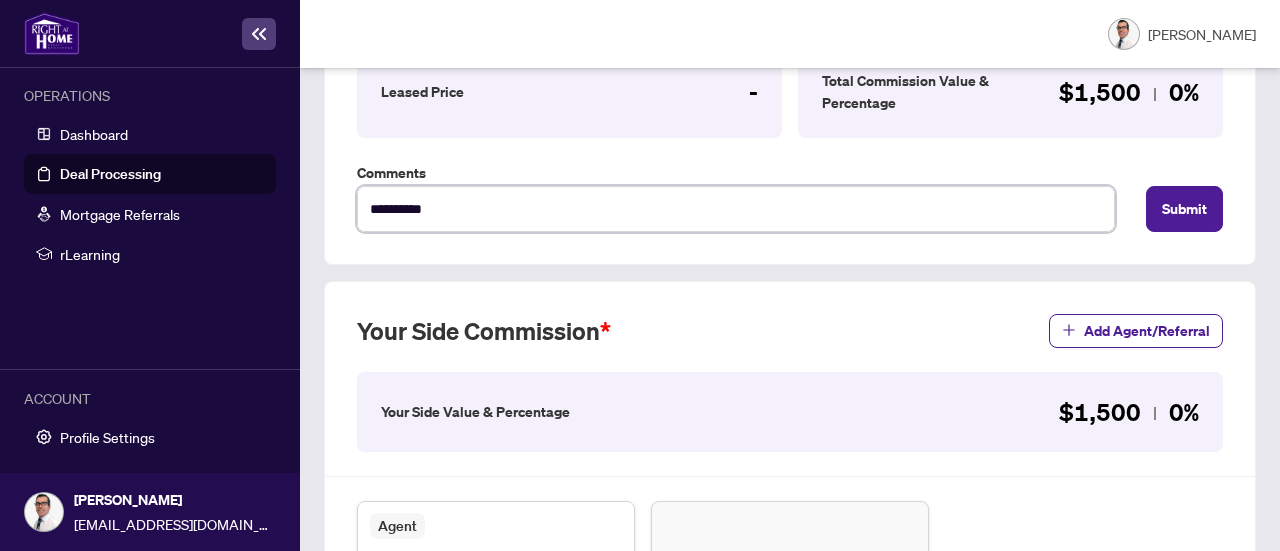 type on "**********" 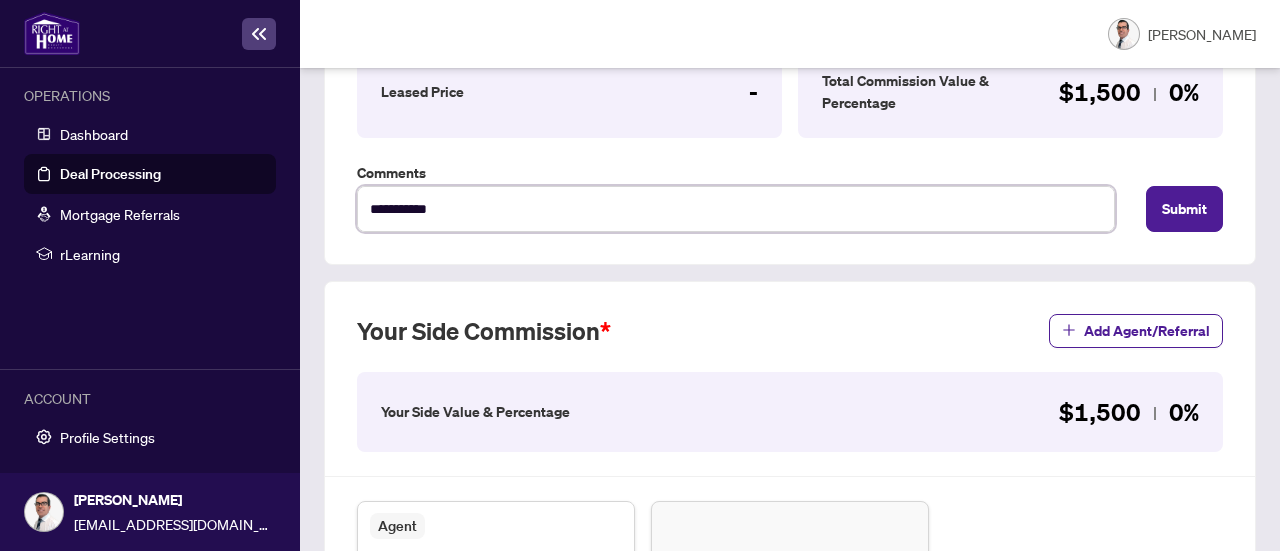 type on "**********" 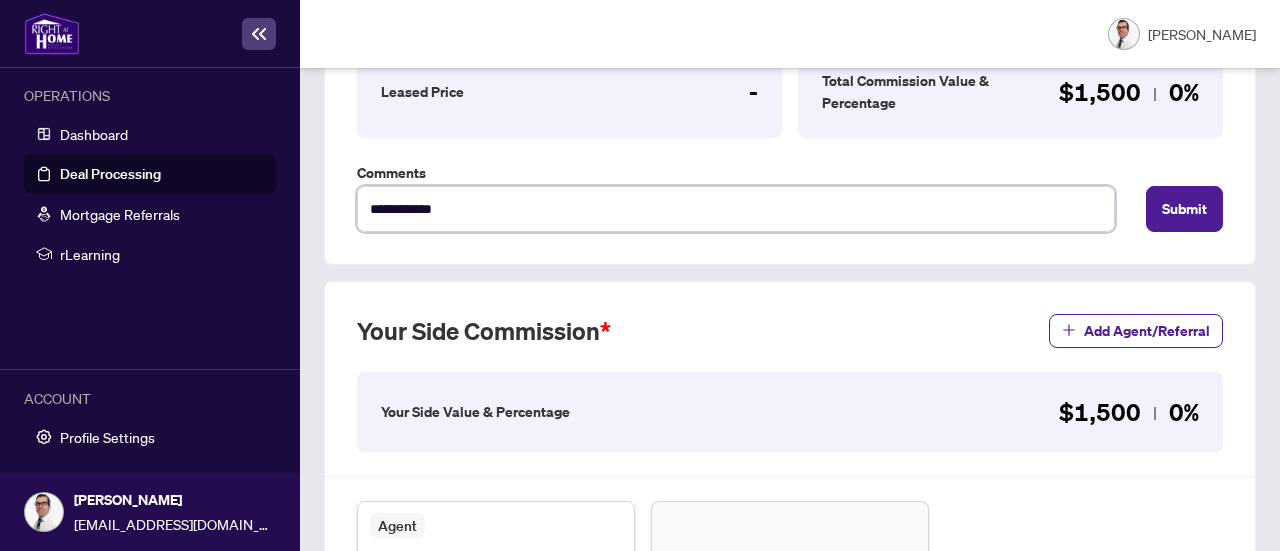 type on "**********" 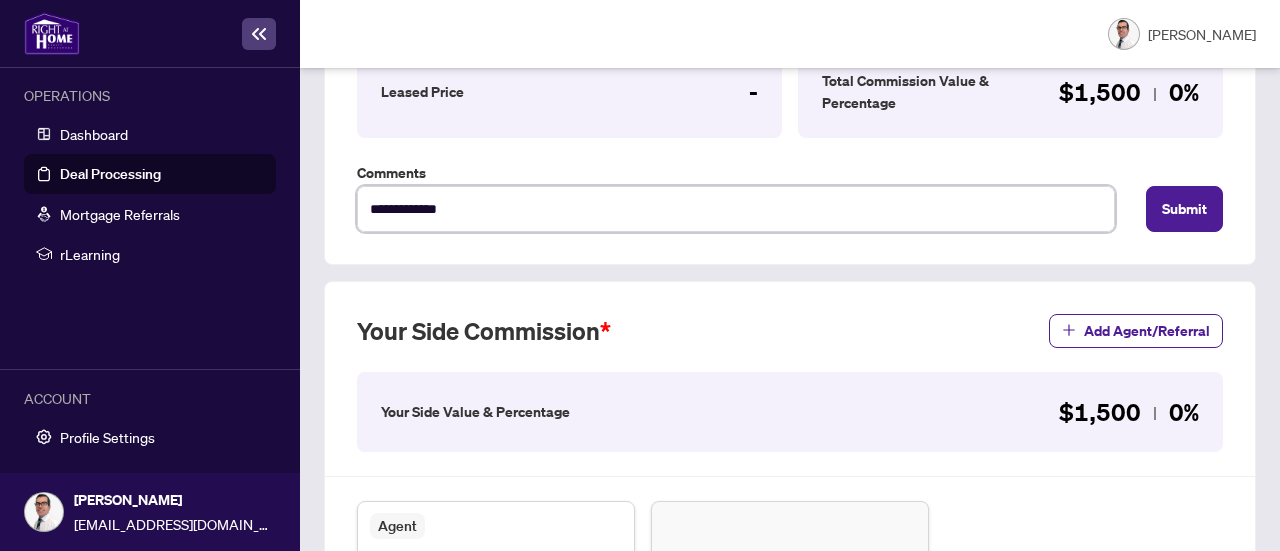 type on "**********" 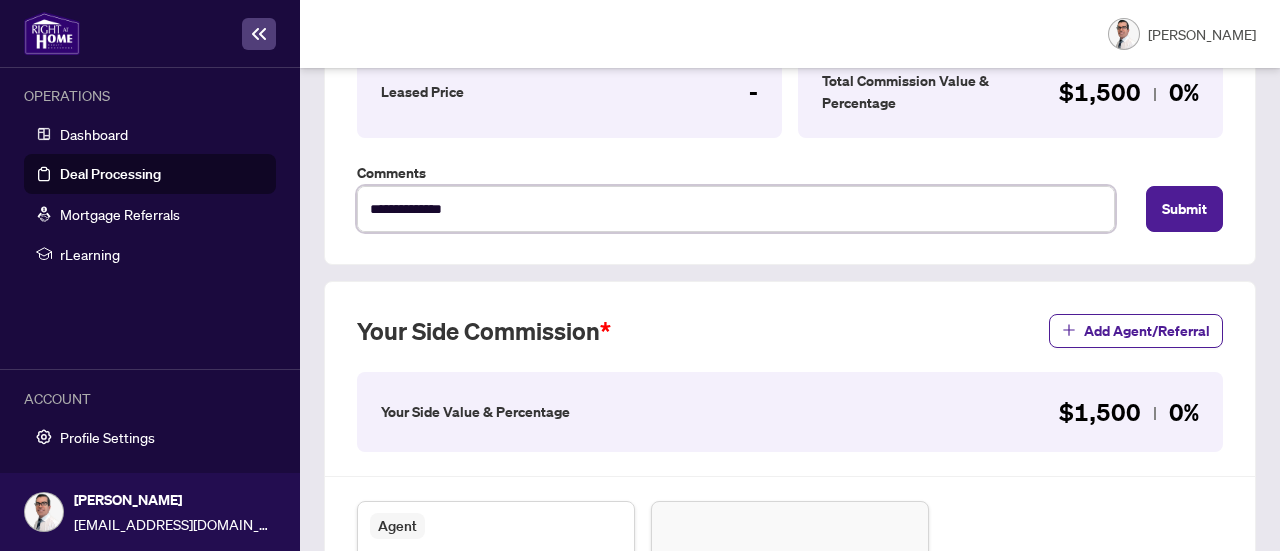 type on "**********" 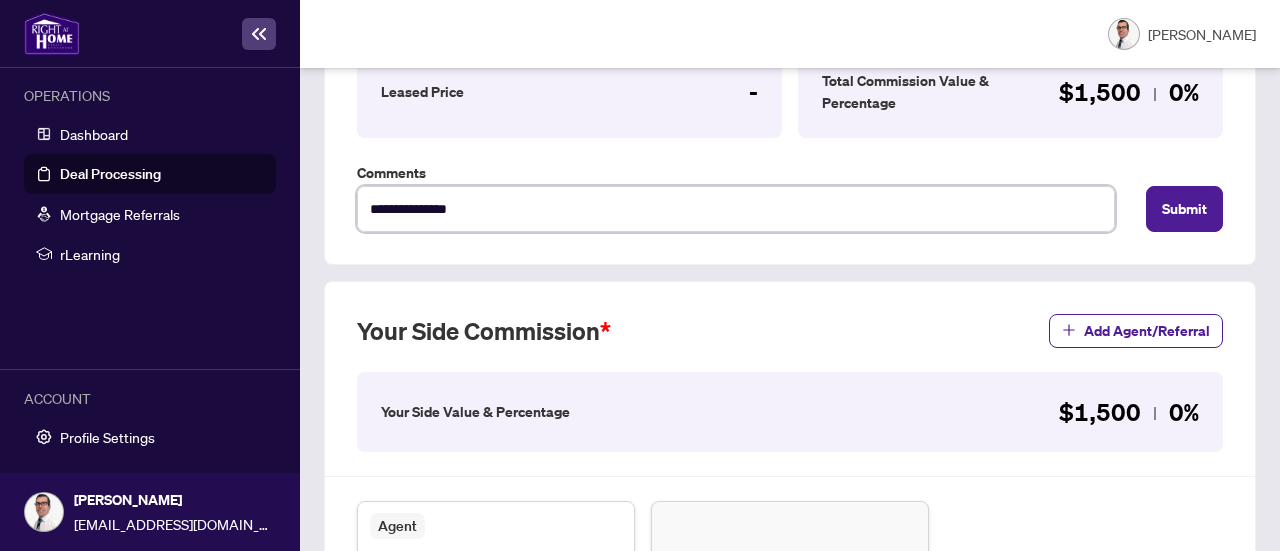 type on "**********" 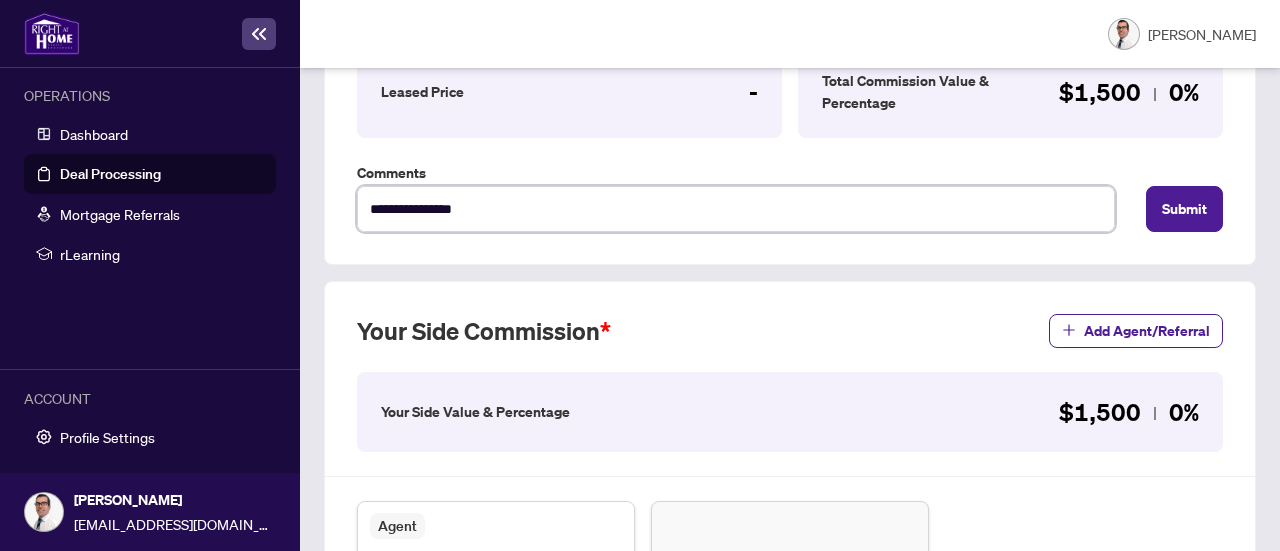 type on "**********" 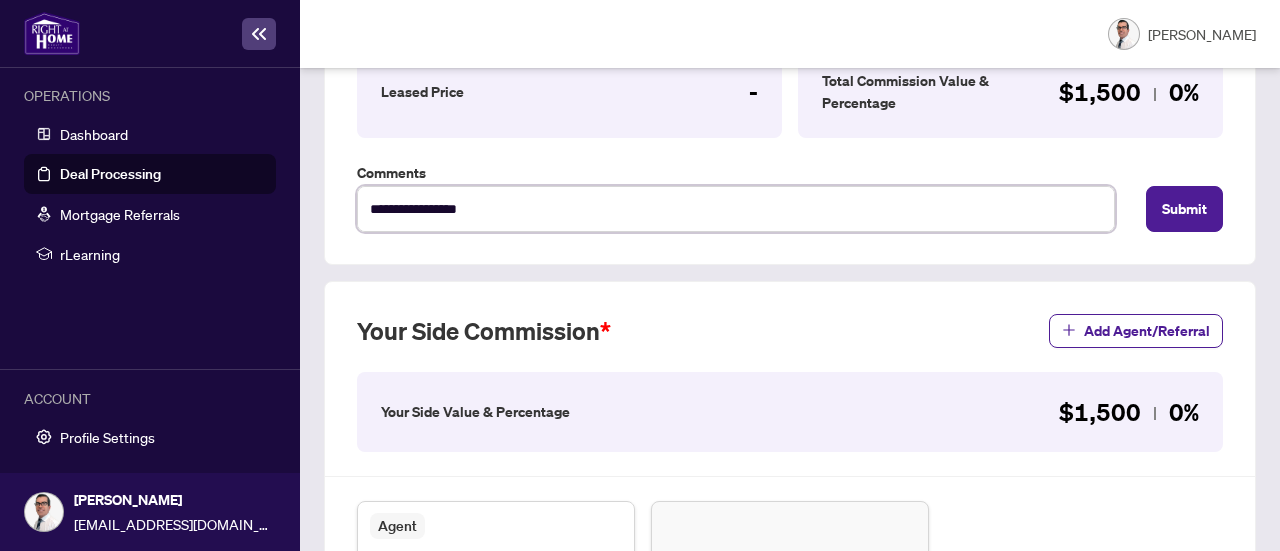 type on "**********" 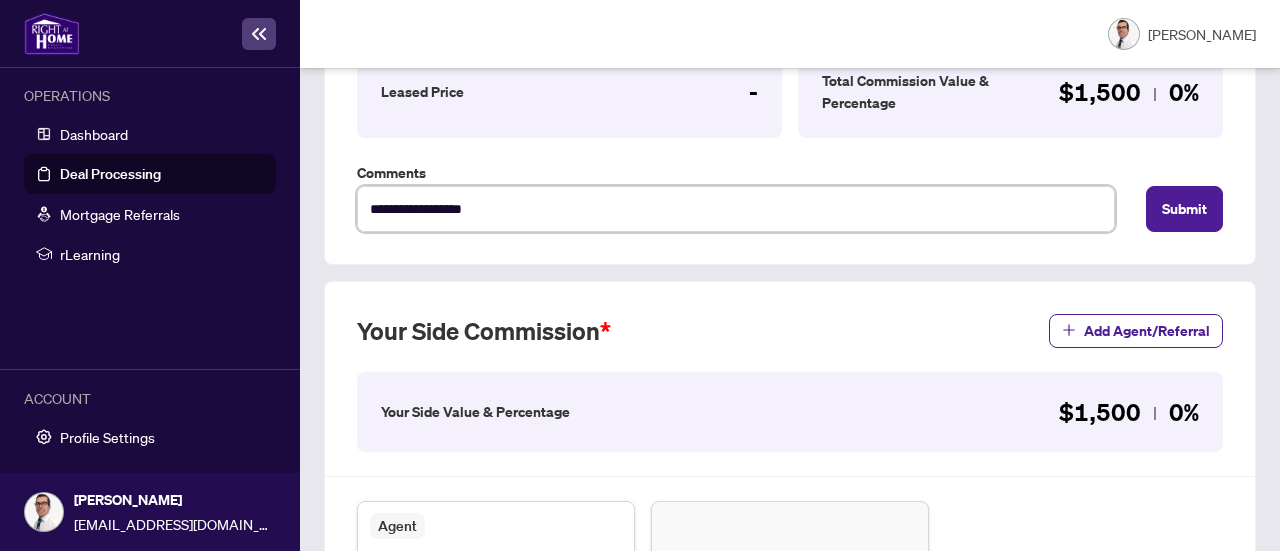 type on "**********" 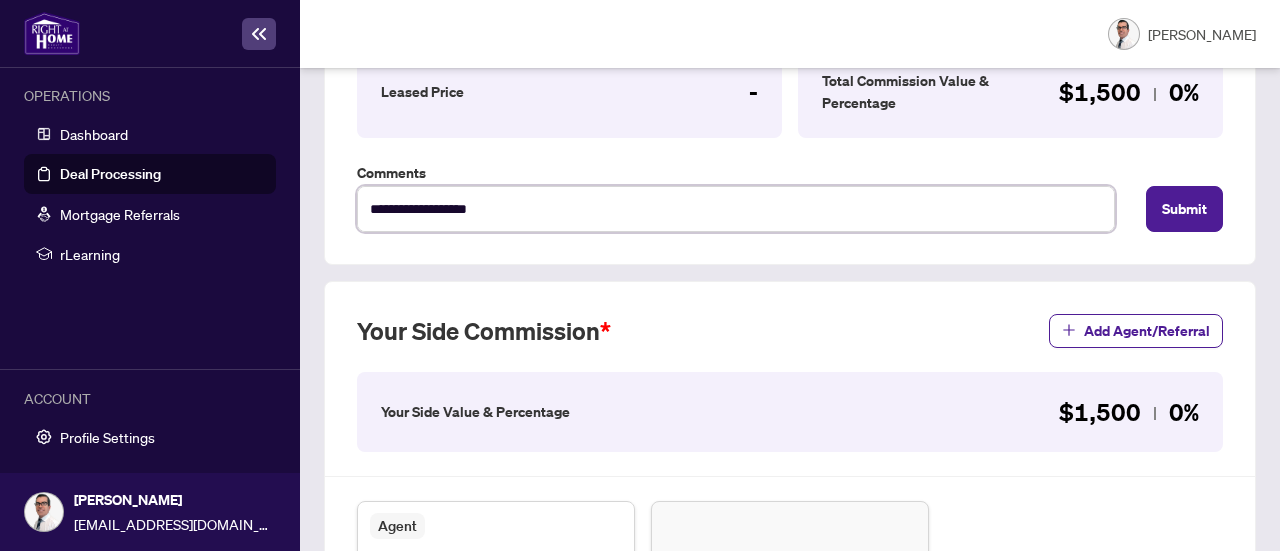type on "**********" 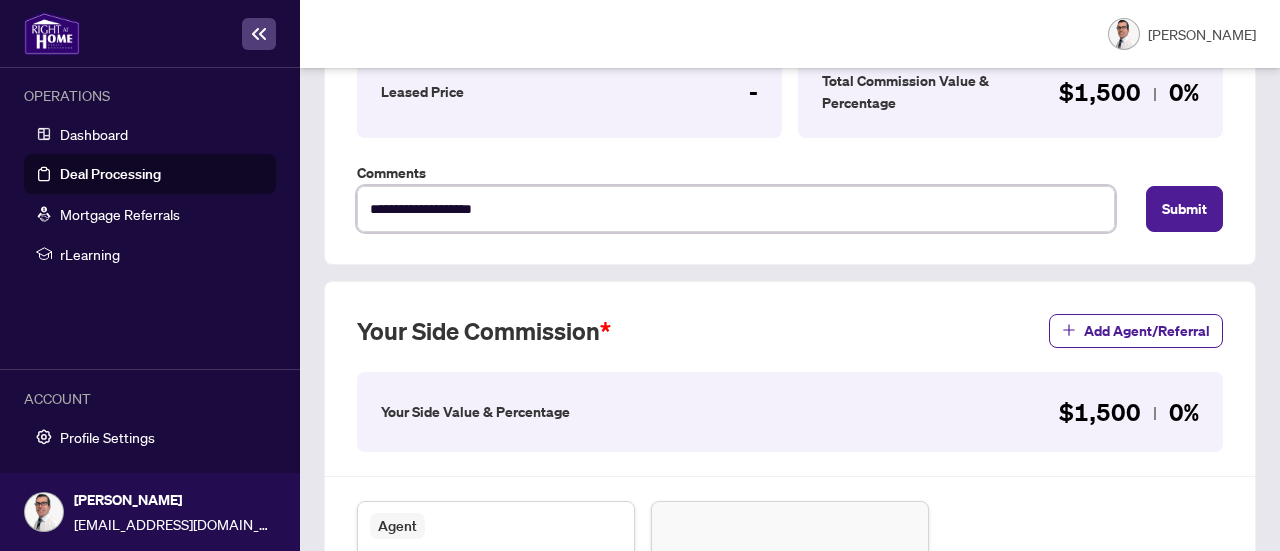 type on "**********" 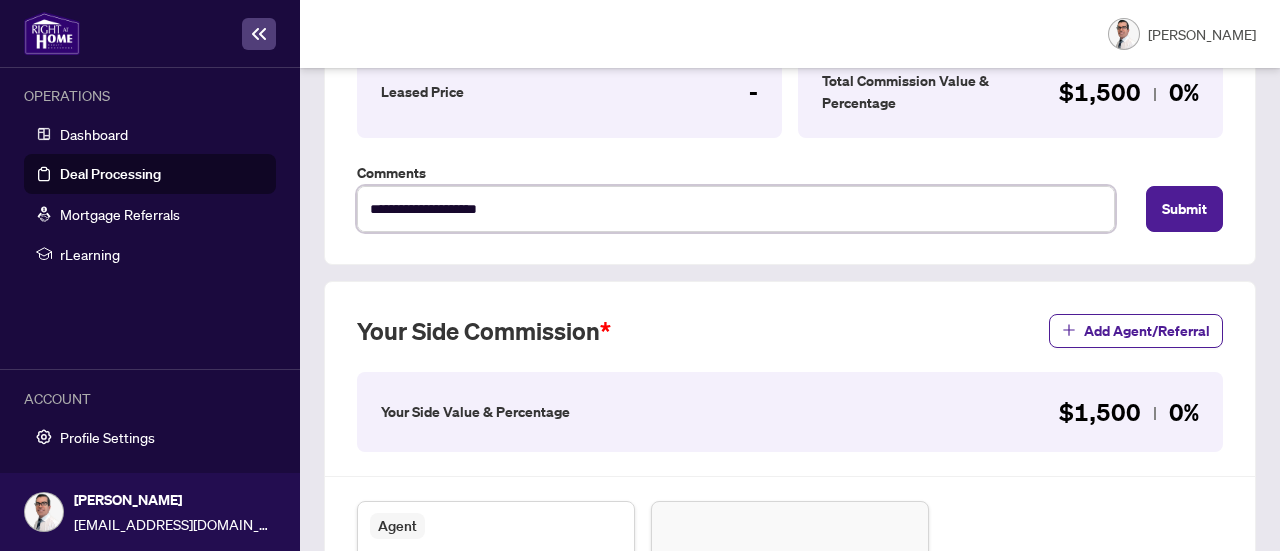 type on "**********" 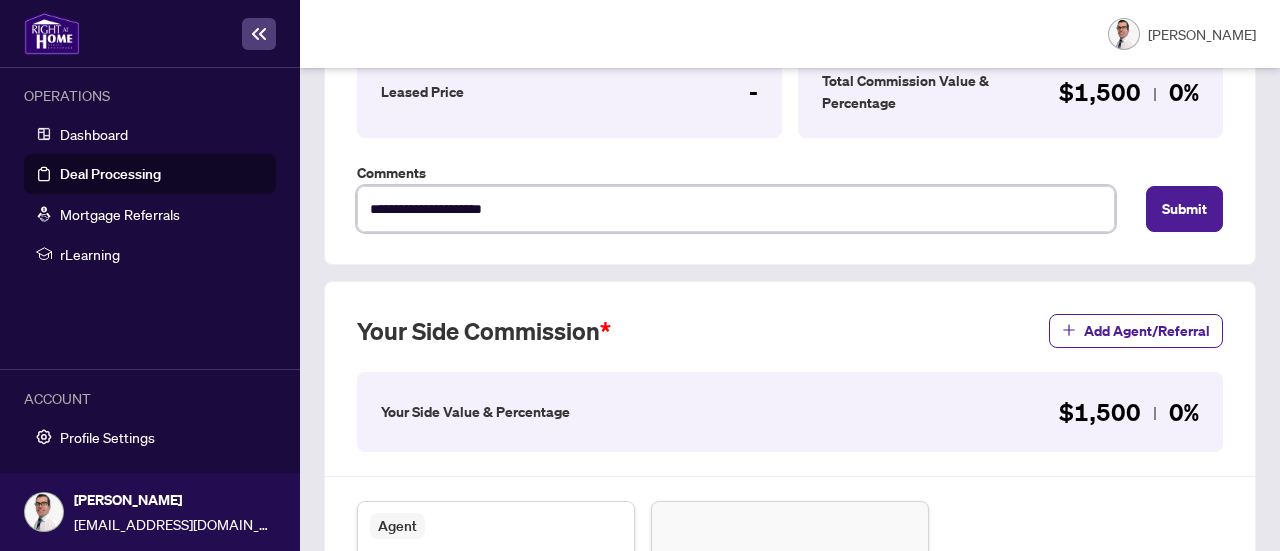 type on "**********" 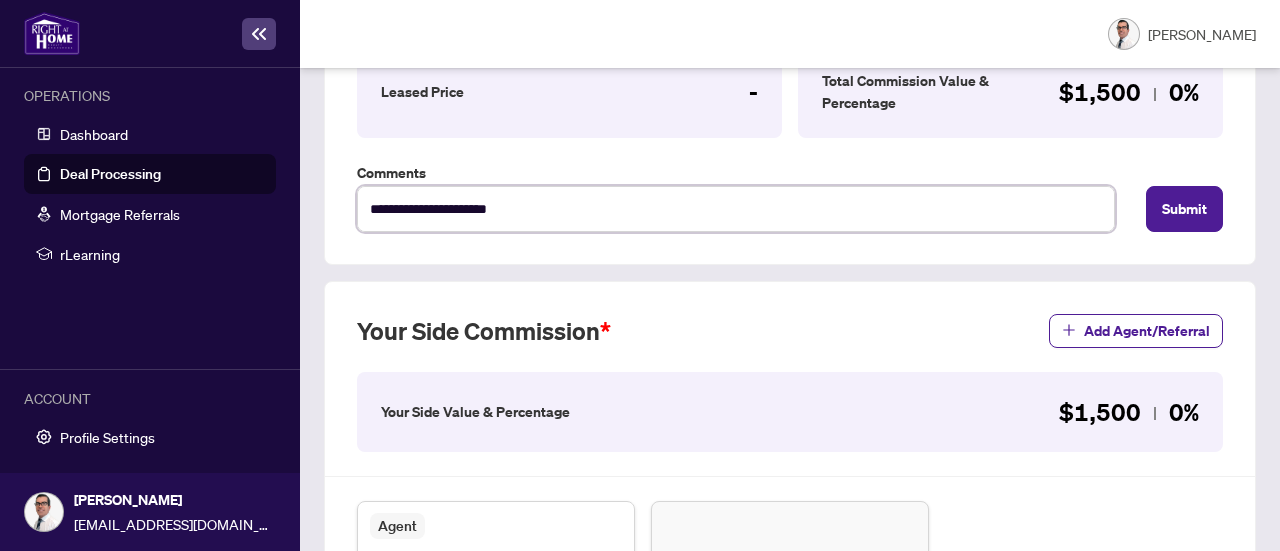 type on "**********" 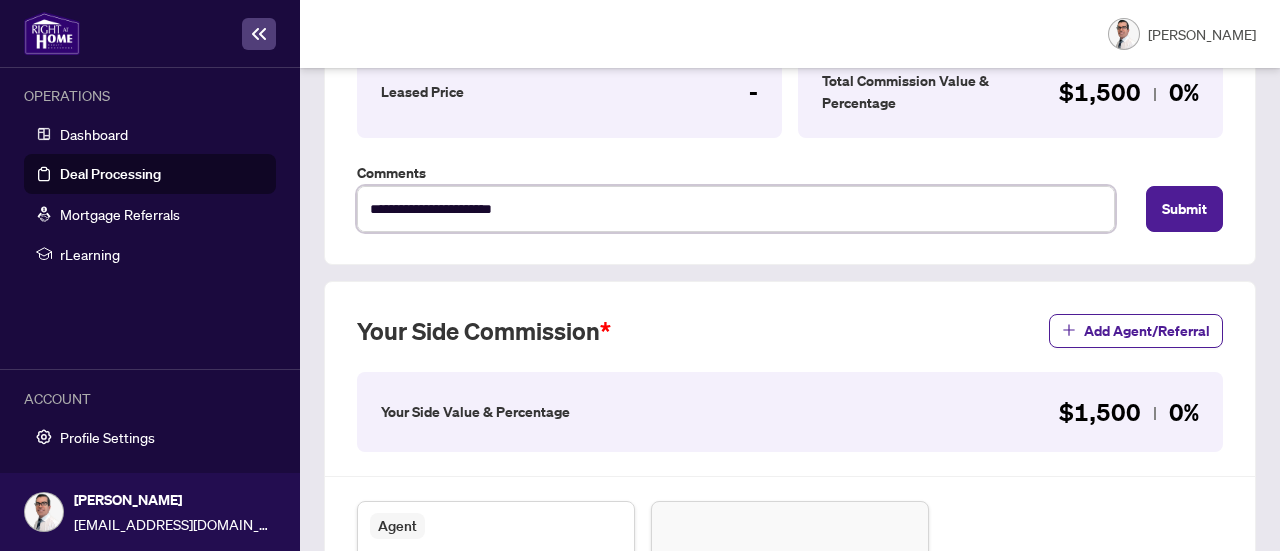 type on "**********" 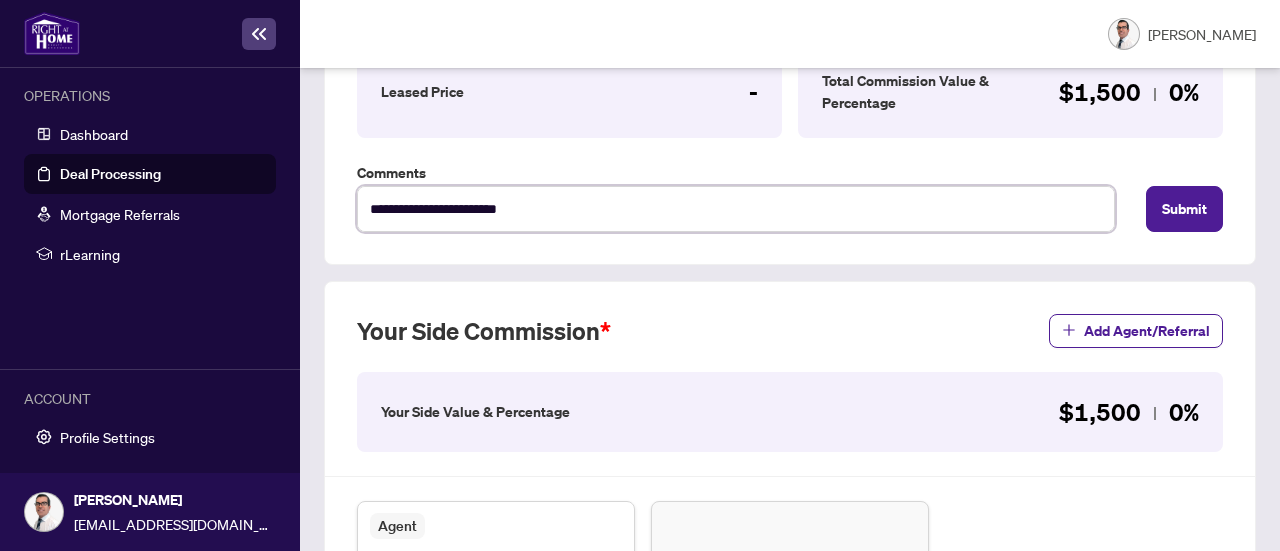 type on "**********" 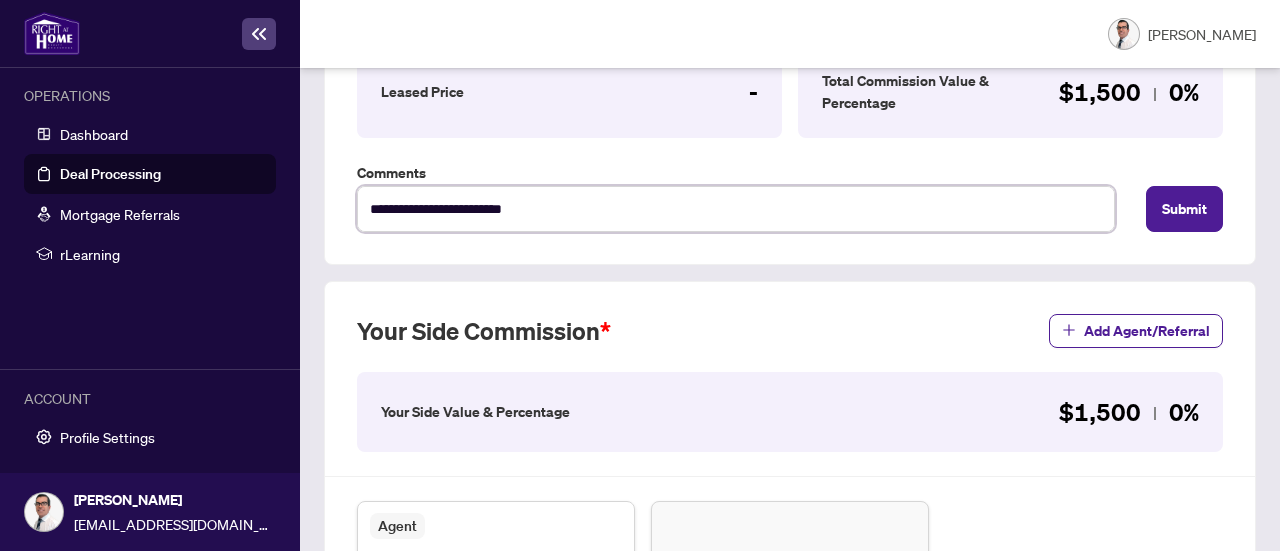 type on "**********" 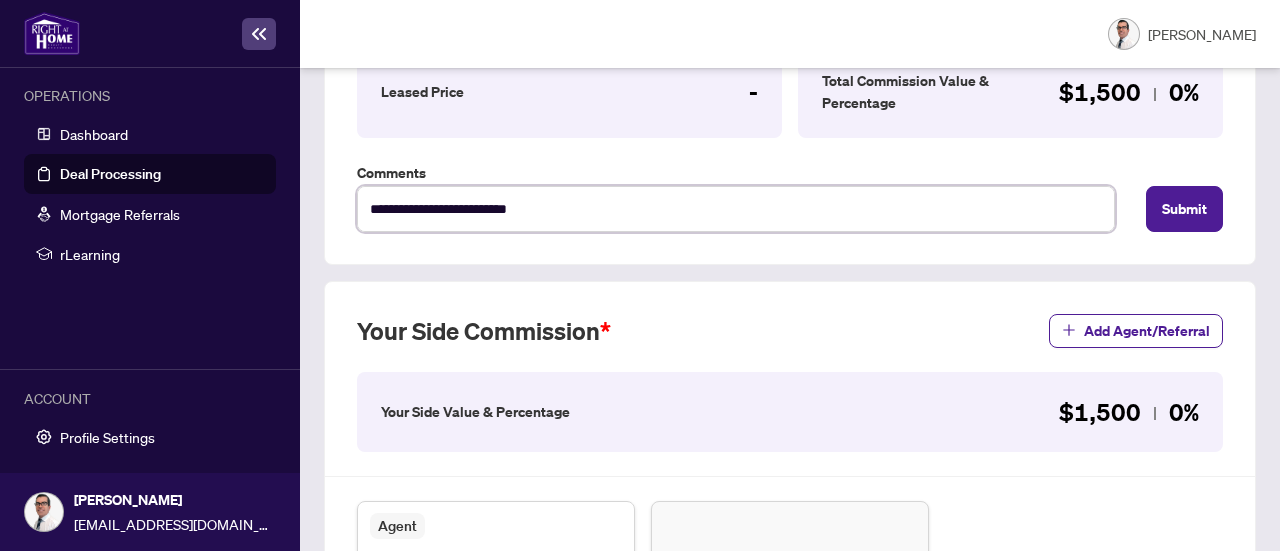 type on "**********" 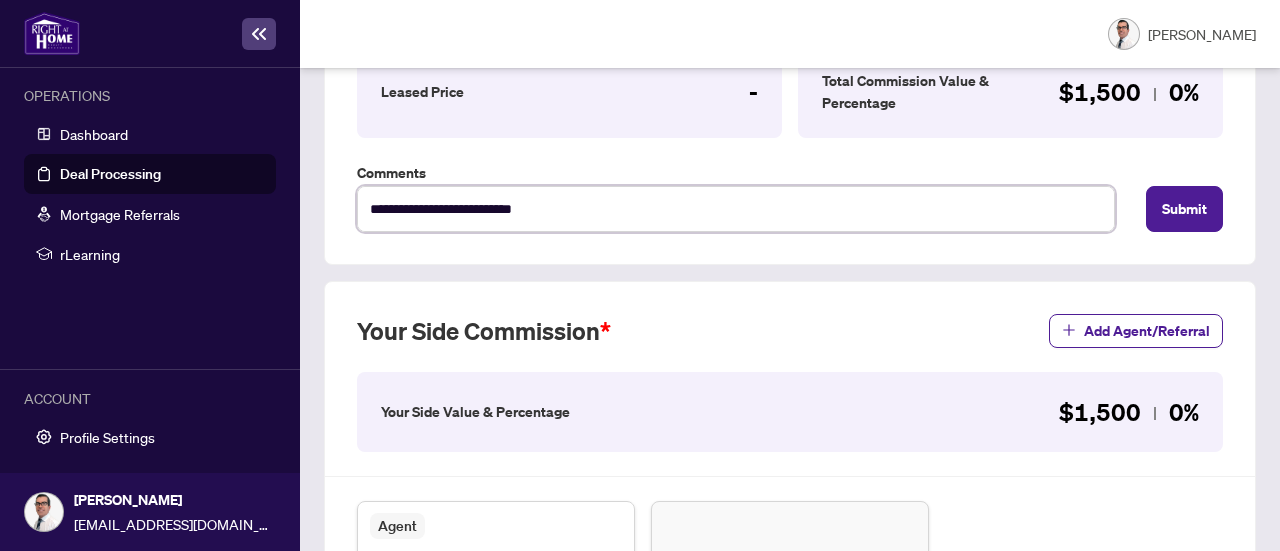 type on "**********" 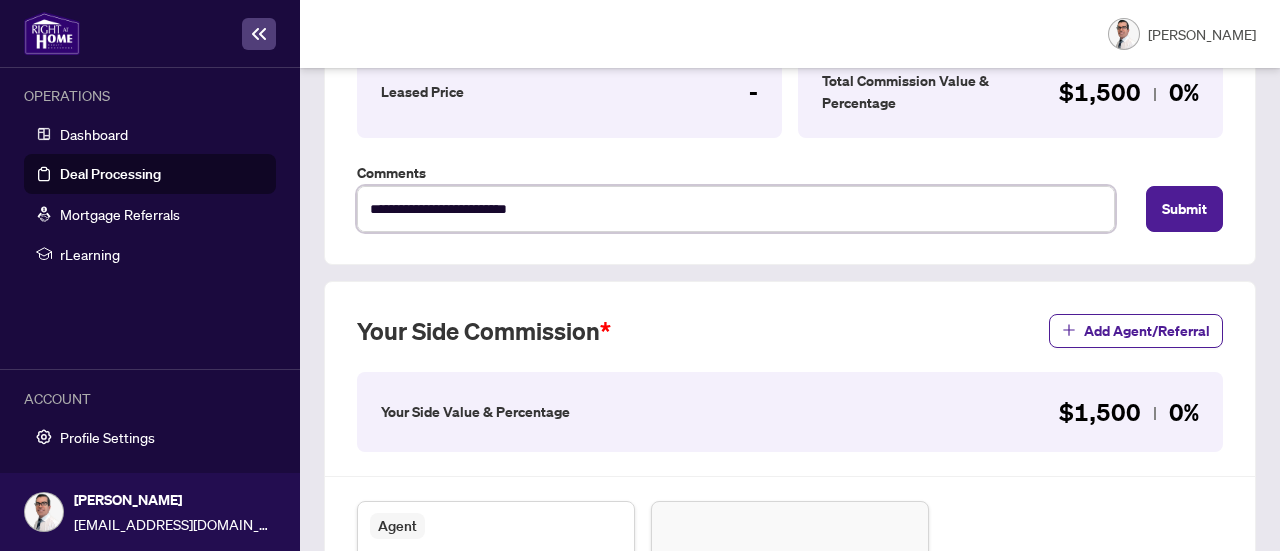 type on "**********" 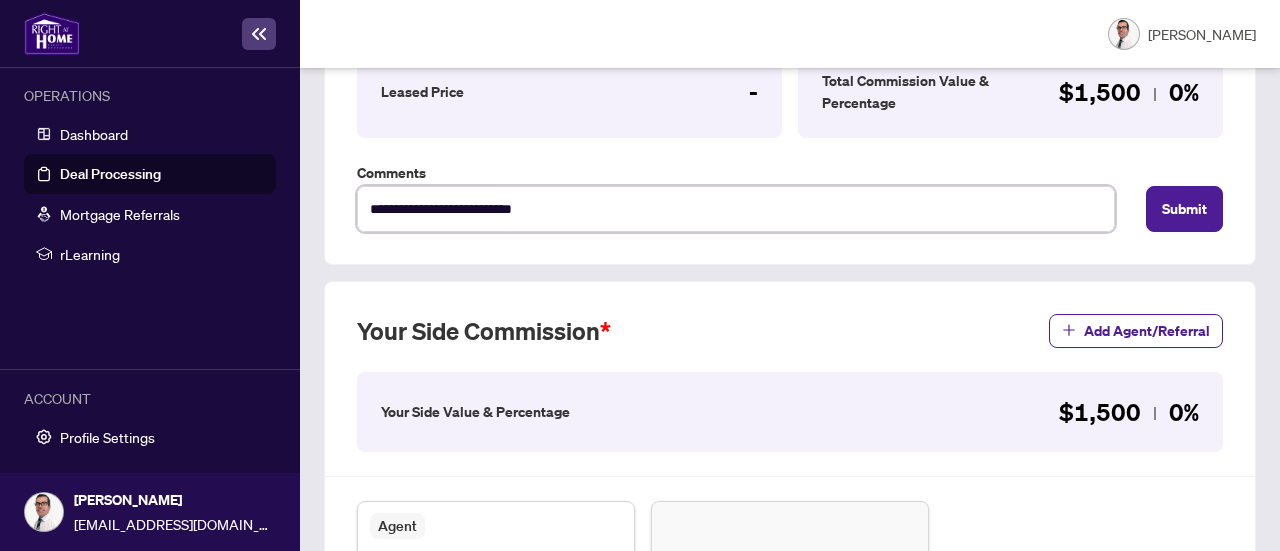 type on "**********" 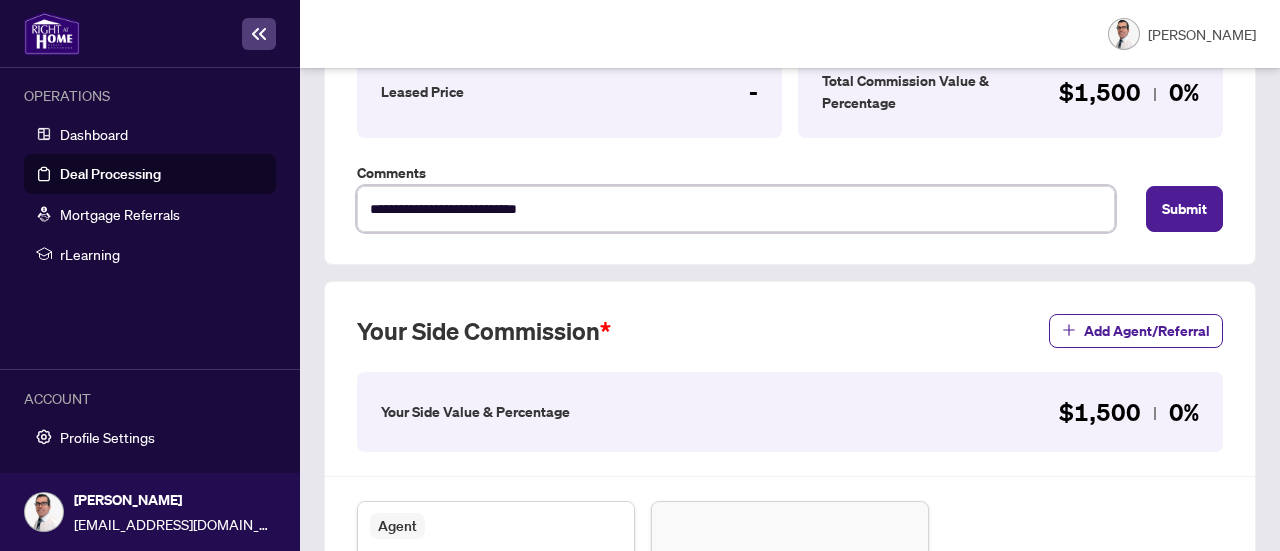 type on "**********" 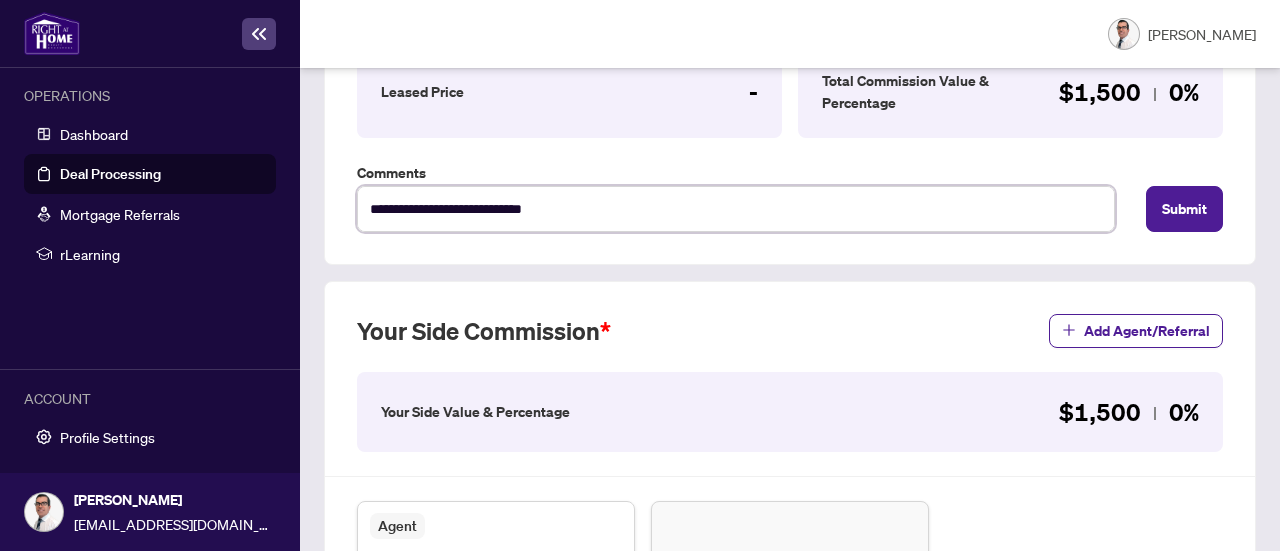 type on "**********" 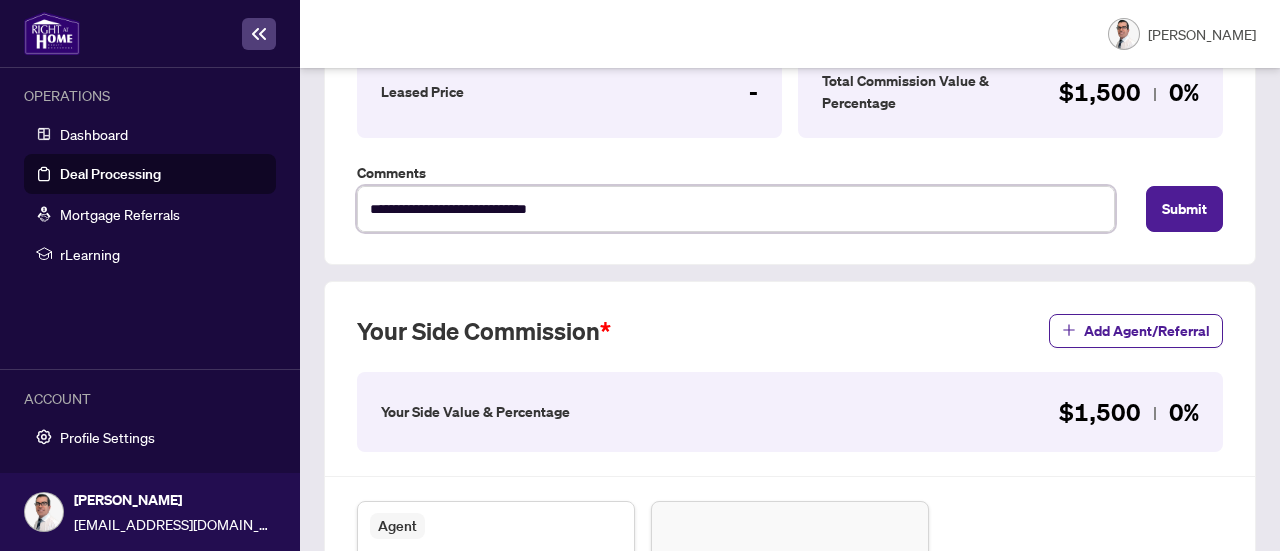 type on "**********" 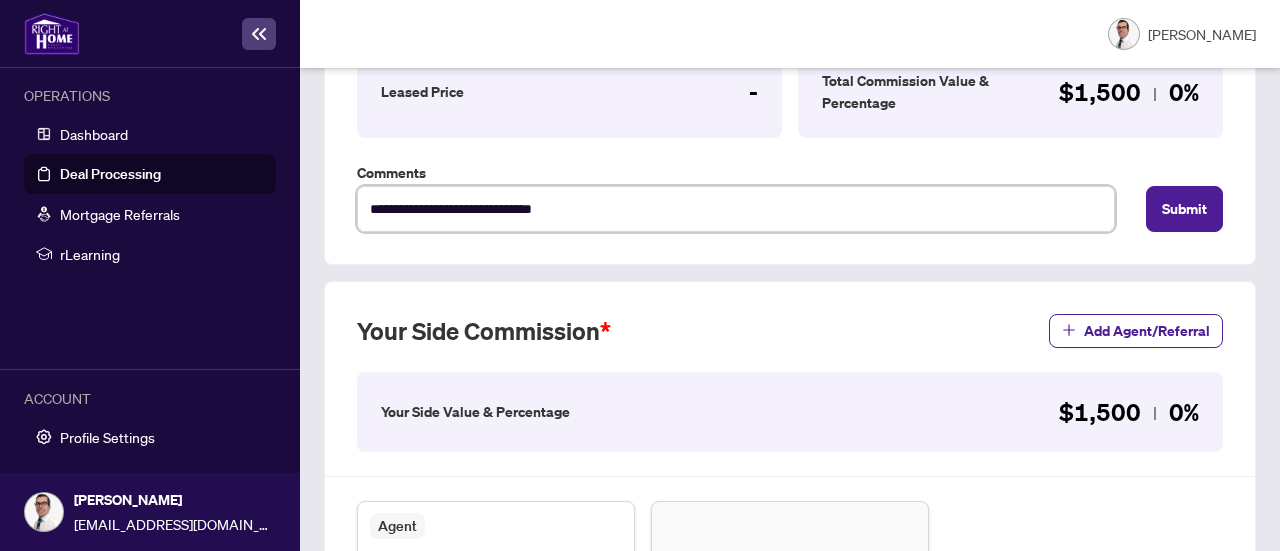 type on "**********" 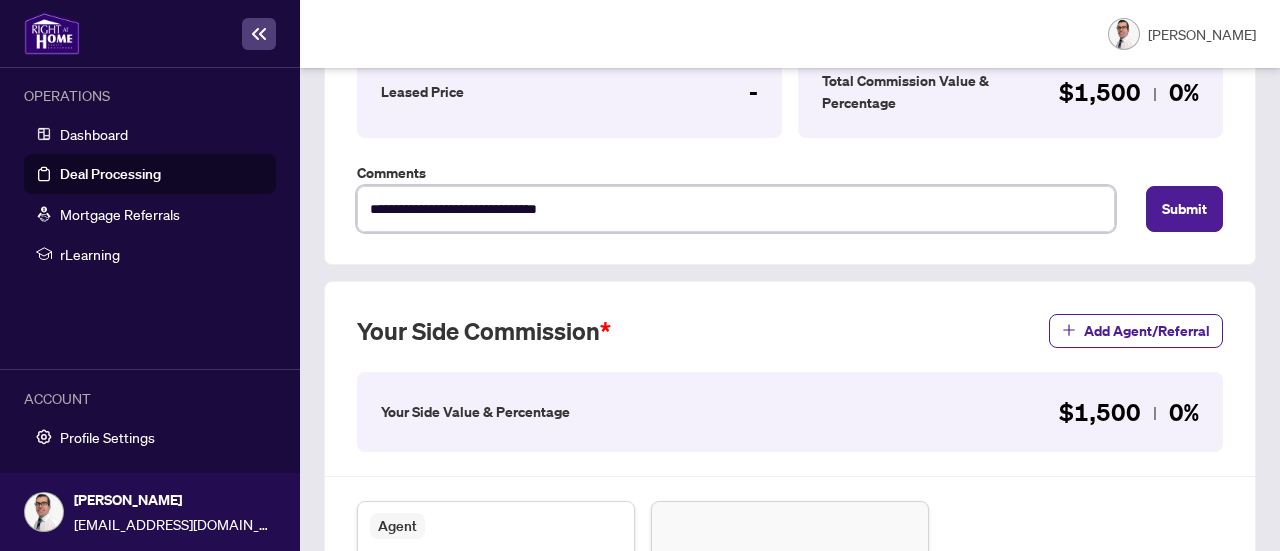 type on "**********" 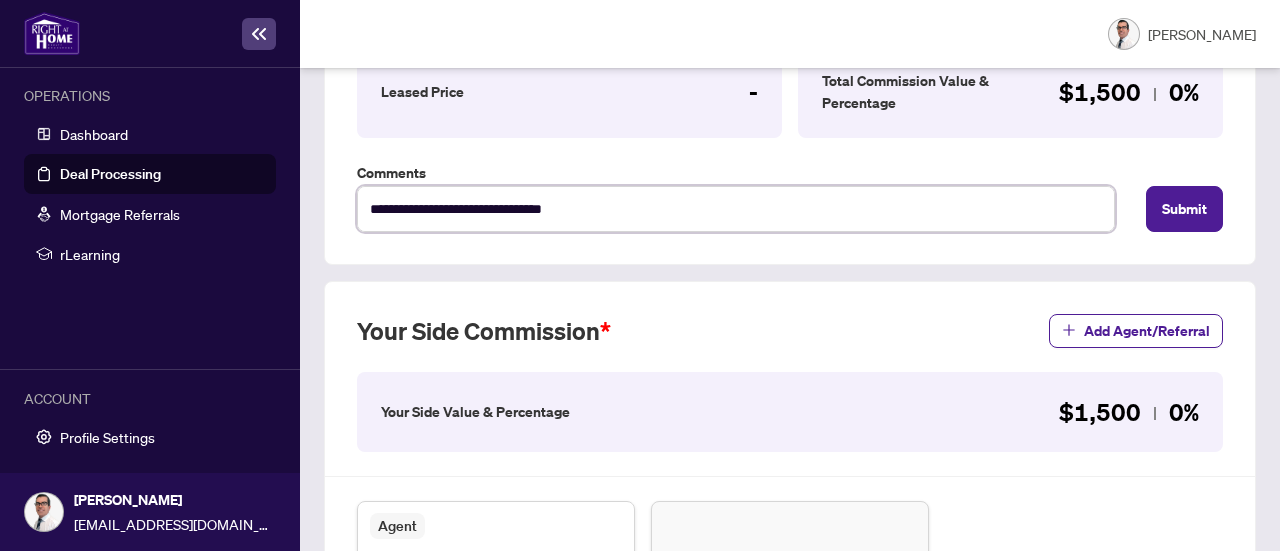 type on "**********" 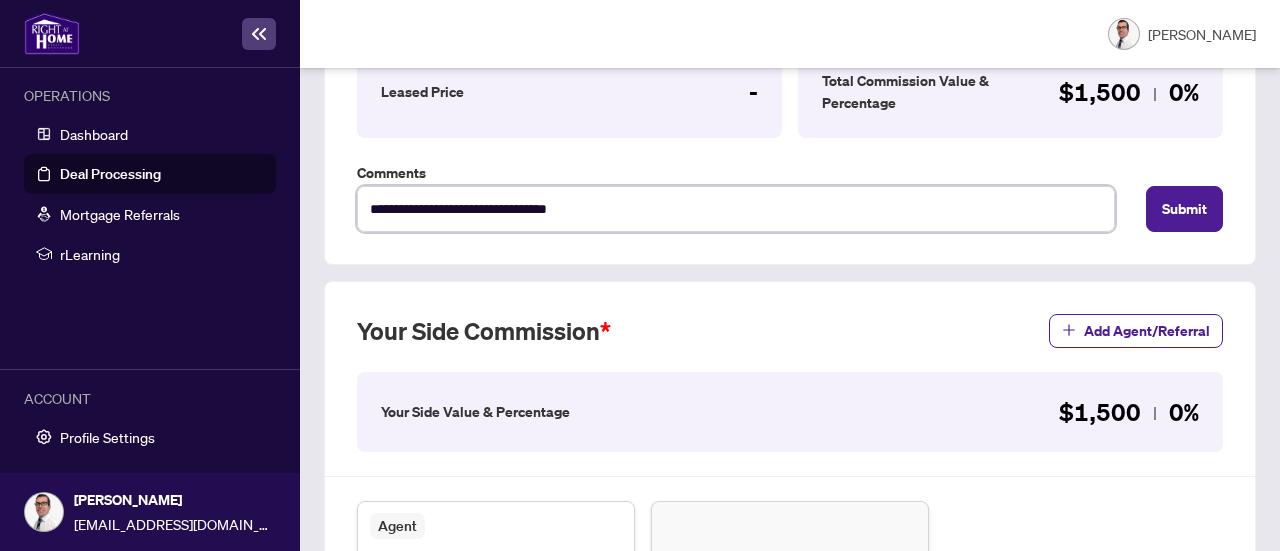 type on "**********" 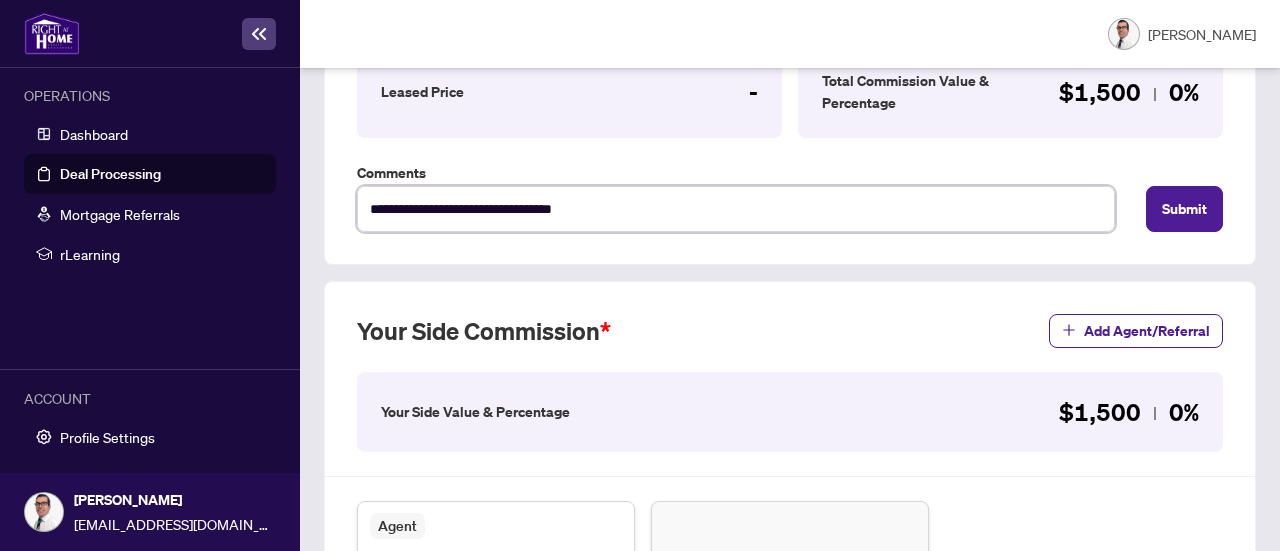 type on "**********" 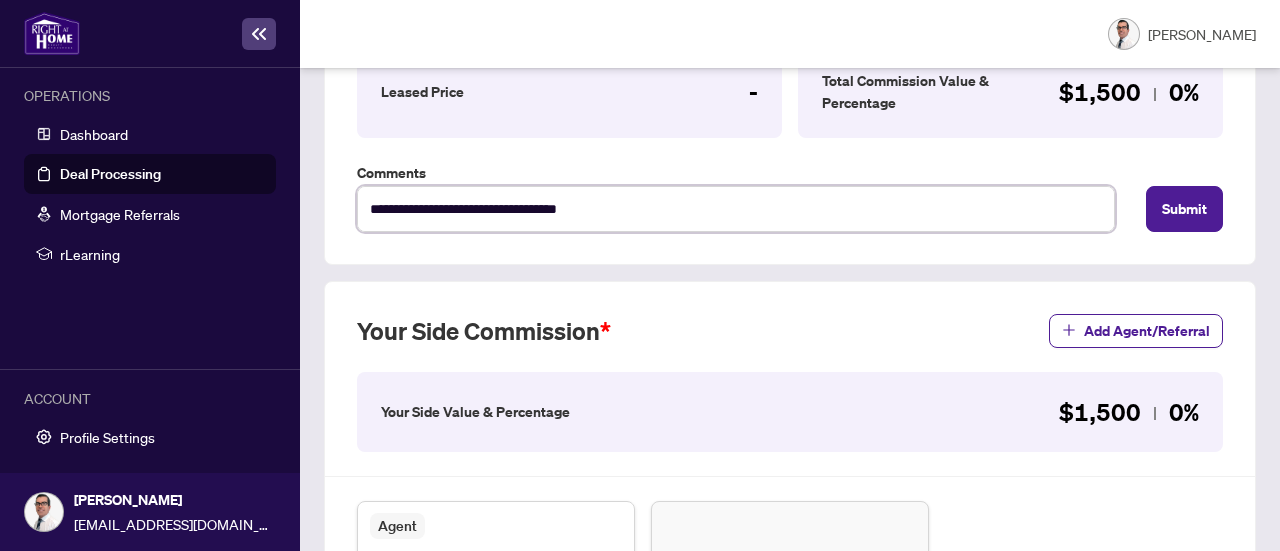 type on "**********" 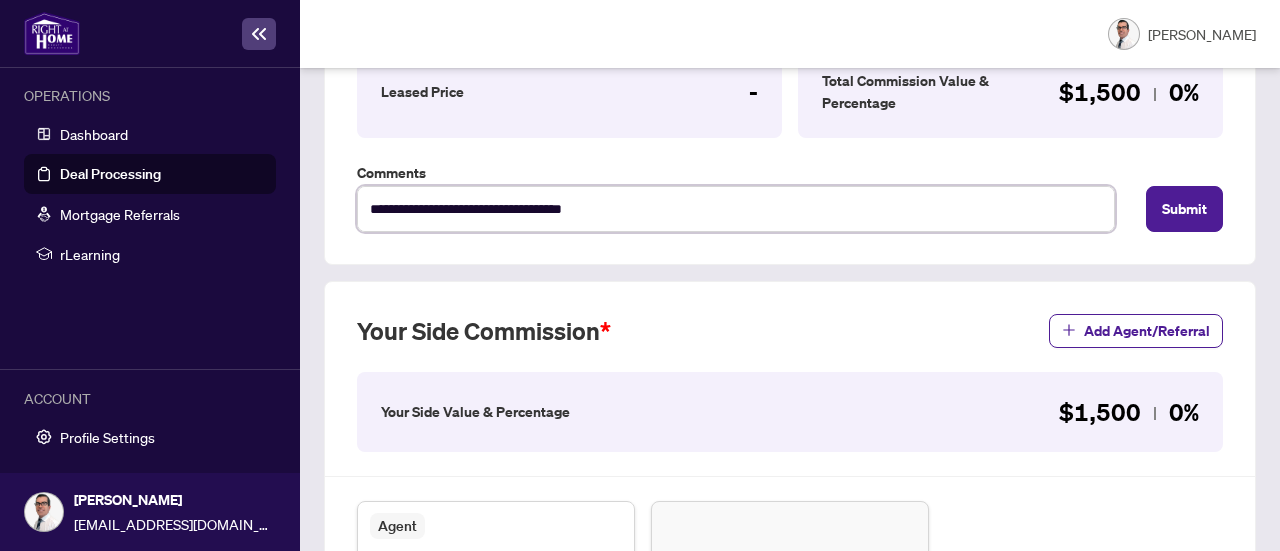 type on "**********" 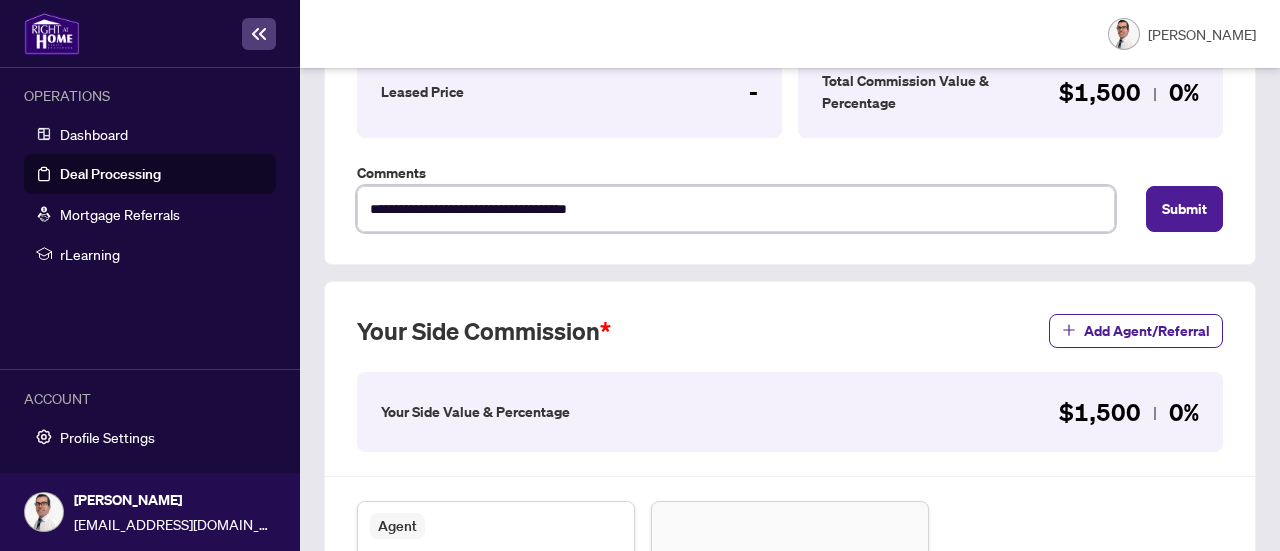 type on "**********" 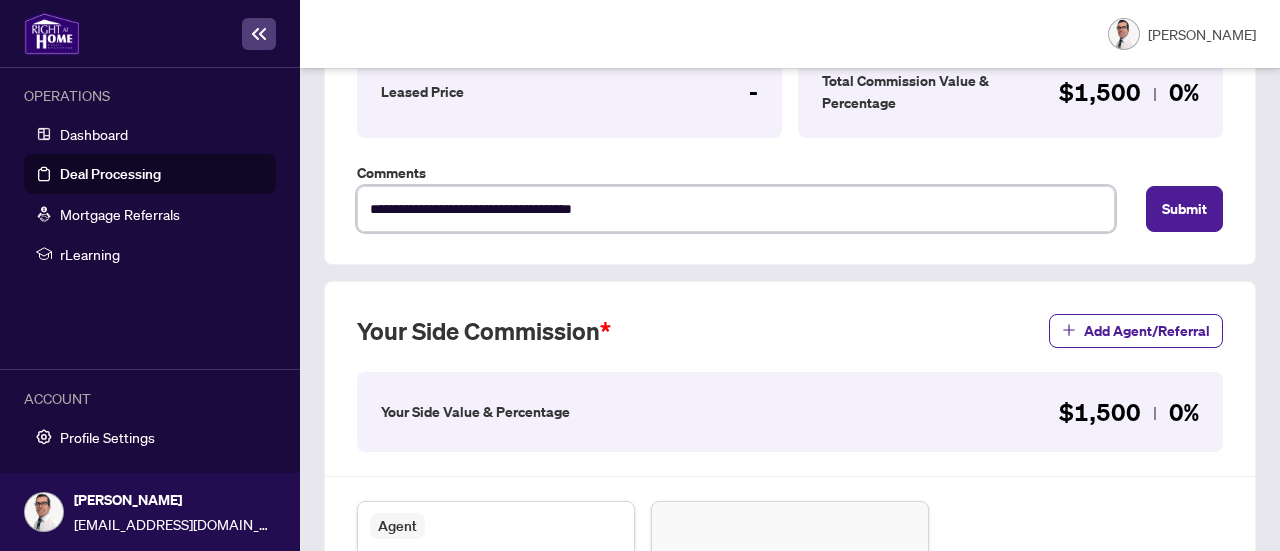 type on "**********" 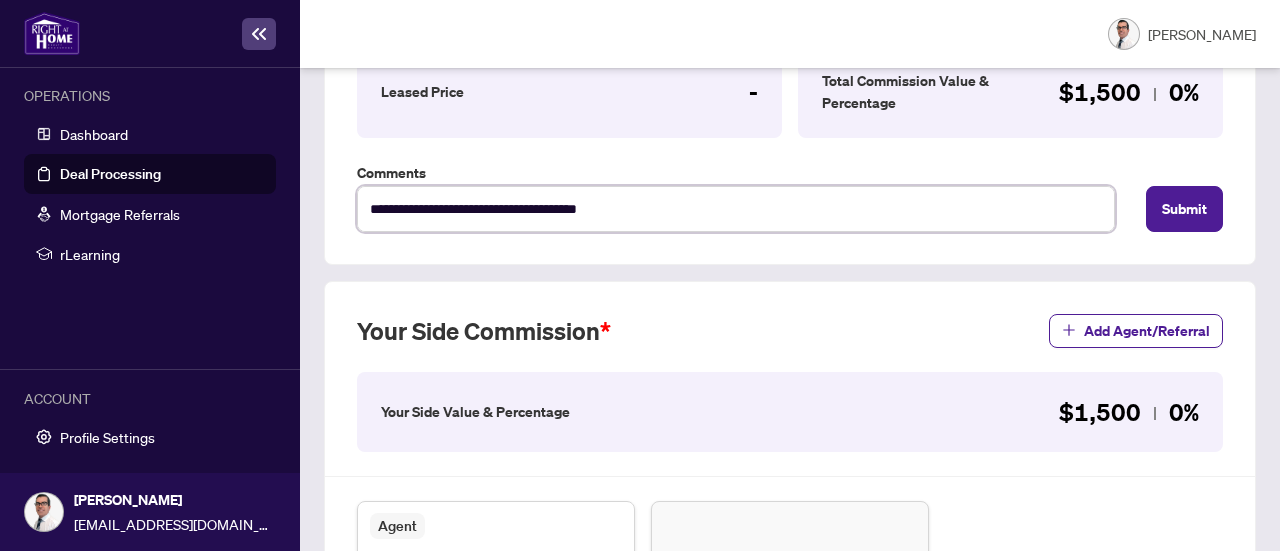 type on "**********" 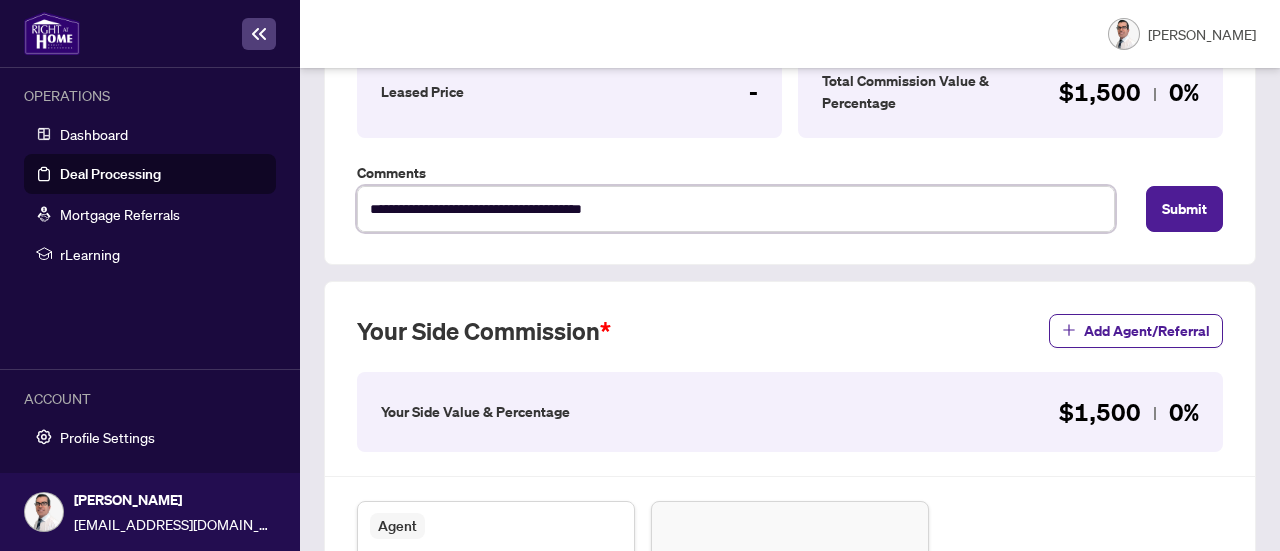 type 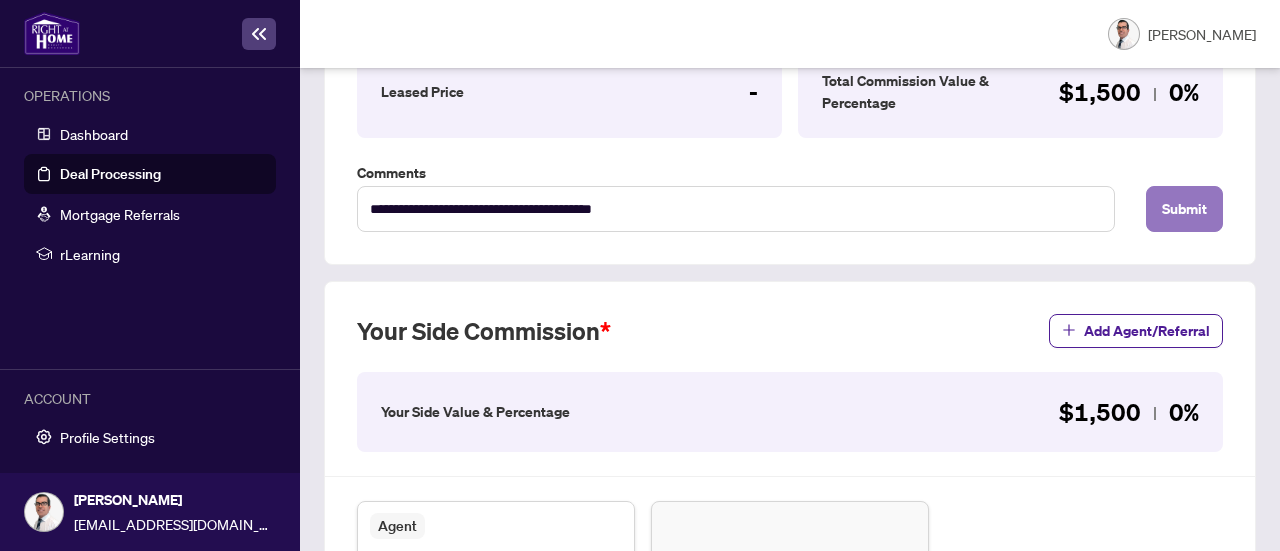 click on "Submit" at bounding box center [1184, 209] 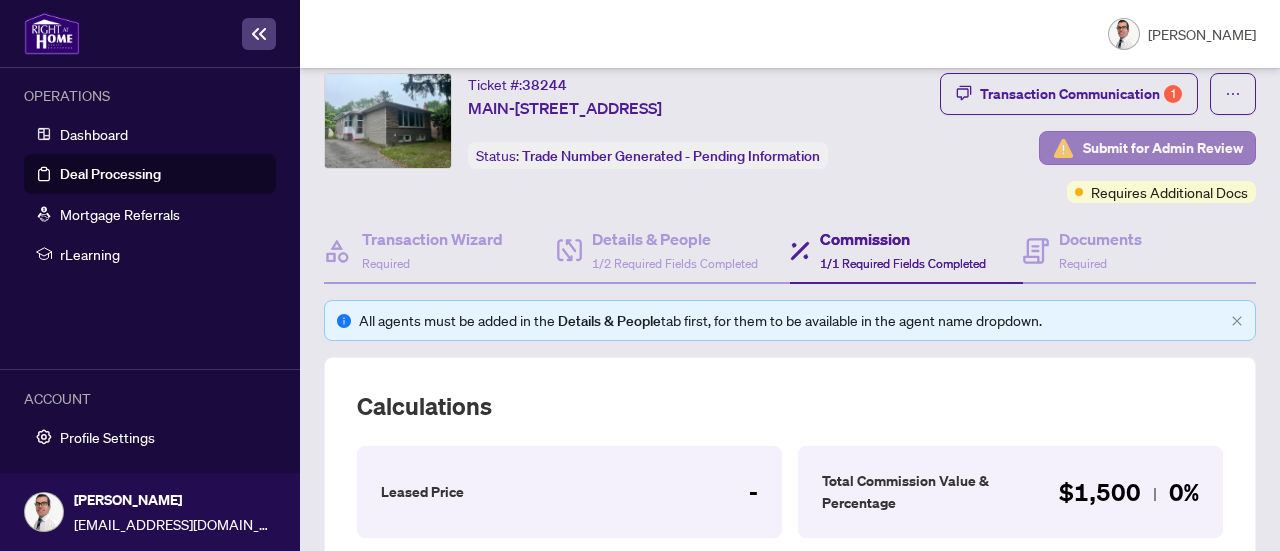 scroll, scrollTop: 0, scrollLeft: 0, axis: both 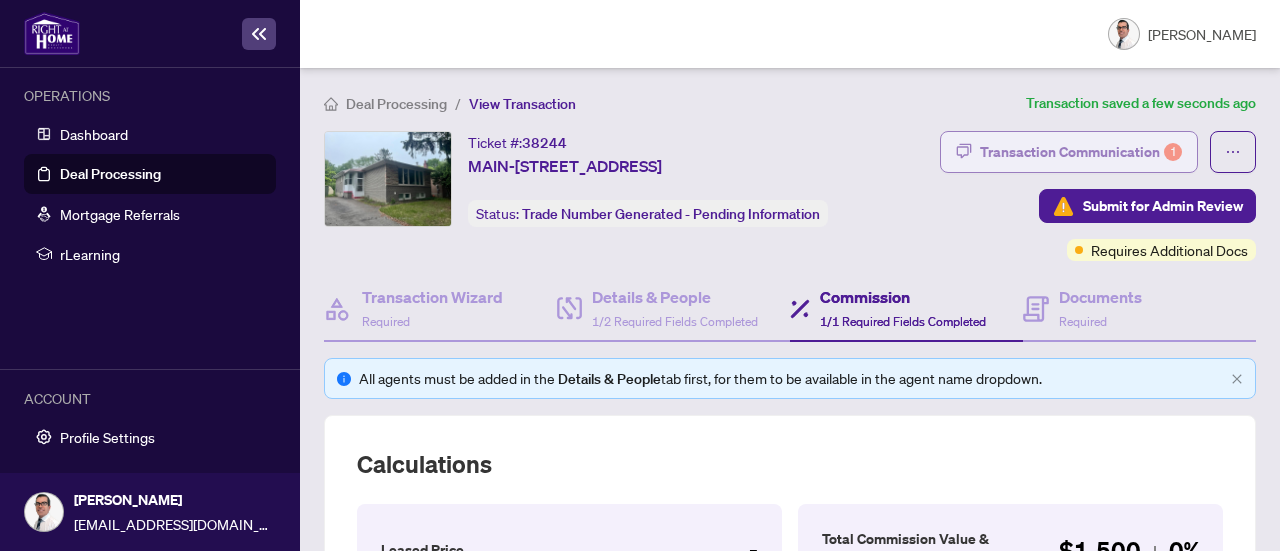 click on "Transaction Communication 1" at bounding box center (1081, 152) 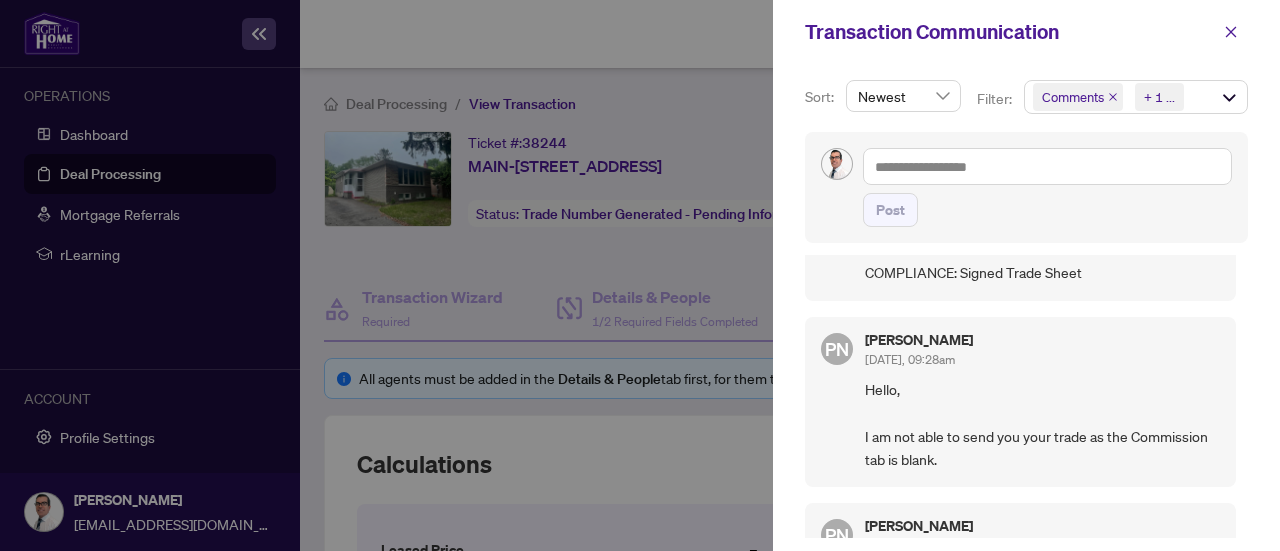 scroll, scrollTop: 0, scrollLeft: 0, axis: both 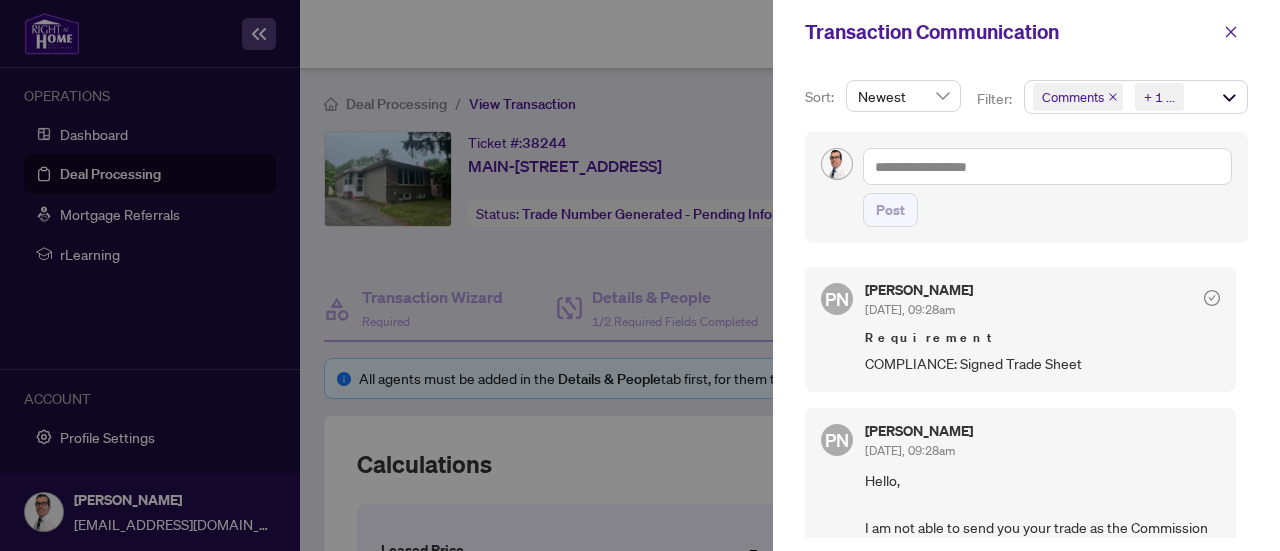 click at bounding box center [640, 275] 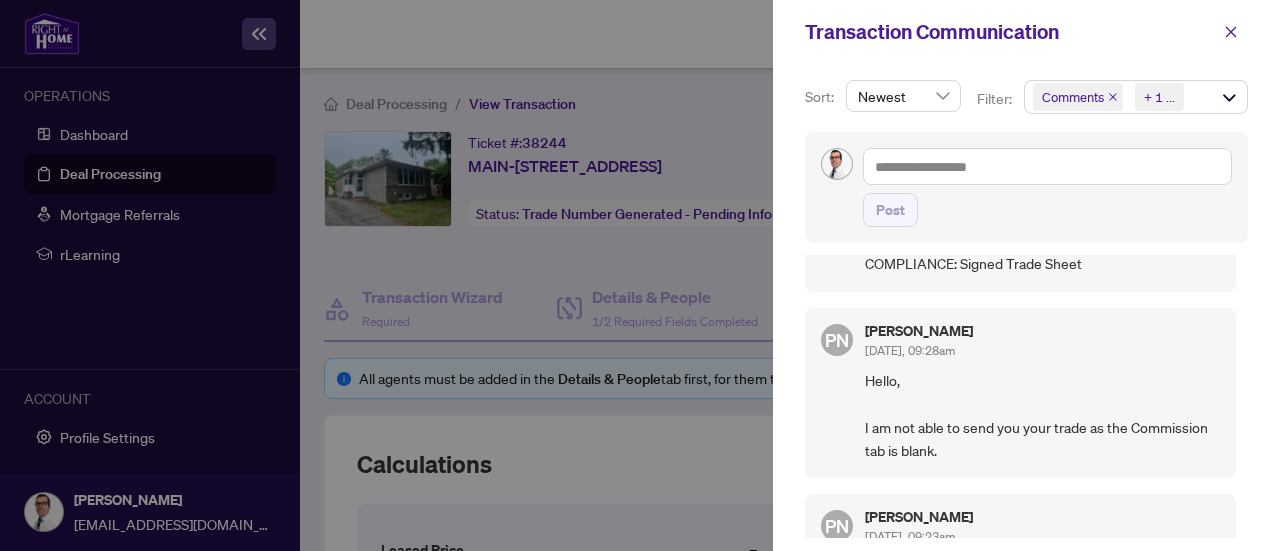 scroll, scrollTop: 0, scrollLeft: 0, axis: both 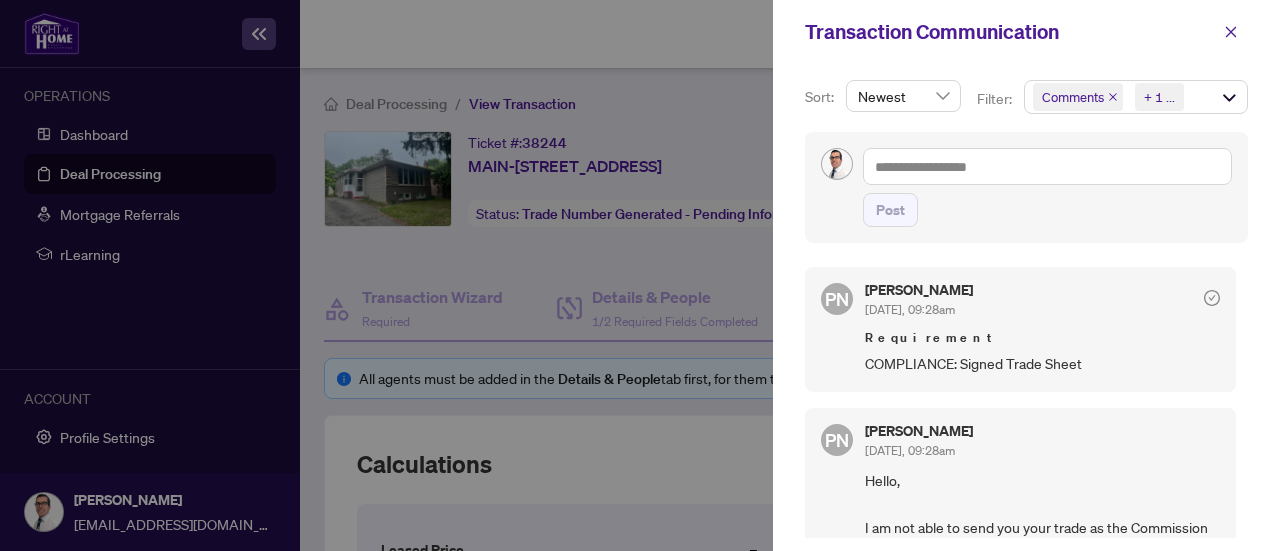 click at bounding box center [640, 275] 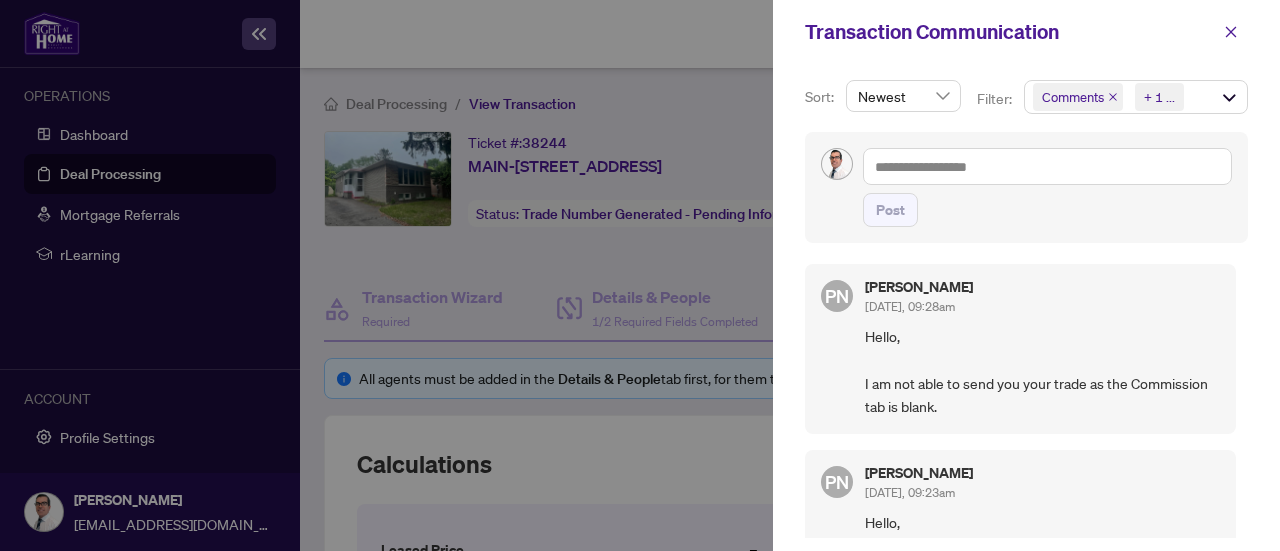 scroll, scrollTop: 0, scrollLeft: 0, axis: both 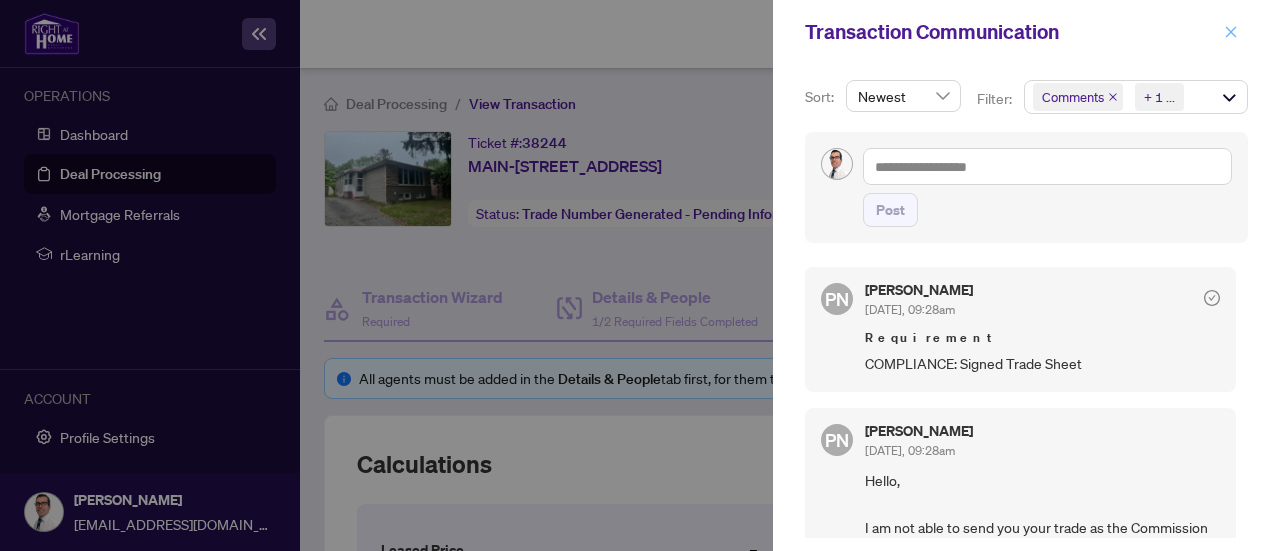 click 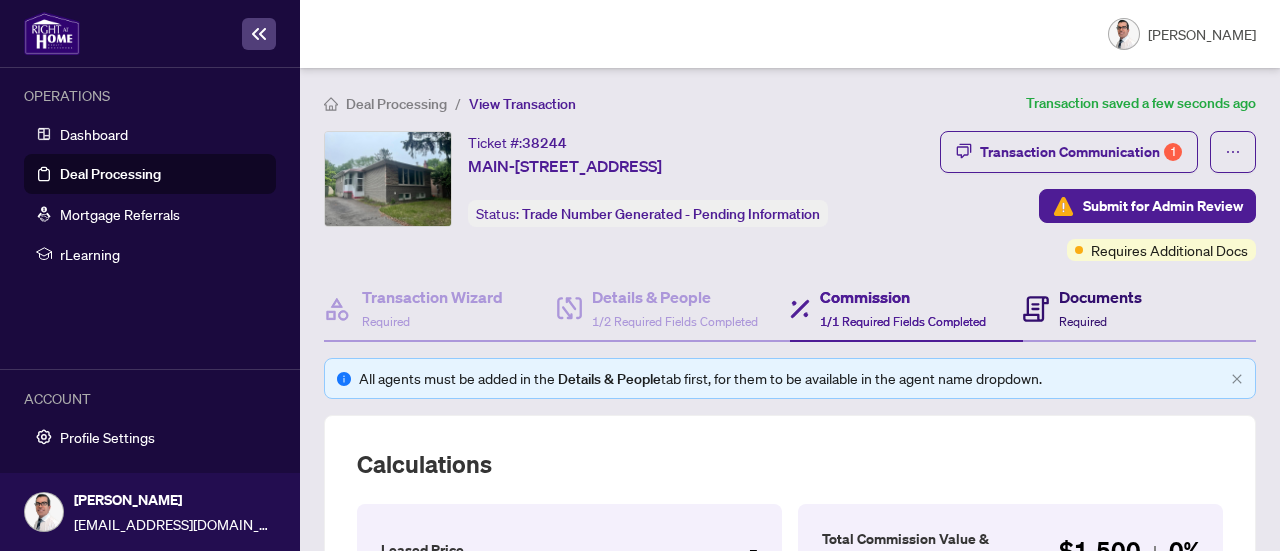 click on "Documents" at bounding box center [1100, 297] 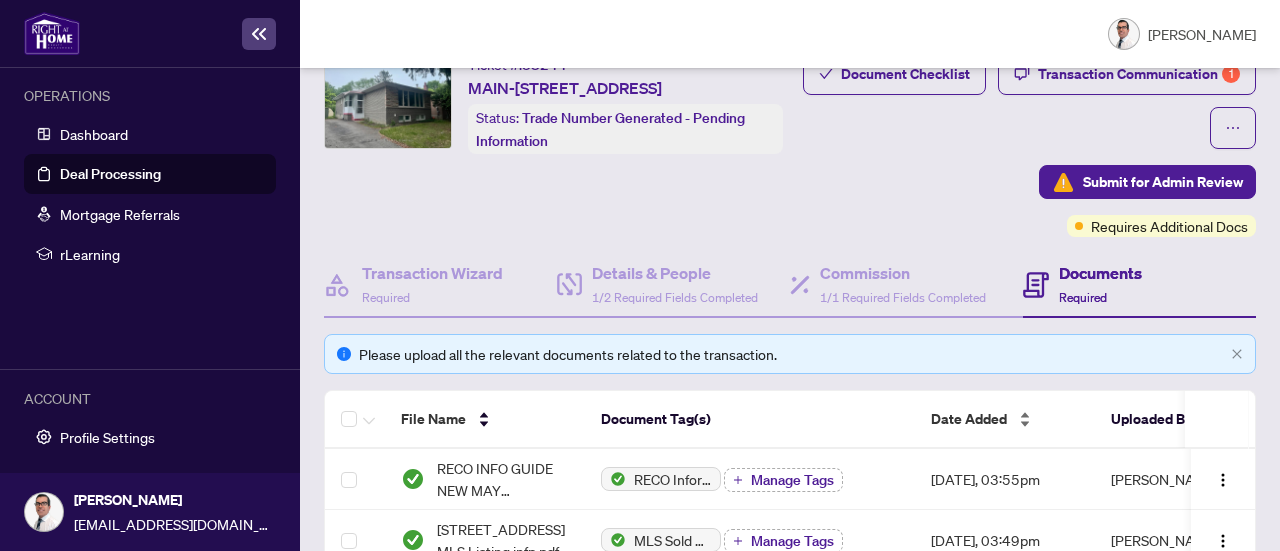 scroll, scrollTop: 300, scrollLeft: 0, axis: vertical 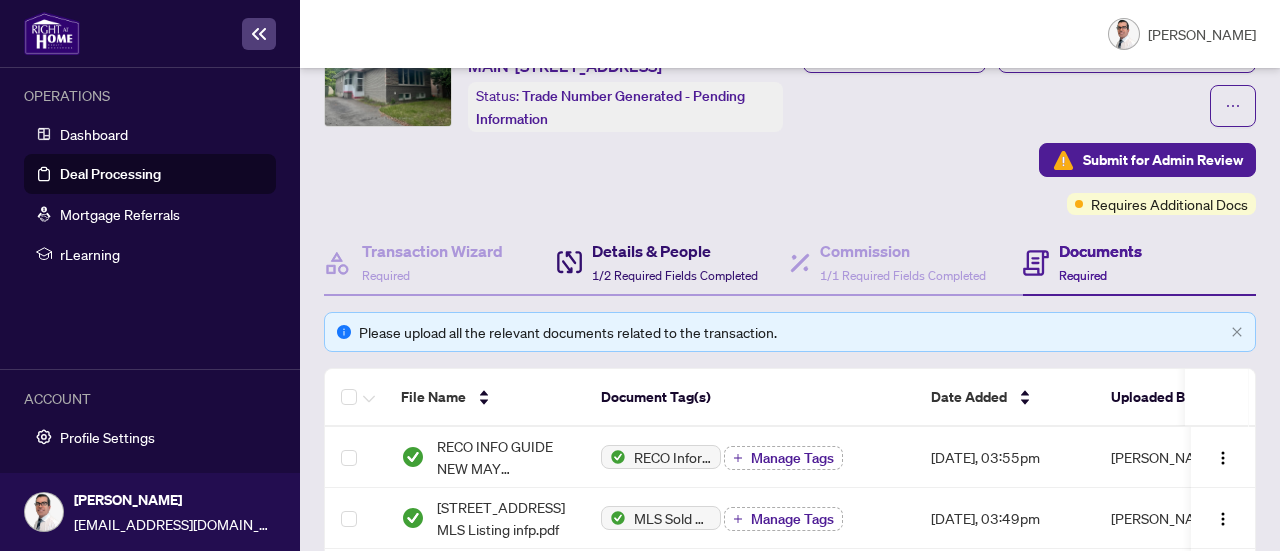 click on "1/2 Required Fields Completed" at bounding box center [675, 275] 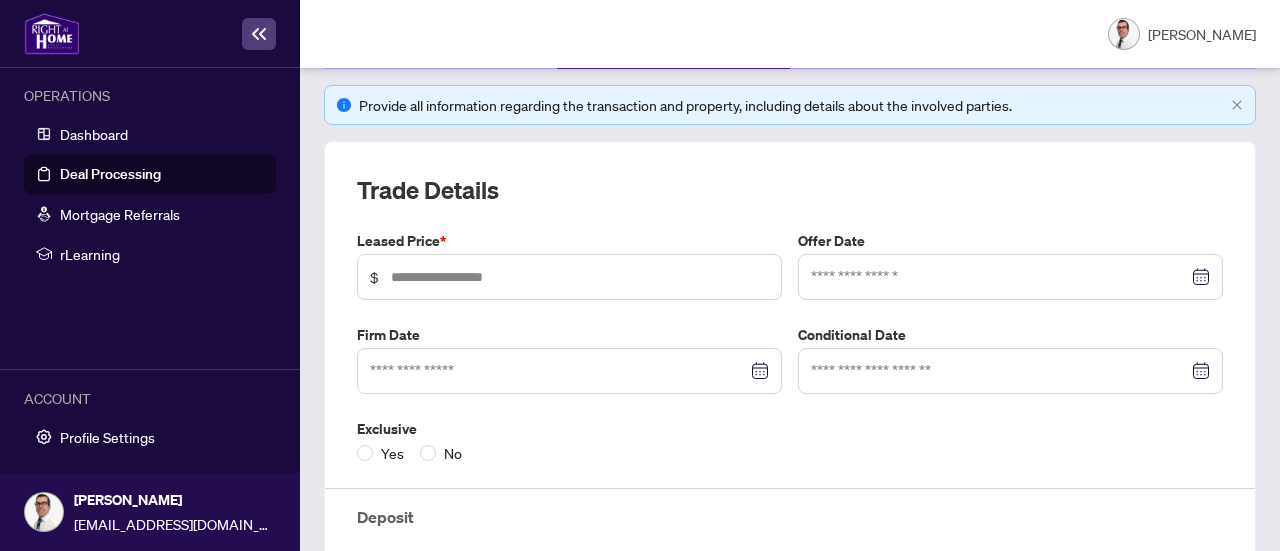 scroll, scrollTop: 300, scrollLeft: 0, axis: vertical 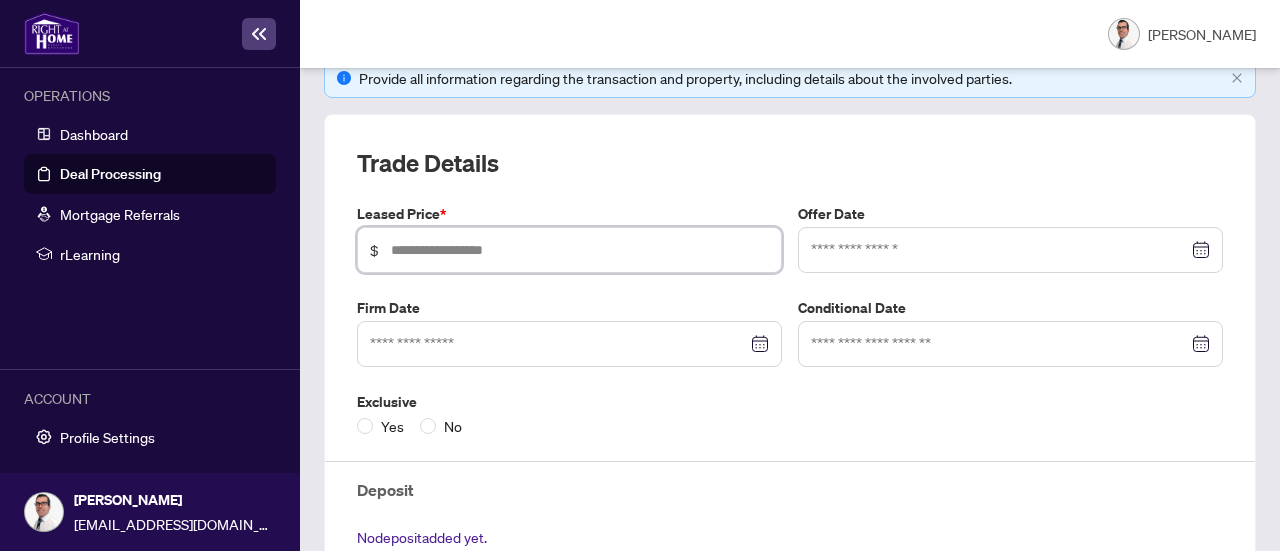 click at bounding box center [580, 250] 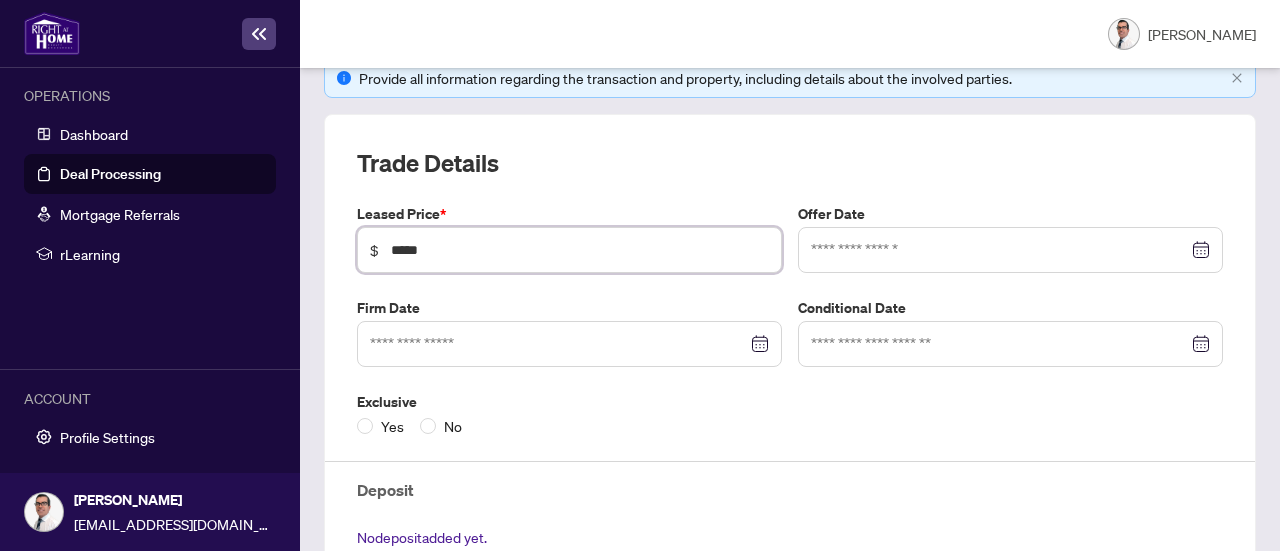 click at bounding box center [569, 344] 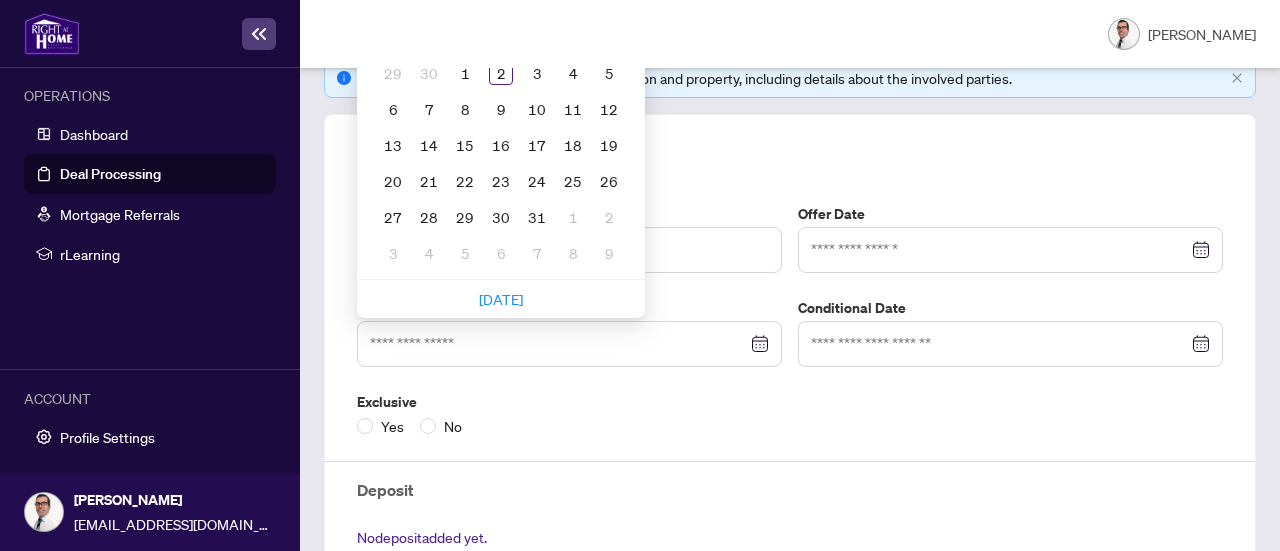 click on "**********" at bounding box center (790, 515) 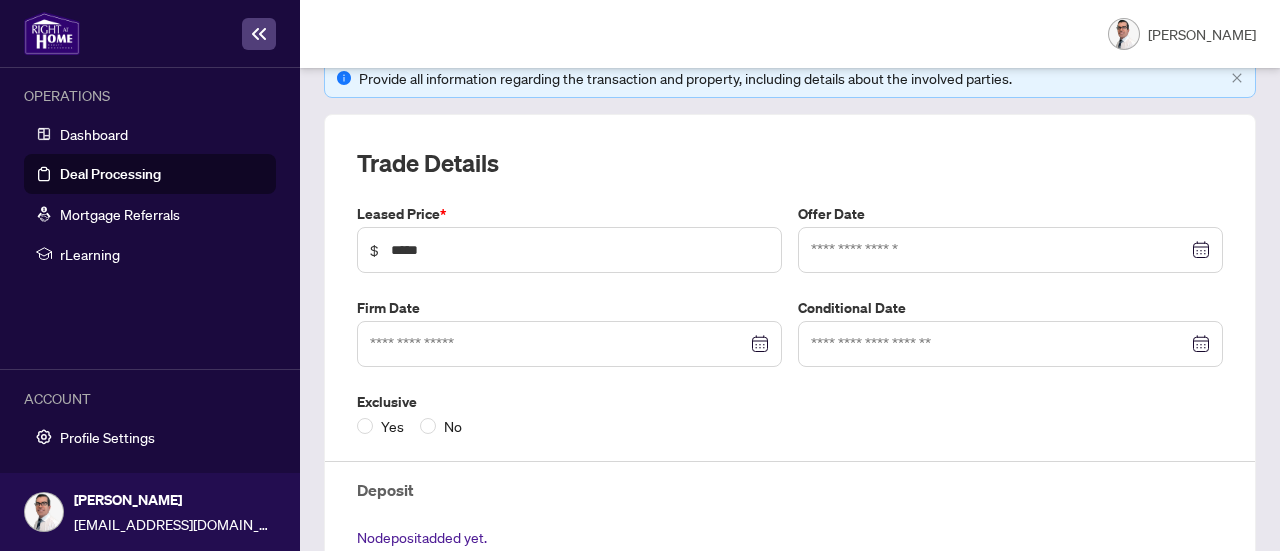 click at bounding box center (569, 344) 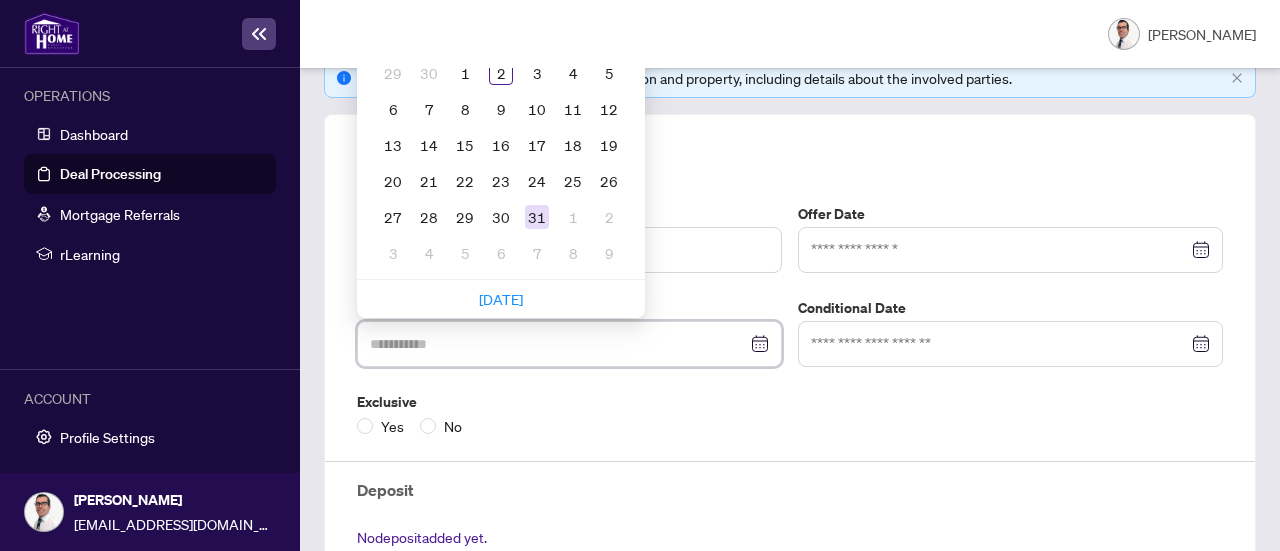 scroll, scrollTop: 200, scrollLeft: 0, axis: vertical 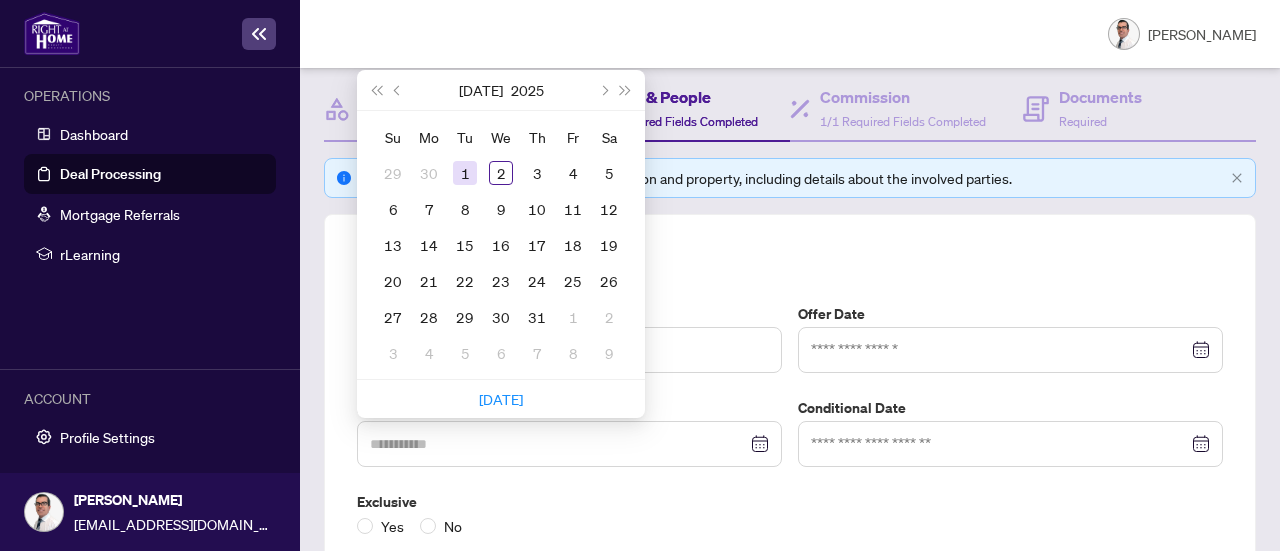 click on "1" at bounding box center [465, 173] 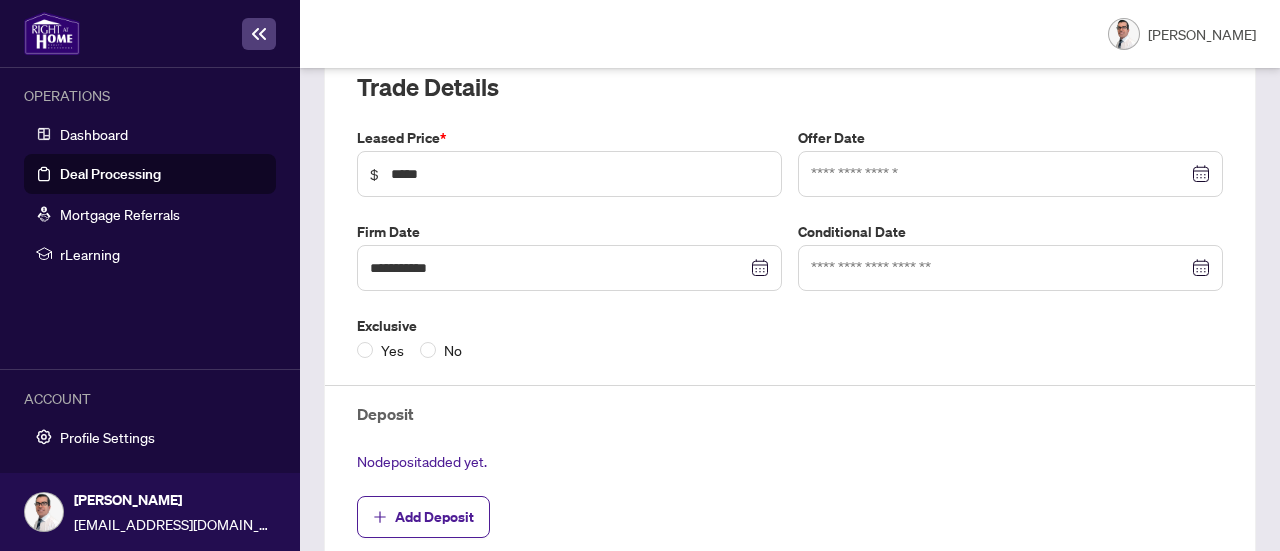 scroll, scrollTop: 400, scrollLeft: 0, axis: vertical 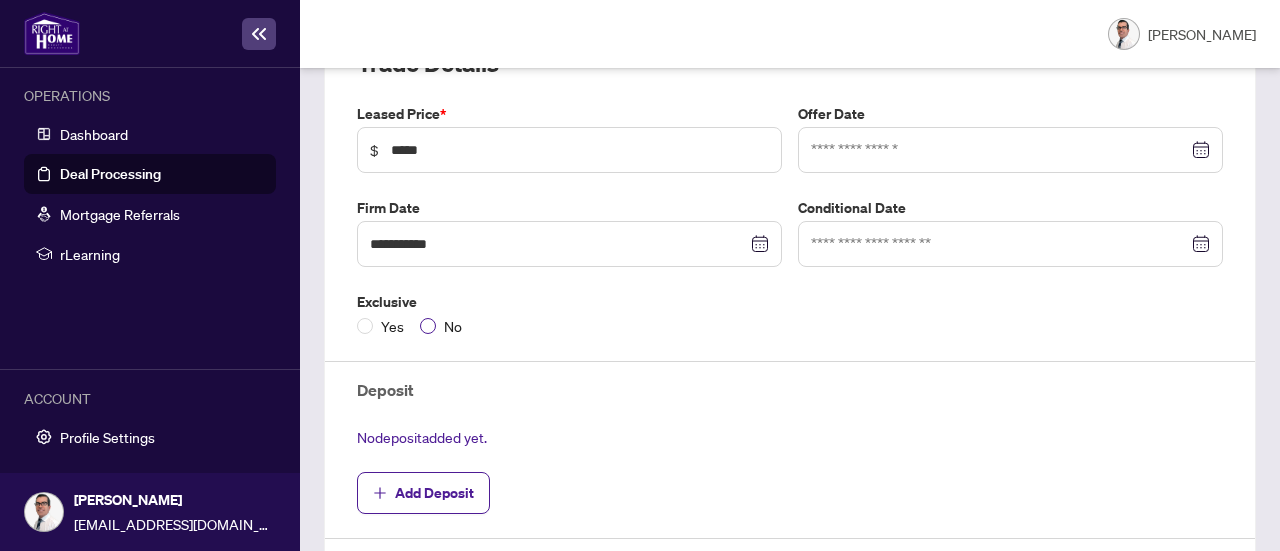 click on "No" at bounding box center (453, 326) 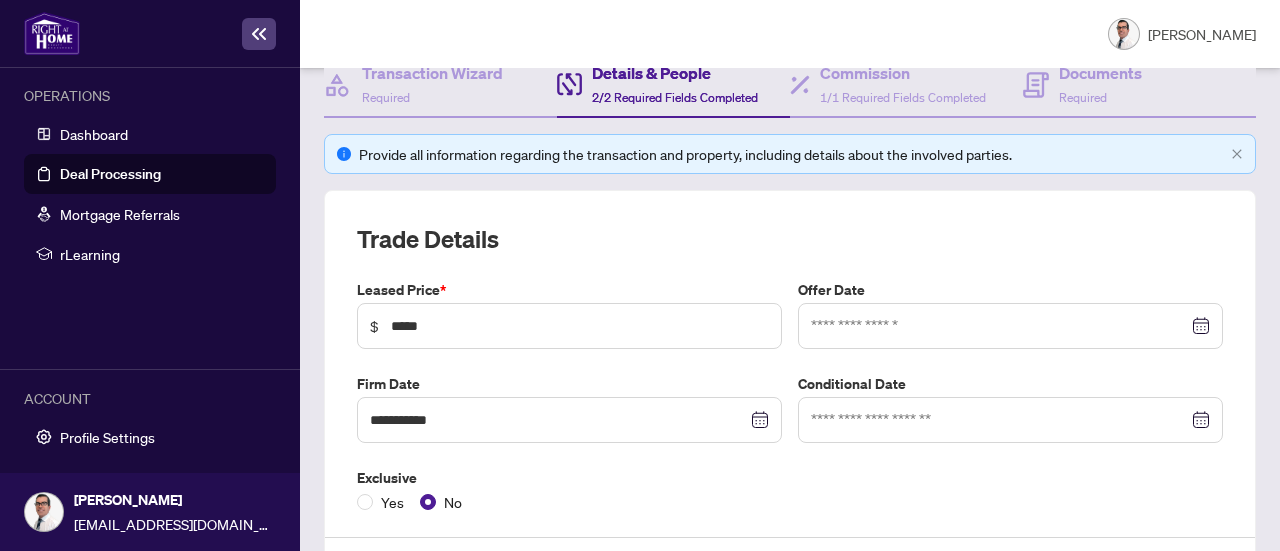 scroll, scrollTop: 186, scrollLeft: 0, axis: vertical 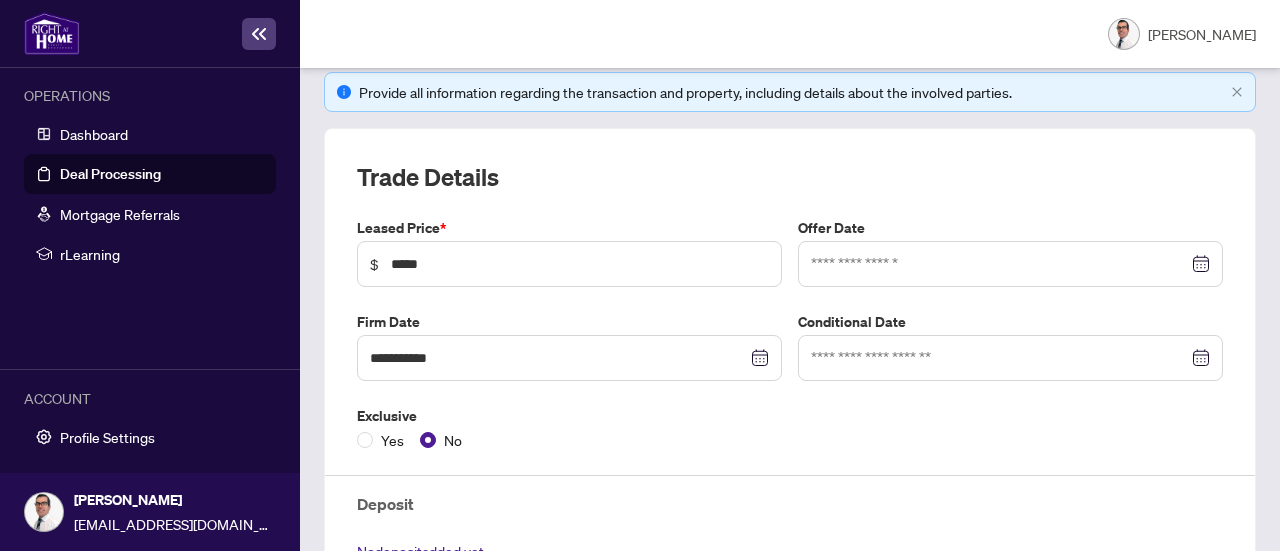 click at bounding box center (1010, 264) 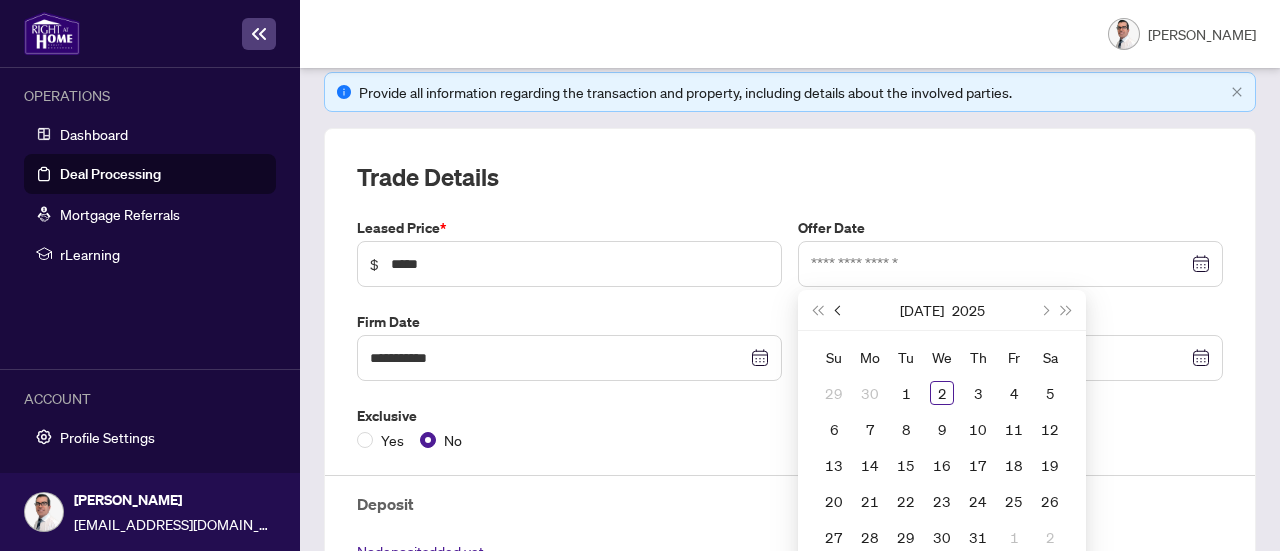 click at bounding box center [840, 310] 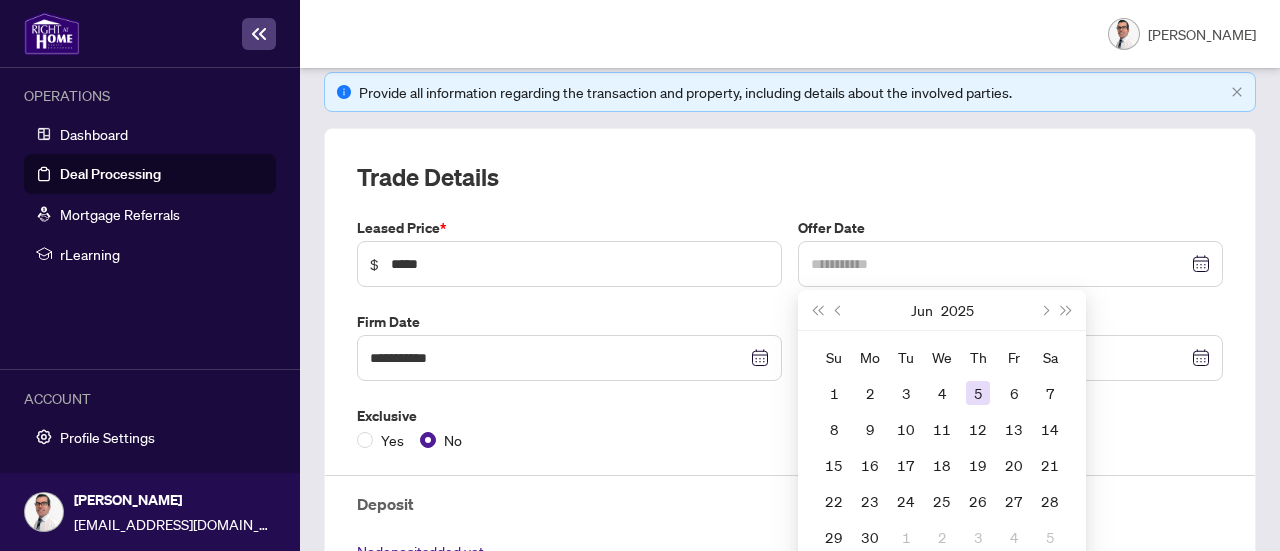 click on "5" at bounding box center (978, 393) 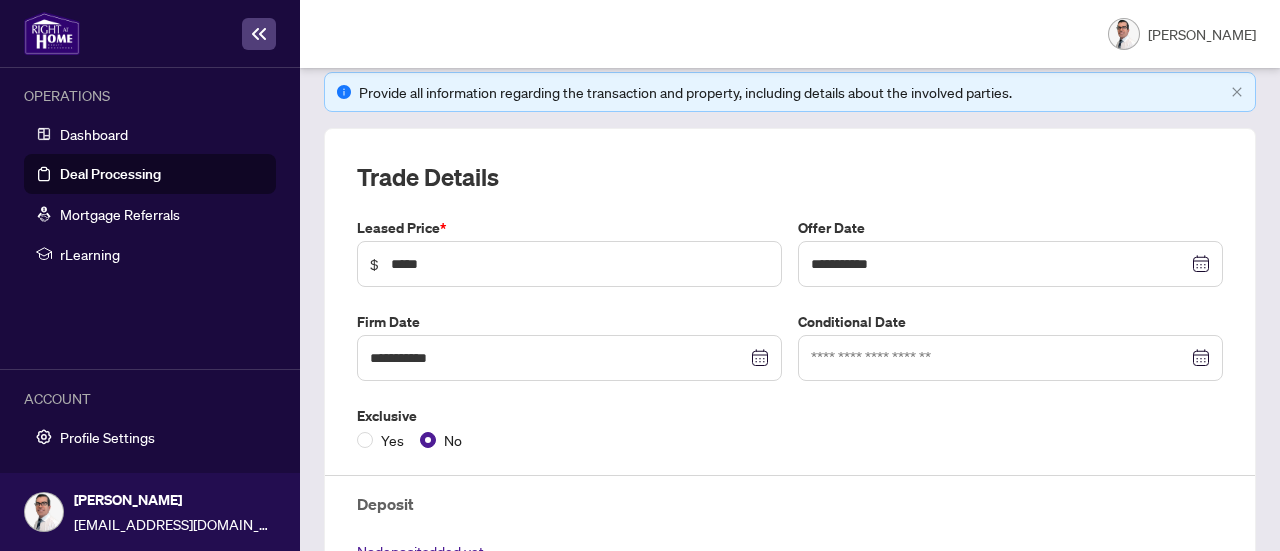 click at bounding box center [1010, 358] 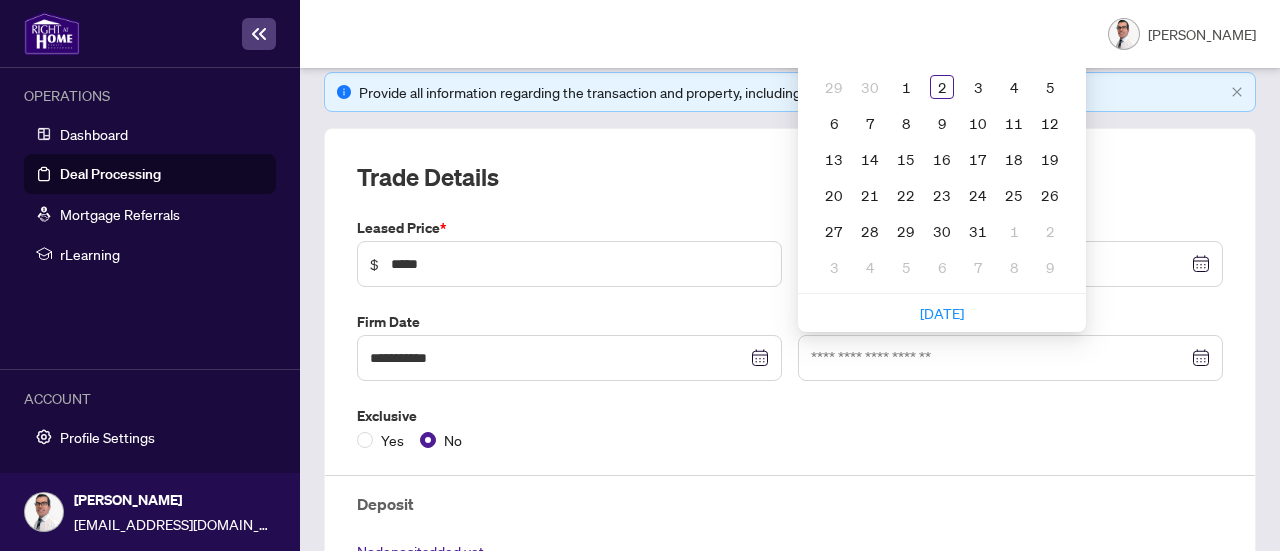 click on "**********" at bounding box center [790, 529] 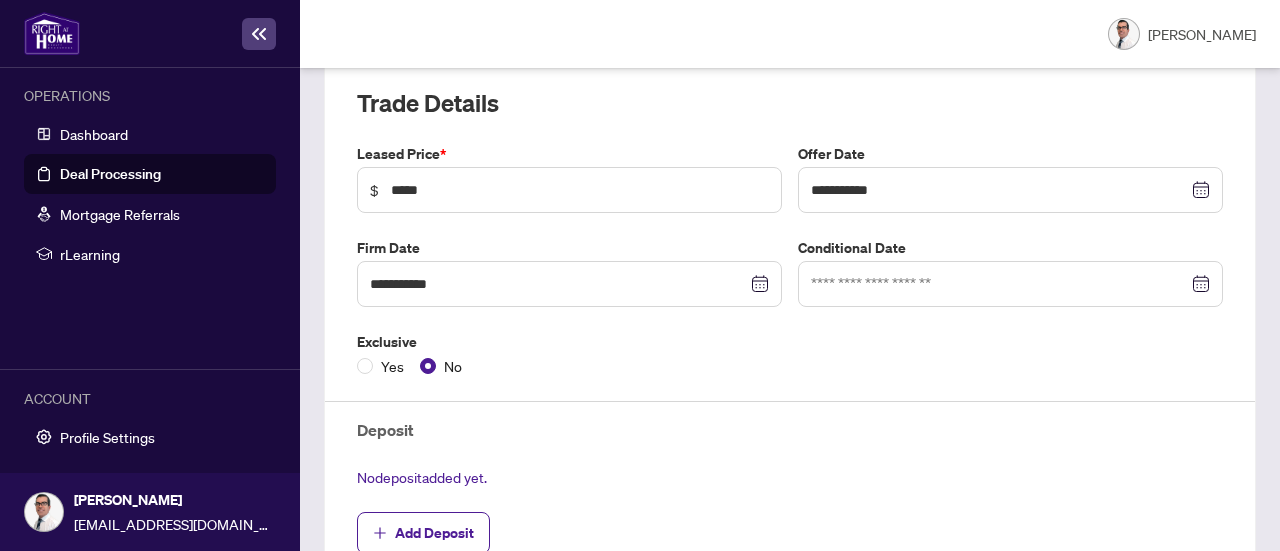 scroll, scrollTop: 386, scrollLeft: 0, axis: vertical 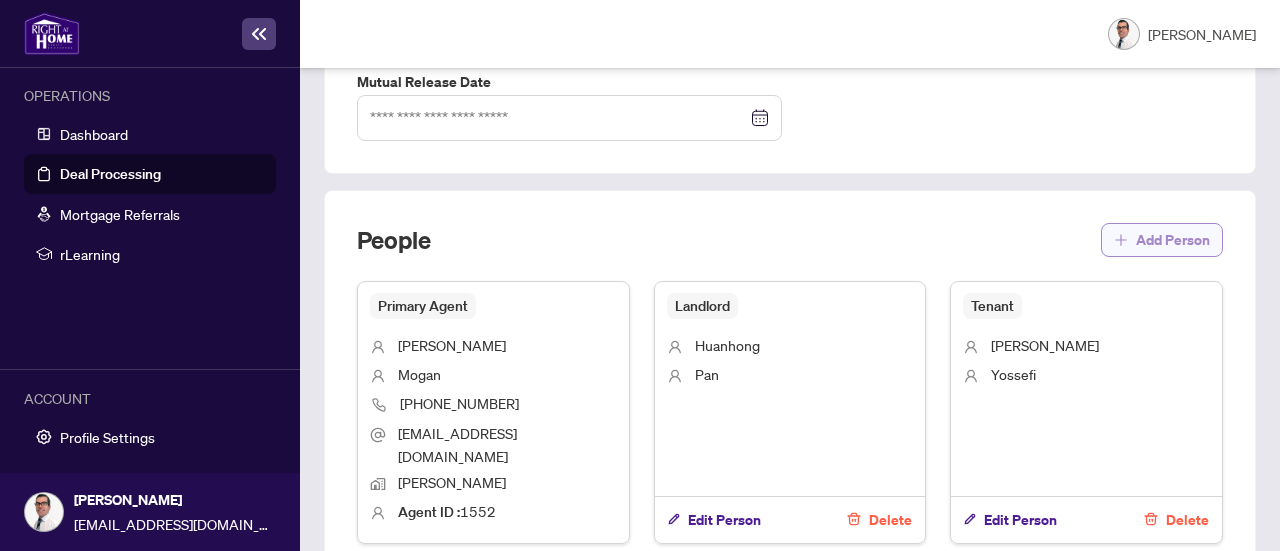 click on "Add Person" at bounding box center [1173, 240] 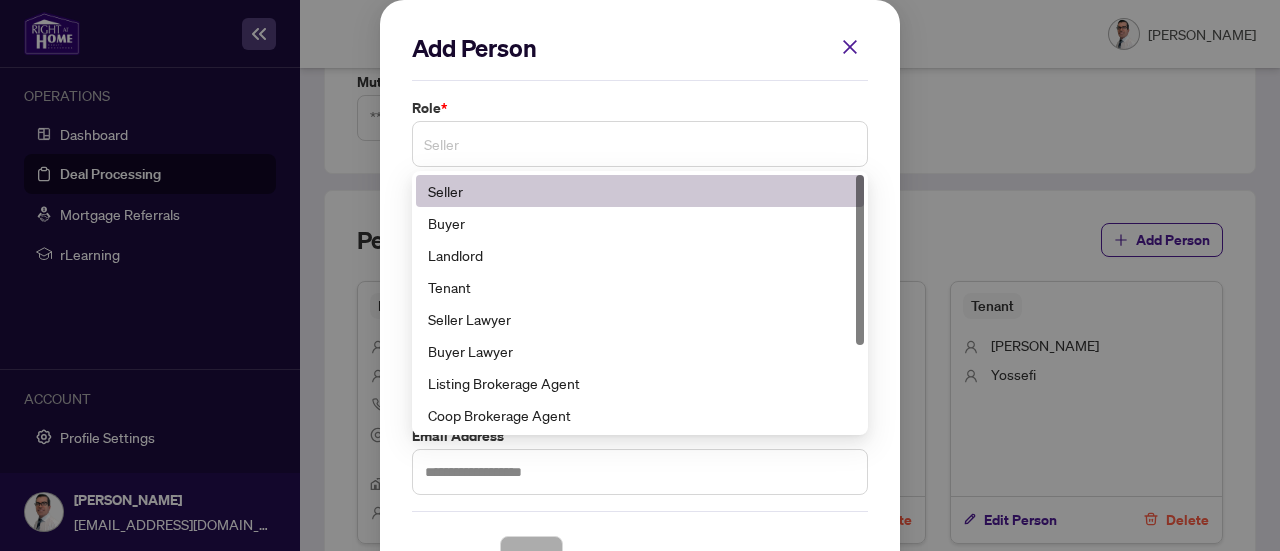 click on "Seller" at bounding box center [640, 144] 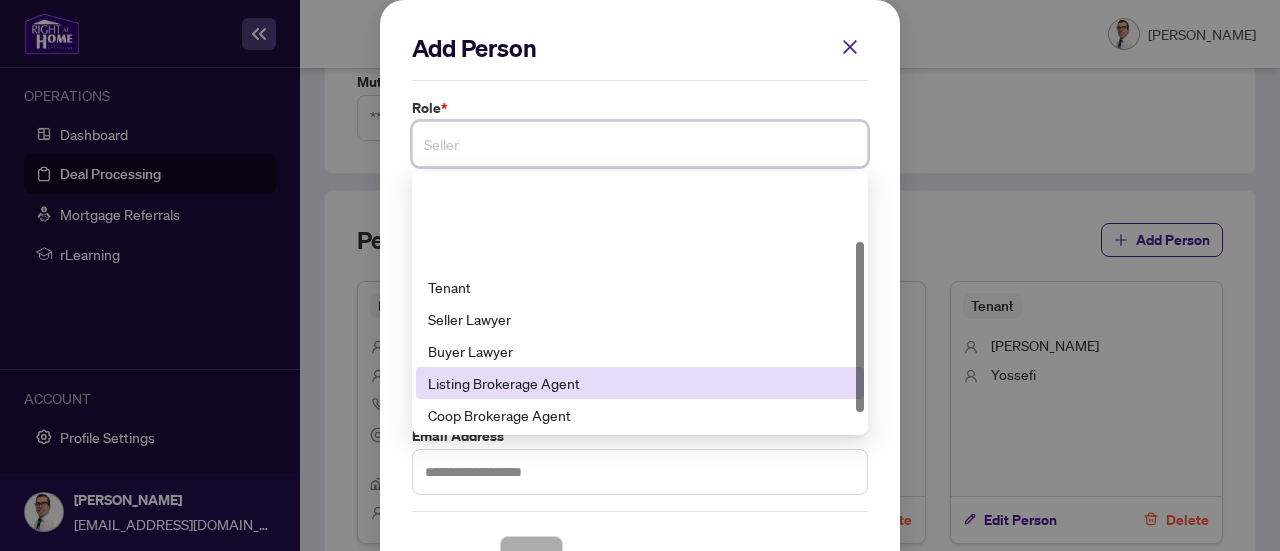 scroll, scrollTop: 100, scrollLeft: 0, axis: vertical 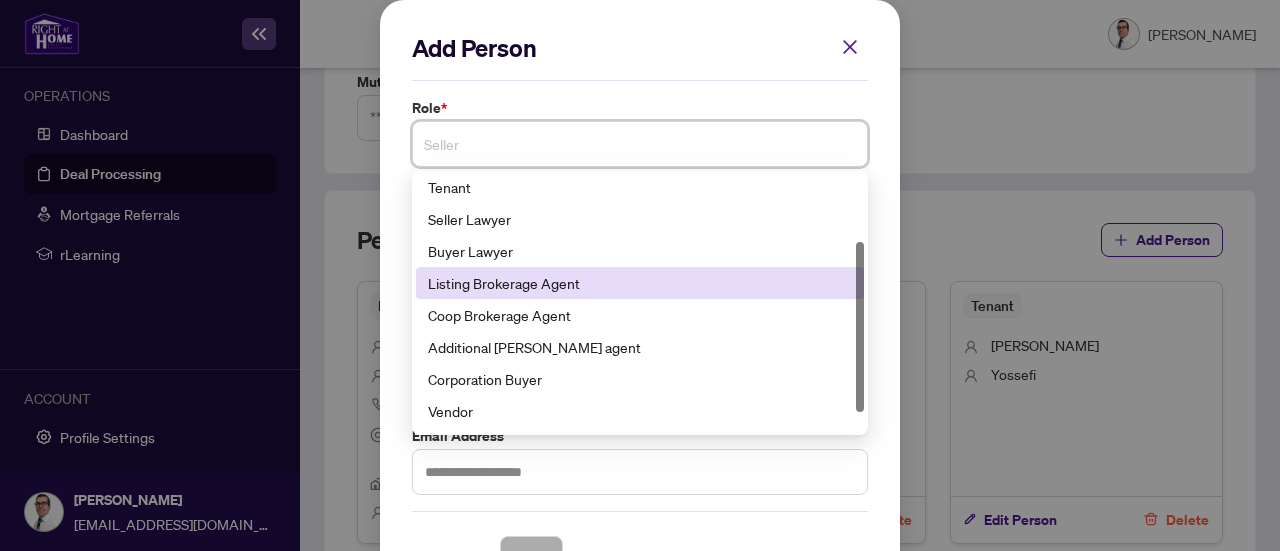 click on "Listing Brokerage Agent" at bounding box center [640, 283] 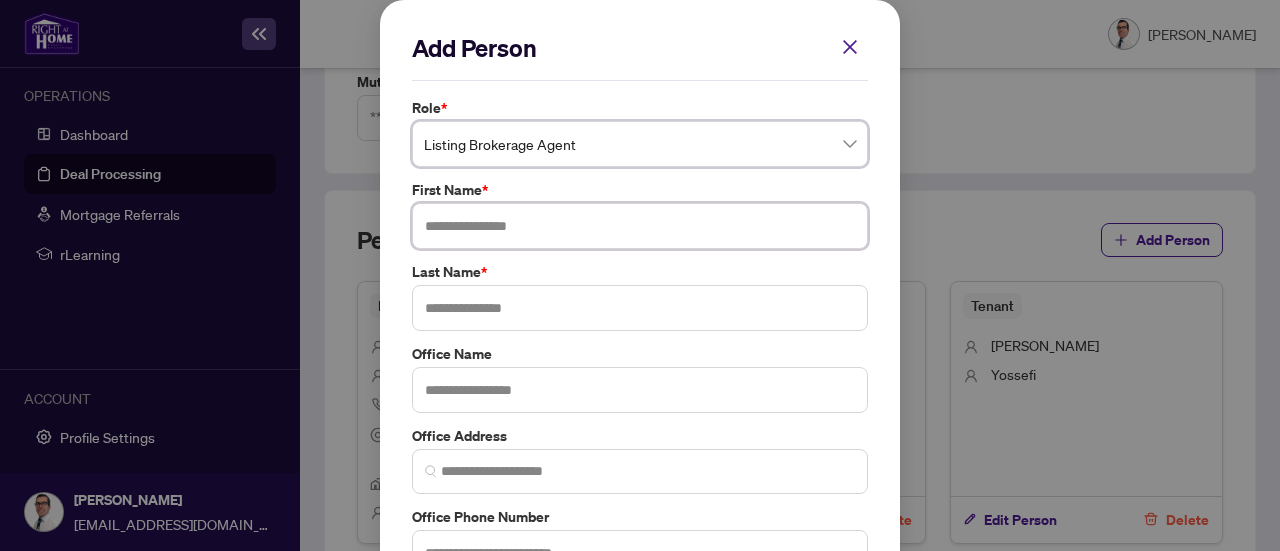 click at bounding box center [640, 226] 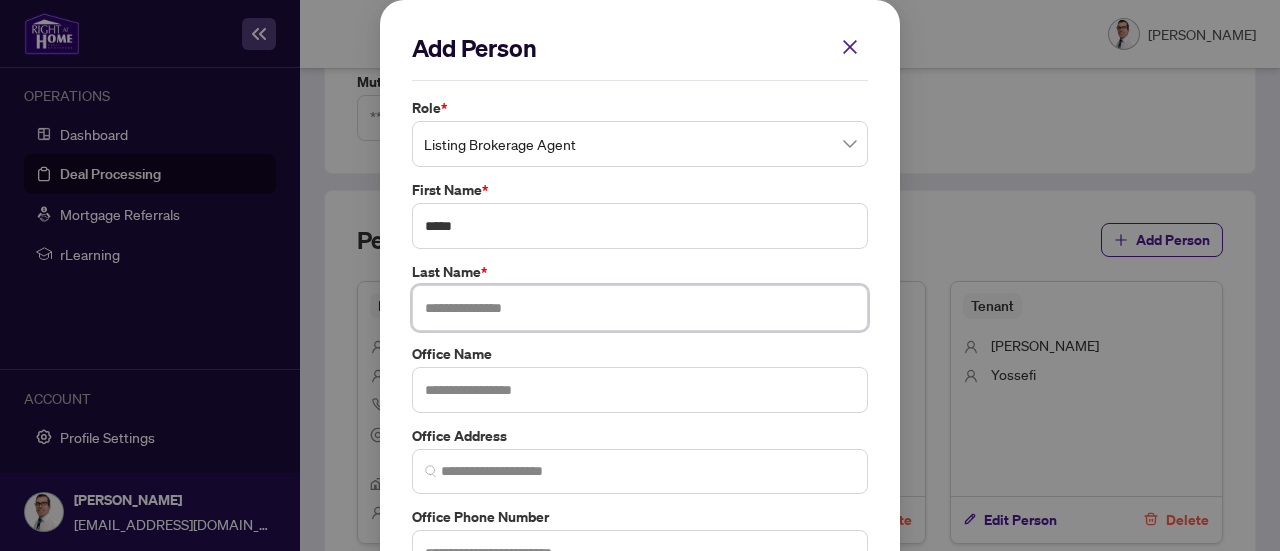 click at bounding box center (640, 308) 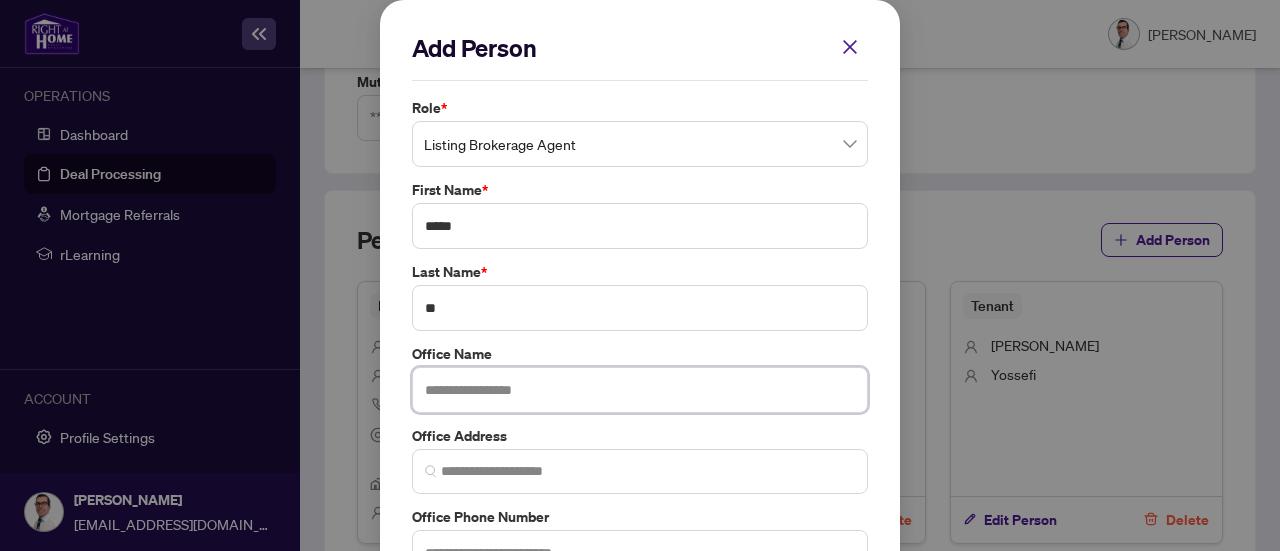 click at bounding box center [640, 390] 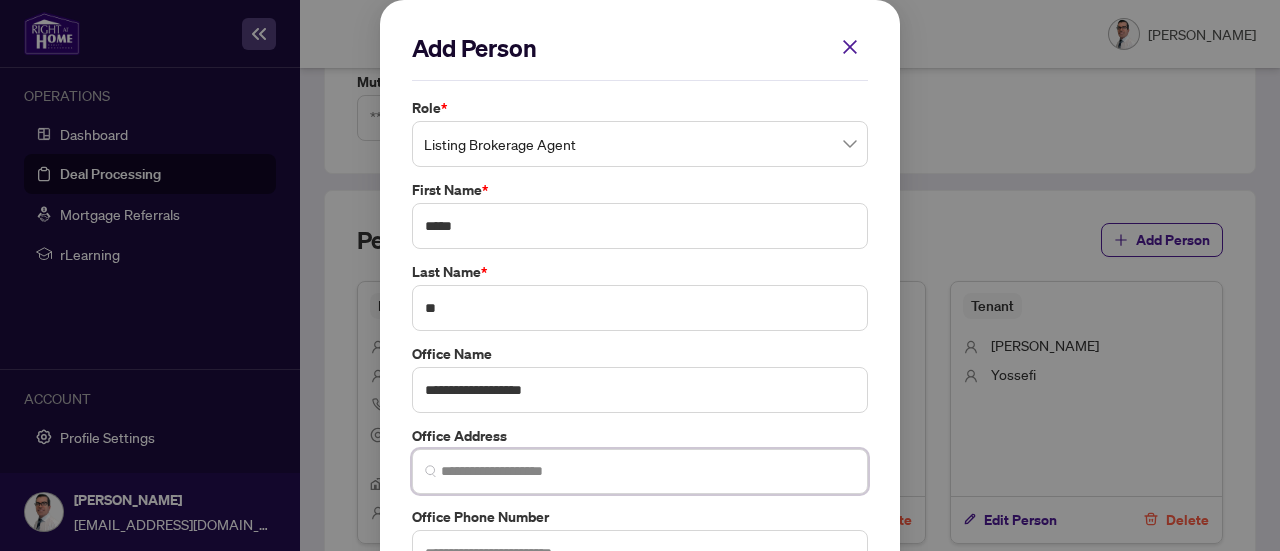 click at bounding box center (648, 471) 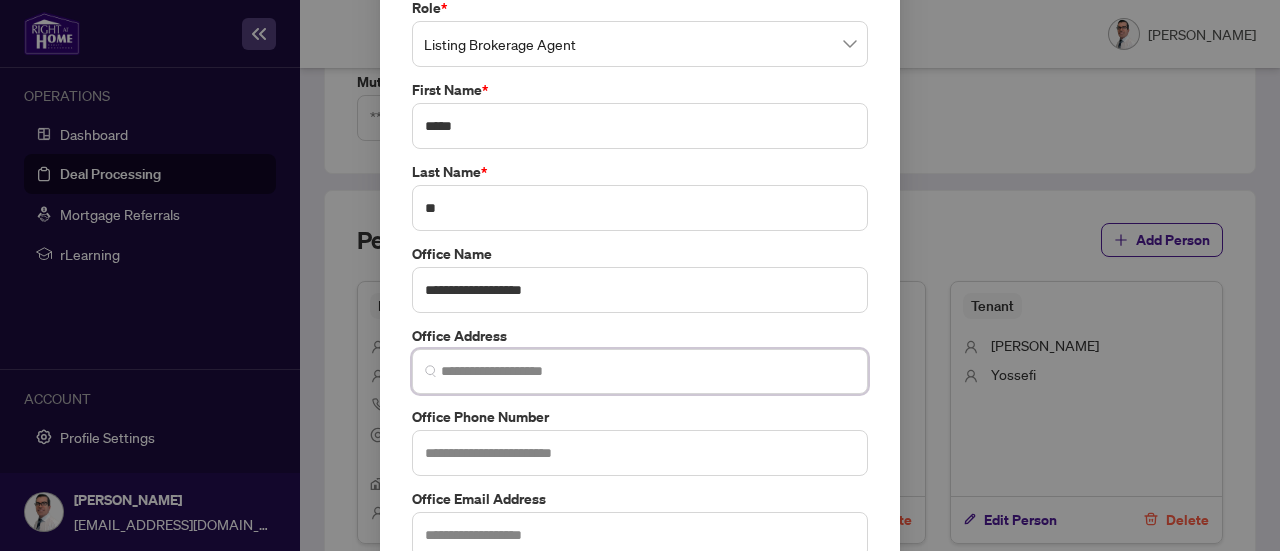scroll, scrollTop: 200, scrollLeft: 0, axis: vertical 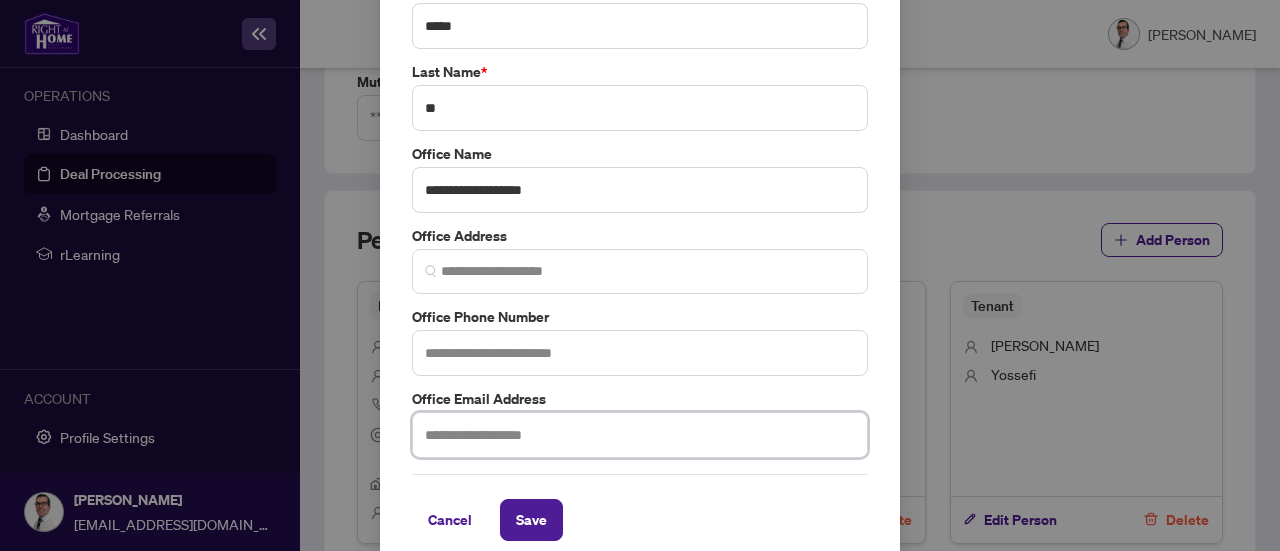 click at bounding box center [640, 435] 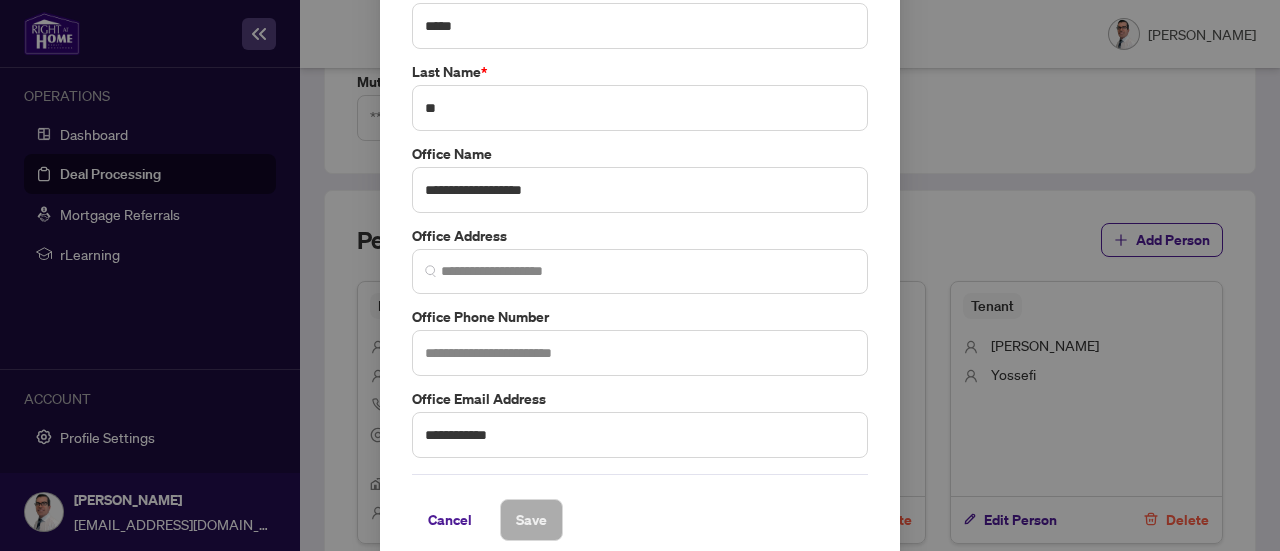 click on "Cancel Save" at bounding box center (640, 507) 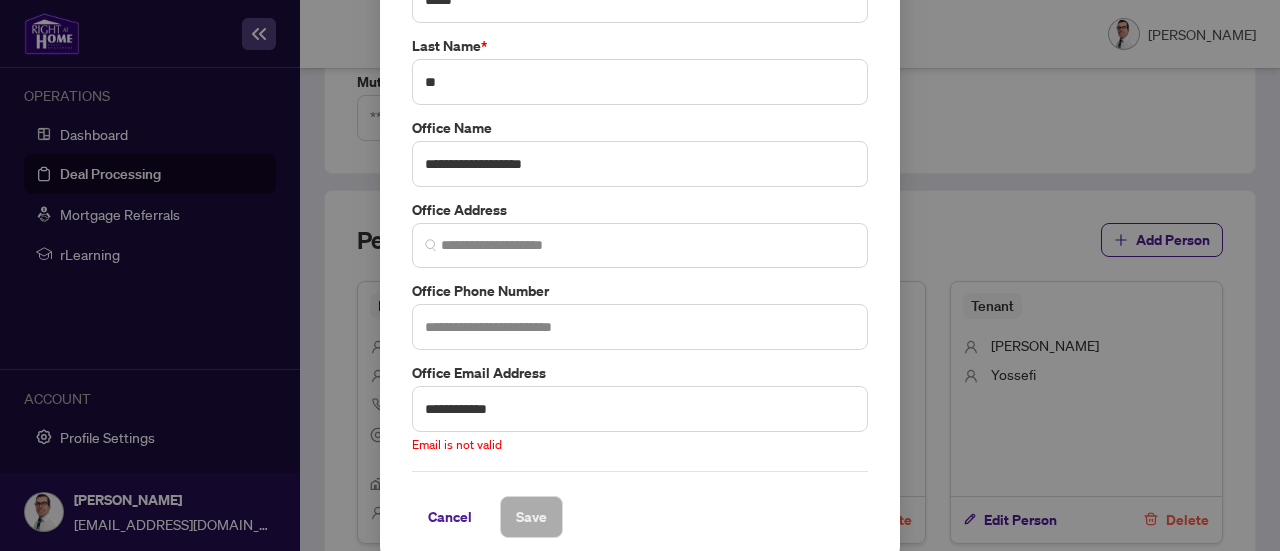scroll, scrollTop: 238, scrollLeft: 0, axis: vertical 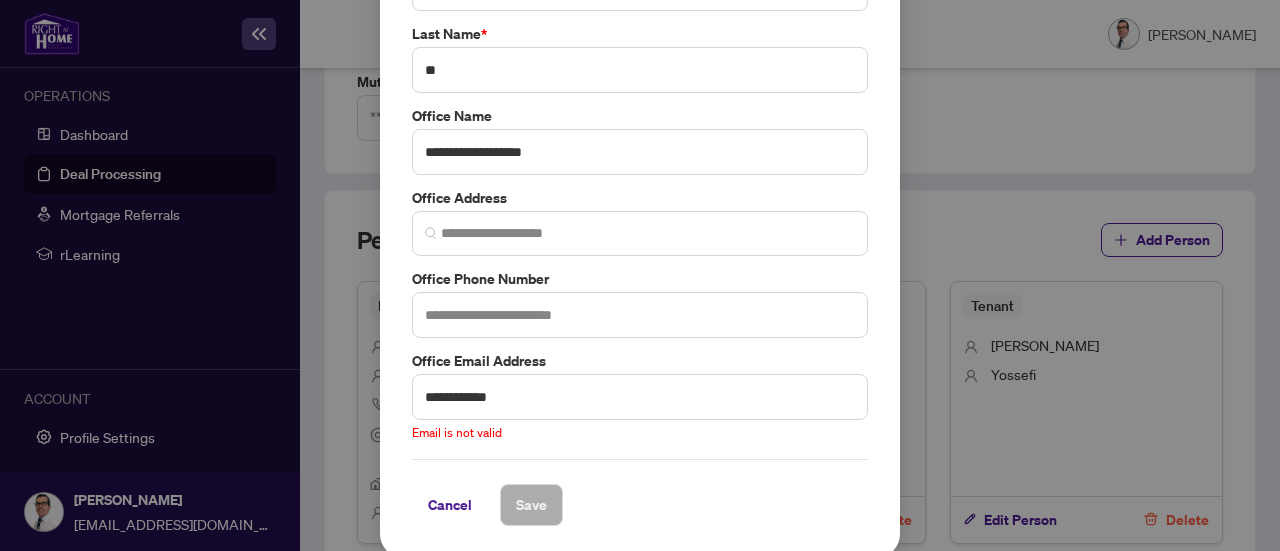 click on "**********" at bounding box center (640, 396) 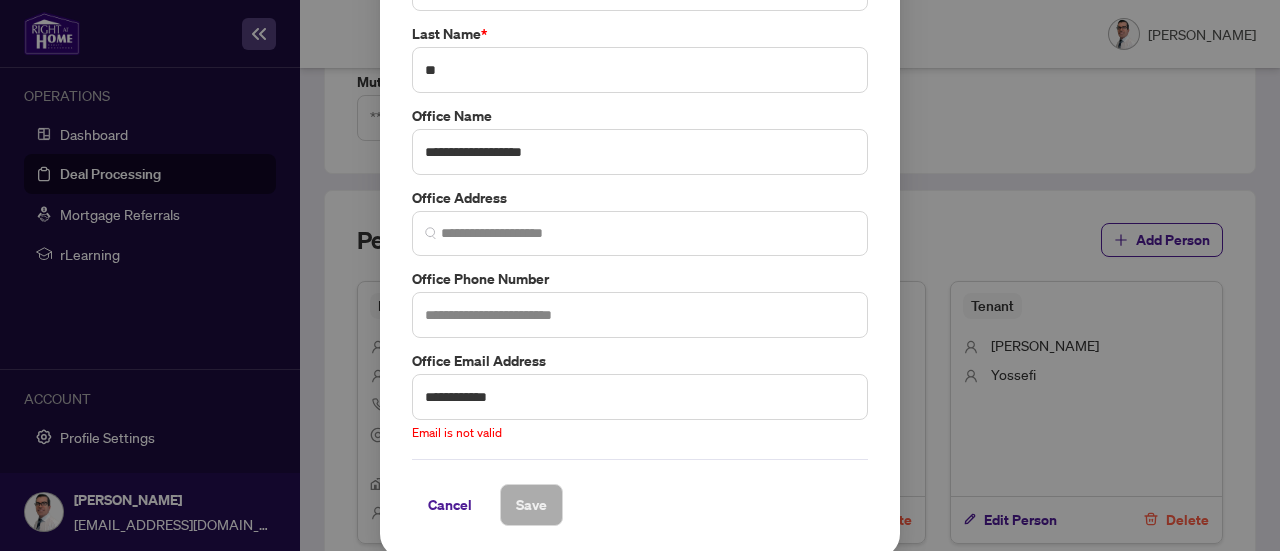 click on "Email is not valid" at bounding box center (457, 432) 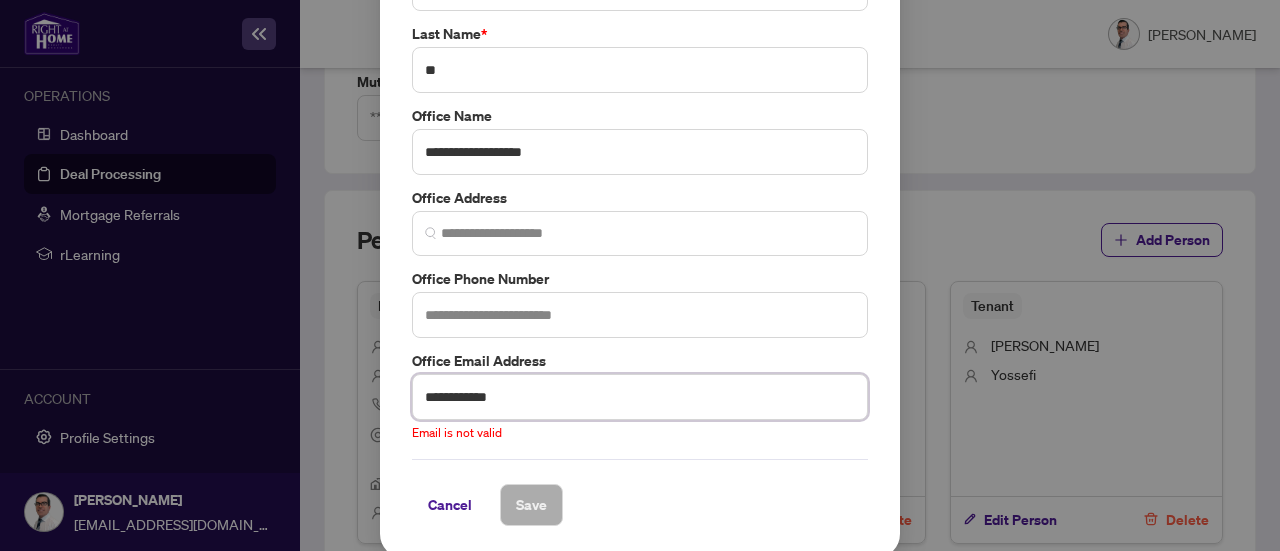 click on "**********" at bounding box center (640, 397) 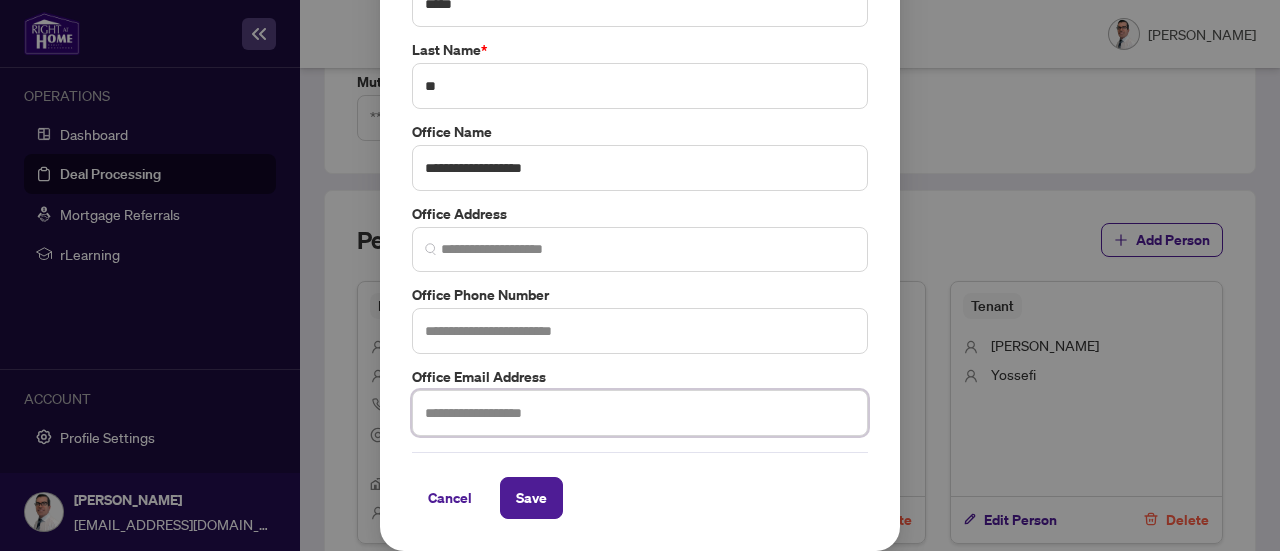 scroll, scrollTop: 216, scrollLeft: 0, axis: vertical 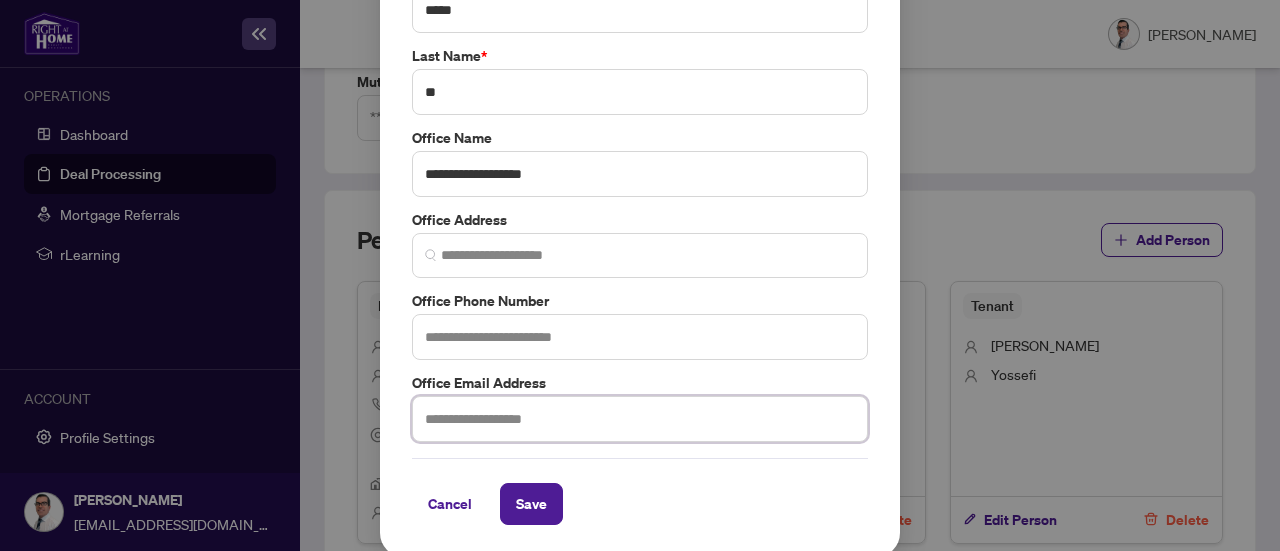paste on "**********" 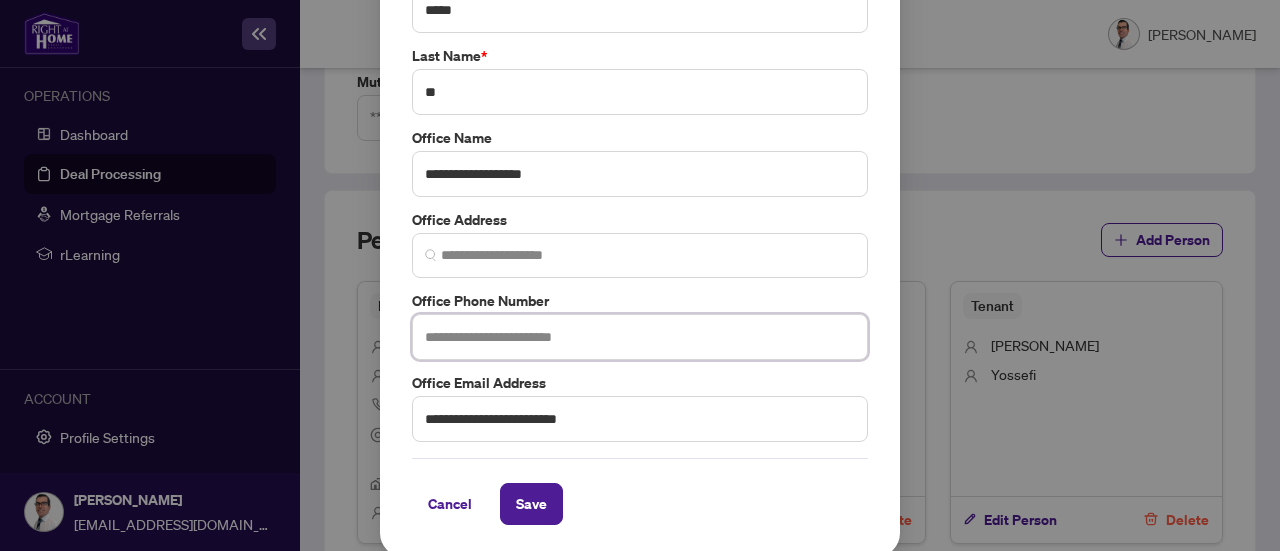 paste on "**********" 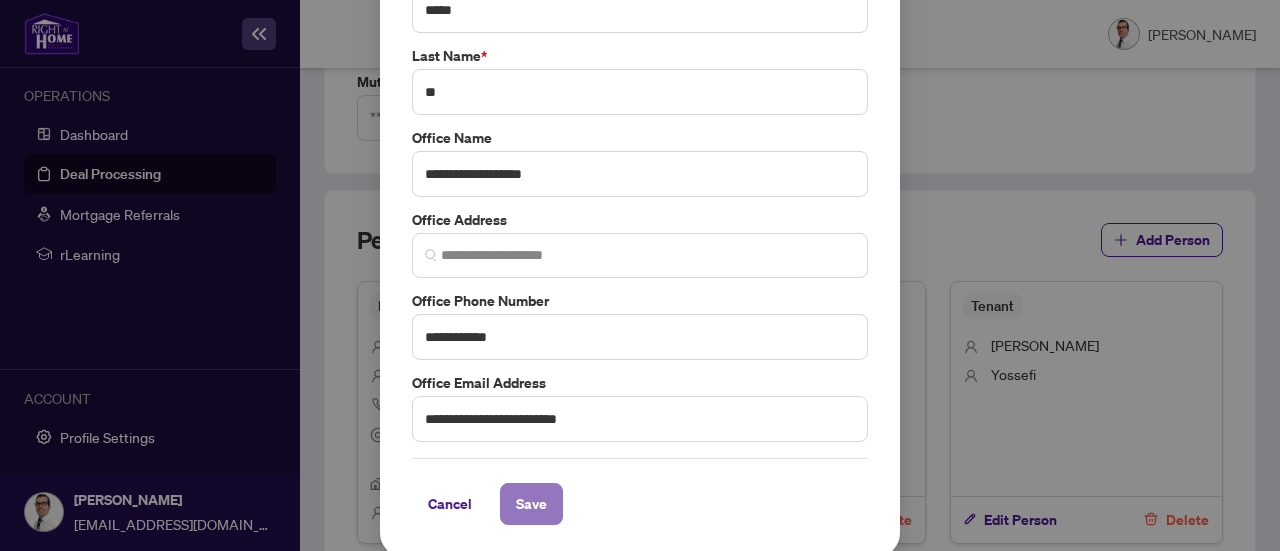 drag, startPoint x: 514, startPoint y: 508, endPoint x: 528, endPoint y: 500, distance: 16.124516 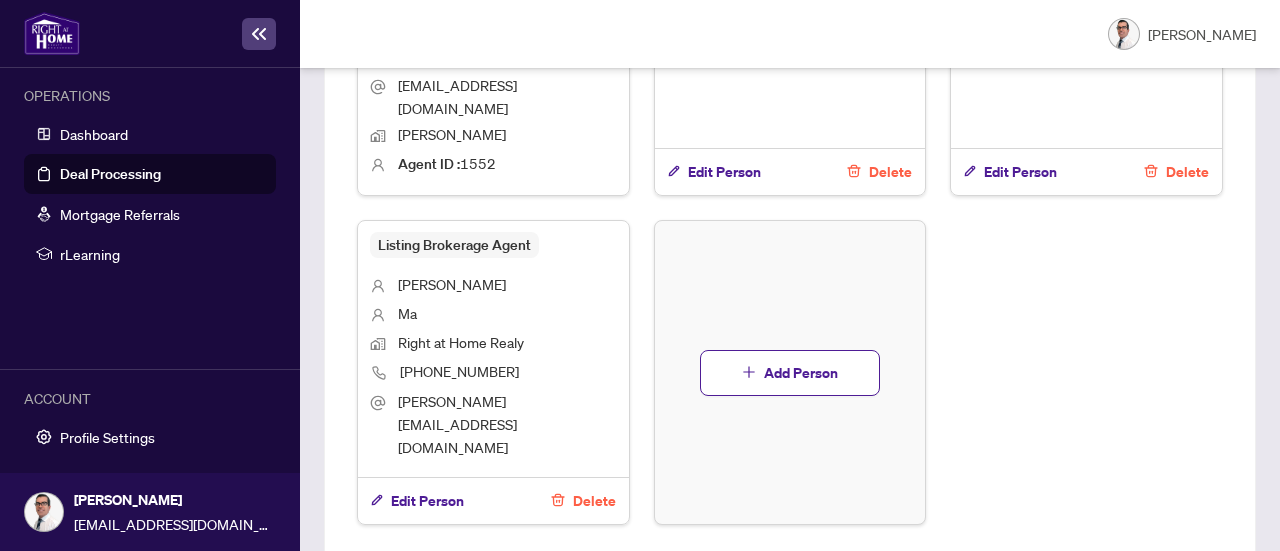 scroll, scrollTop: 1344, scrollLeft: 0, axis: vertical 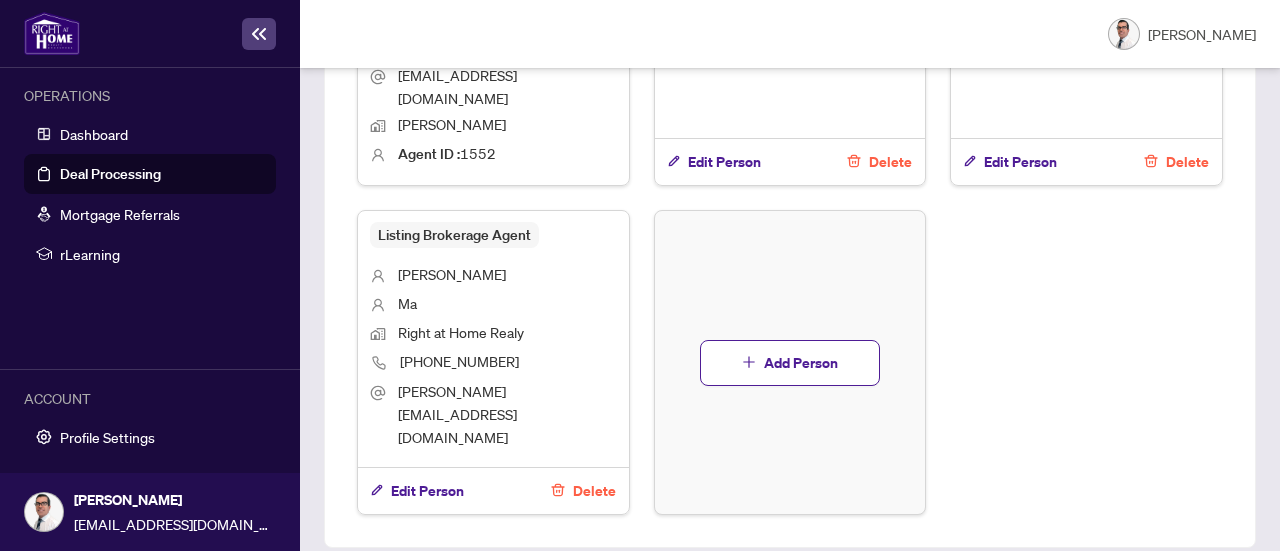 click on "Next Tab" at bounding box center [499, 585] 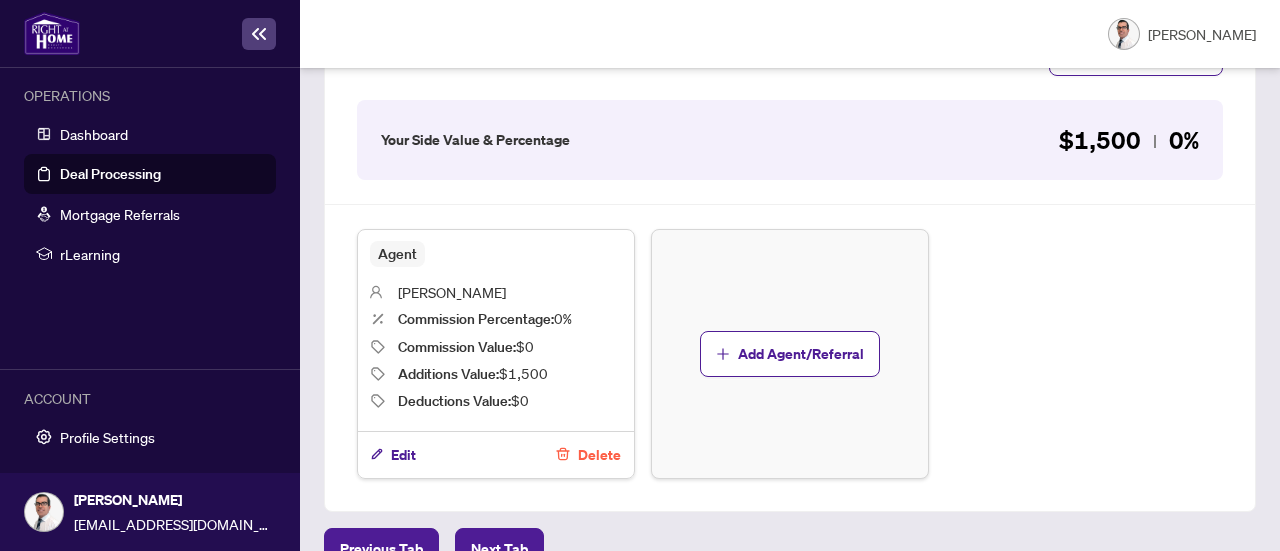 scroll, scrollTop: 758, scrollLeft: 0, axis: vertical 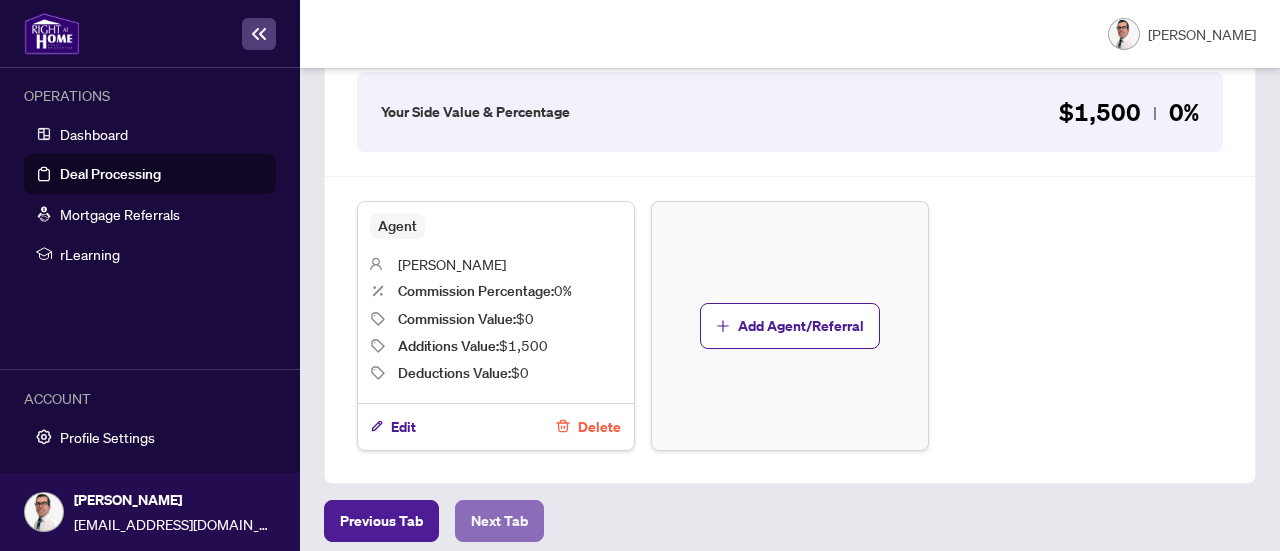 click on "Next Tab" at bounding box center (499, 521) 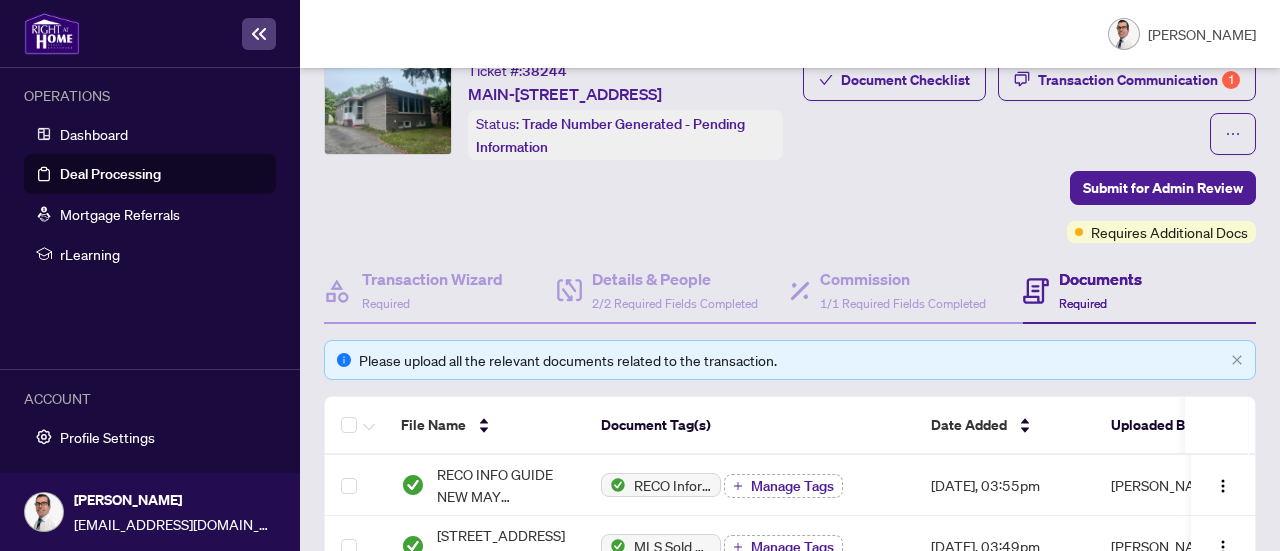 scroll, scrollTop: 0, scrollLeft: 0, axis: both 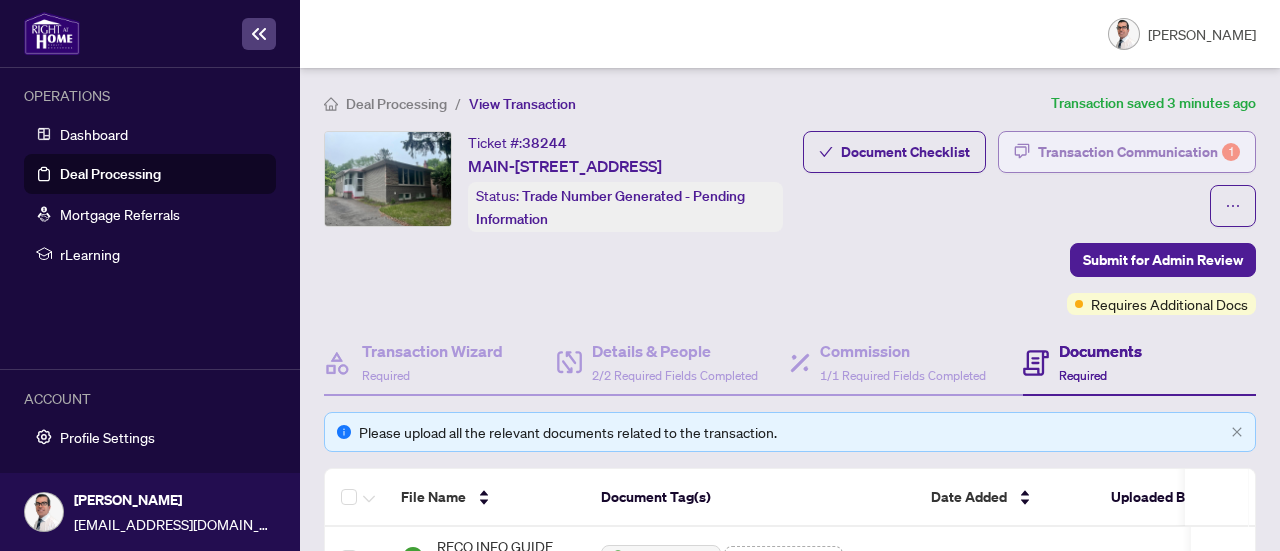 click on "Transaction Communication 1" at bounding box center [1139, 152] 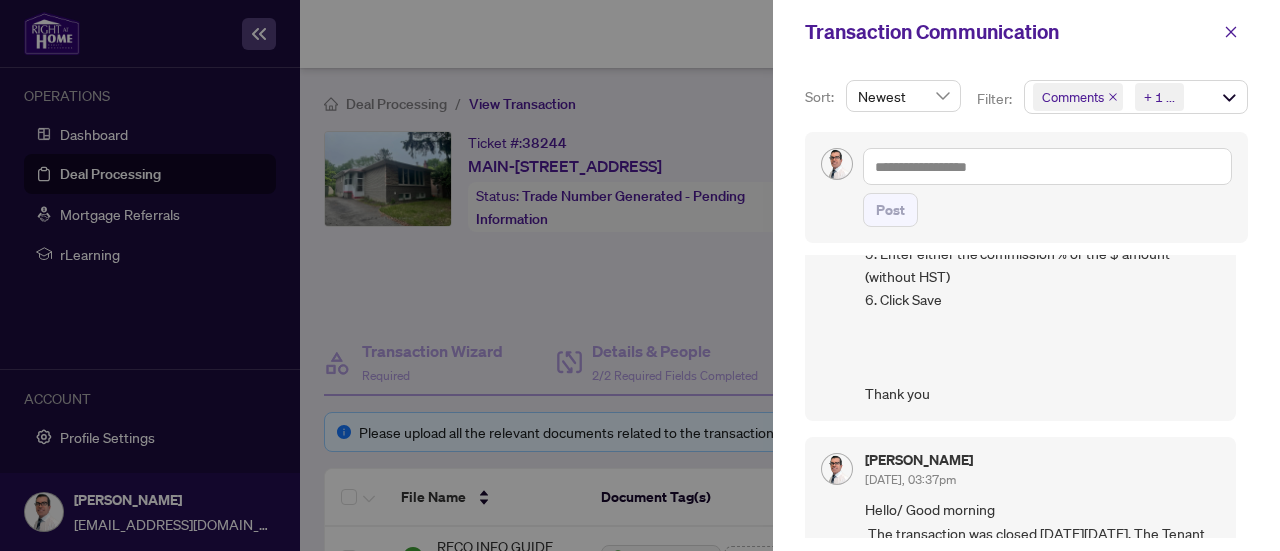 scroll, scrollTop: 152, scrollLeft: 0, axis: vertical 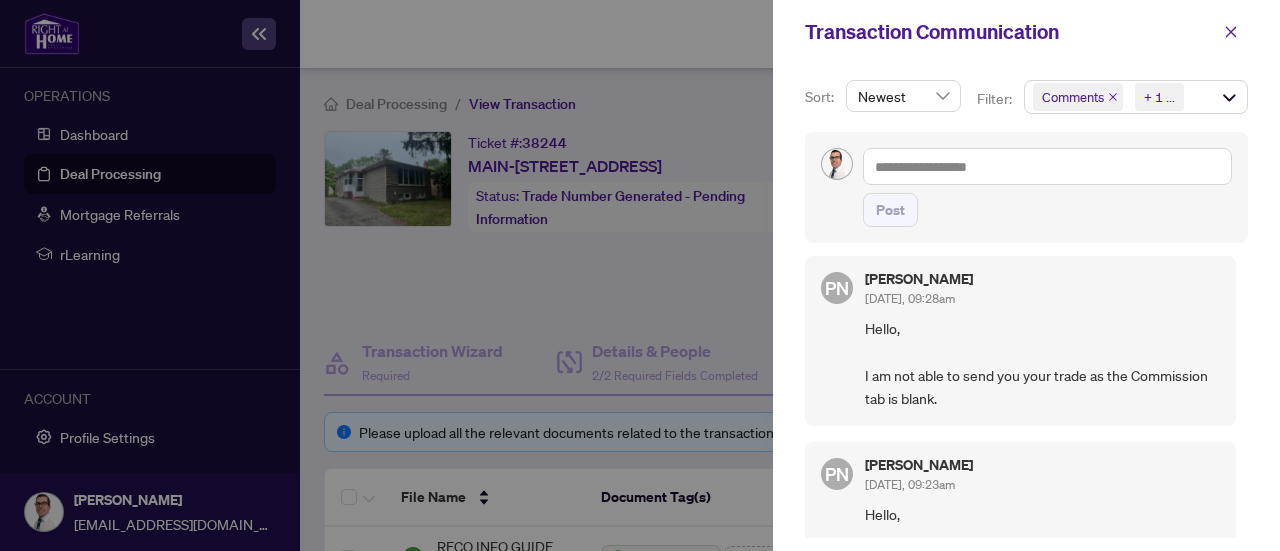 click at bounding box center [640, 275] 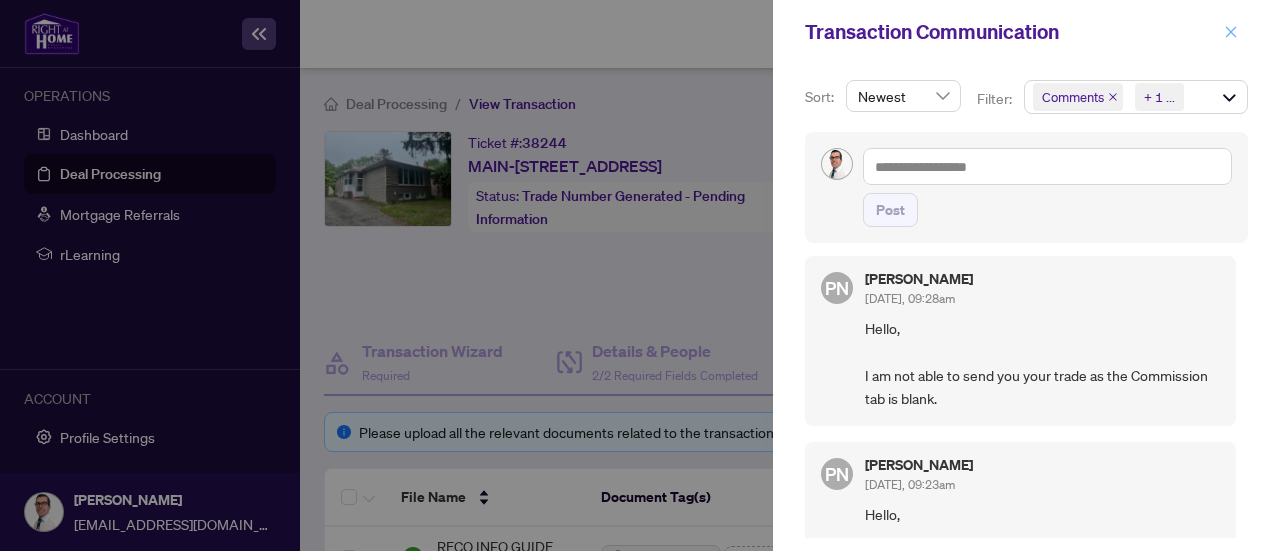 click 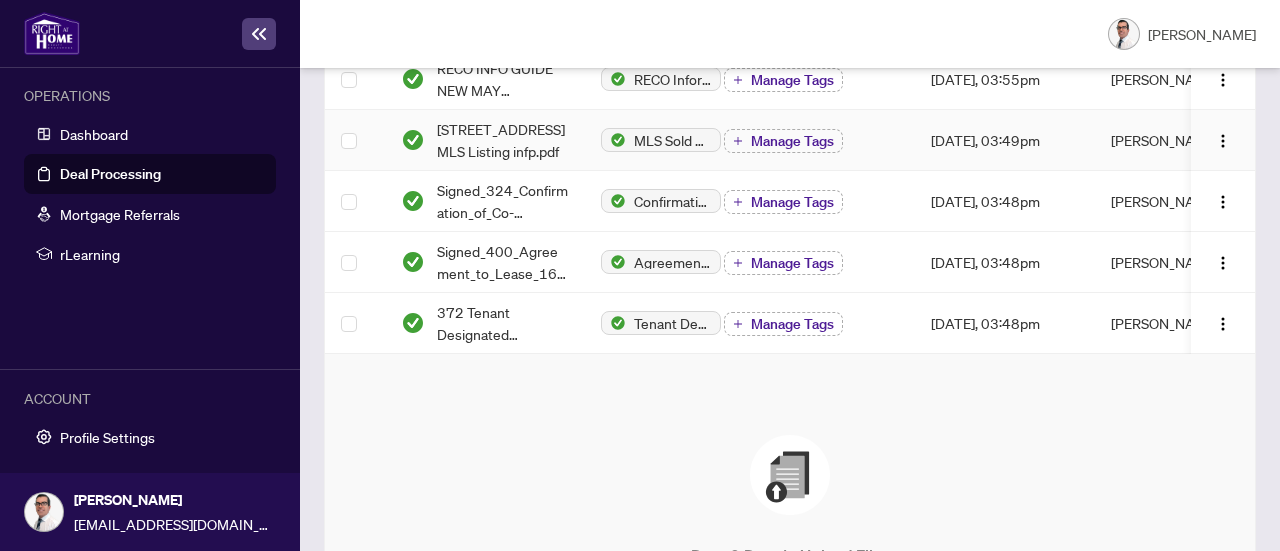 scroll, scrollTop: 500, scrollLeft: 0, axis: vertical 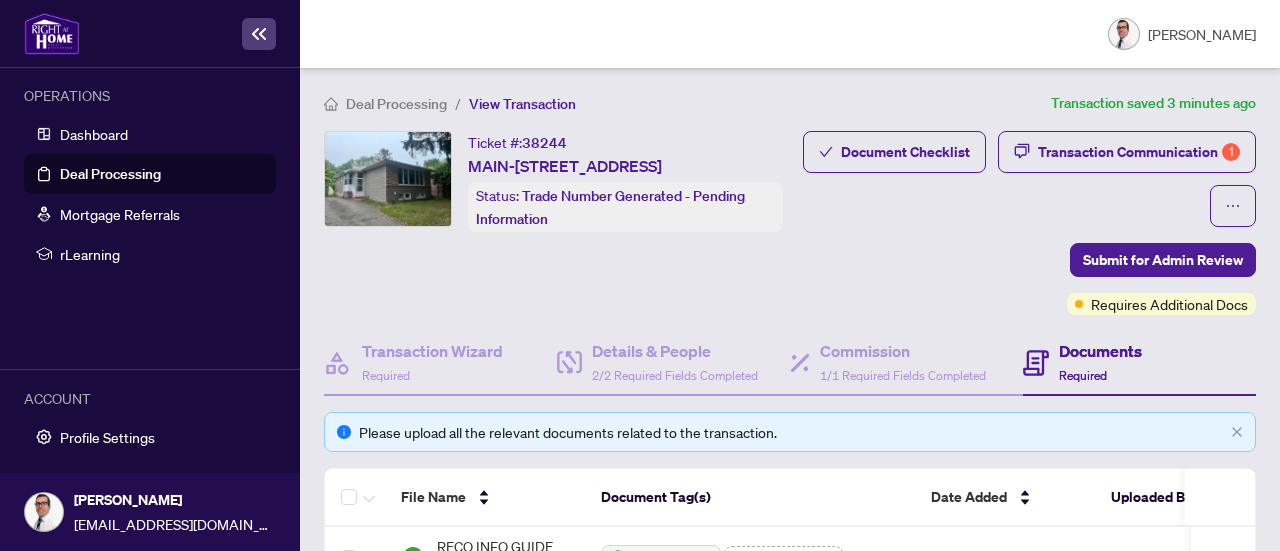 click on "Document Checklist Transaction Communication 1 Submit for Admin Review Requires Additional Docs" at bounding box center [1023, 223] 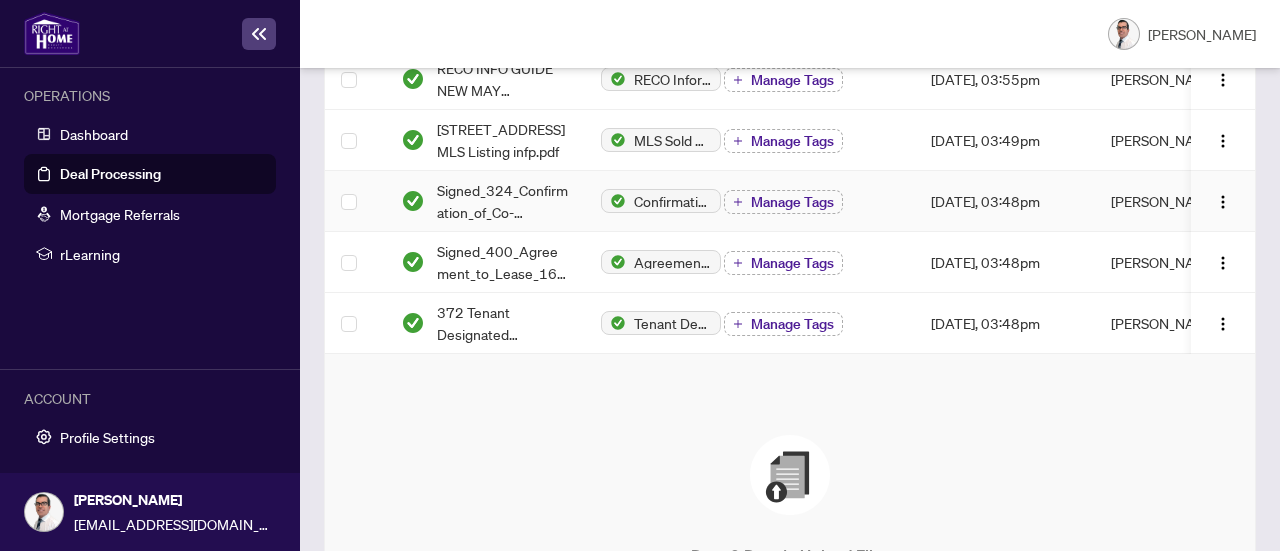 scroll, scrollTop: 500, scrollLeft: 0, axis: vertical 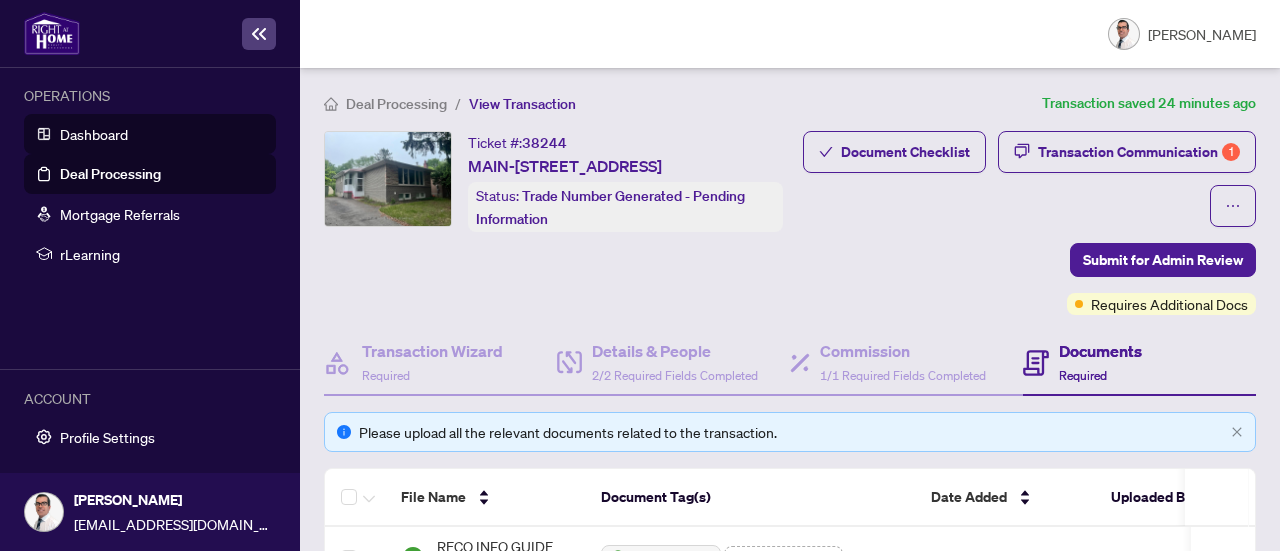 click on "Dashboard" at bounding box center (94, 134) 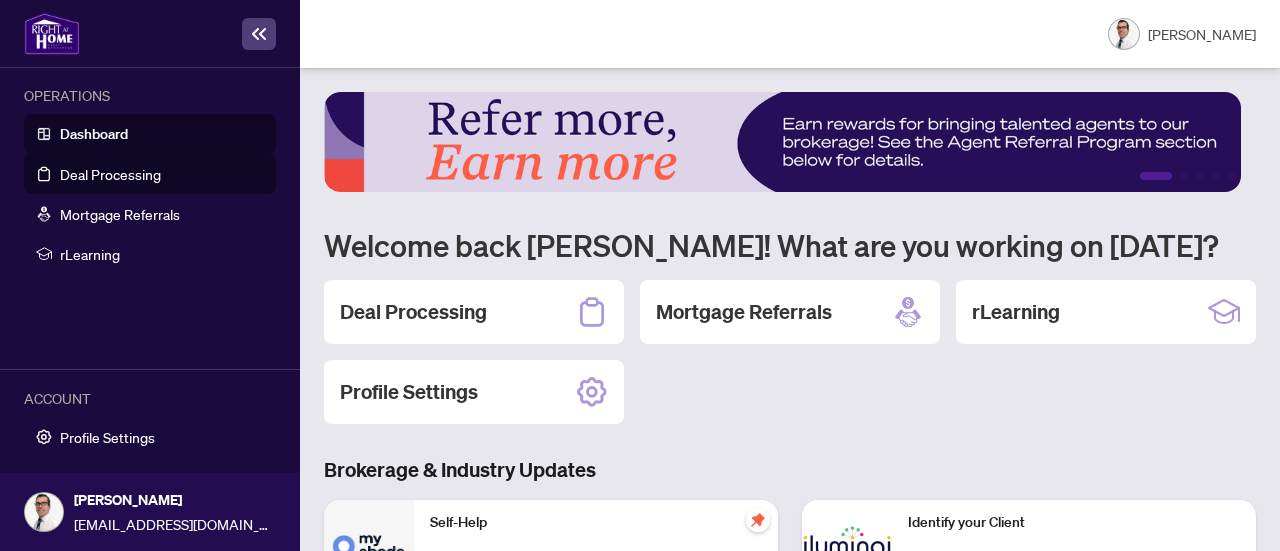 click on "Deal Processing" at bounding box center [110, 174] 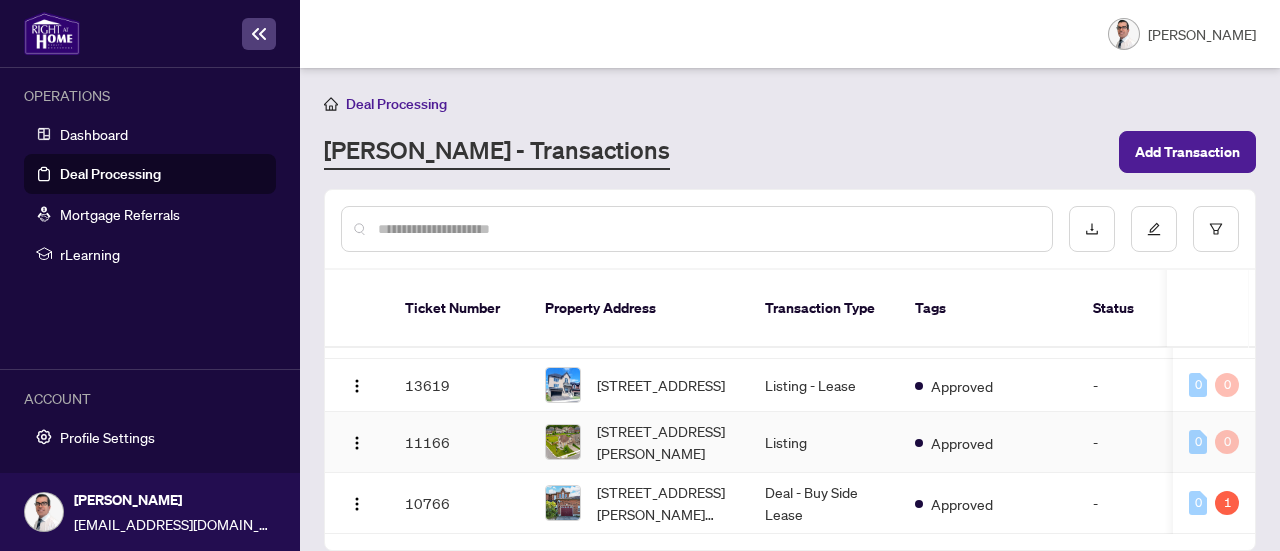 scroll, scrollTop: 59, scrollLeft: 0, axis: vertical 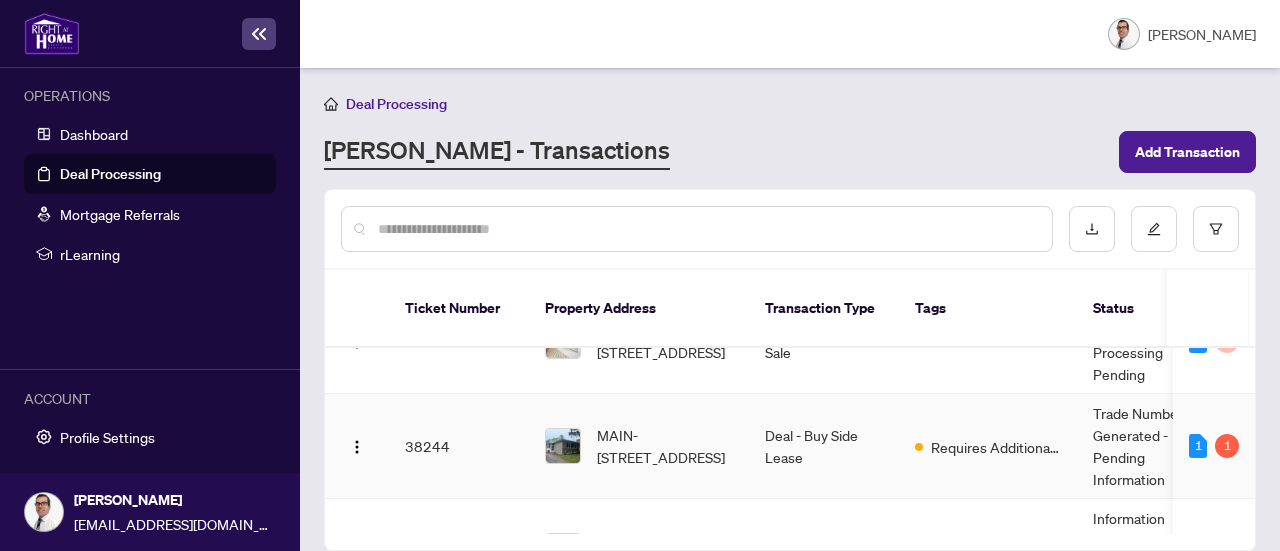 click on "Deal - Buy Side Lease" at bounding box center [824, 446] 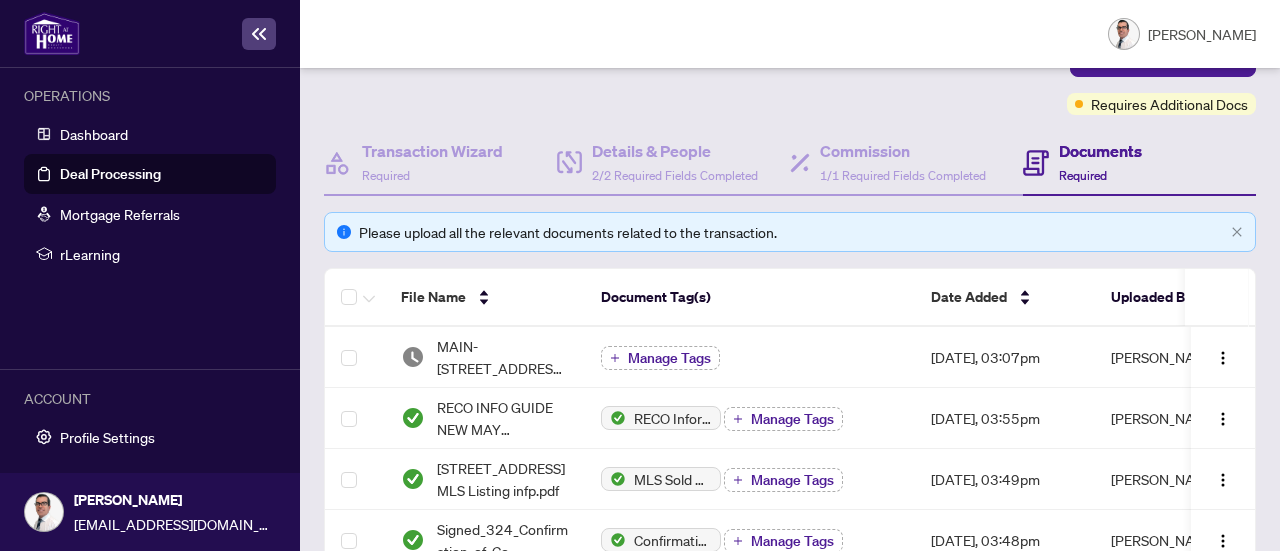 scroll, scrollTop: 300, scrollLeft: 0, axis: vertical 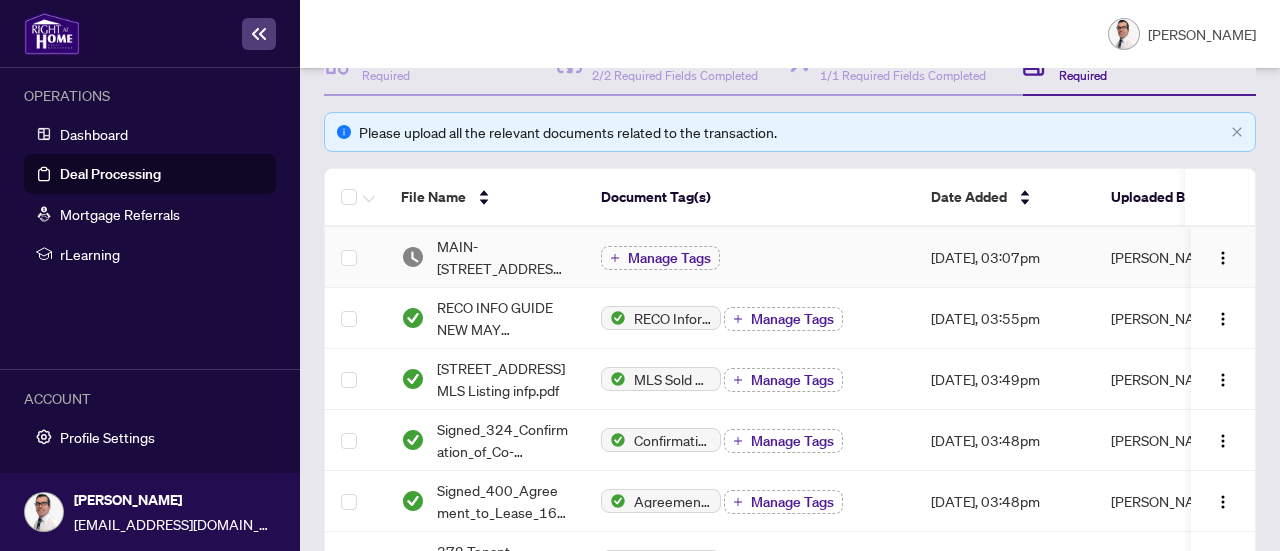 click on "[DATE], 03:07pm" at bounding box center [1005, 257] 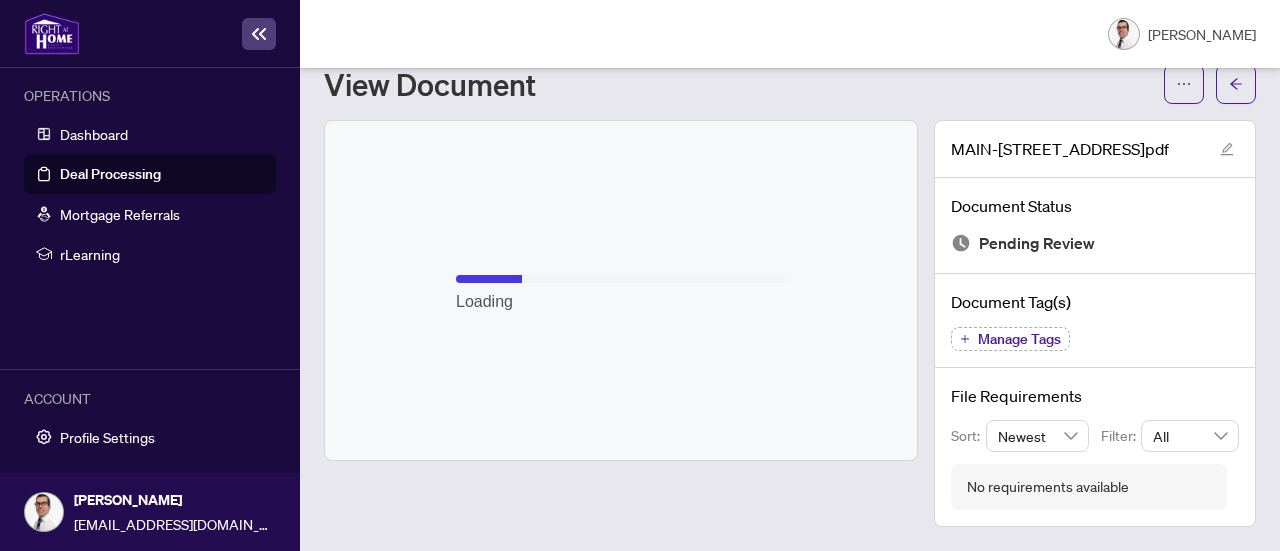 scroll, scrollTop: 62, scrollLeft: 0, axis: vertical 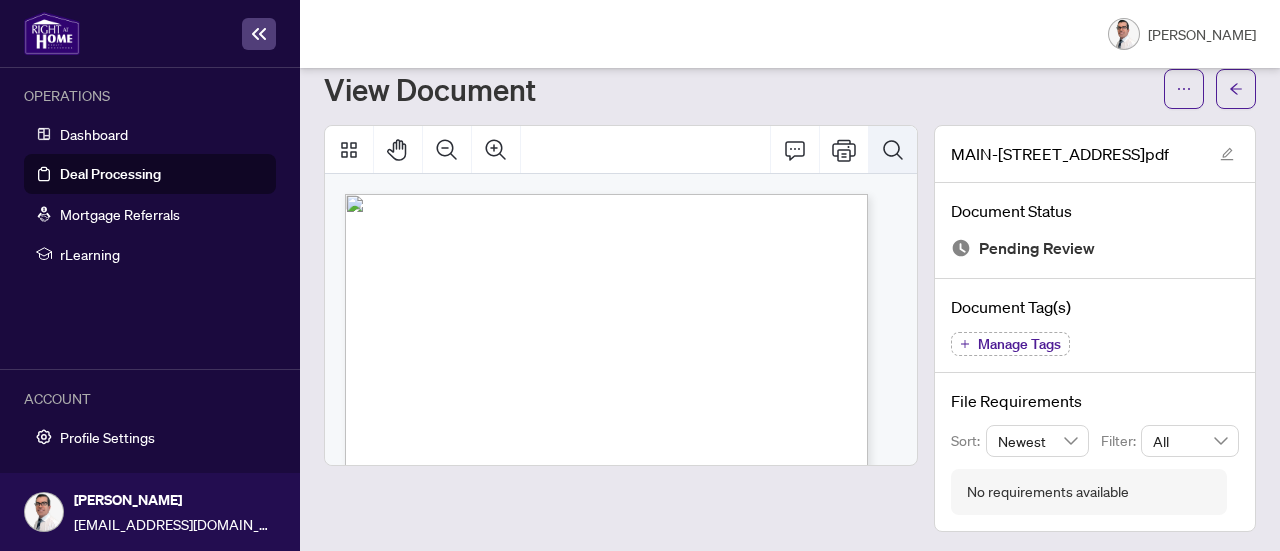 click 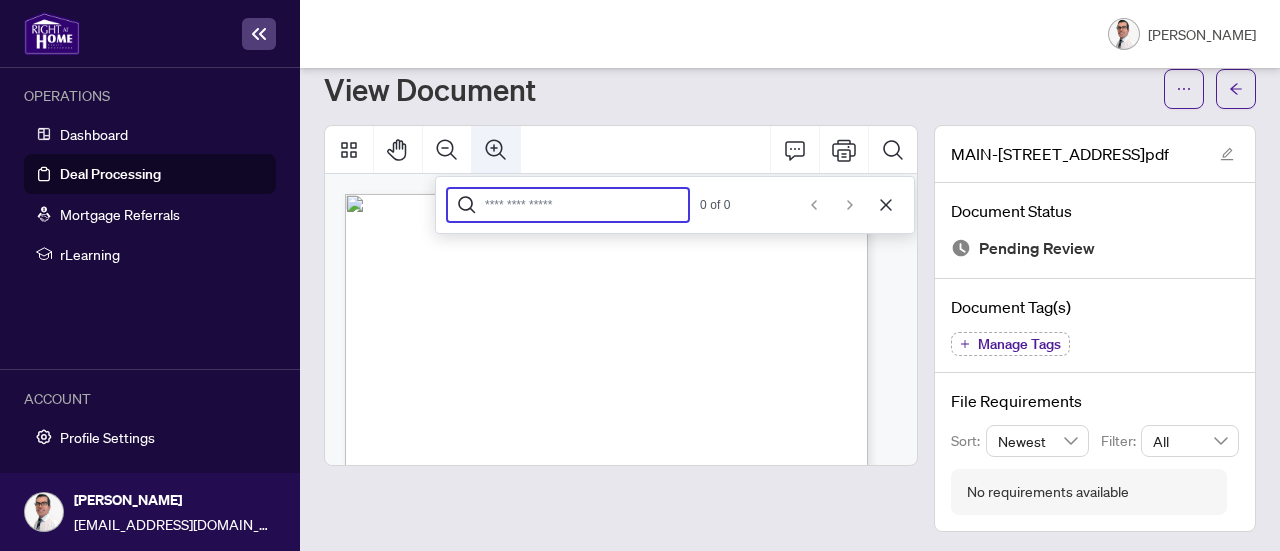 click 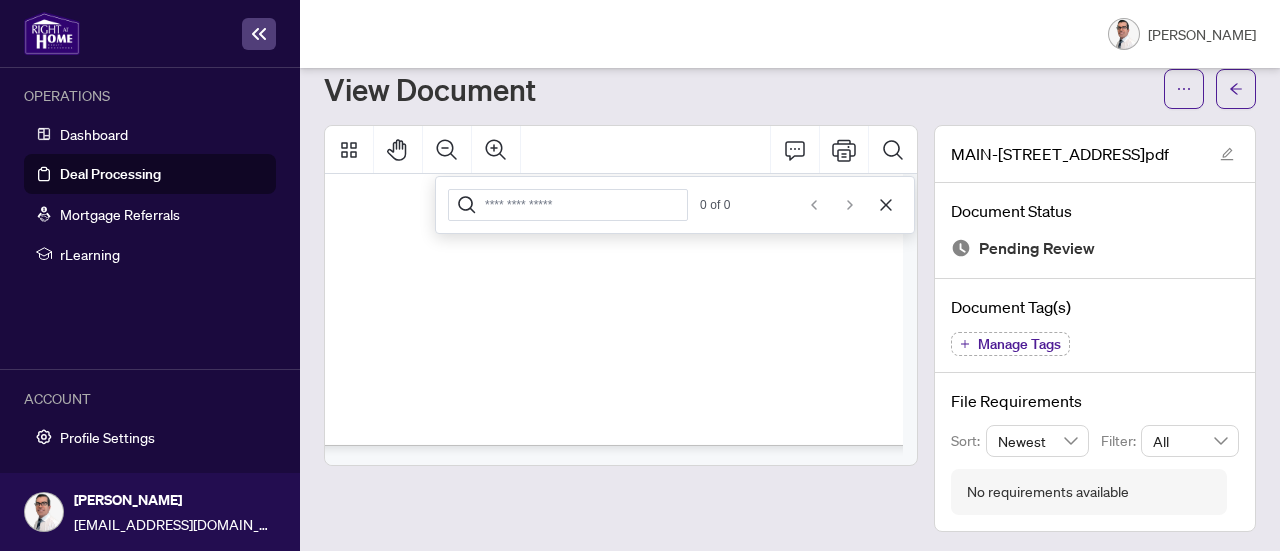scroll, scrollTop: 209, scrollLeft: 65, axis: both 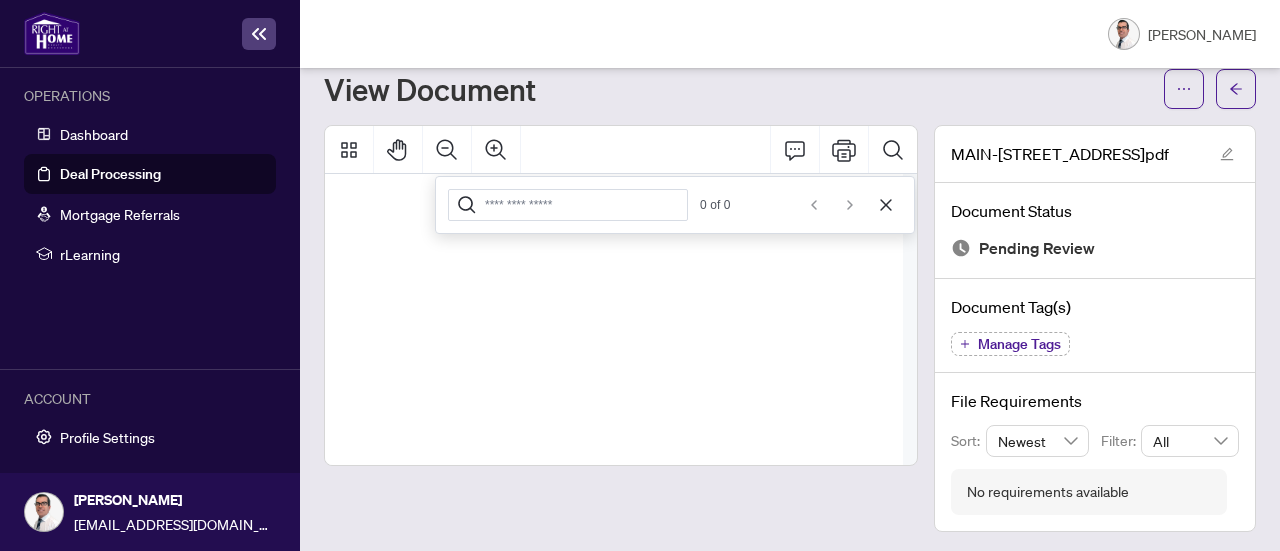 click at bounding box center (629, 437) 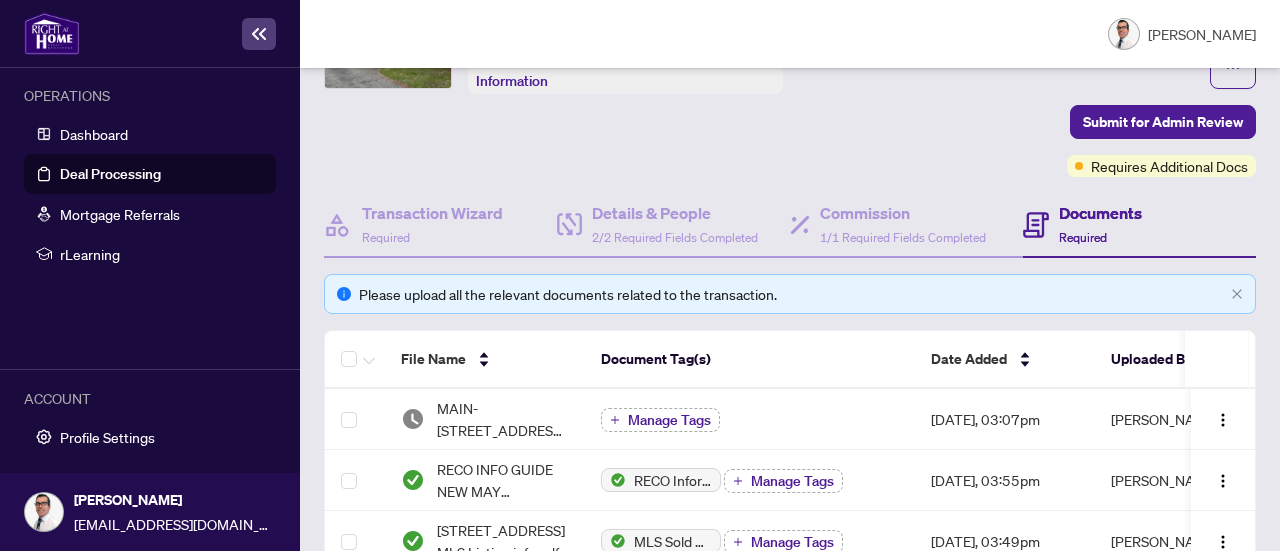 scroll, scrollTop: 162, scrollLeft: 0, axis: vertical 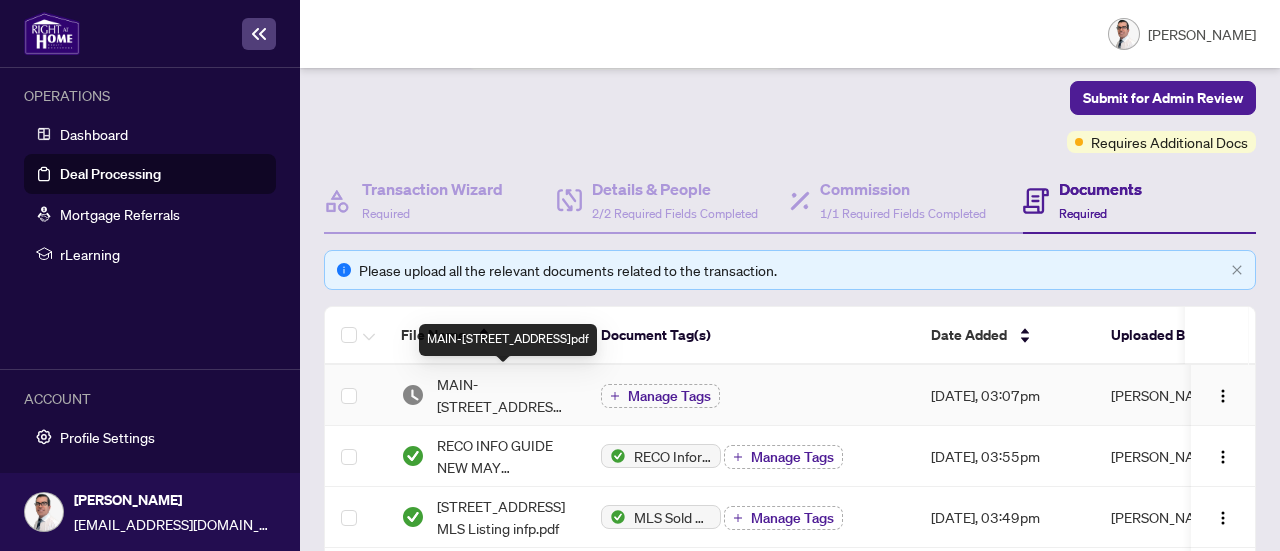 click on "MAIN-[STREET_ADDRESS]pdf" at bounding box center [503, 395] 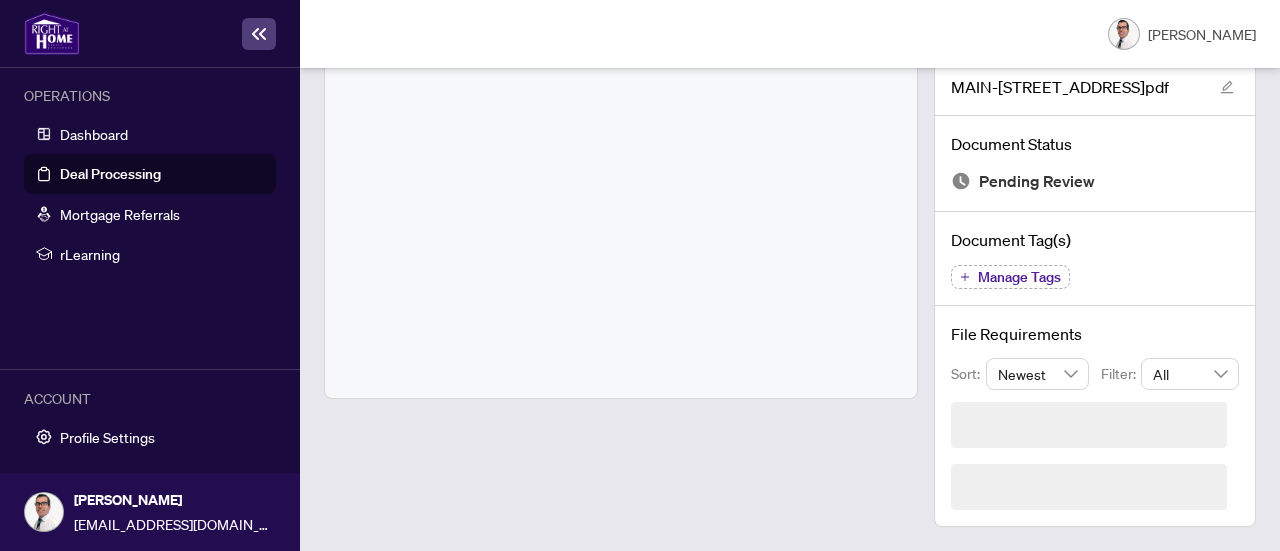 scroll, scrollTop: 125, scrollLeft: 0, axis: vertical 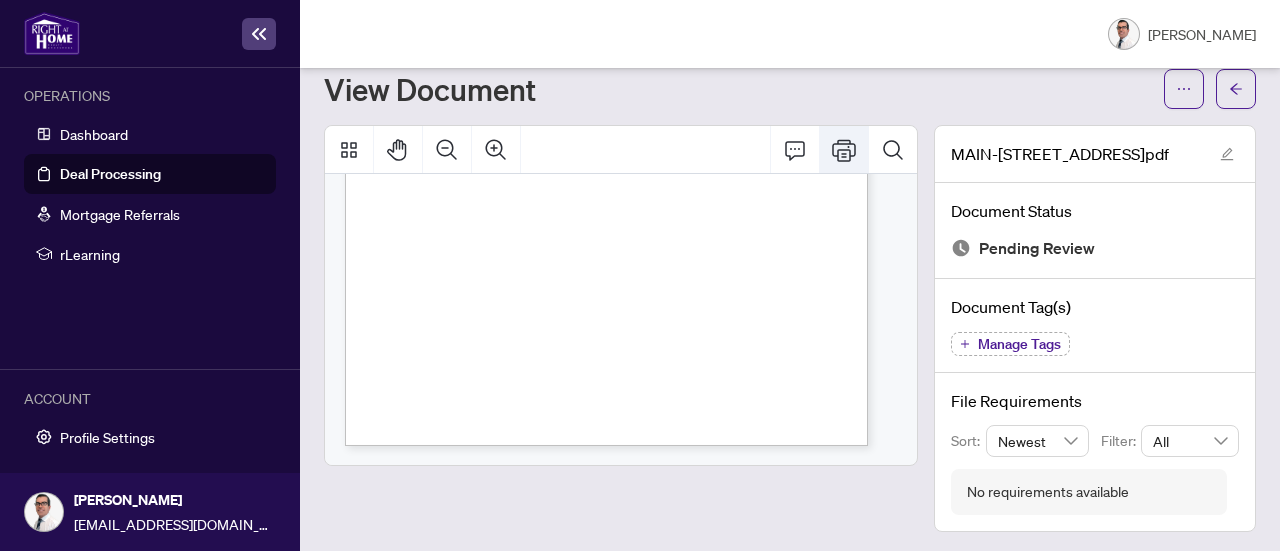 click 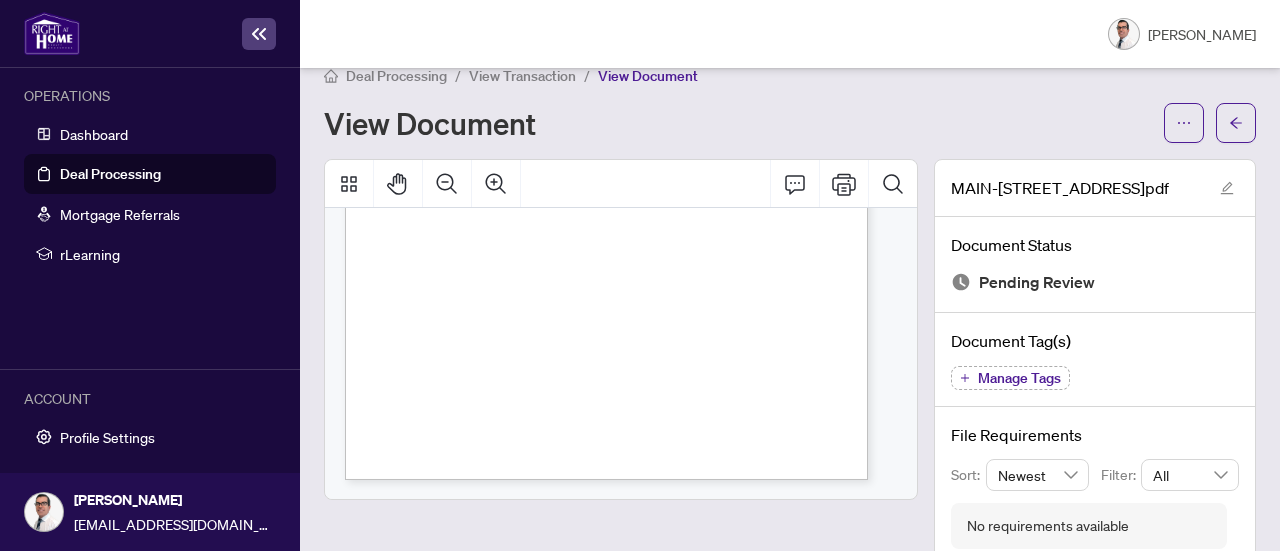 scroll, scrollTop: 0, scrollLeft: 0, axis: both 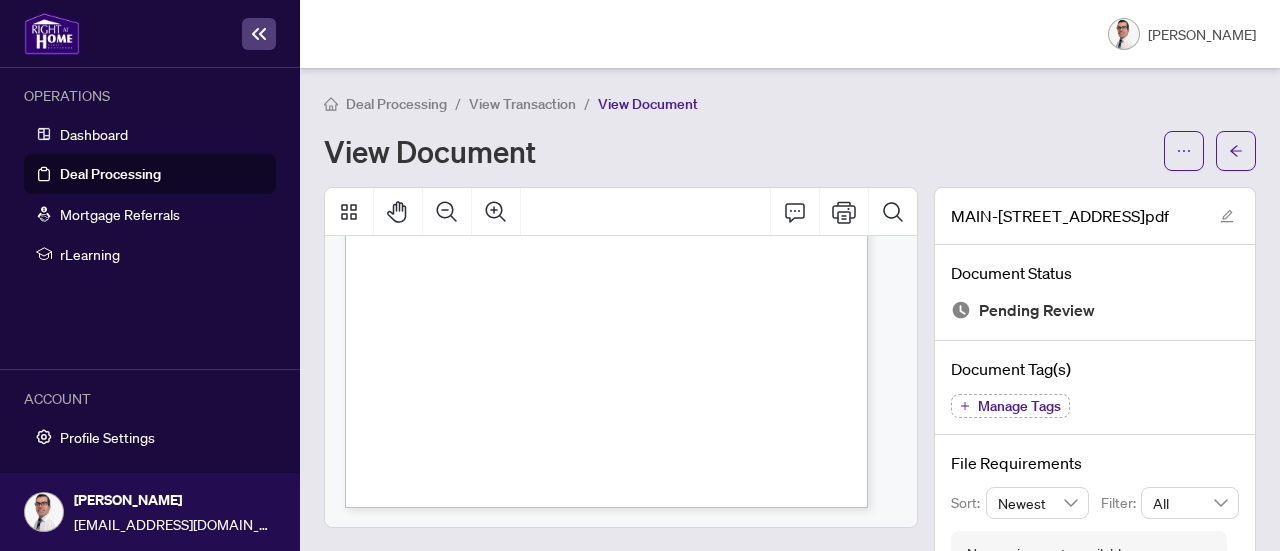 drag, startPoint x: 148, startPoint y: 177, endPoint x: 188, endPoint y: 178, distance: 40.012497 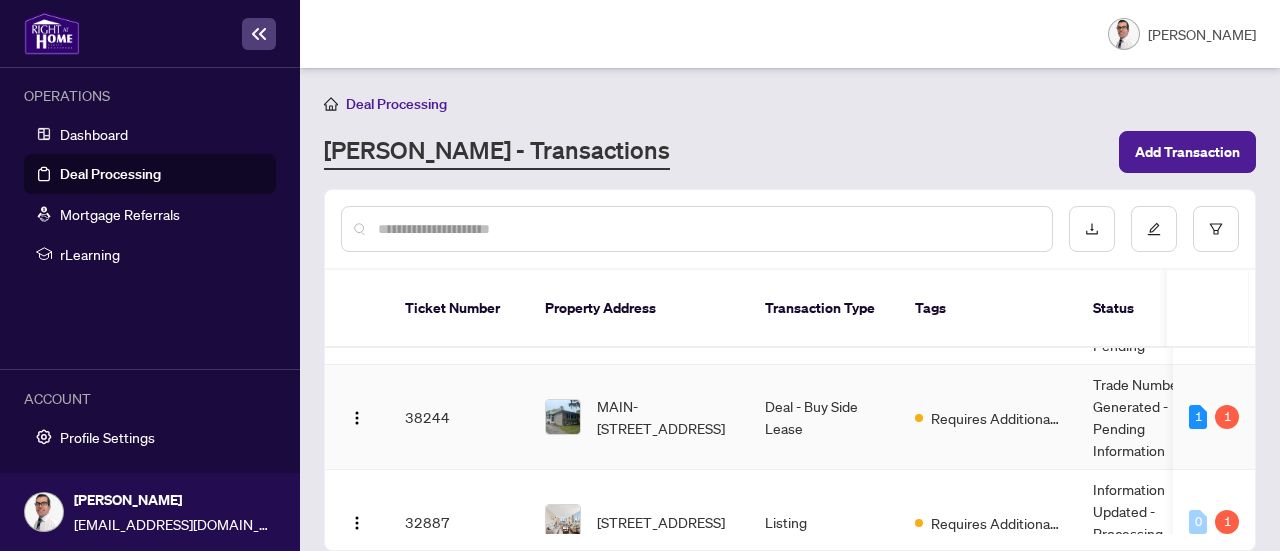 scroll, scrollTop: 100, scrollLeft: 0, axis: vertical 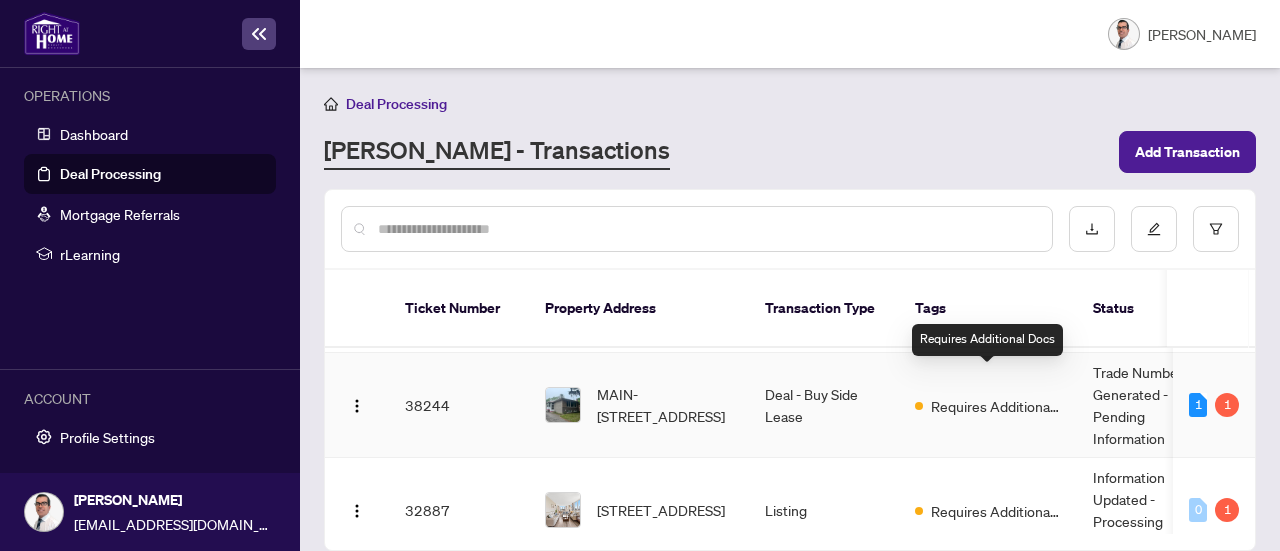 click on "Requires Additional Docs" at bounding box center (996, 406) 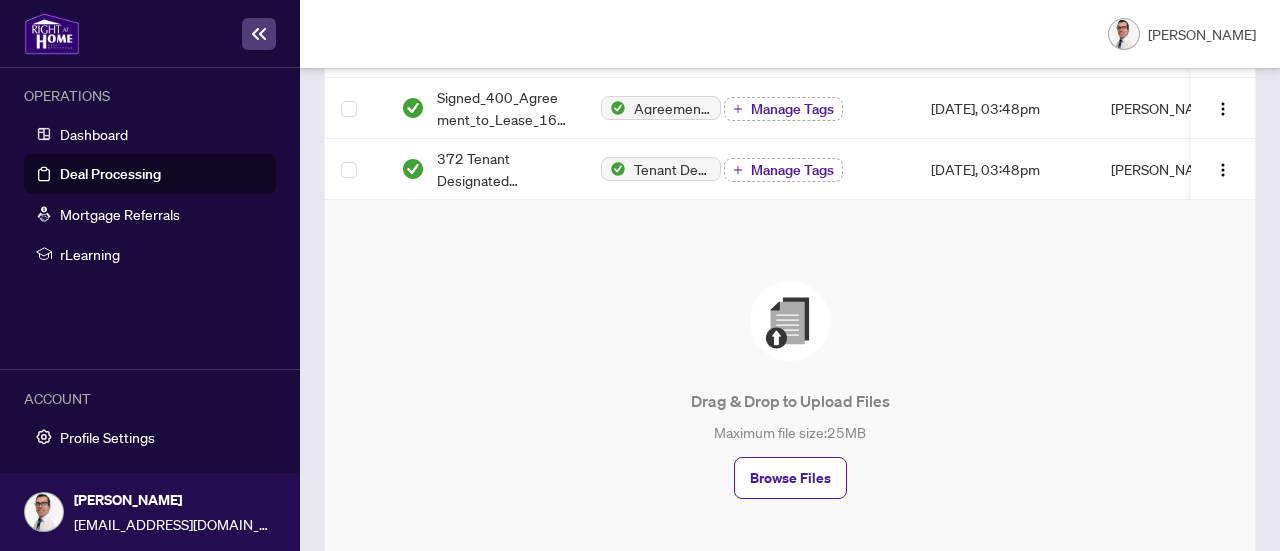 scroll, scrollTop: 700, scrollLeft: 0, axis: vertical 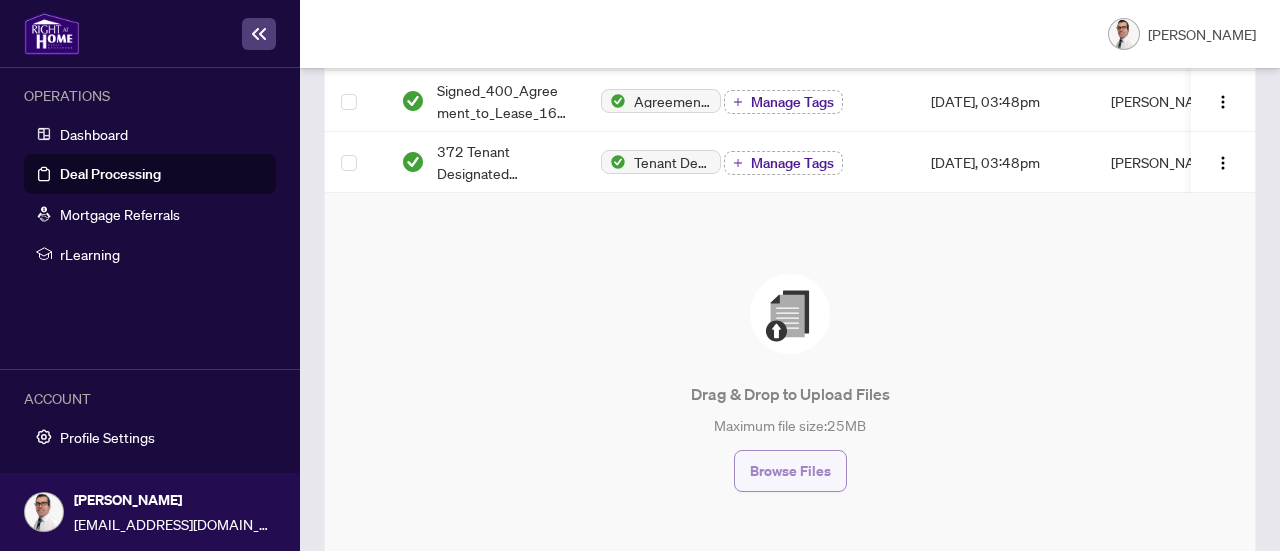 click on "Browse Files" at bounding box center [790, 471] 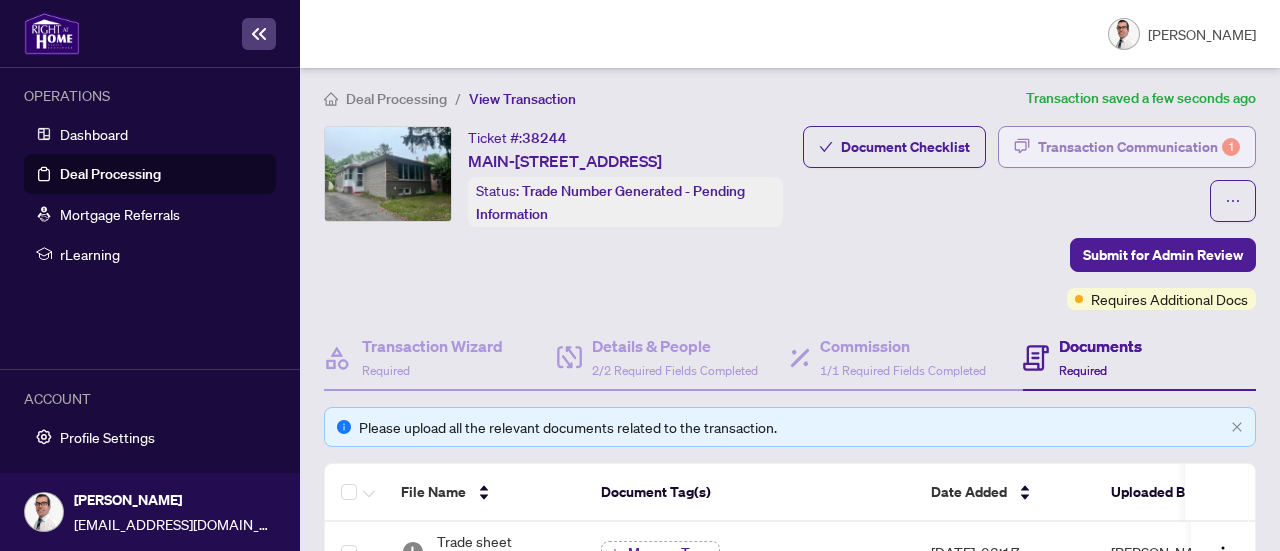 scroll, scrollTop: 0, scrollLeft: 0, axis: both 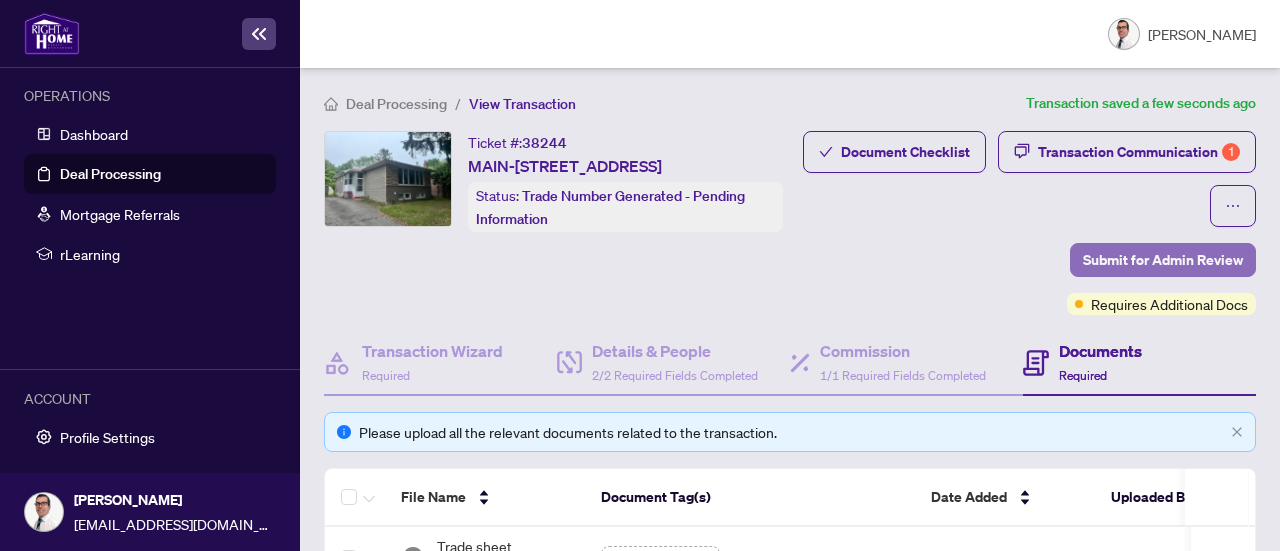 click on "Submit for Admin Review" at bounding box center (1163, 260) 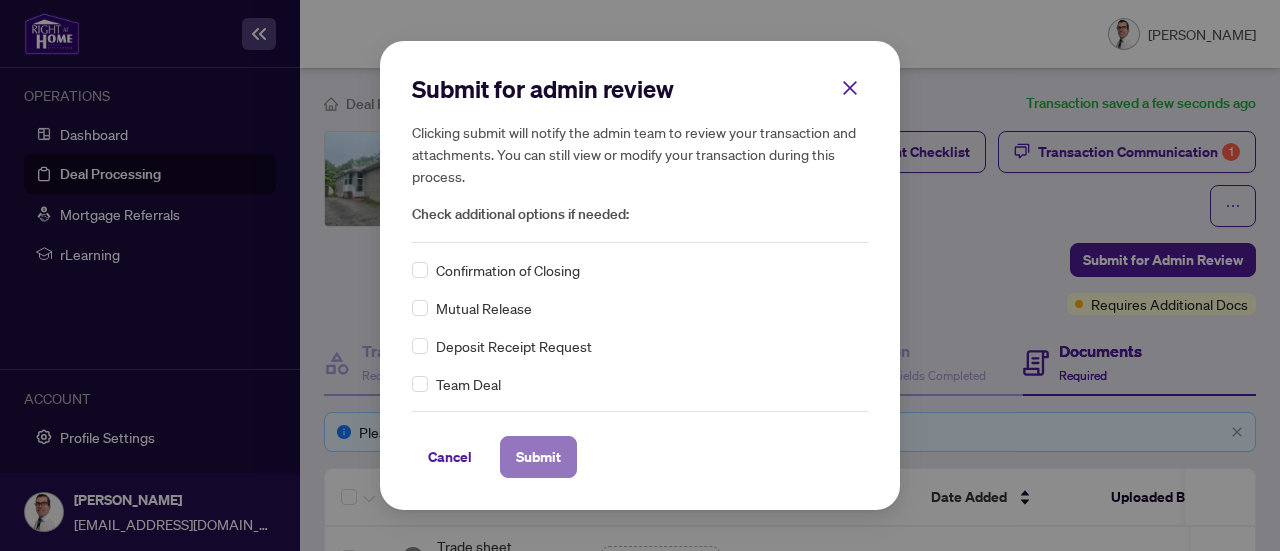 click on "Submit" at bounding box center (538, 457) 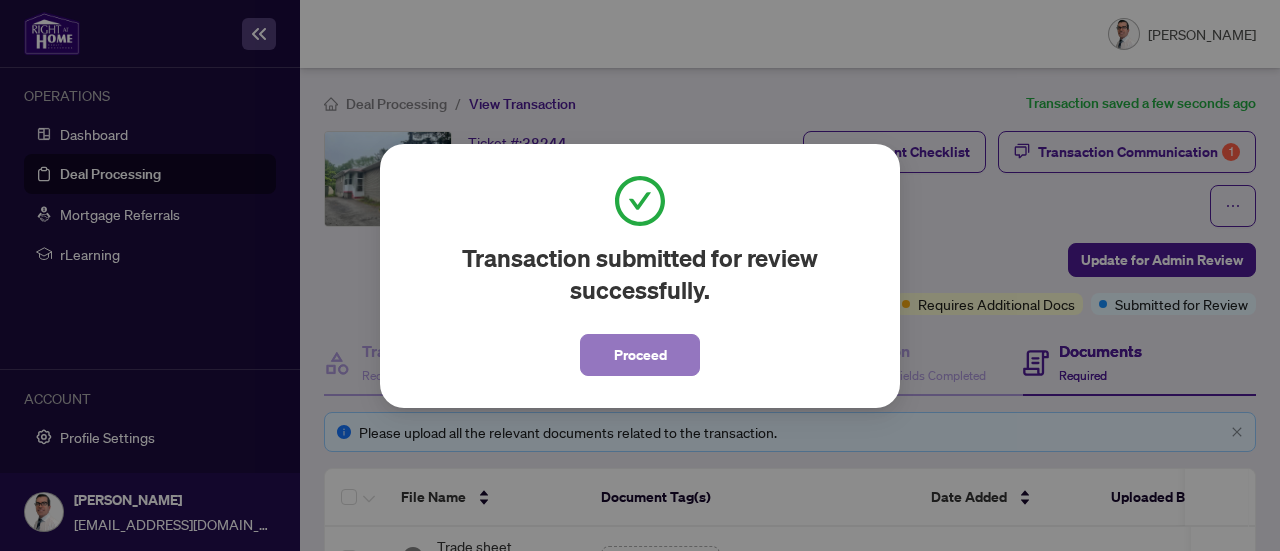 click on "Proceed" at bounding box center (640, 355) 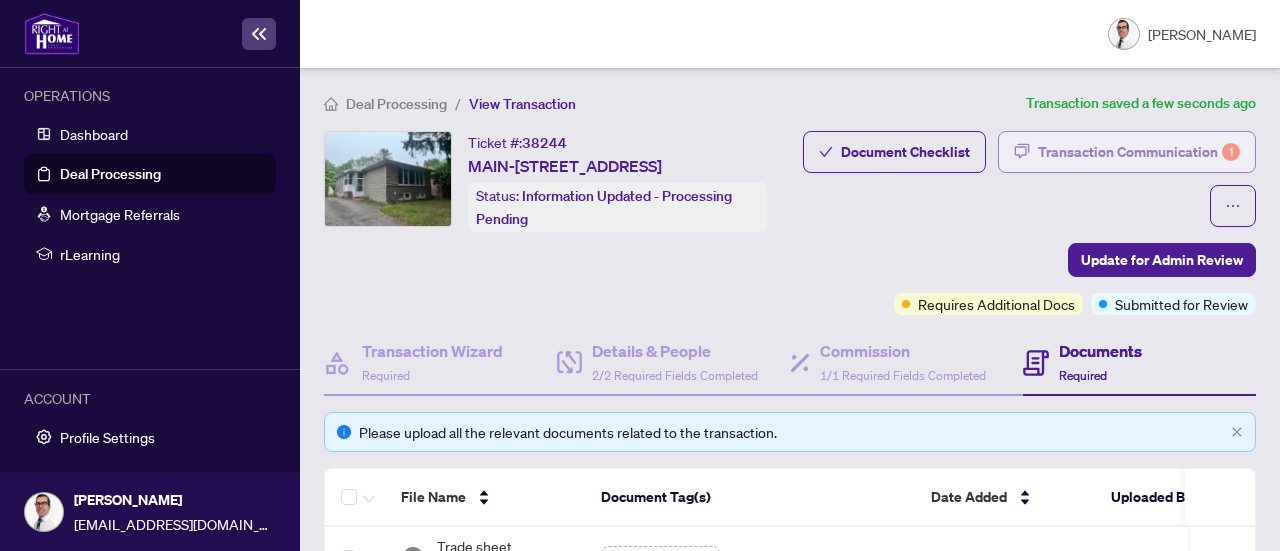 click on "Transaction Communication 1" at bounding box center [1139, 152] 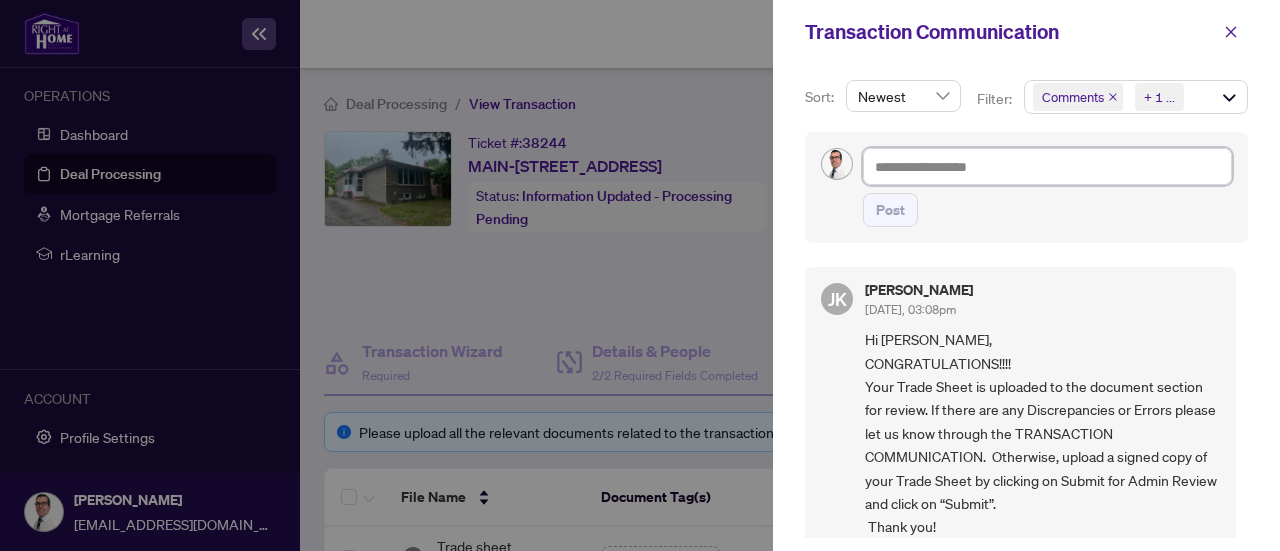 click at bounding box center [1047, 166] 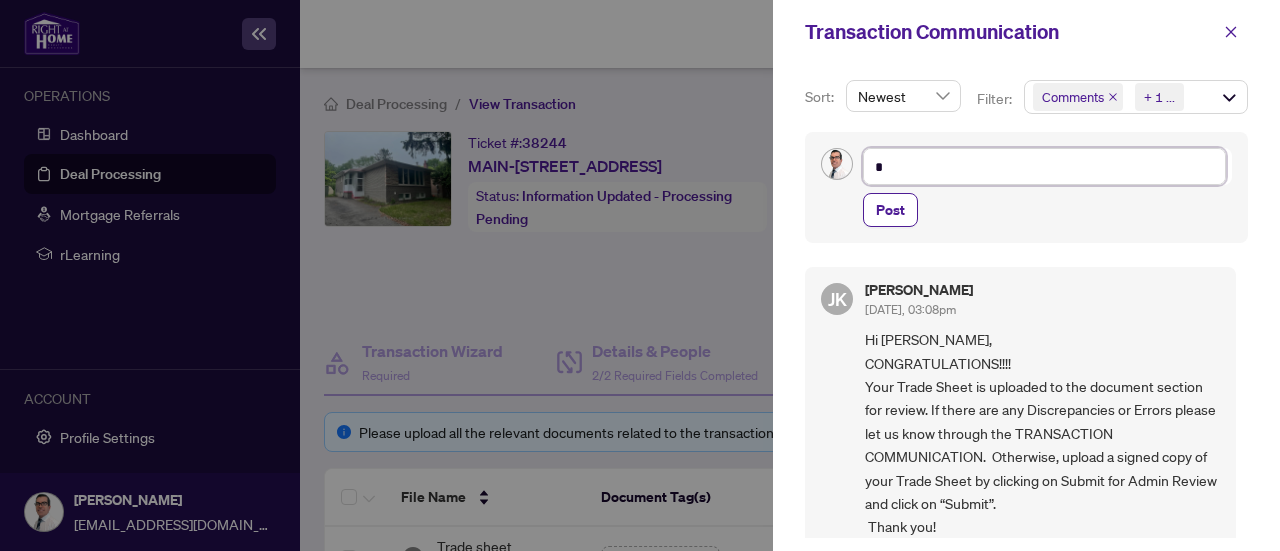 type on "**" 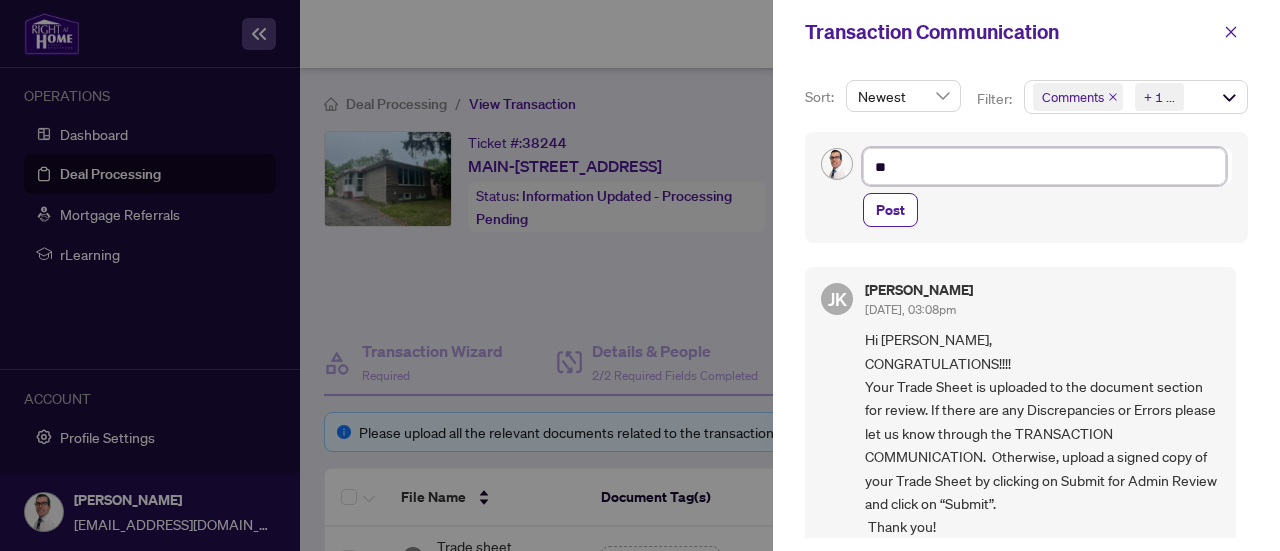 type on "***" 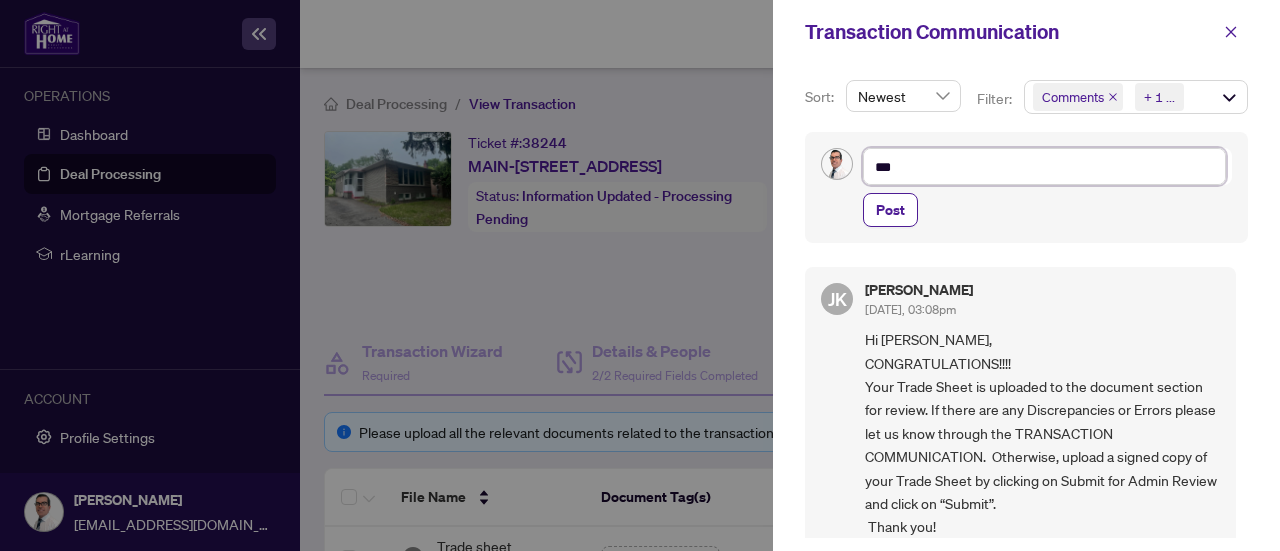 type on "***" 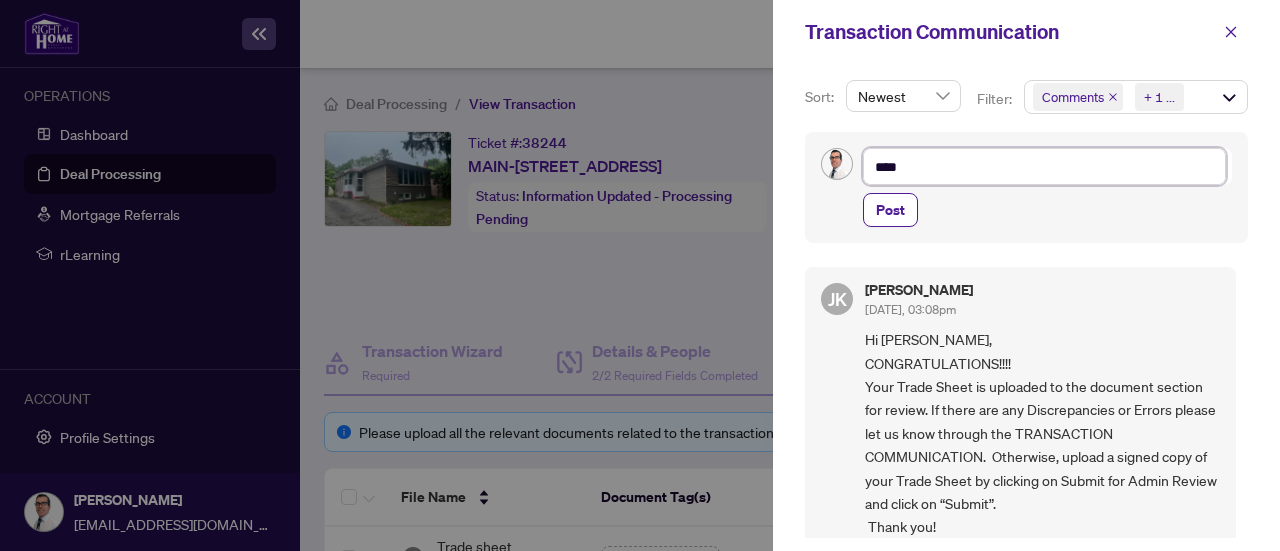 type on "*****" 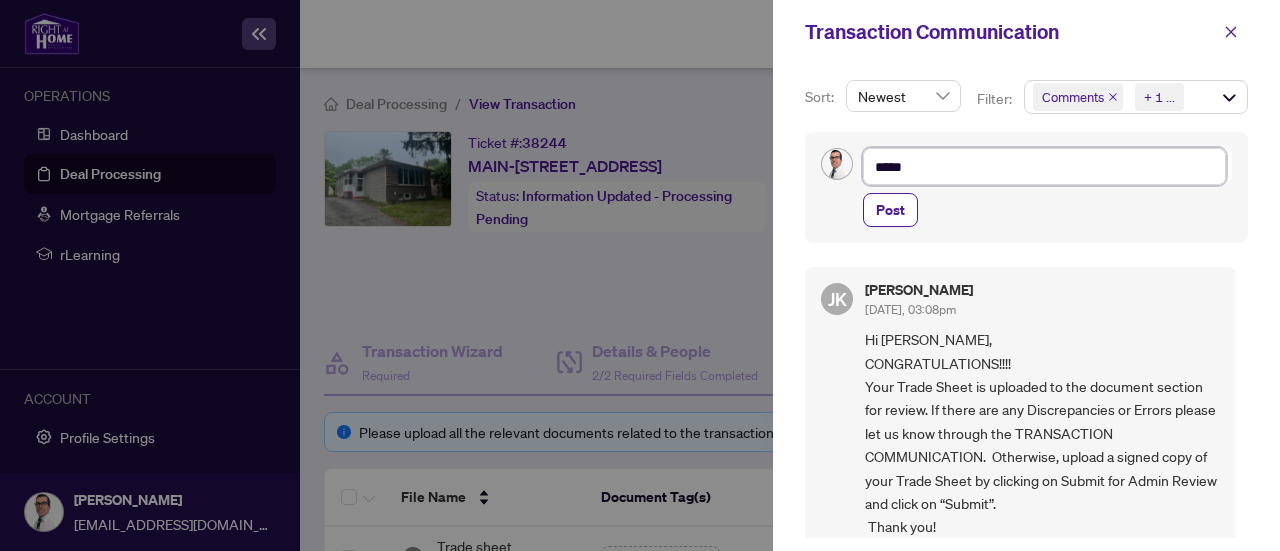 type on "*****" 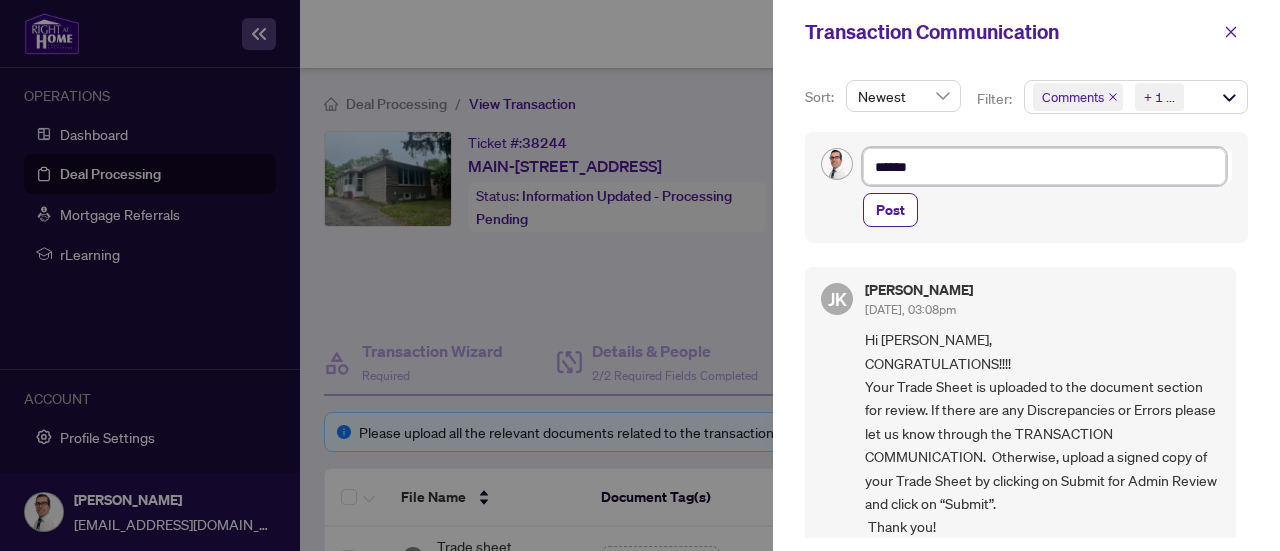 type on "*******" 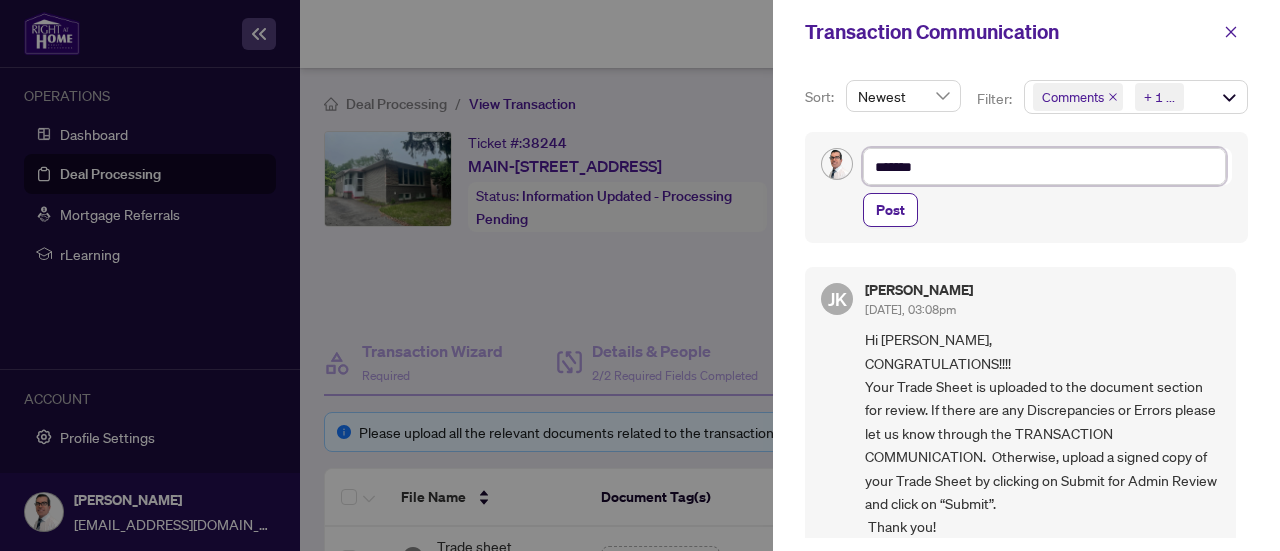 type on "********" 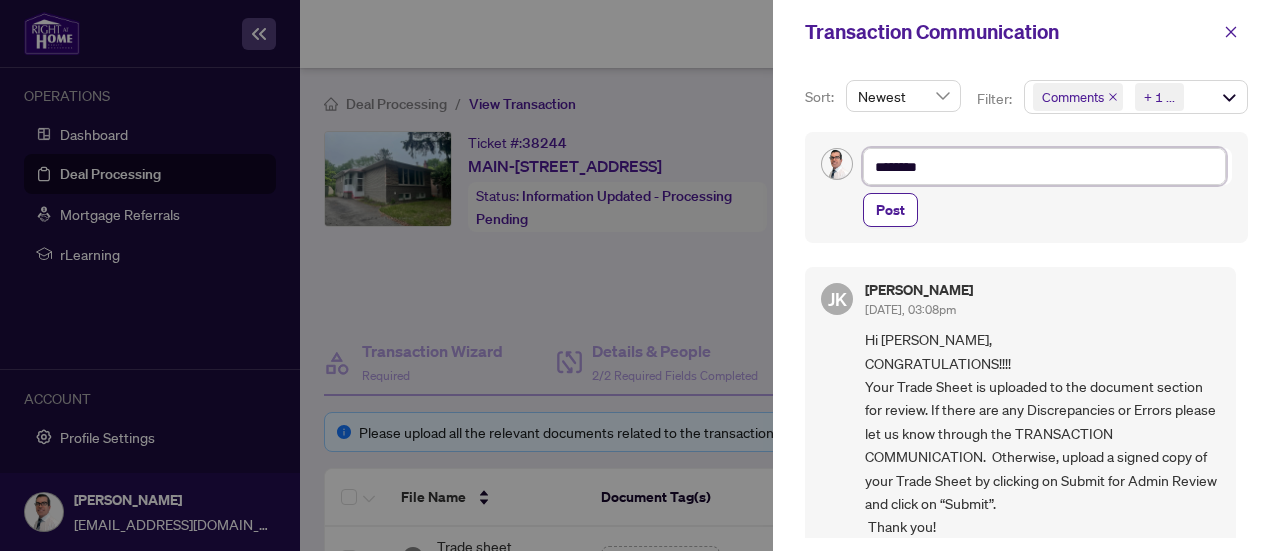 type on "*********" 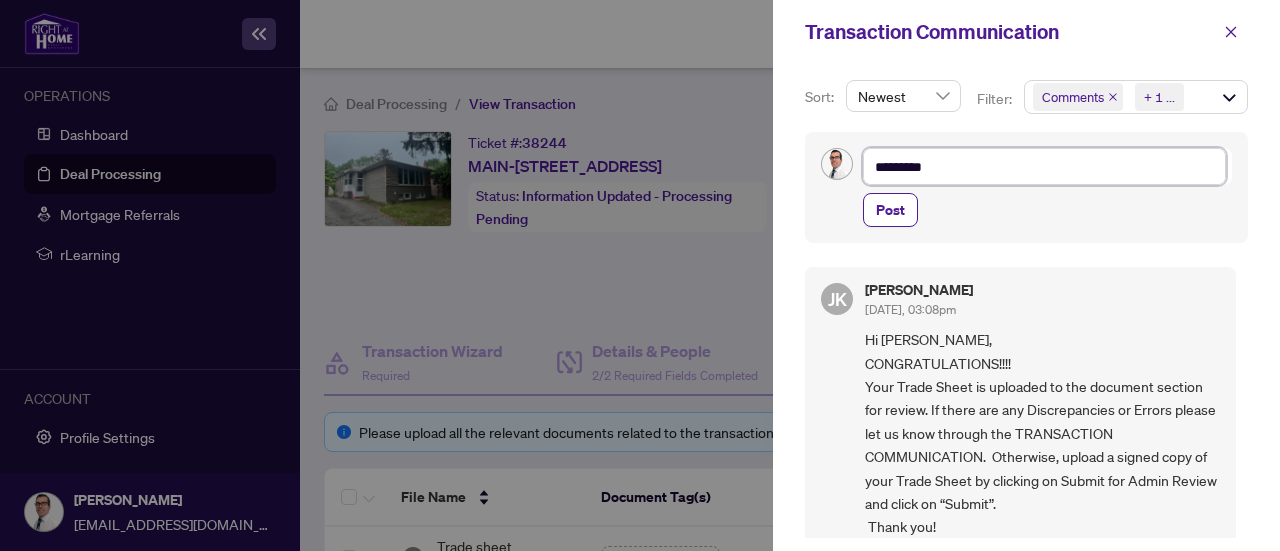 type on "**********" 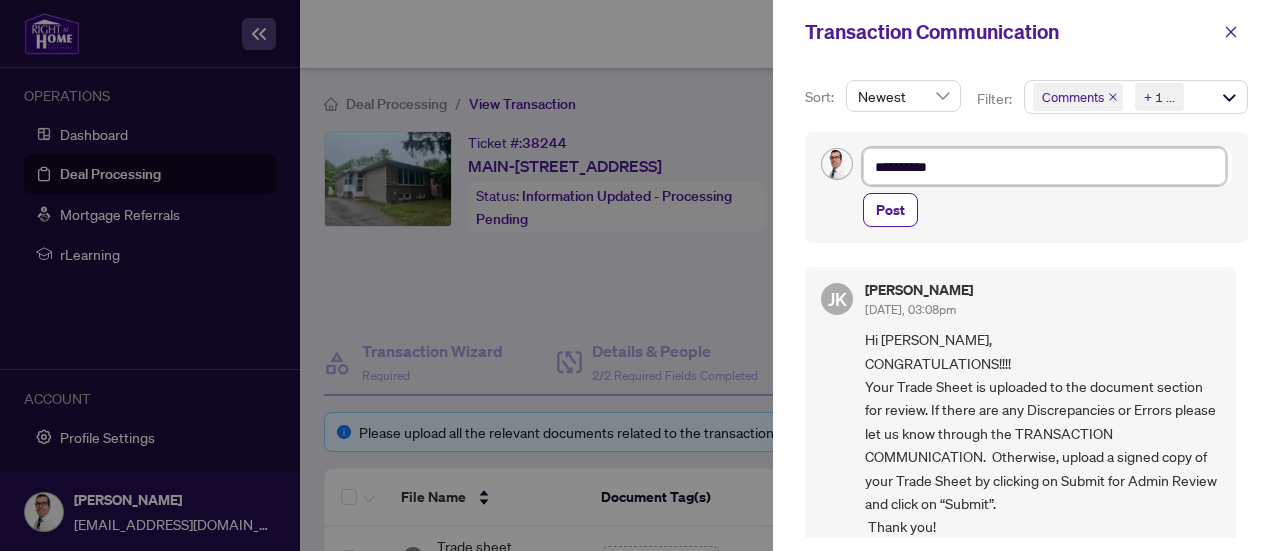 type on "**********" 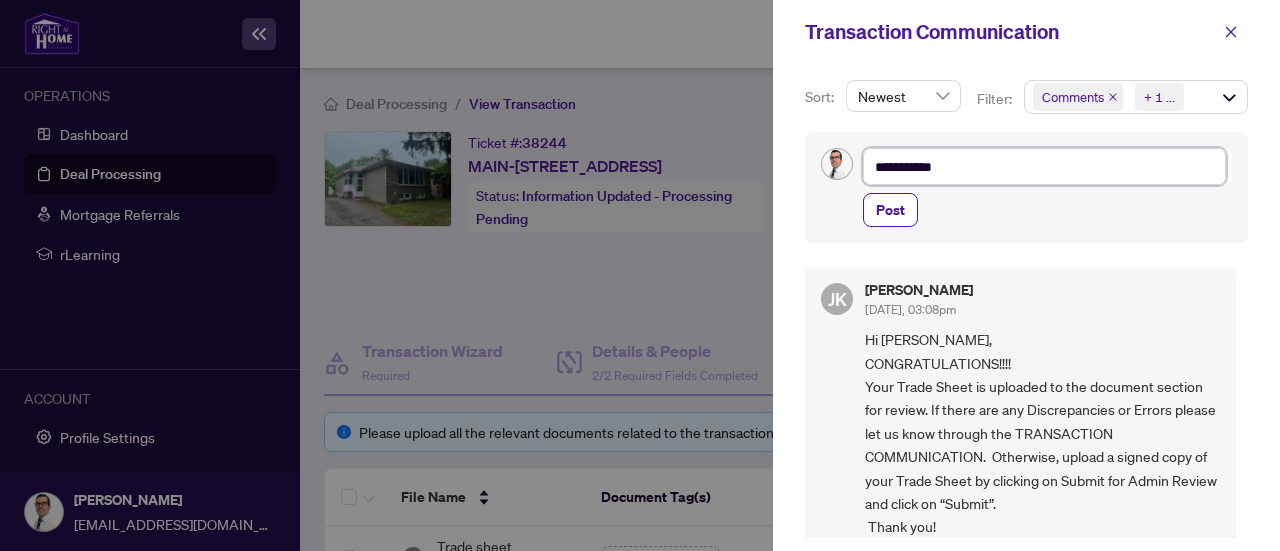 type on "**********" 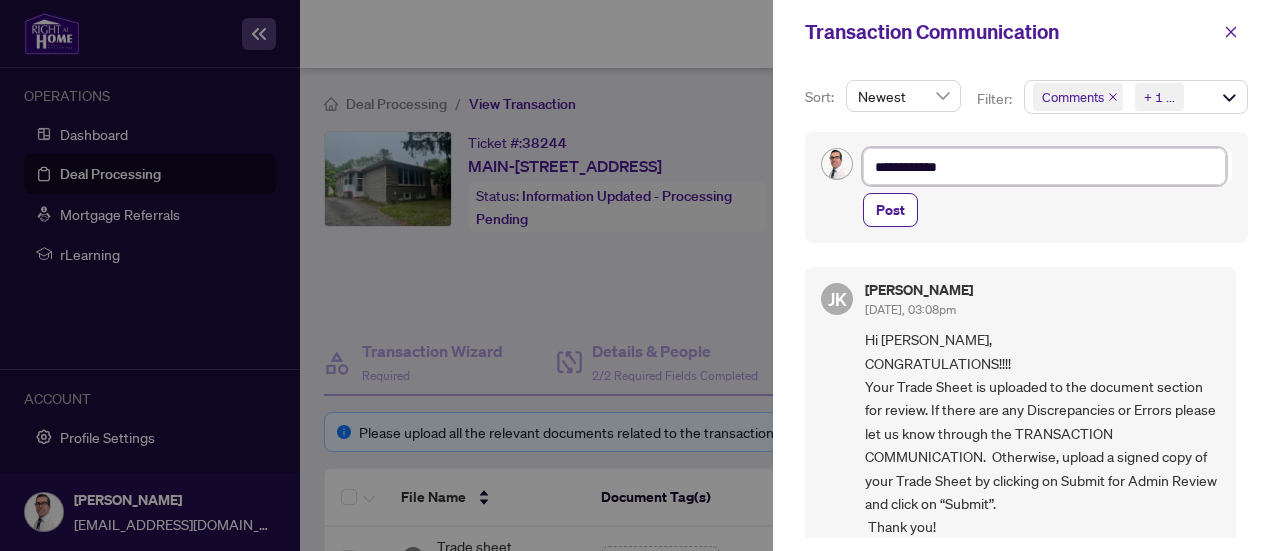 type on "**********" 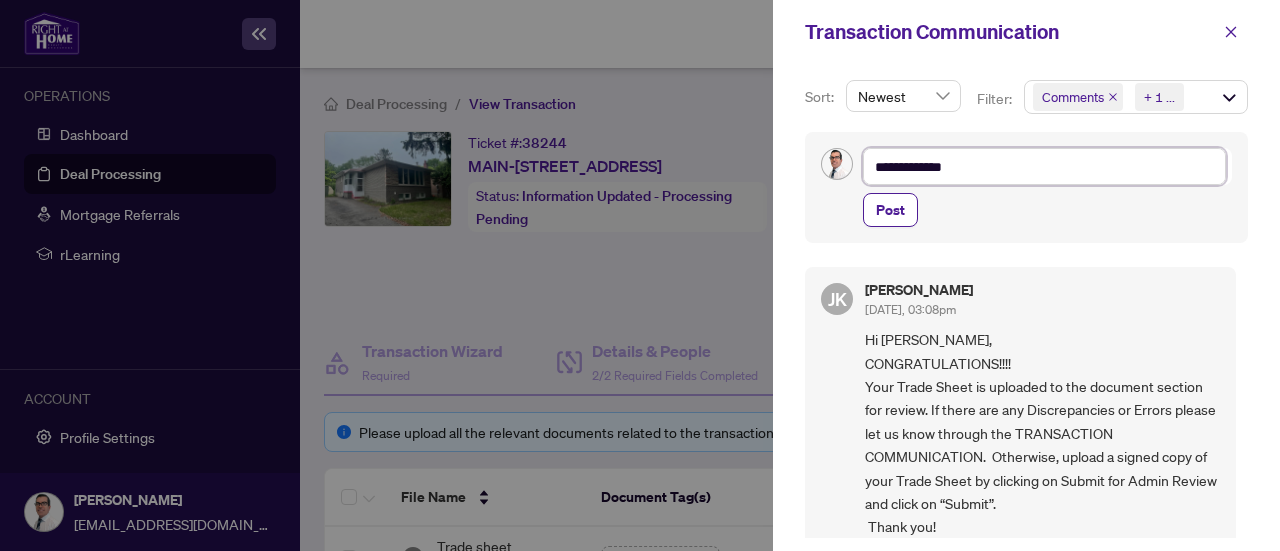 type on "**********" 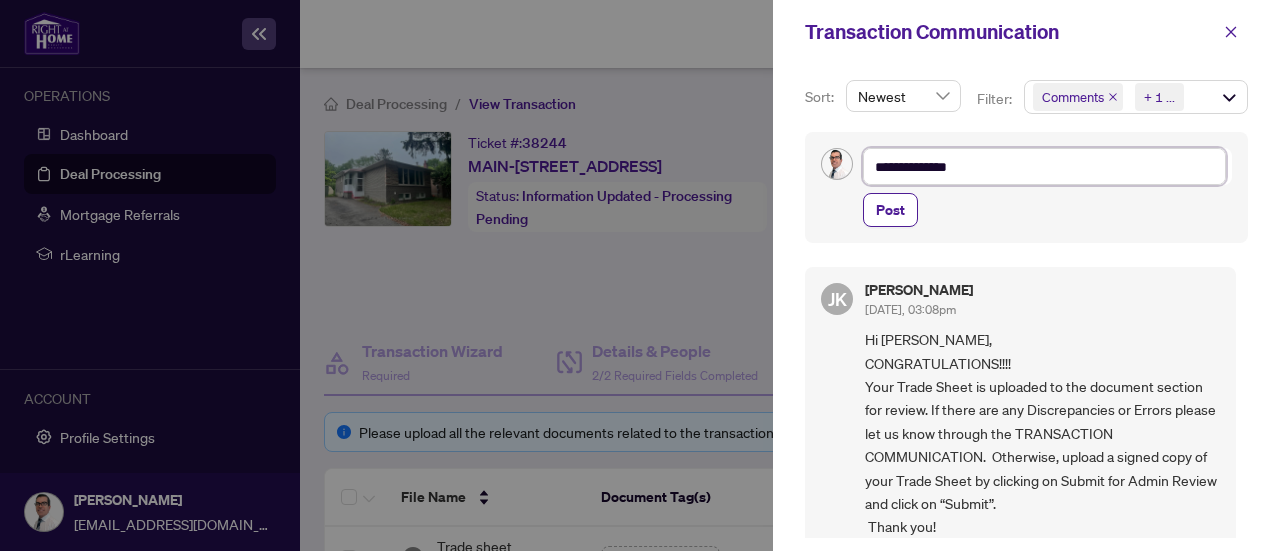 type on "**********" 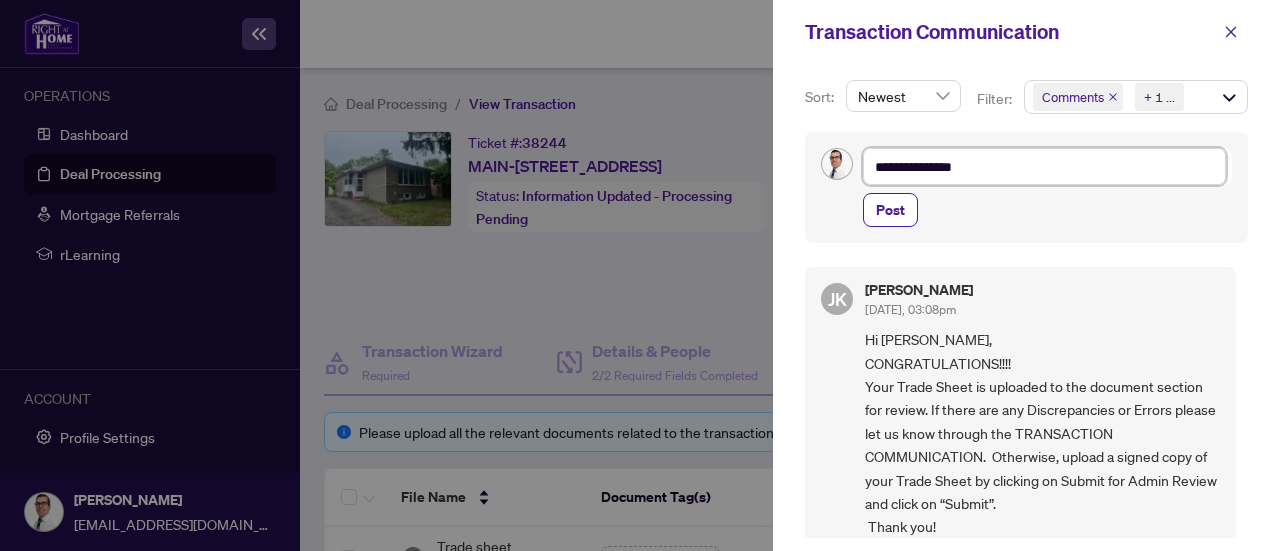type on "**********" 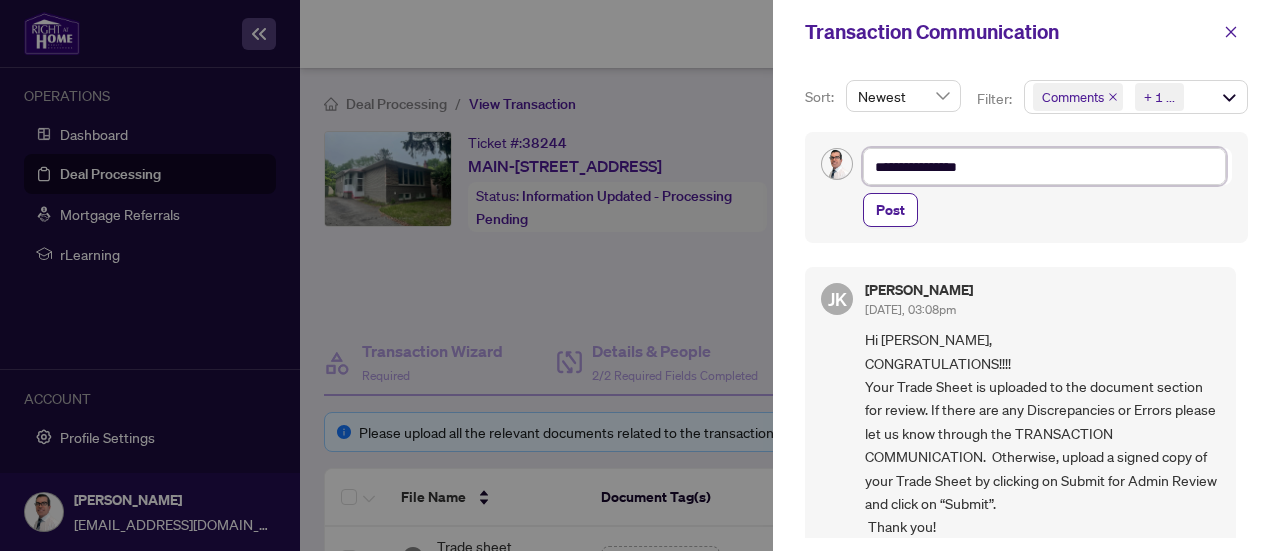 type on "**********" 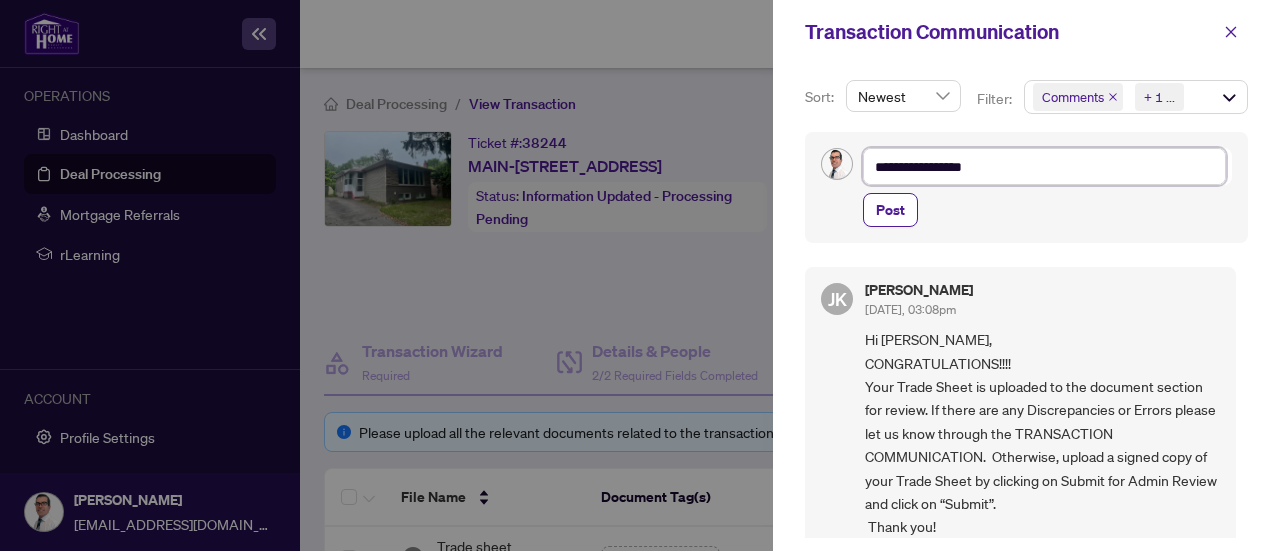 type on "**********" 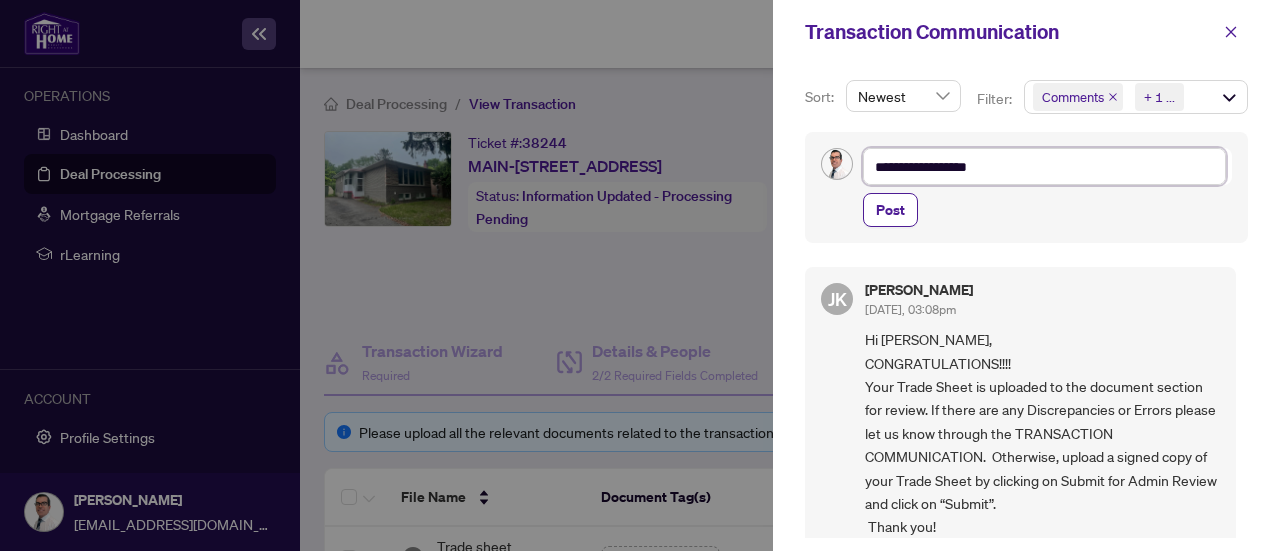 type on "**********" 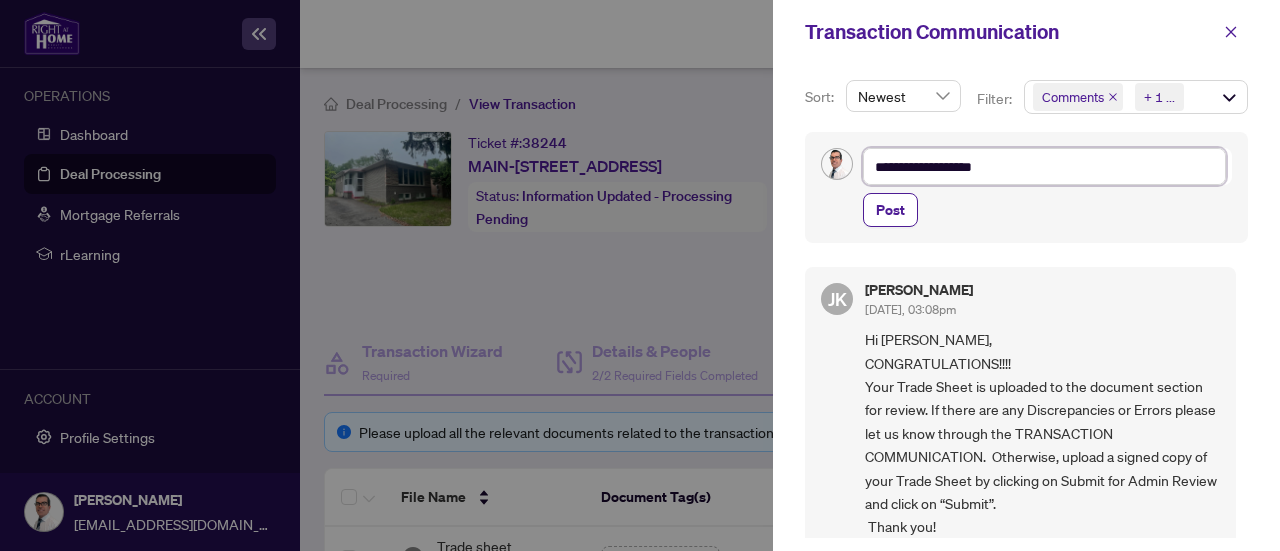 type on "**********" 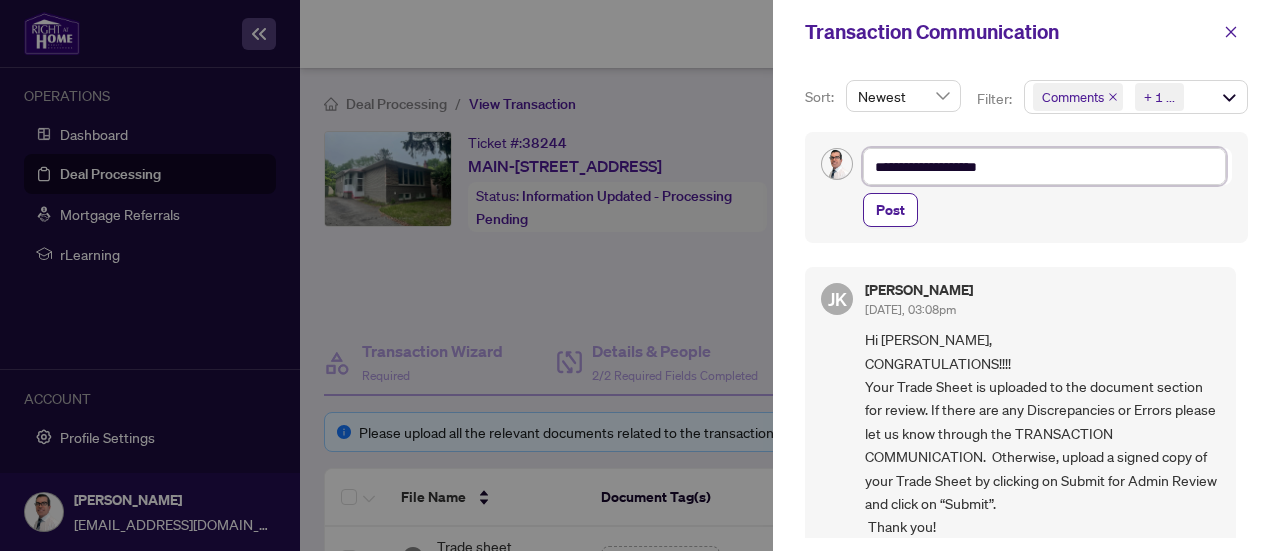 type on "**********" 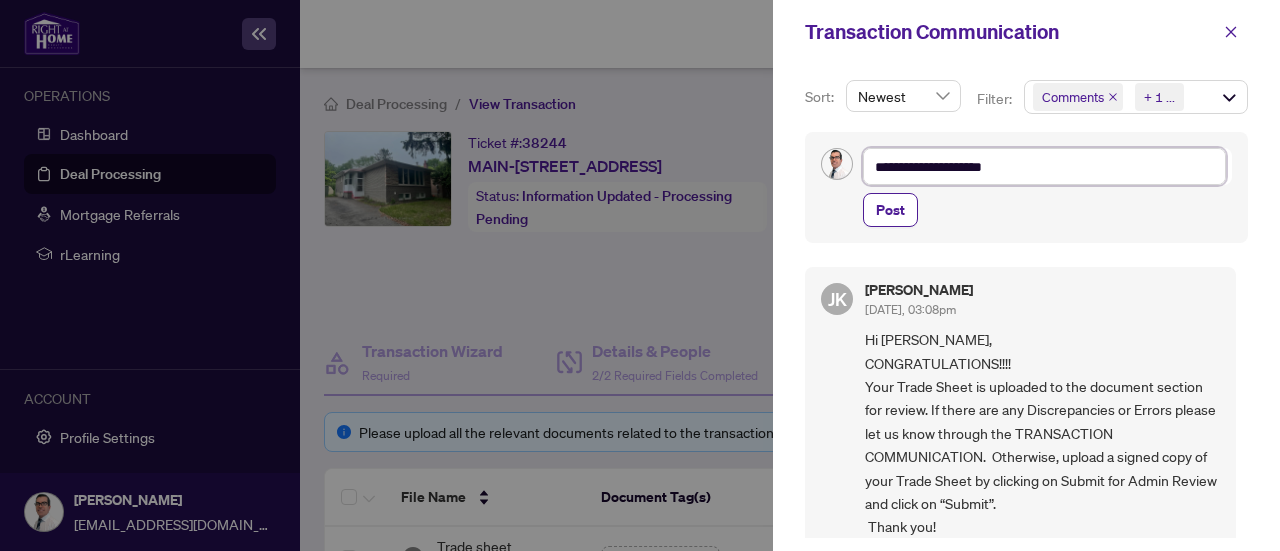 type on "**********" 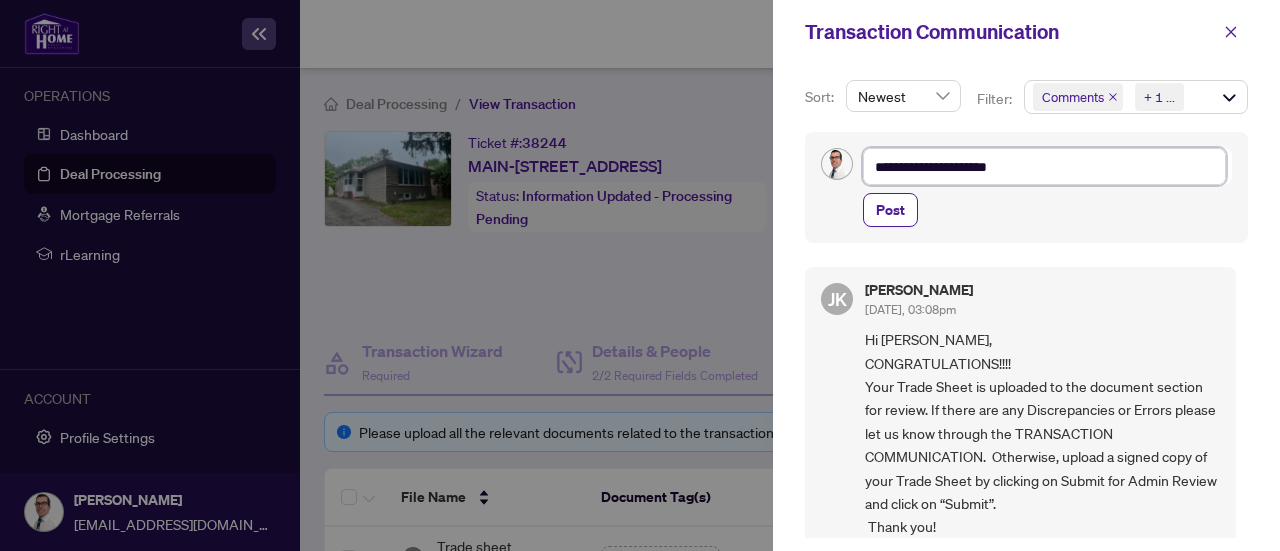 type on "**********" 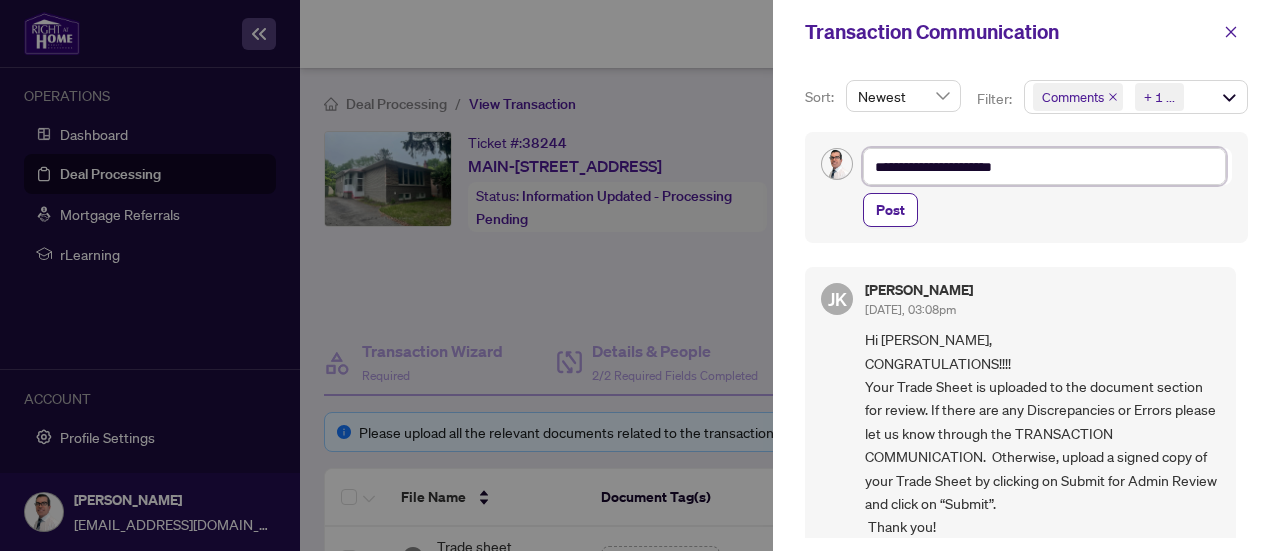 type on "**********" 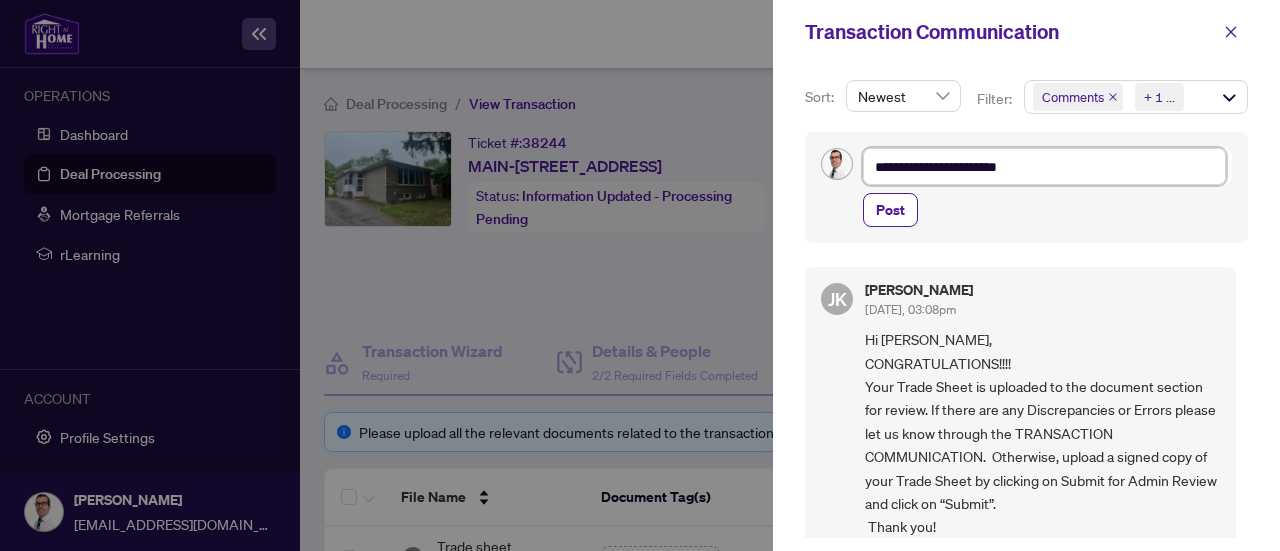 click on "**********" at bounding box center (1044, 166) 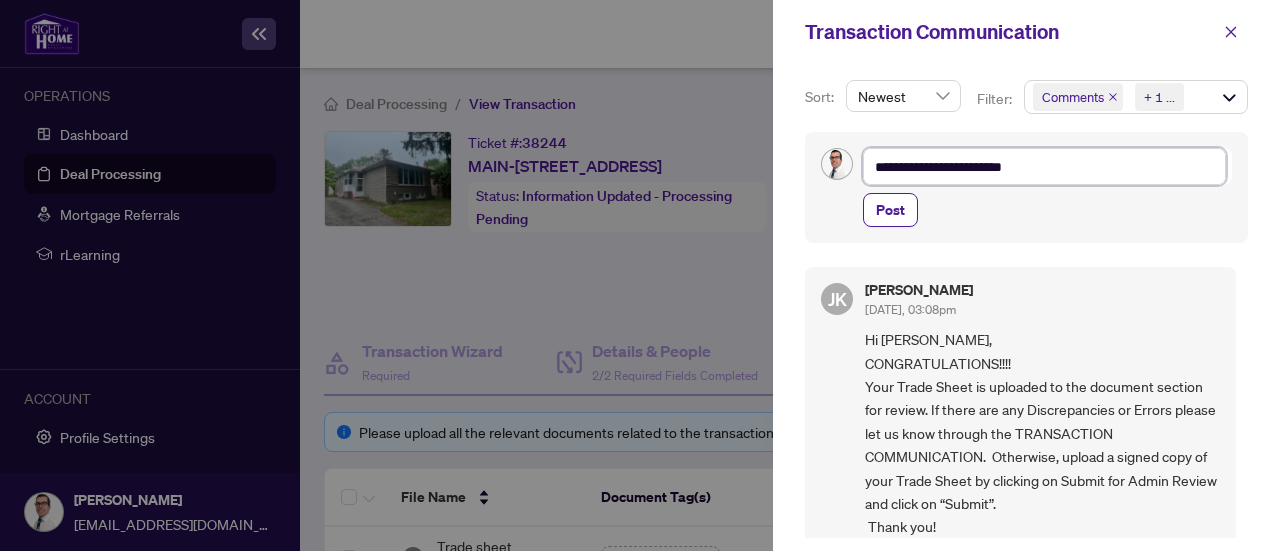 type on "**********" 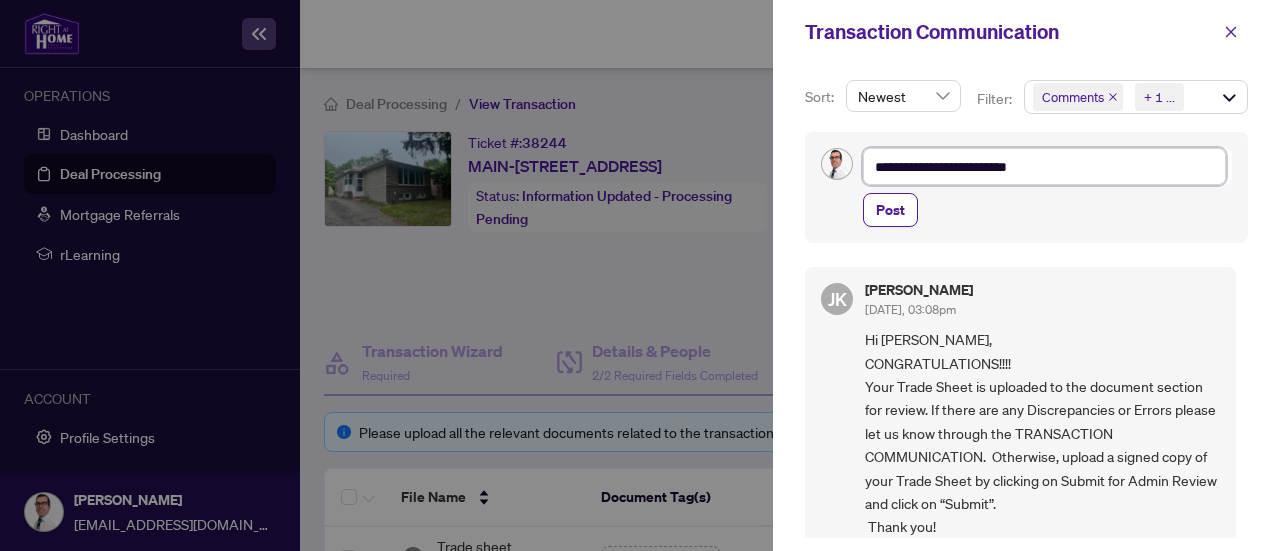 type on "**********" 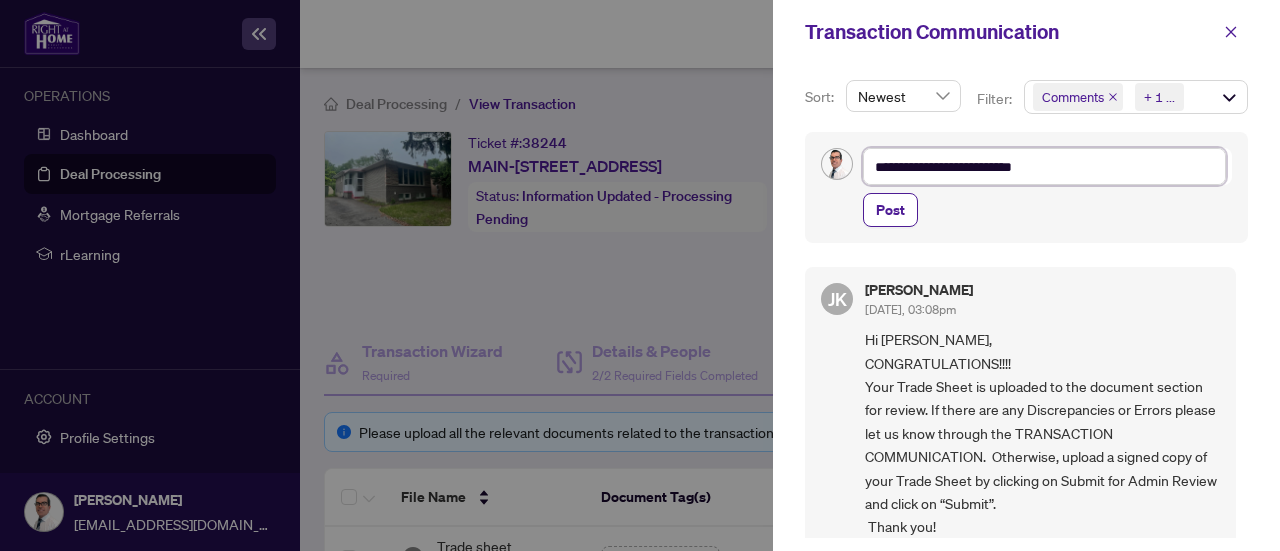 type on "**********" 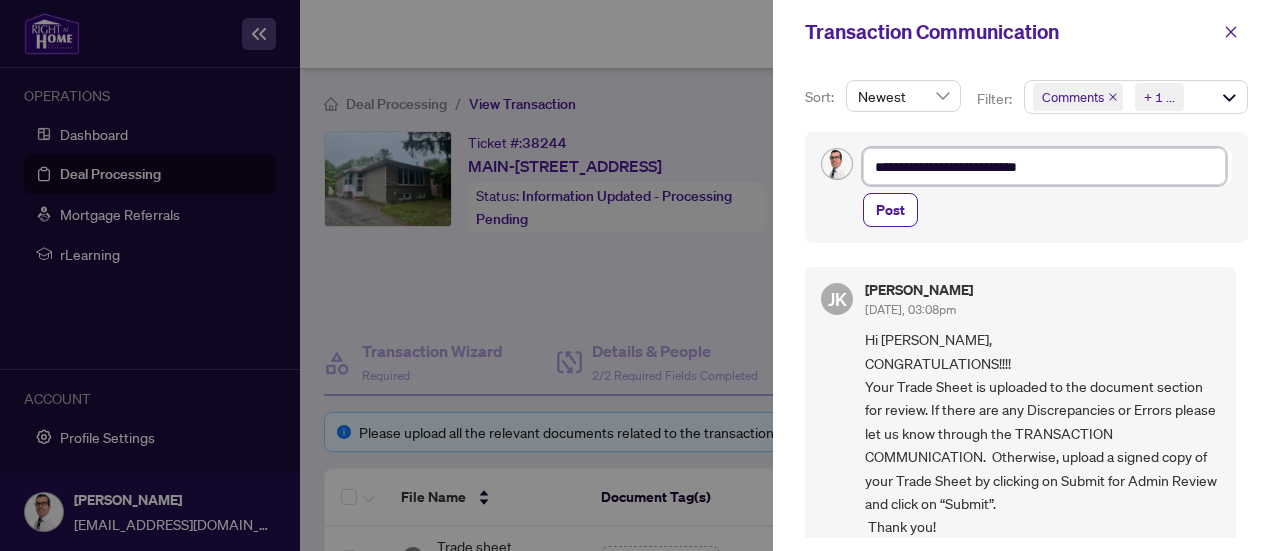 type on "**********" 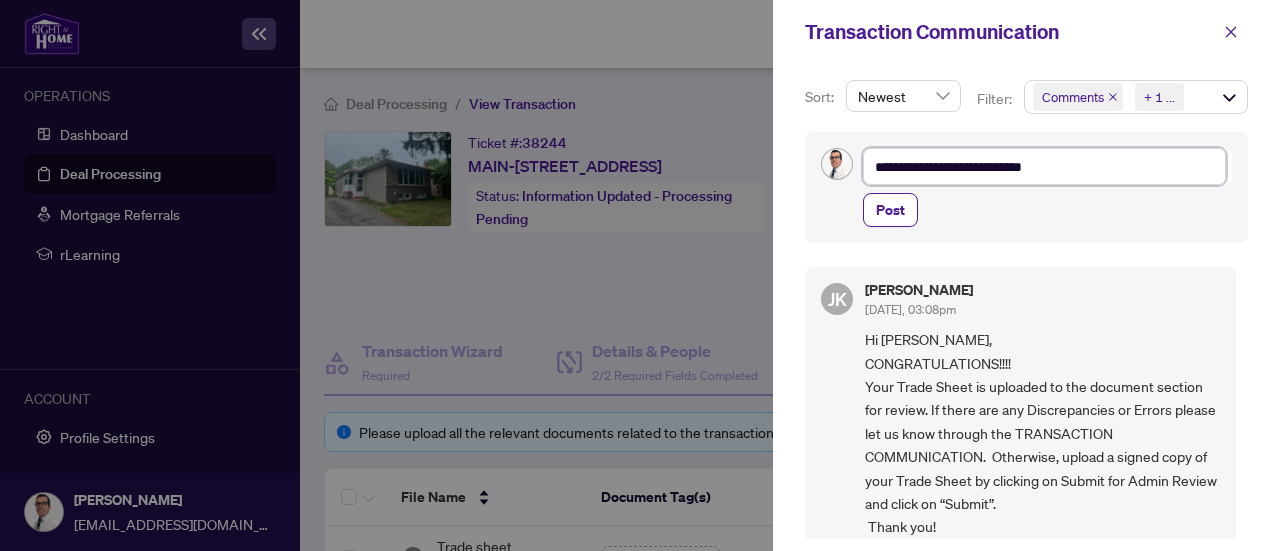 type on "**********" 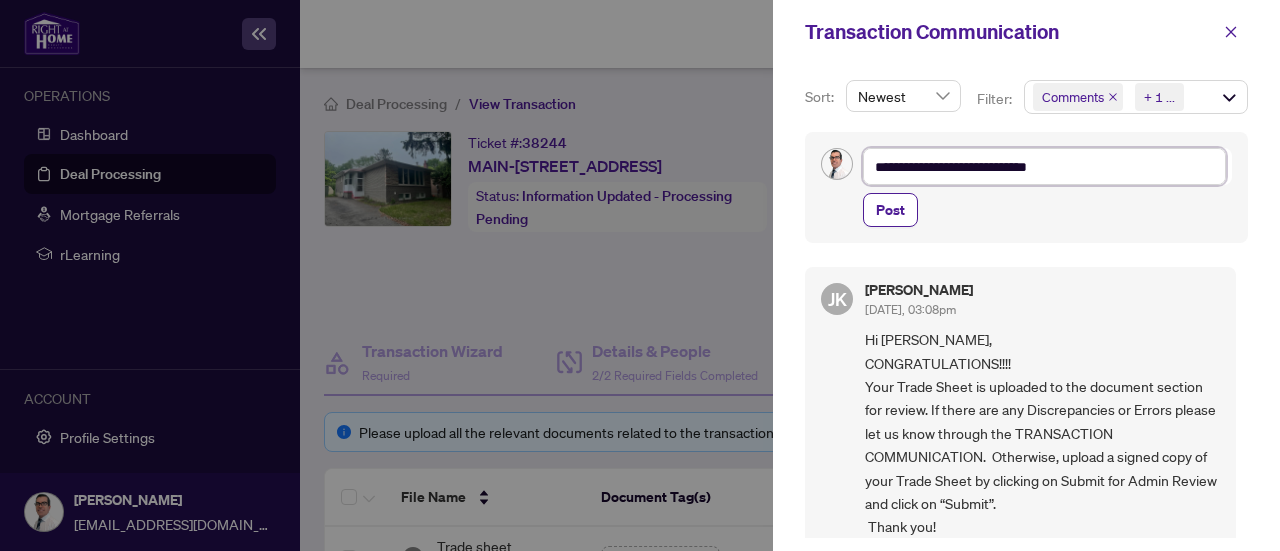 type on "**********" 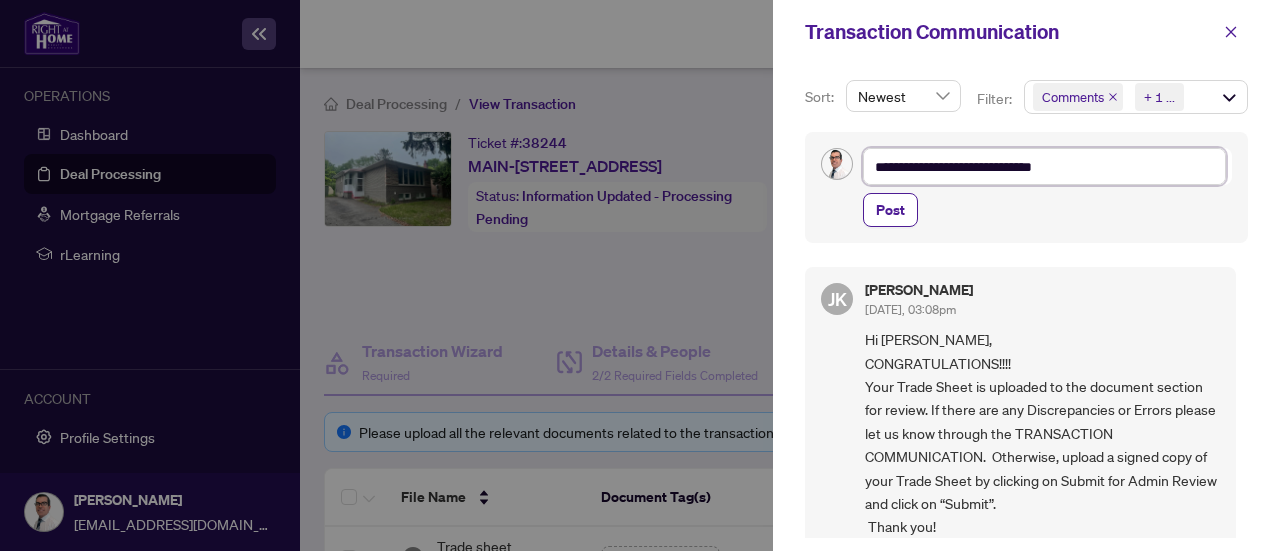 type on "**********" 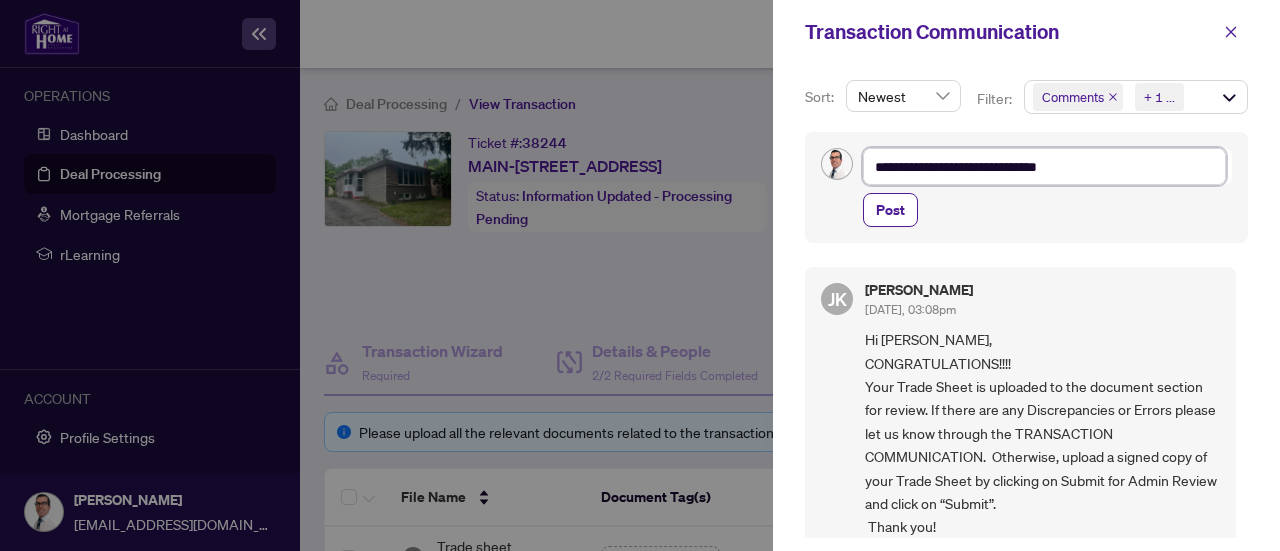 type on "**********" 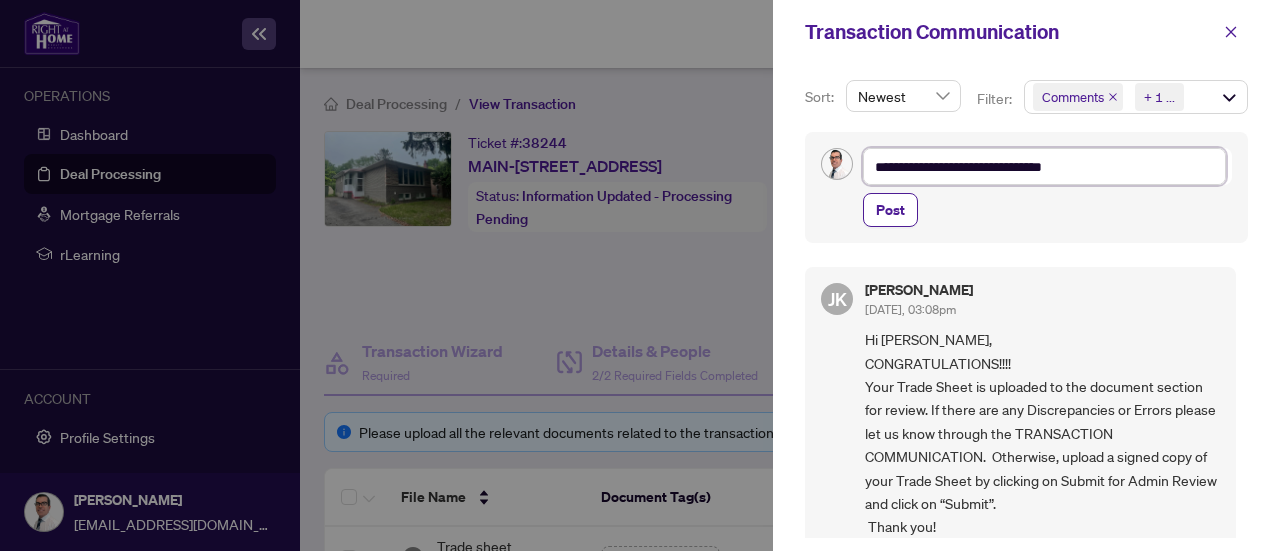 type on "**********" 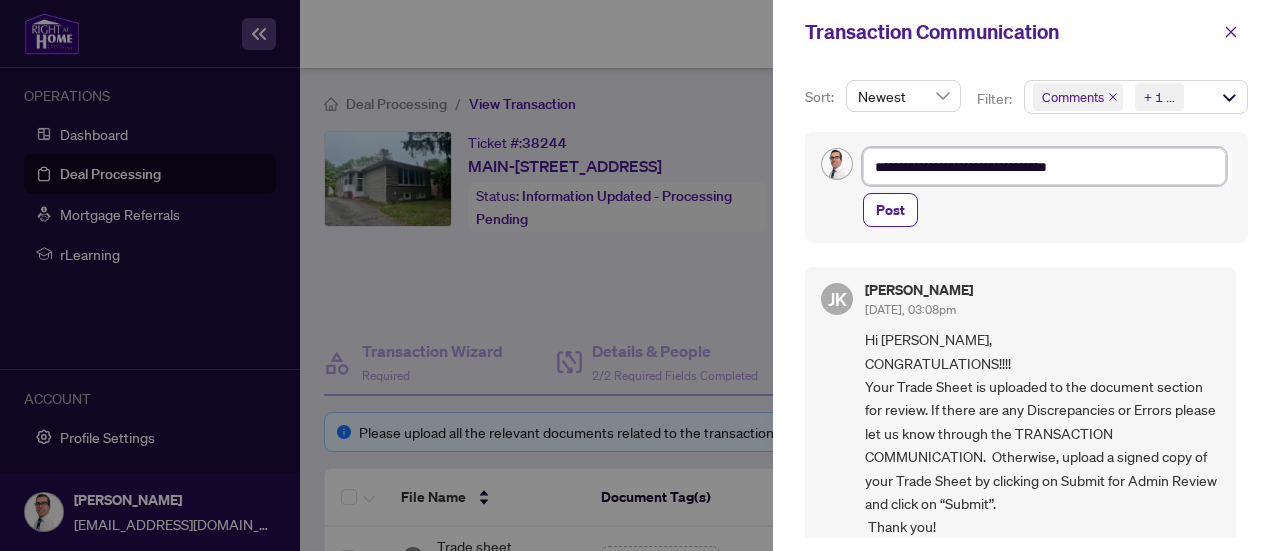 type on "**********" 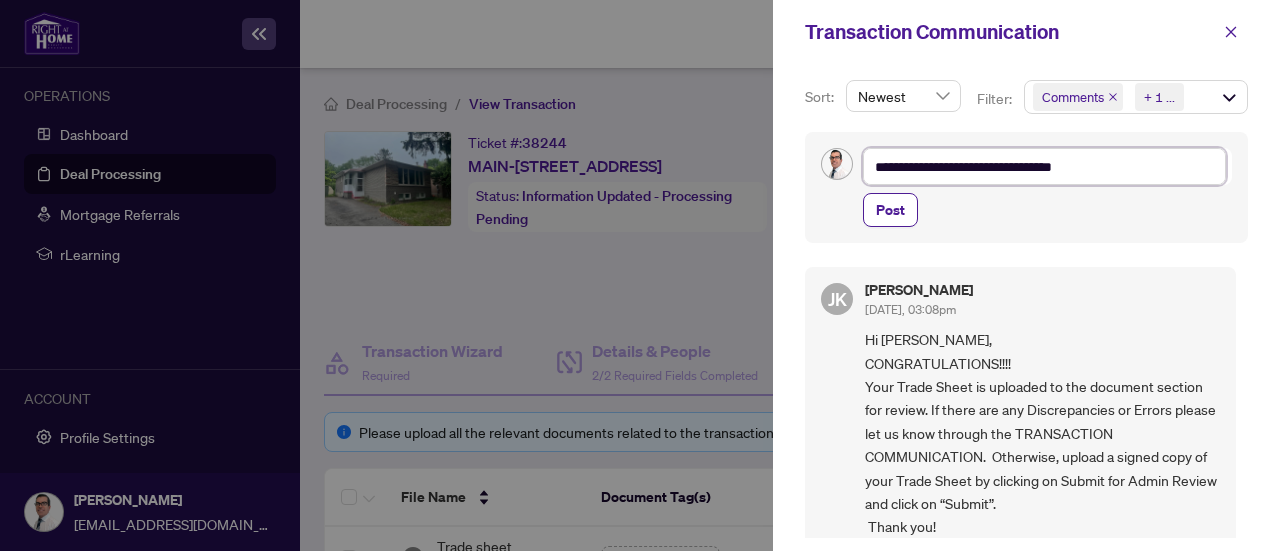 type on "**********" 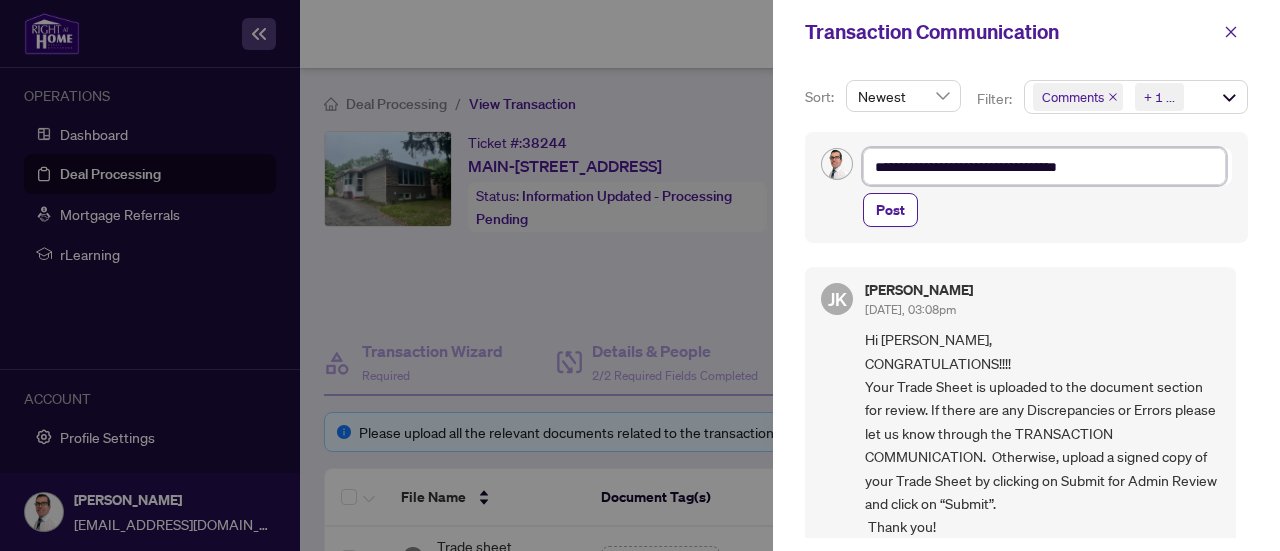 type on "**********" 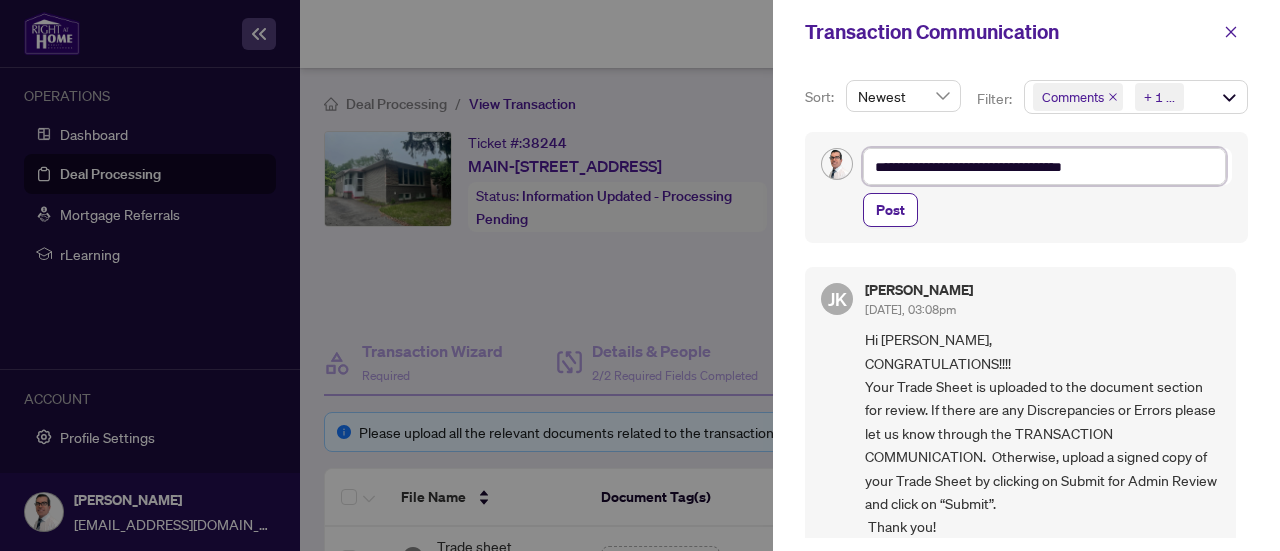 type on "**********" 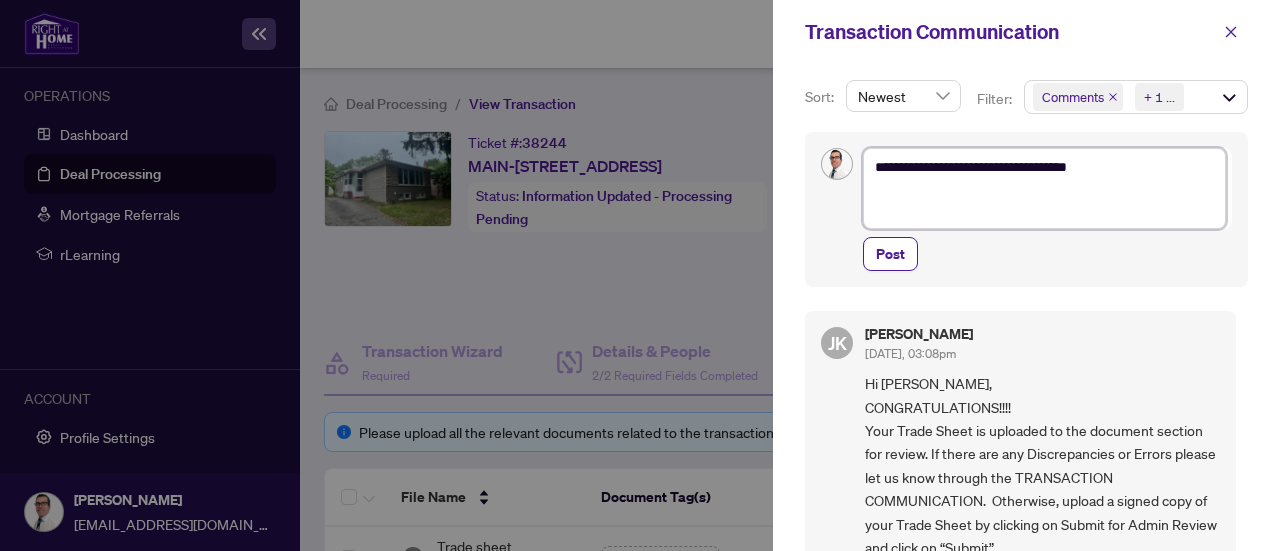 type on "**********" 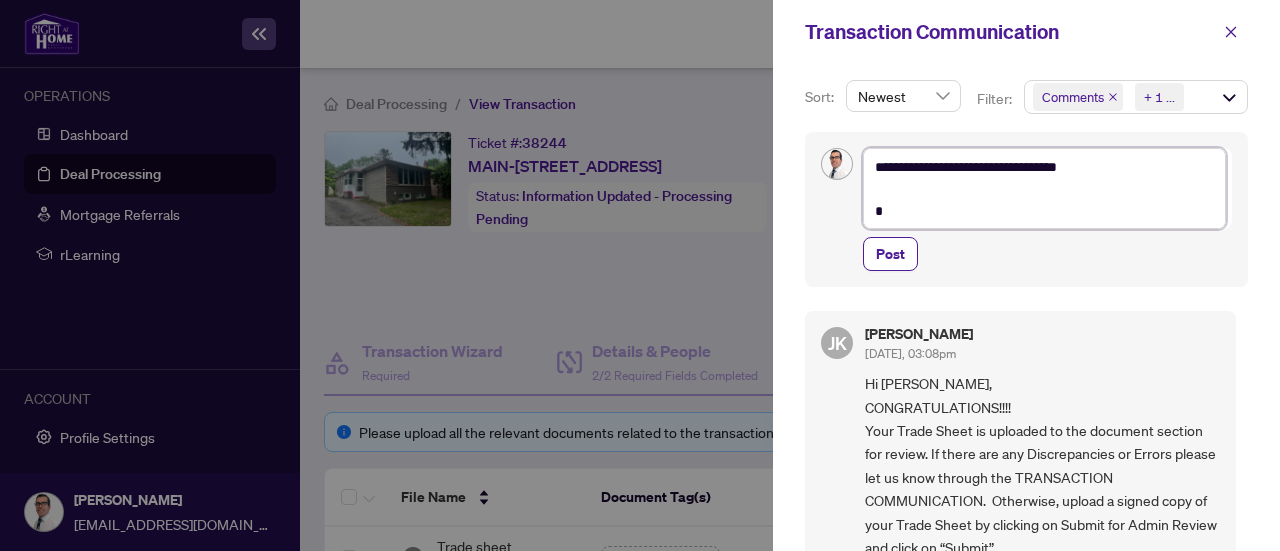 type on "**********" 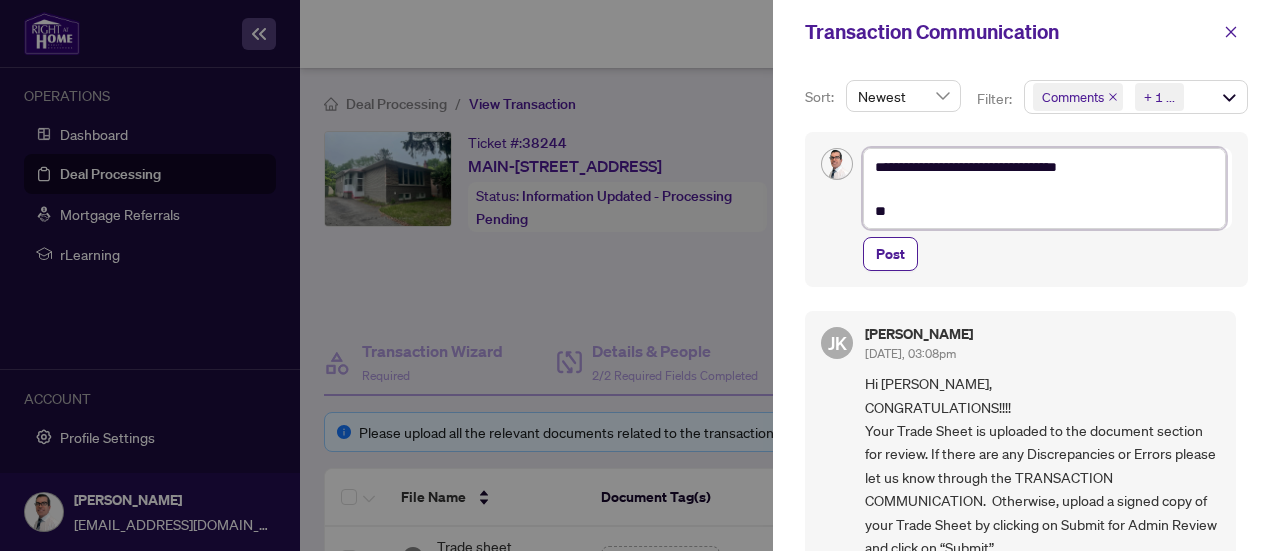 type on "**********" 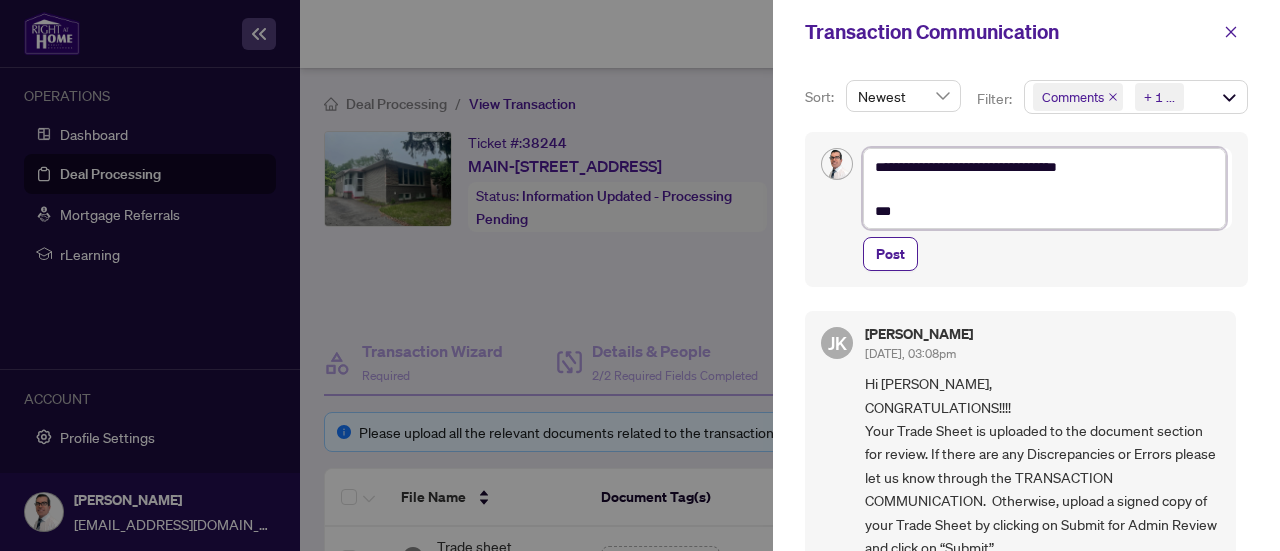 type on "**********" 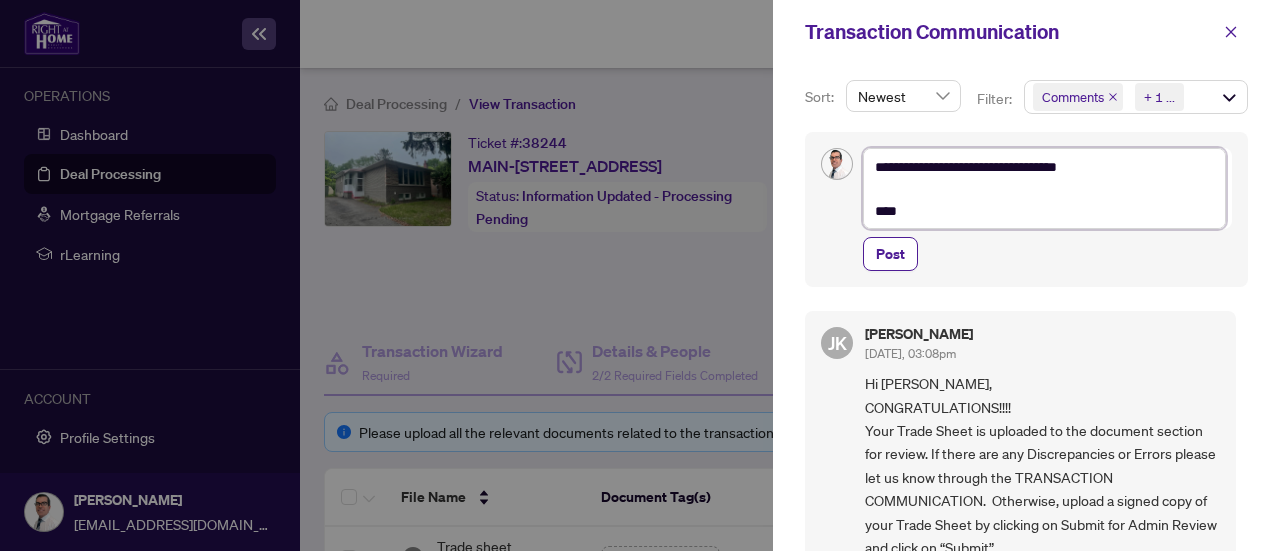 type on "**********" 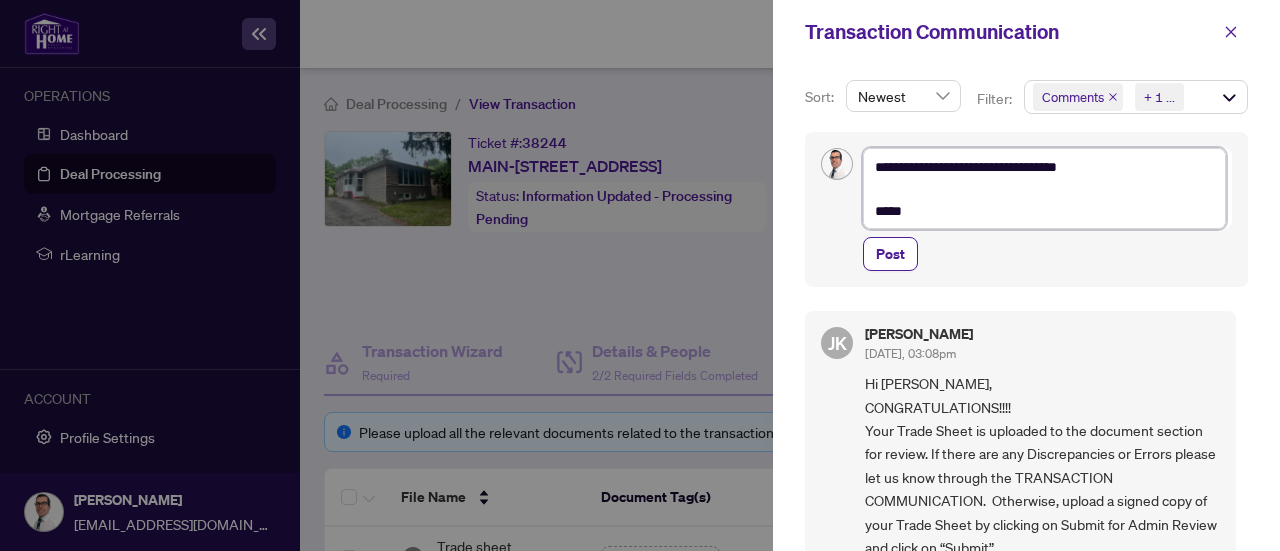 type on "**********" 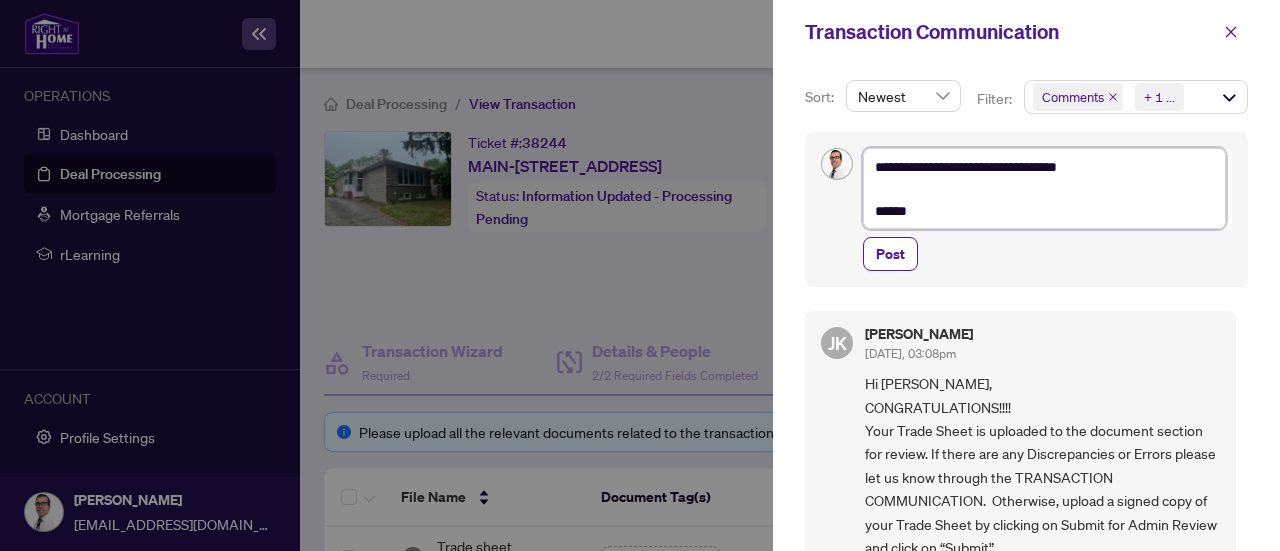 type on "**********" 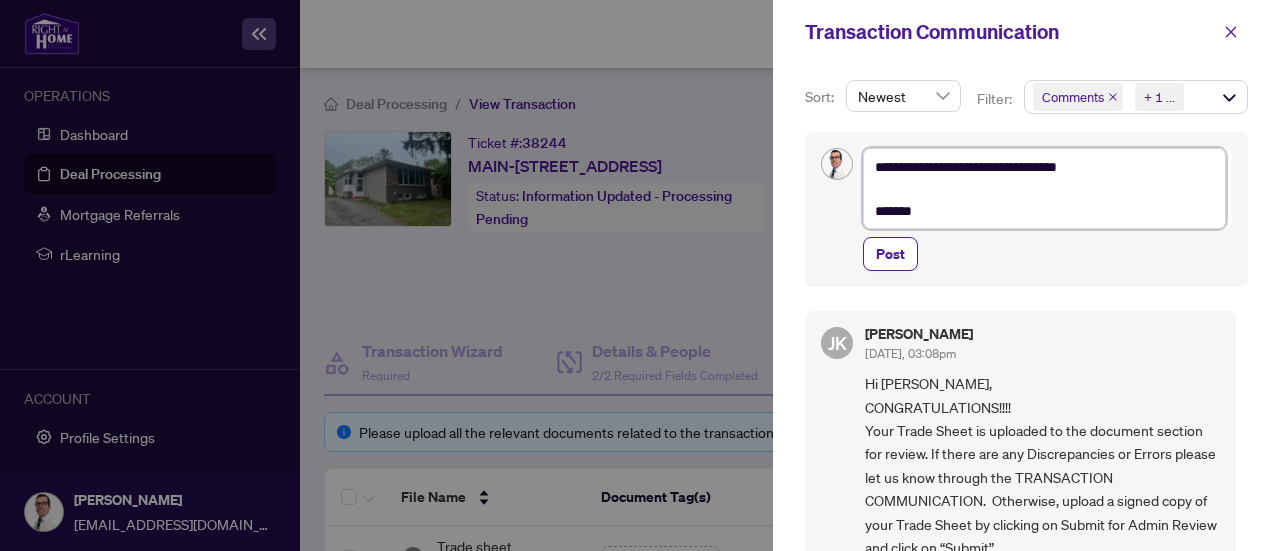 type on "**********" 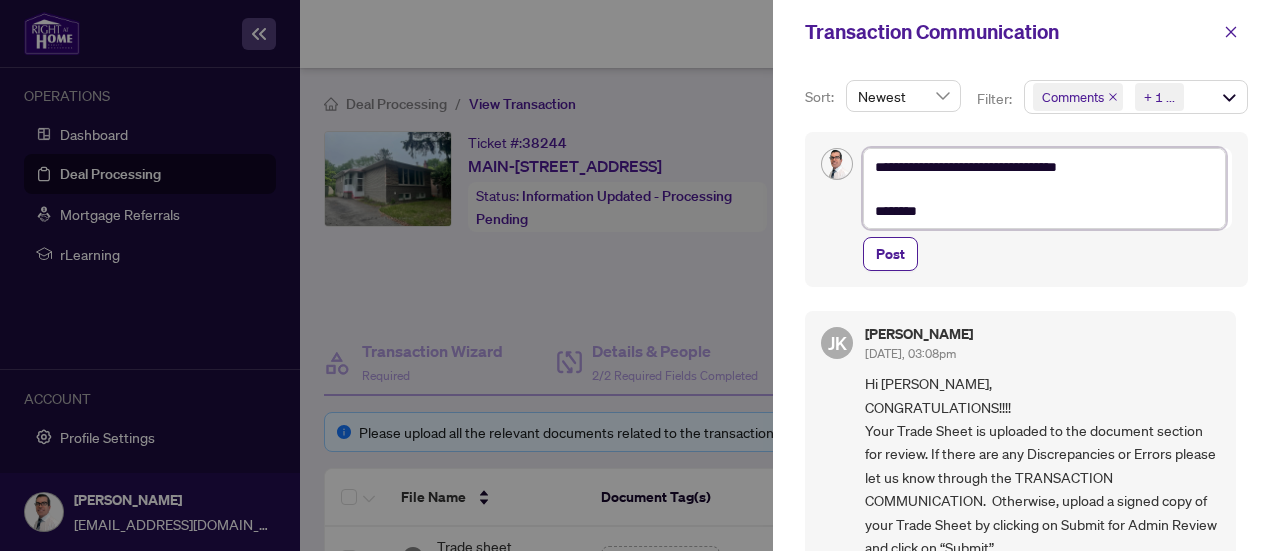 type on "**********" 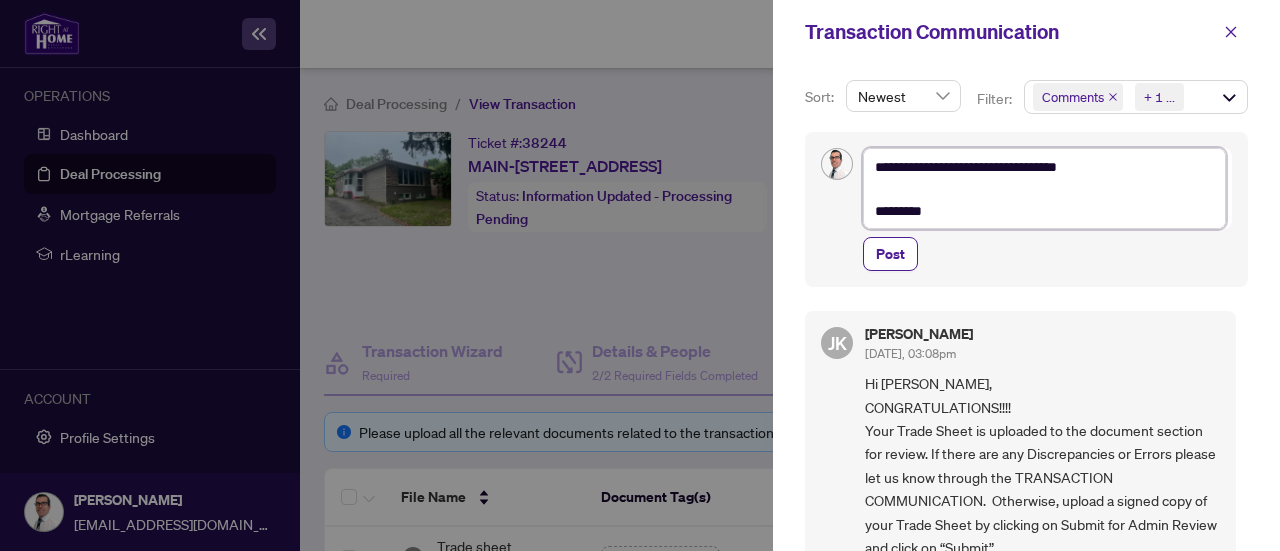 type on "**********" 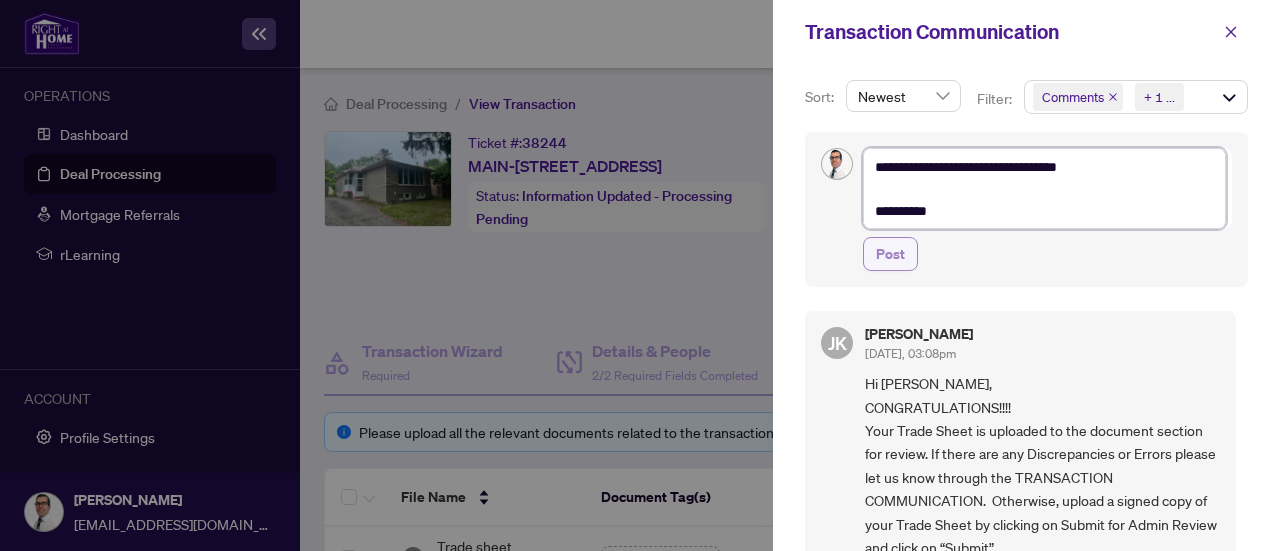 type on "**********" 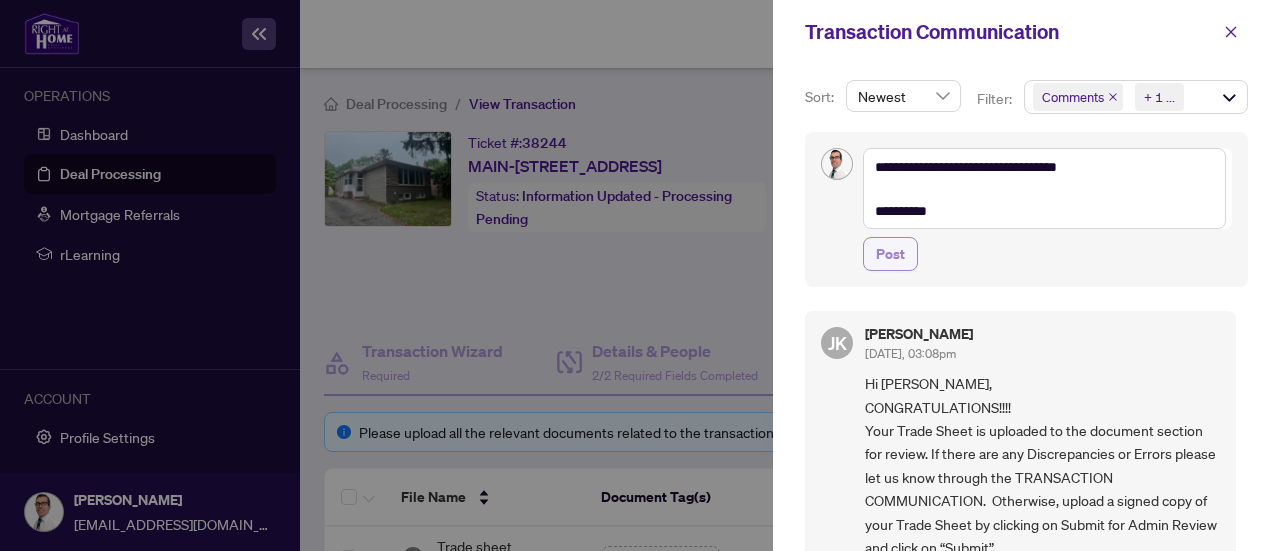 click on "Post" at bounding box center (890, 254) 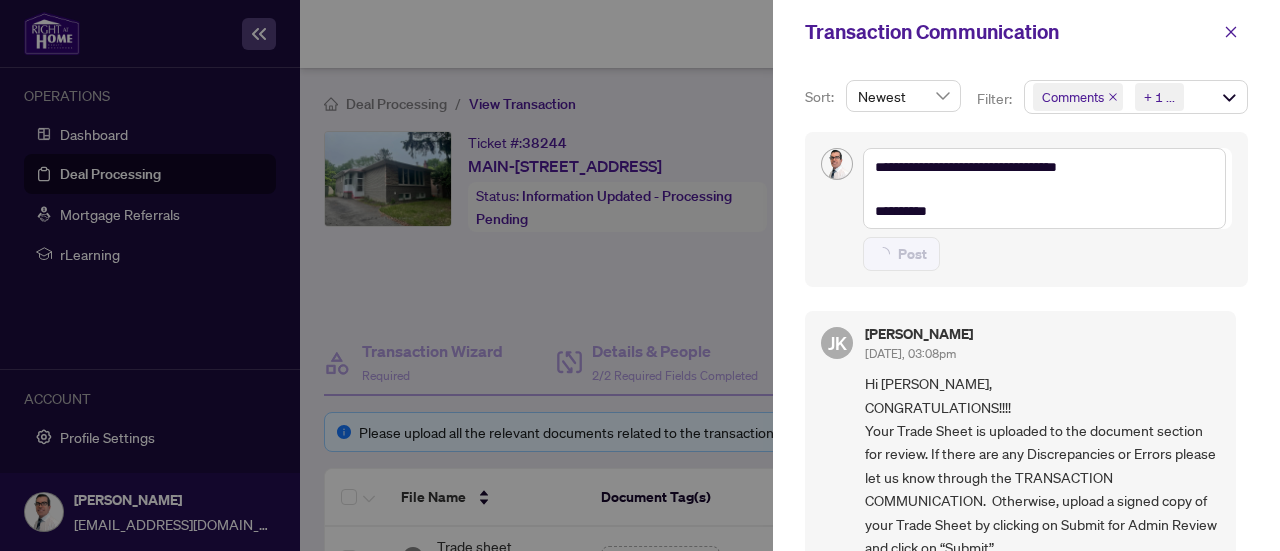 type on "**********" 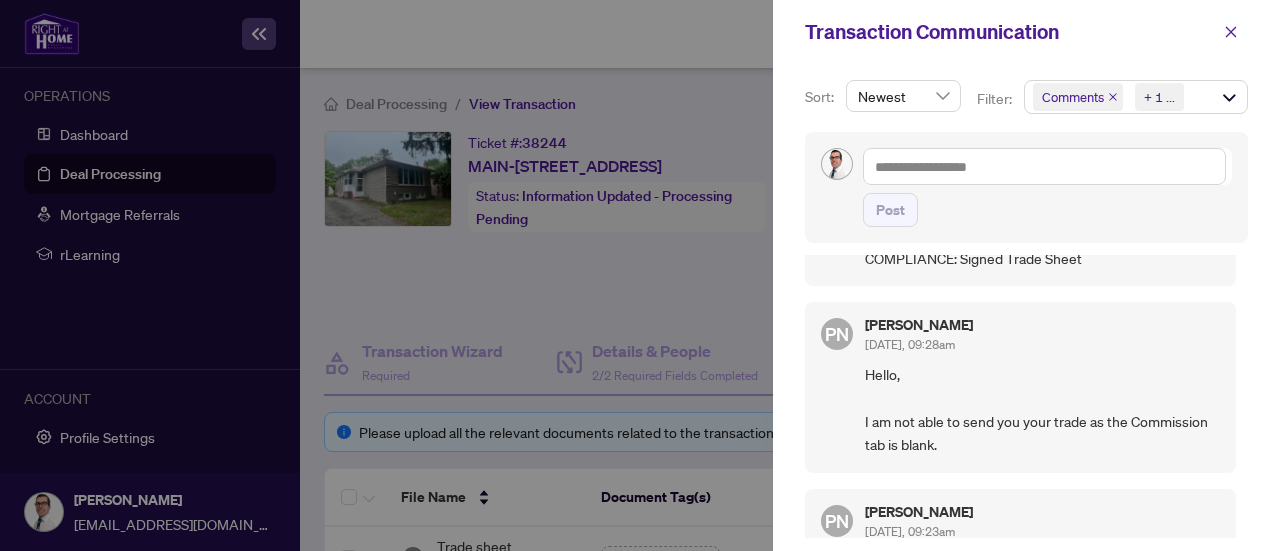 scroll, scrollTop: 600, scrollLeft: 0, axis: vertical 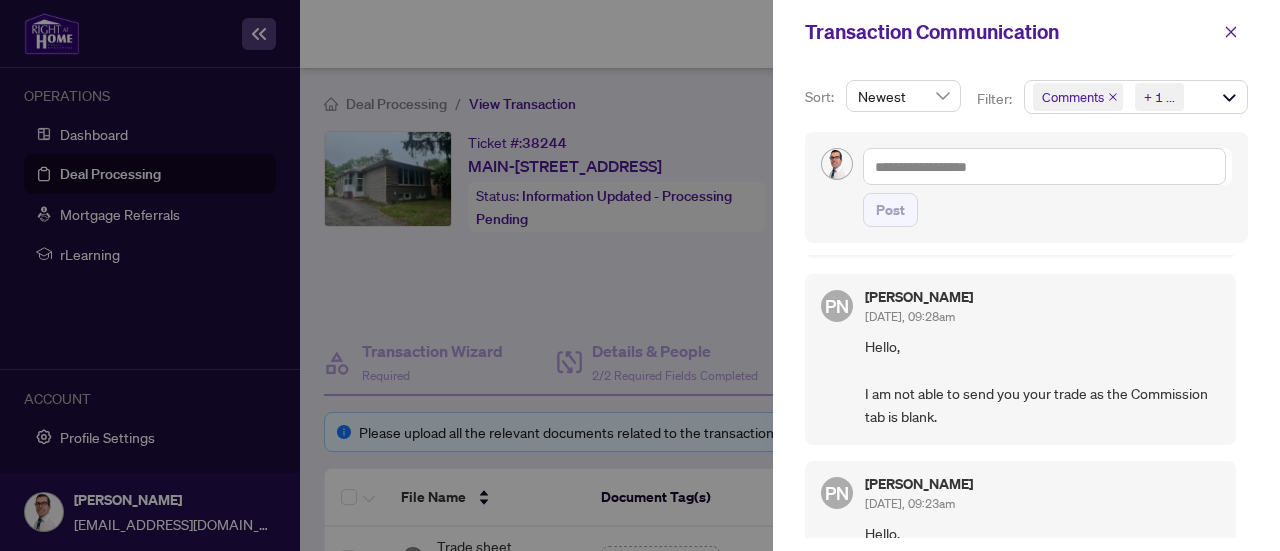 click at bounding box center [640, 275] 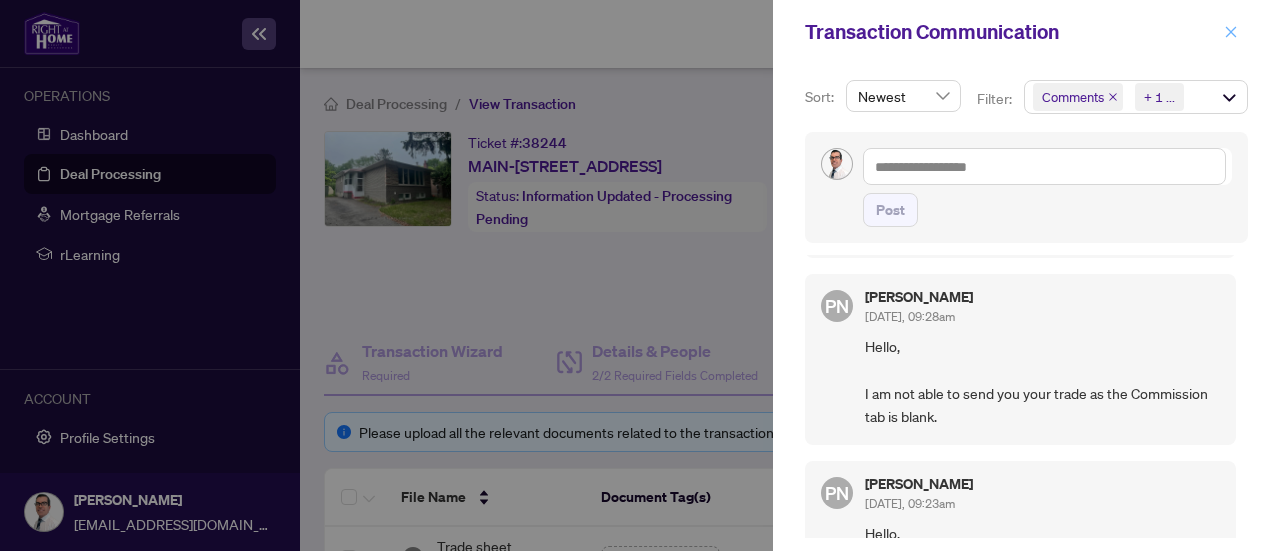 click 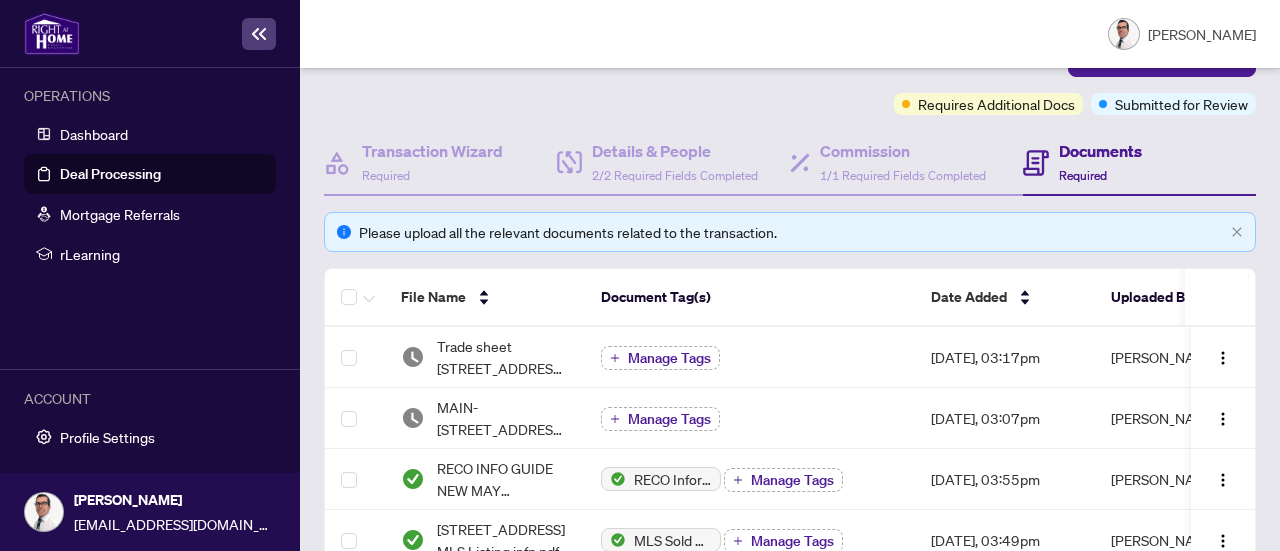 scroll, scrollTop: 0, scrollLeft: 0, axis: both 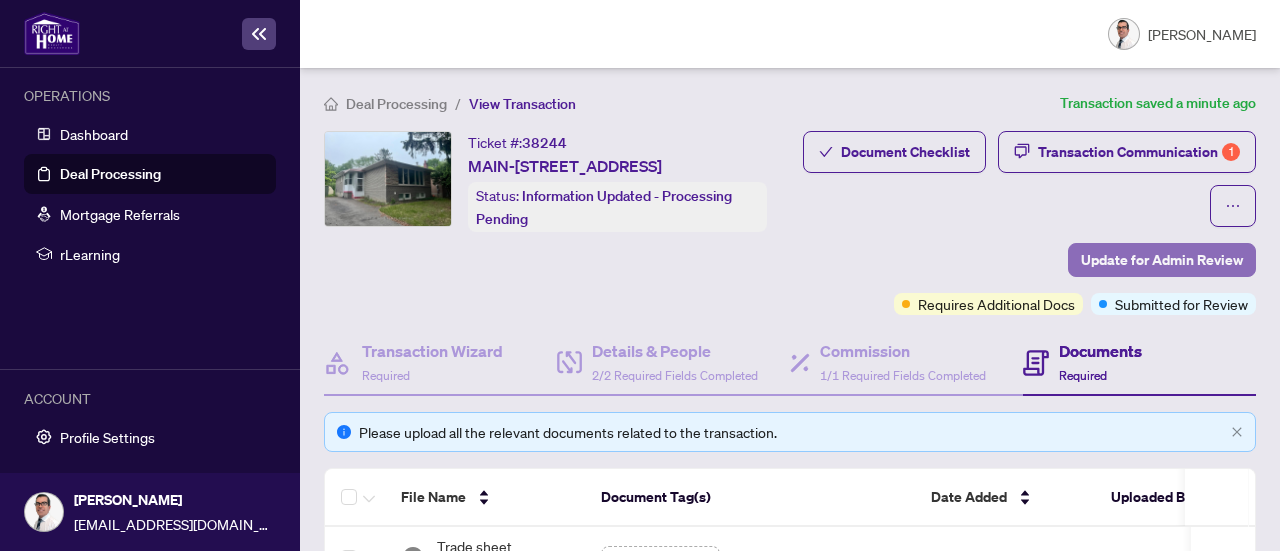 click on "Update for Admin Review" at bounding box center (1162, 260) 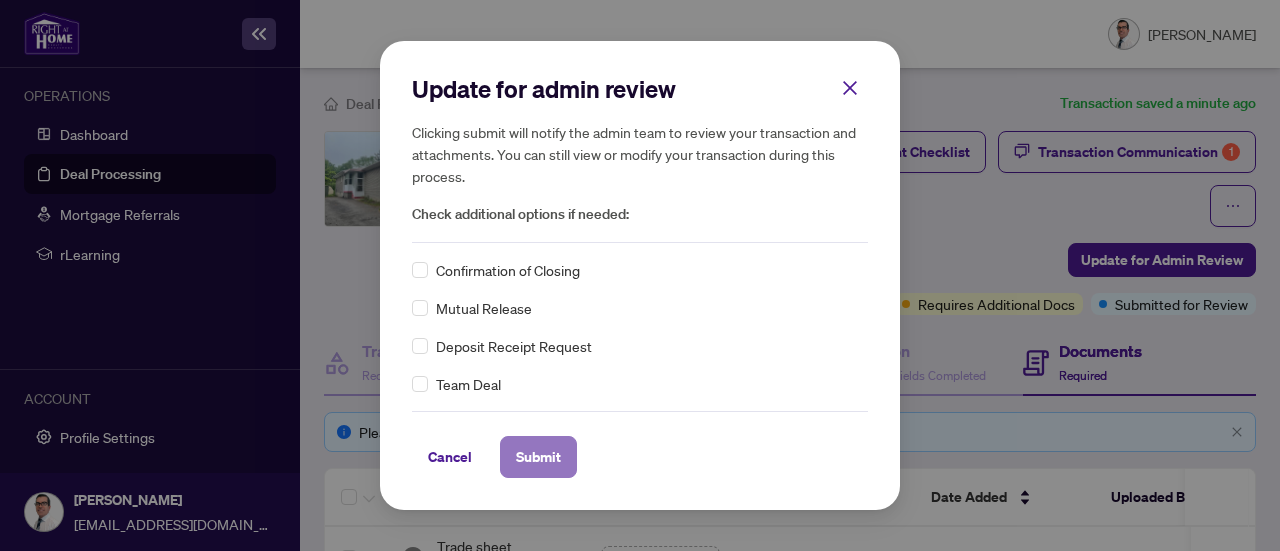 click on "Submit" at bounding box center (538, 457) 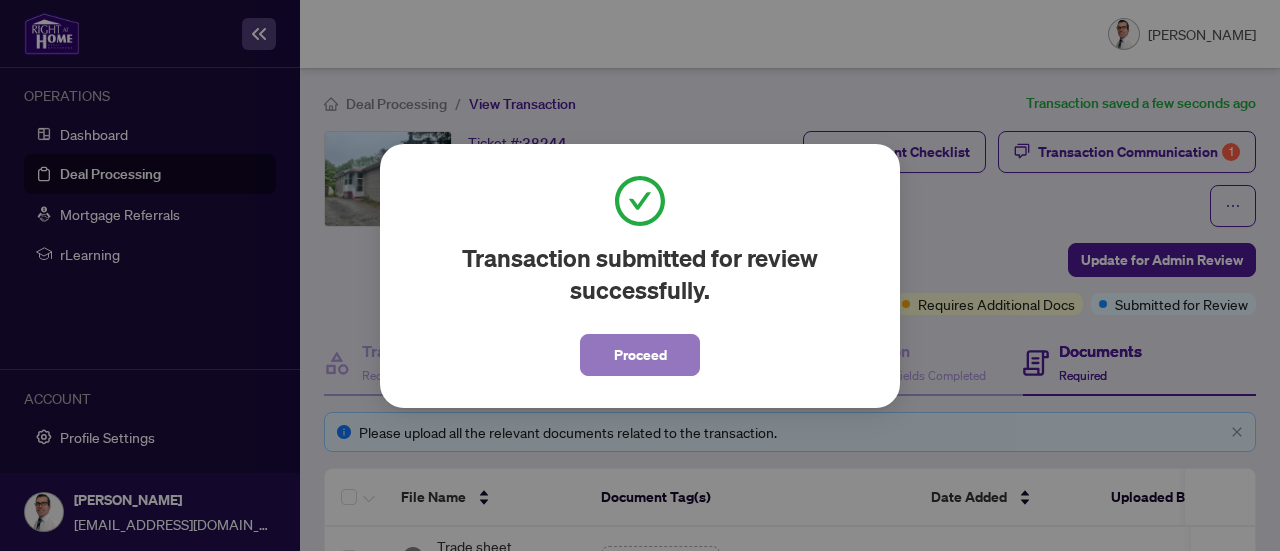 click on "Proceed" at bounding box center [640, 355] 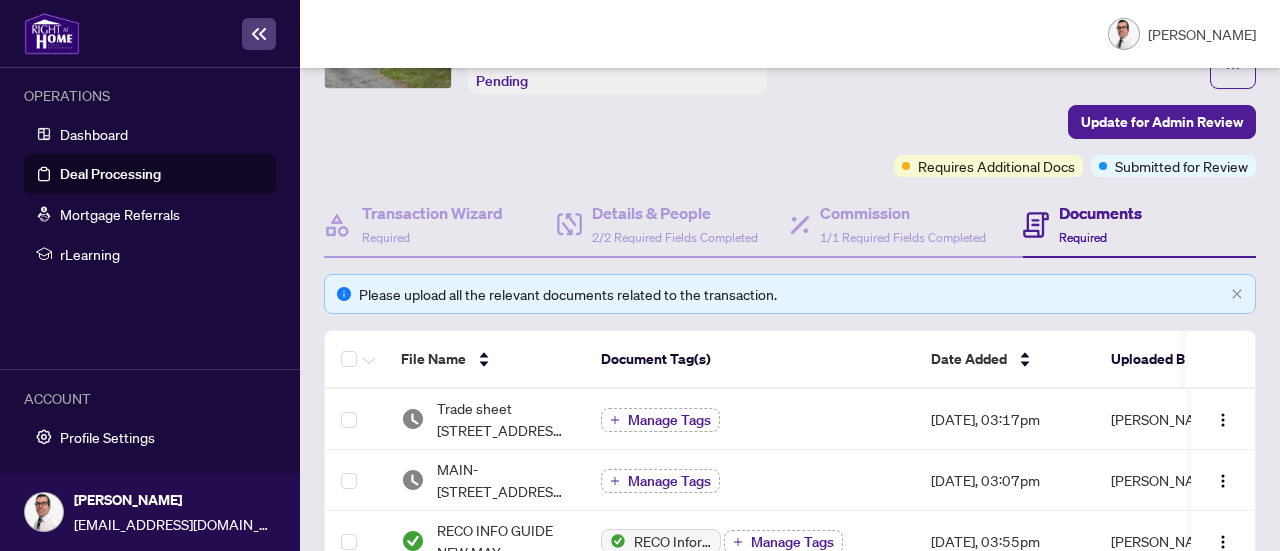 scroll, scrollTop: 200, scrollLeft: 0, axis: vertical 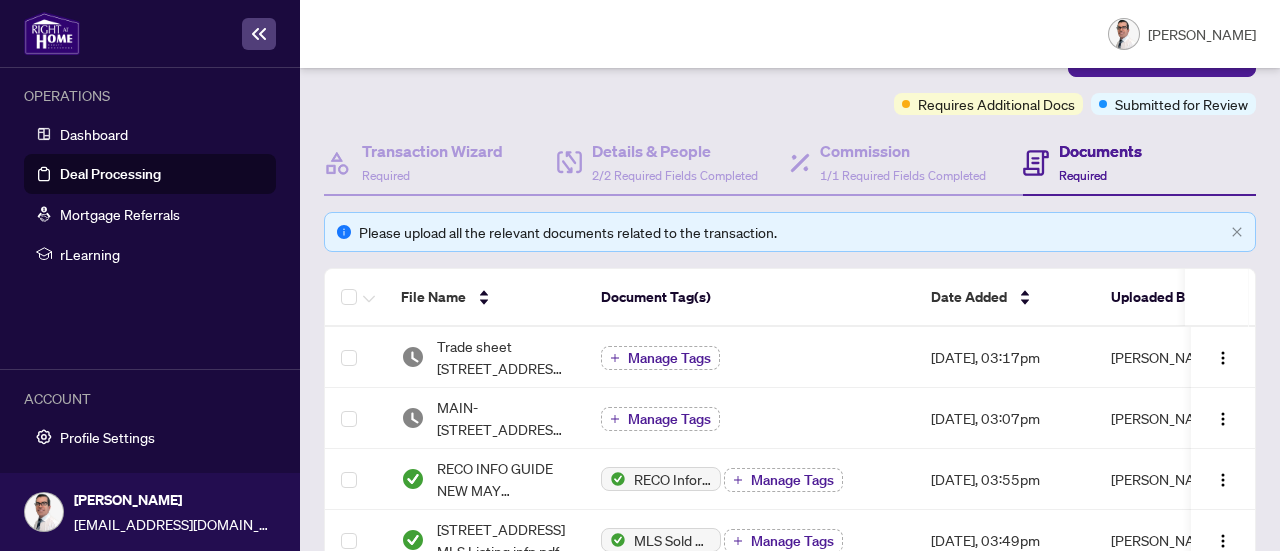 click on "Deal Processing" at bounding box center [110, 174] 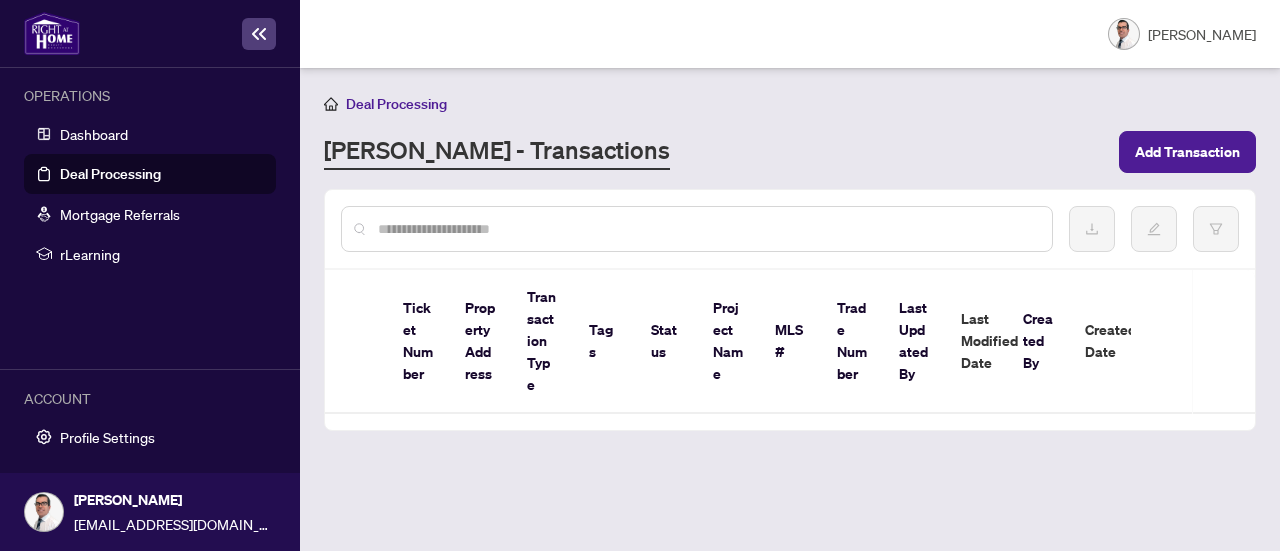 scroll, scrollTop: 0, scrollLeft: 0, axis: both 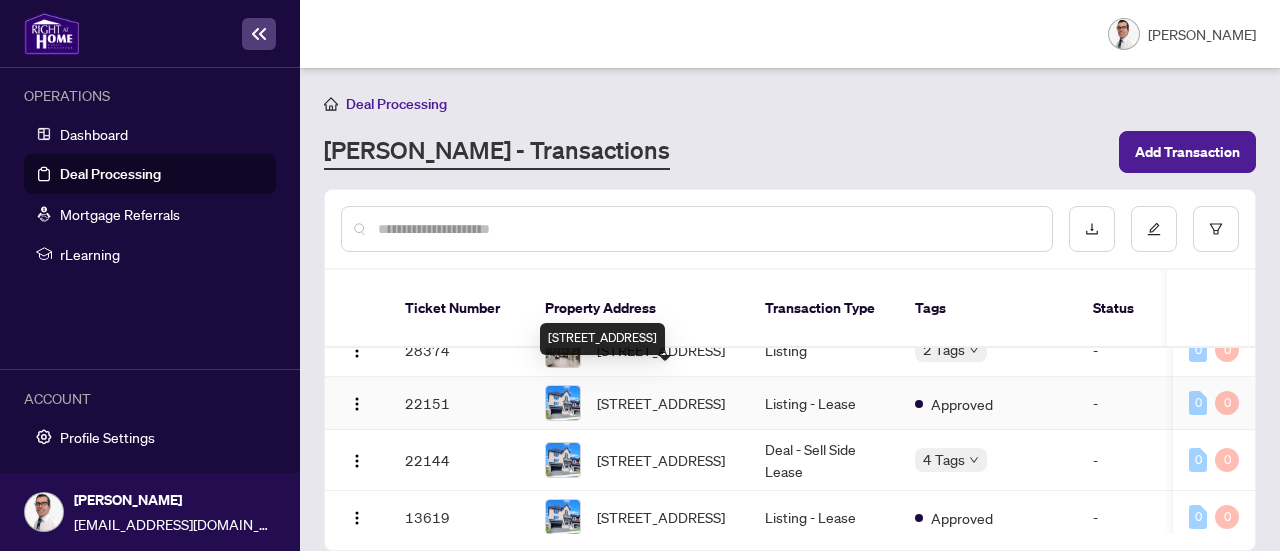 click on "[STREET_ADDRESS]" at bounding box center [661, 403] 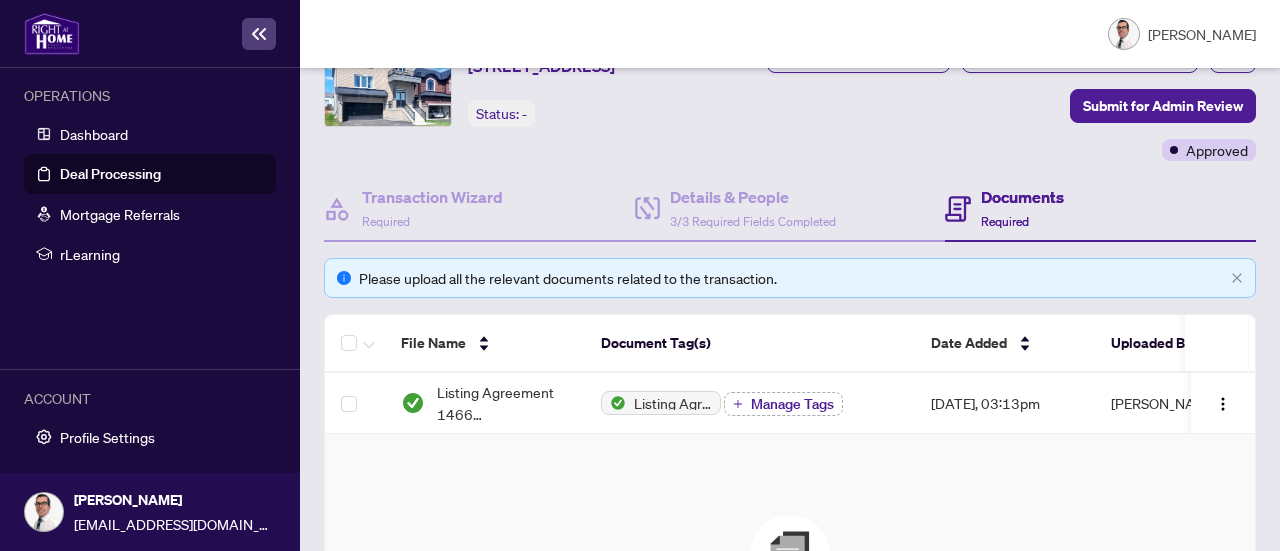 scroll, scrollTop: 100, scrollLeft: 0, axis: vertical 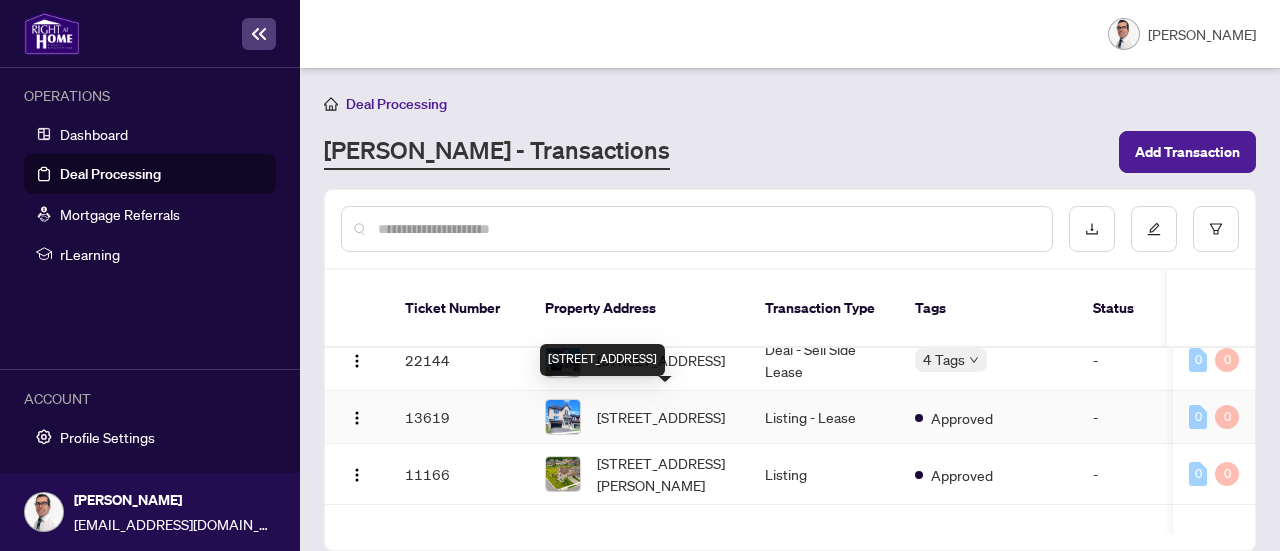click on "[STREET_ADDRESS]" at bounding box center [661, 417] 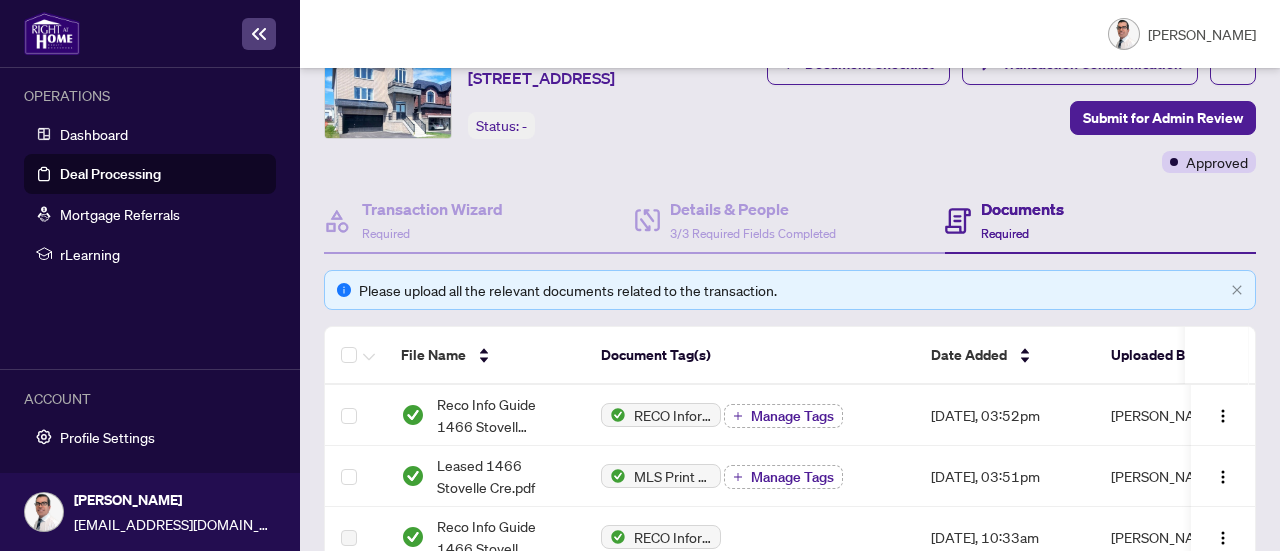 scroll, scrollTop: 200, scrollLeft: 0, axis: vertical 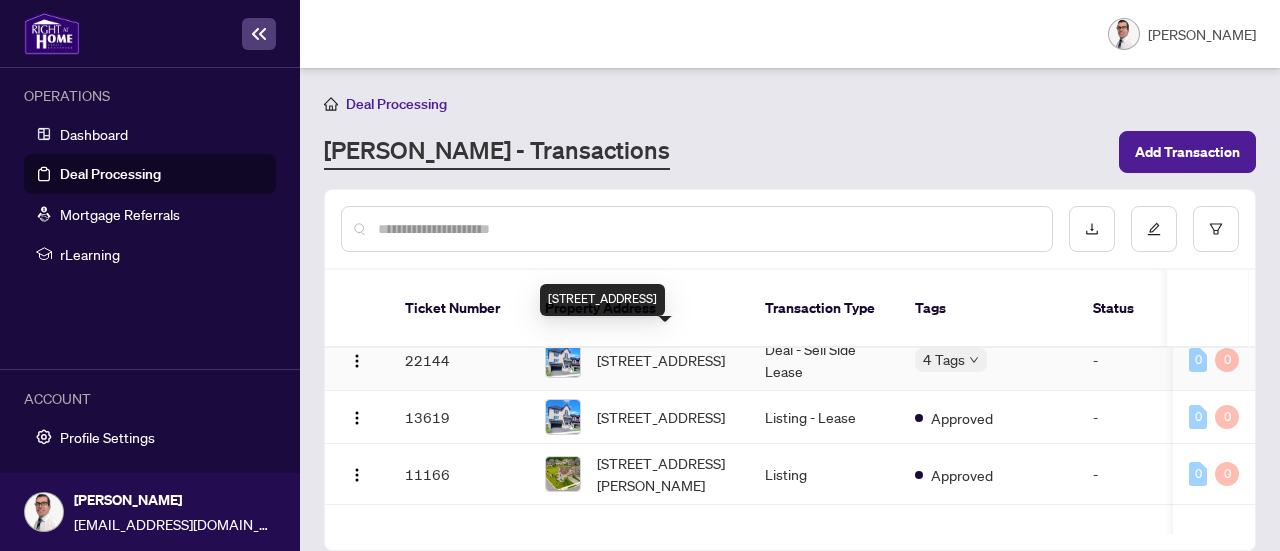click on "[STREET_ADDRESS]" at bounding box center (661, 360) 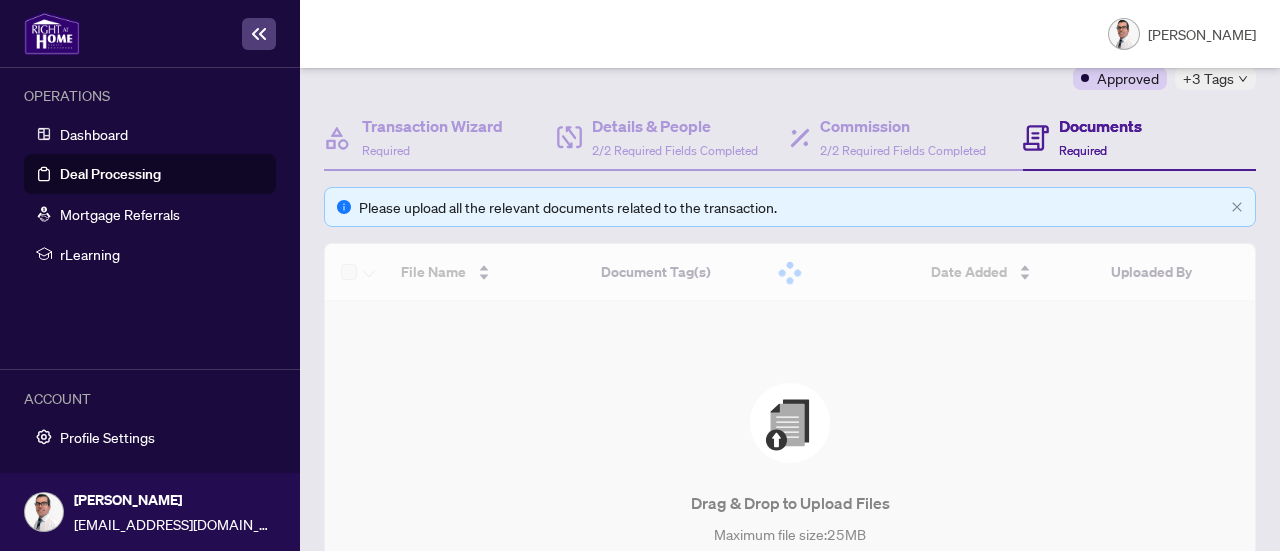 scroll, scrollTop: 200, scrollLeft: 0, axis: vertical 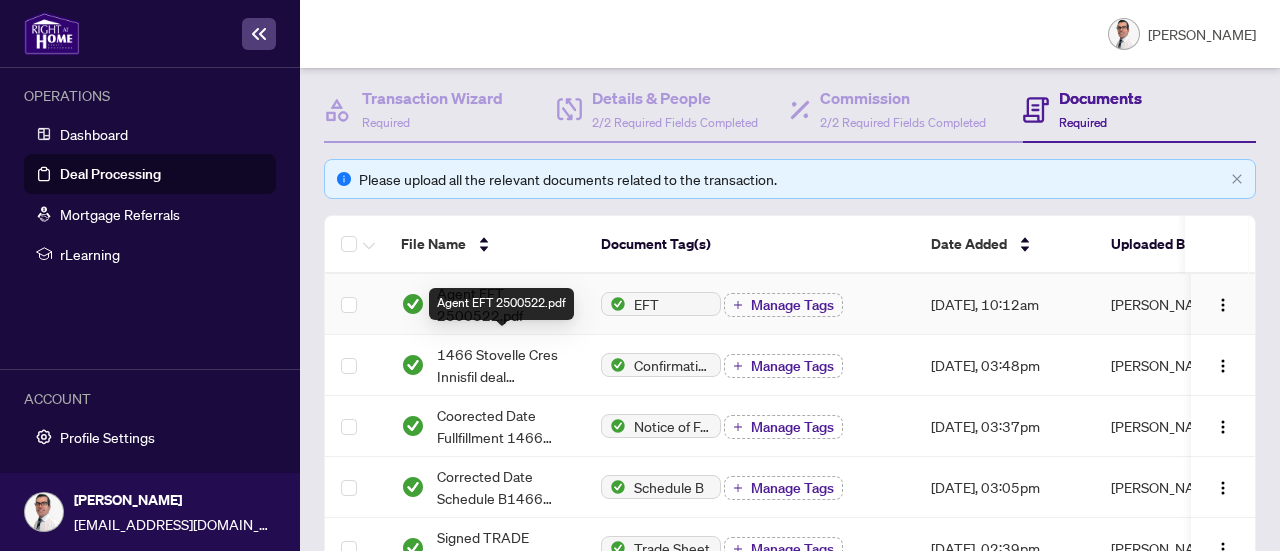 click on "Agent EFT 2500522.pdf" at bounding box center [503, 304] 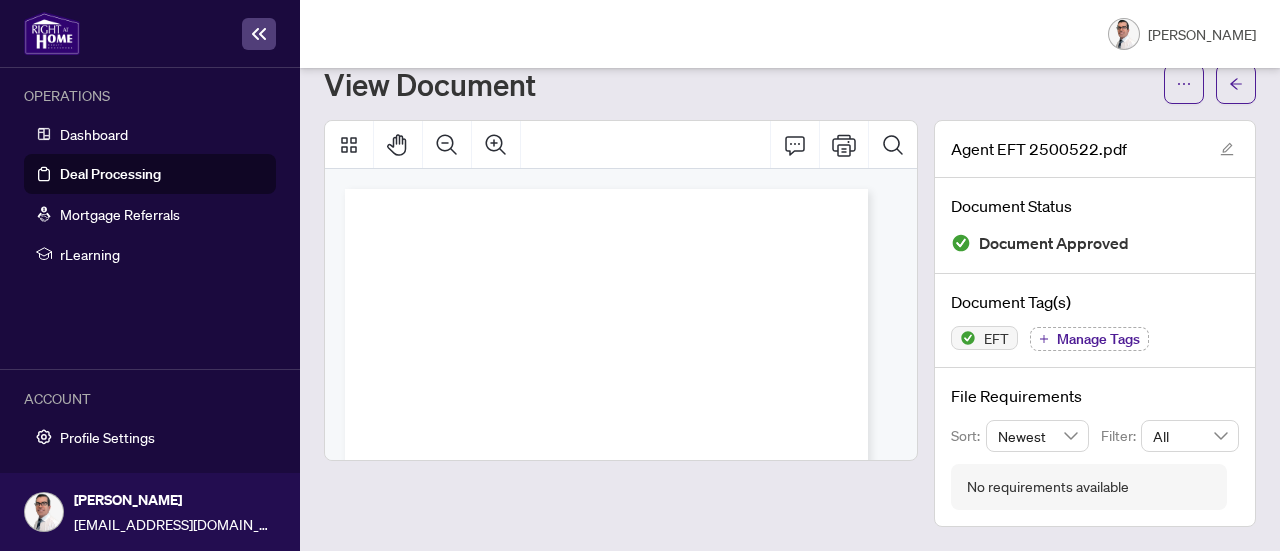 scroll, scrollTop: 62, scrollLeft: 0, axis: vertical 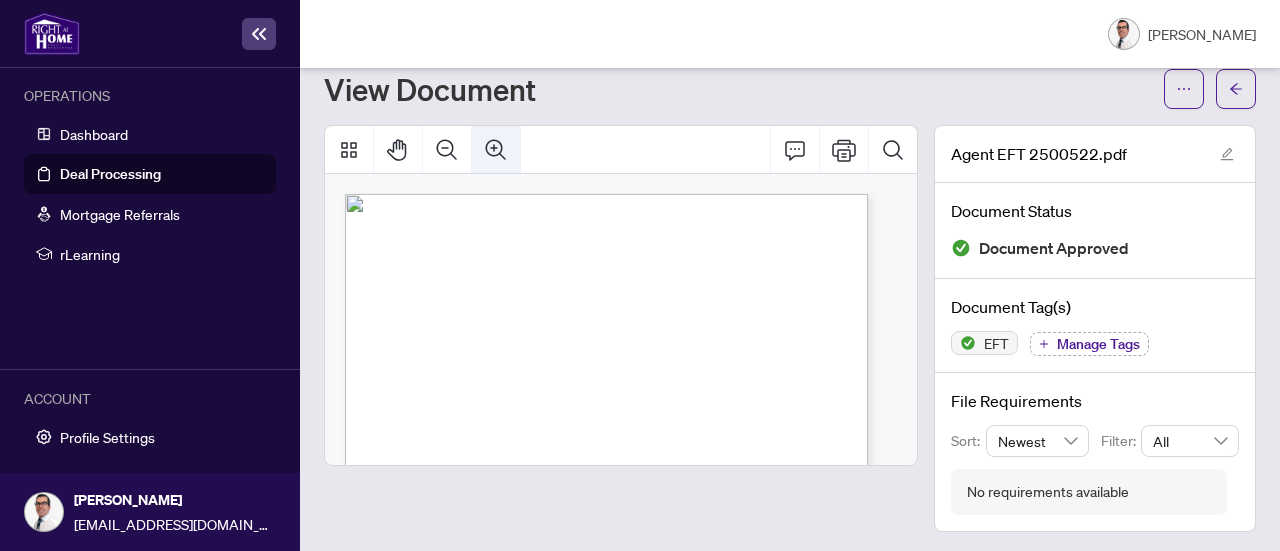 click 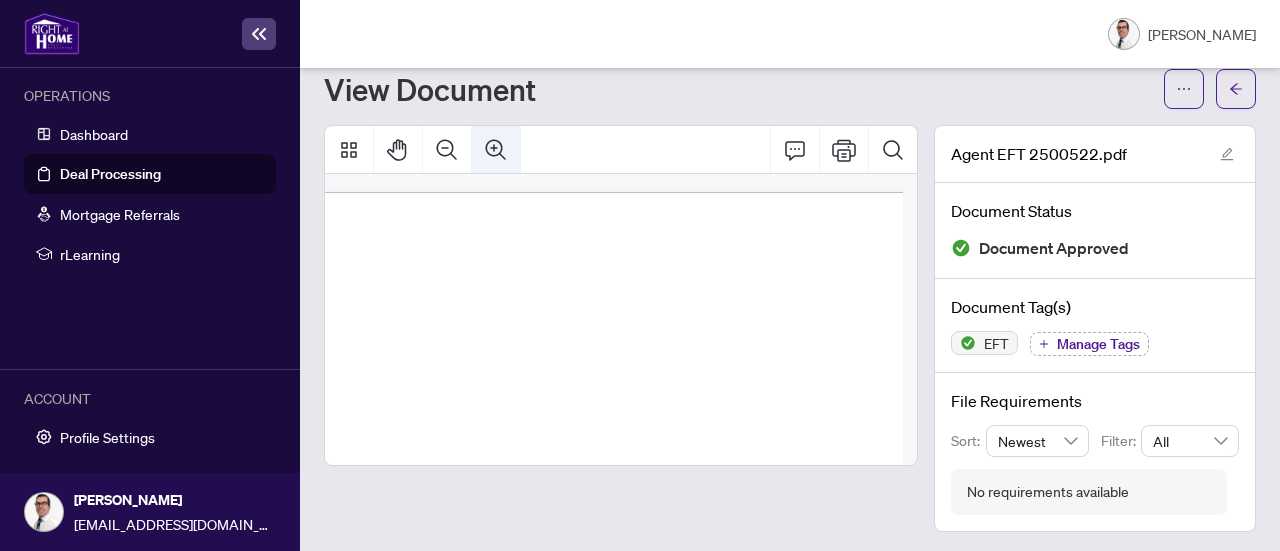 click 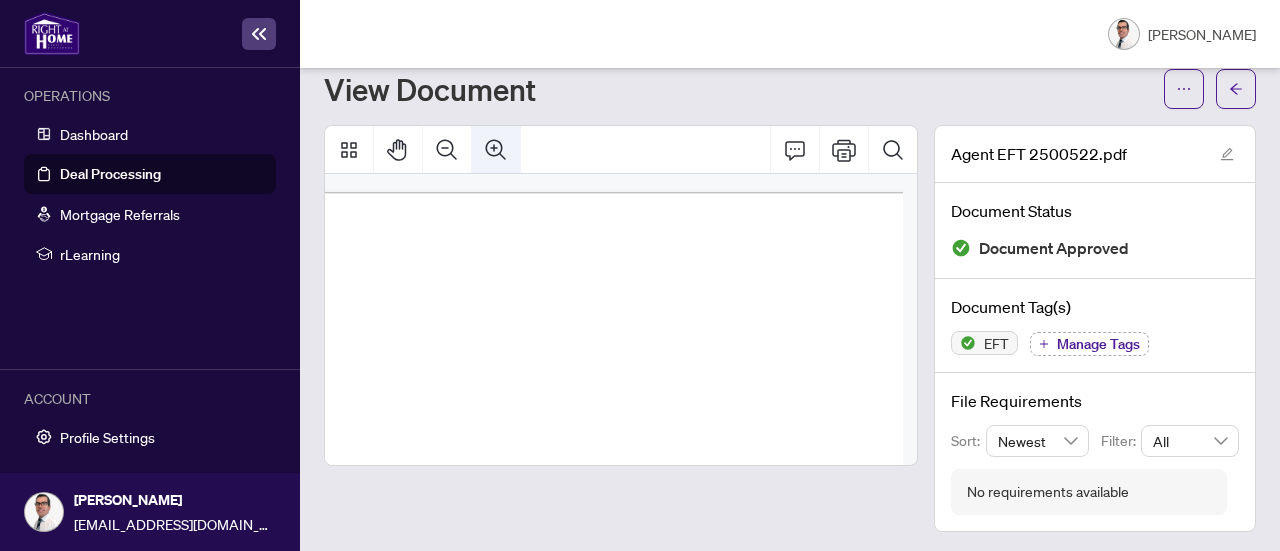scroll, scrollTop: 5, scrollLeft: 147, axis: both 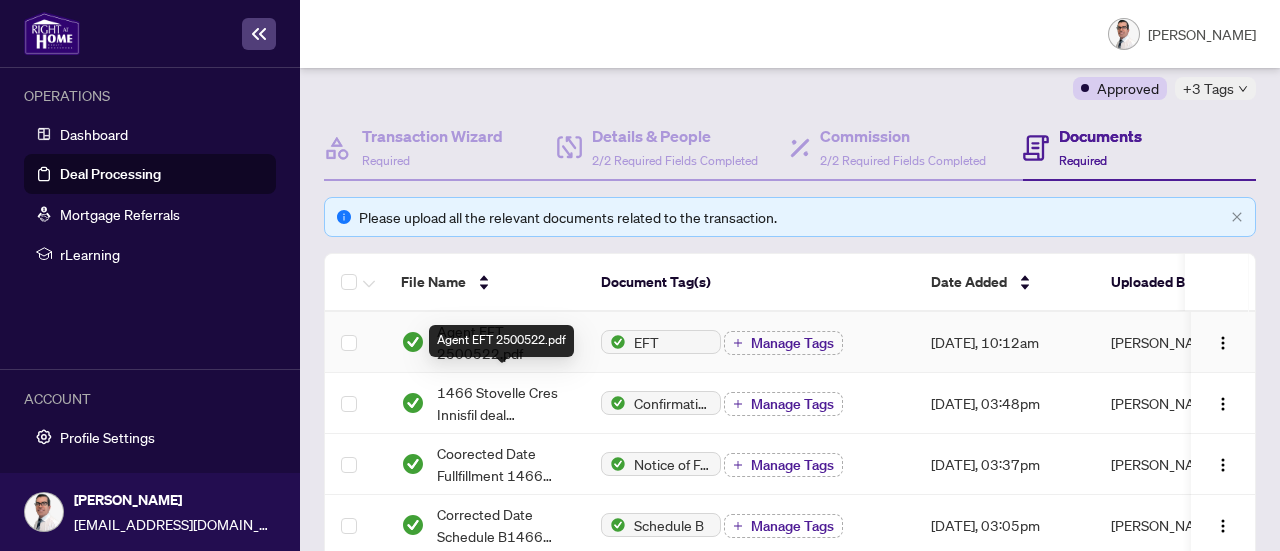 click on "Agent EFT 2500522.pdf" at bounding box center (503, 342) 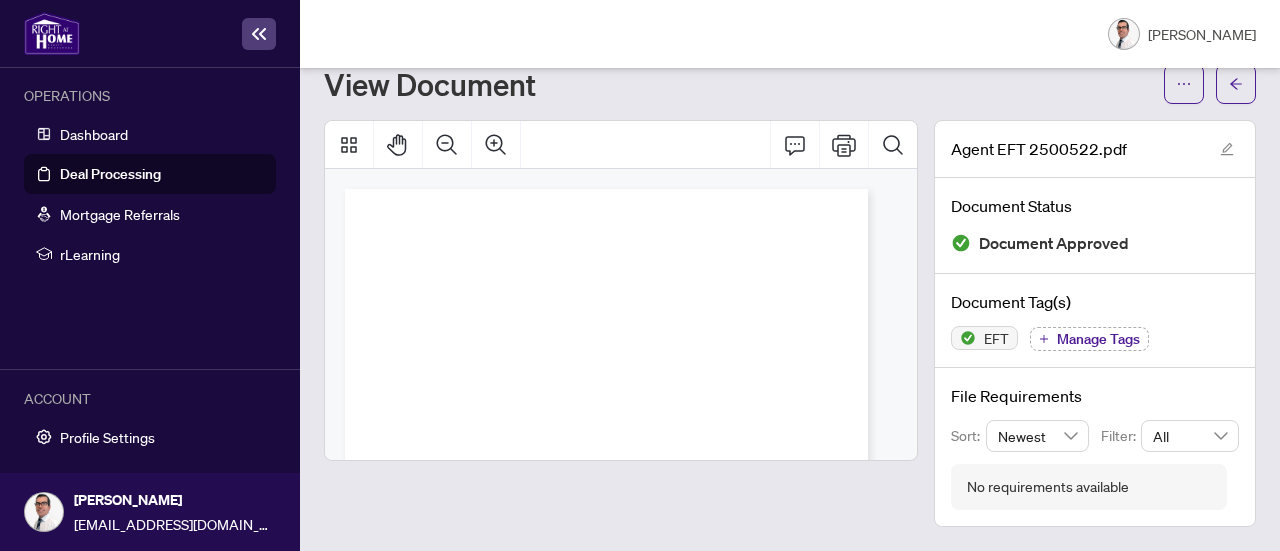 scroll, scrollTop: 62, scrollLeft: 0, axis: vertical 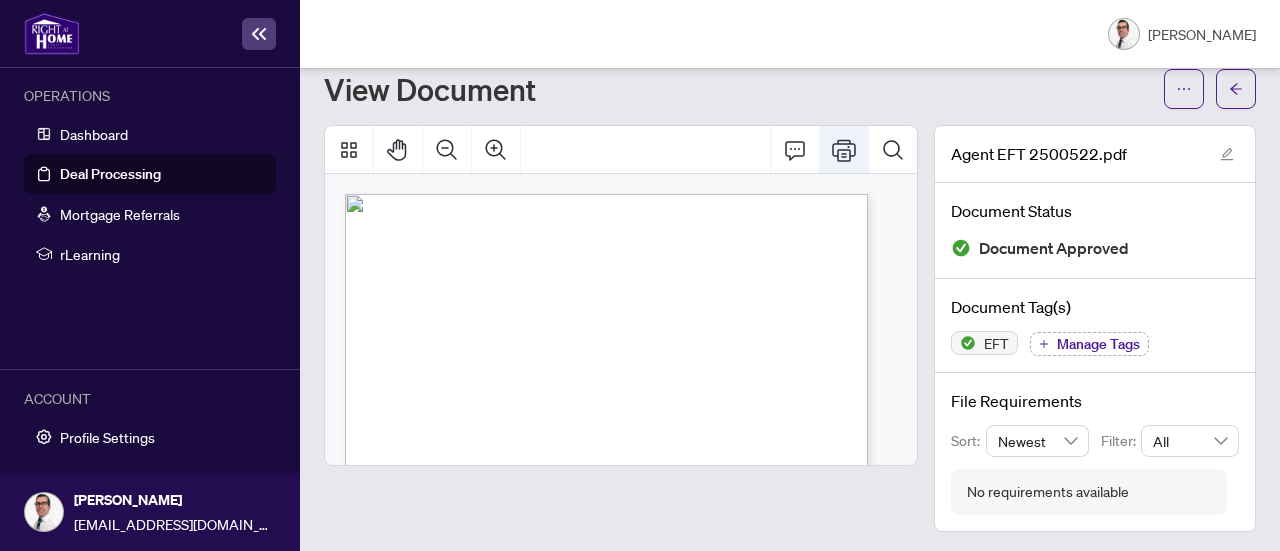 click 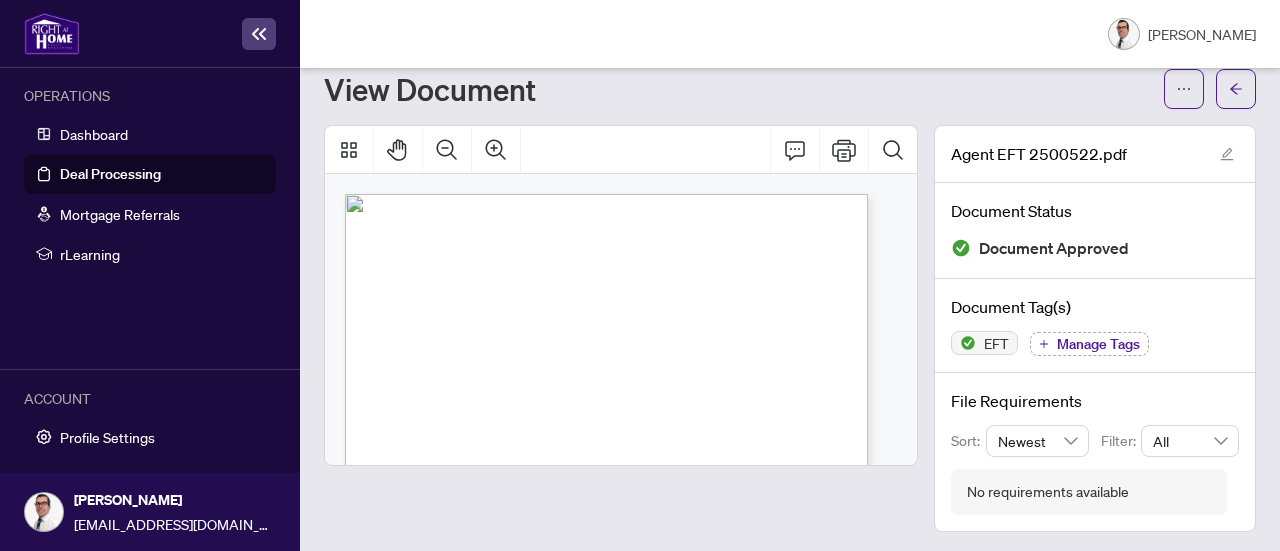 scroll, scrollTop: 62, scrollLeft: 0, axis: vertical 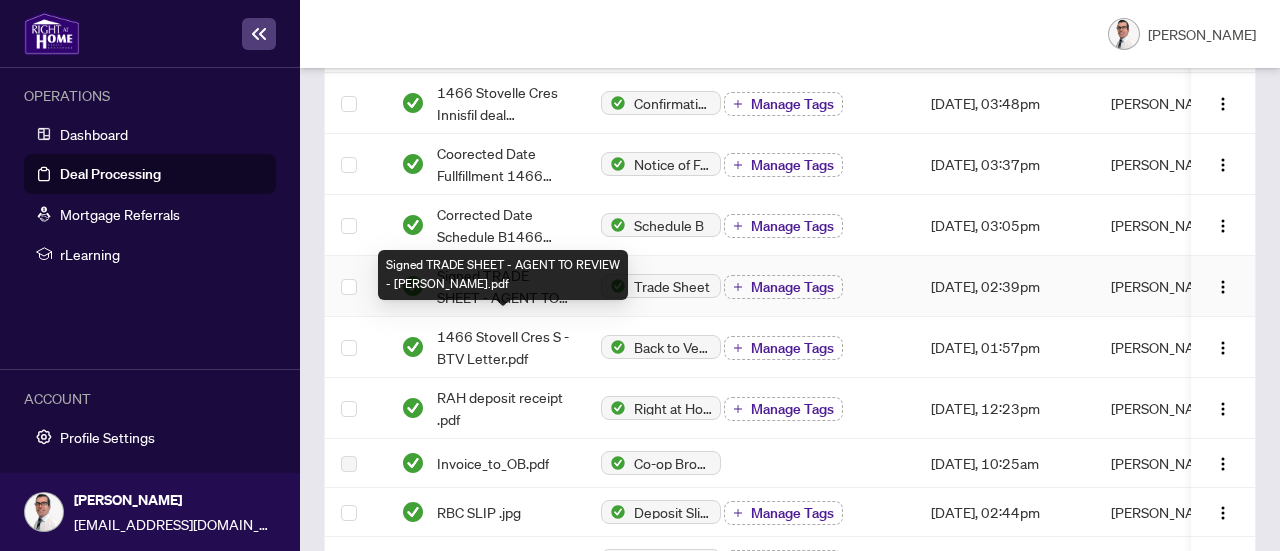 click on "Signed TRADE SHEET - AGENT TO REVIEW - [PERSON_NAME].pdf" at bounding box center [503, 286] 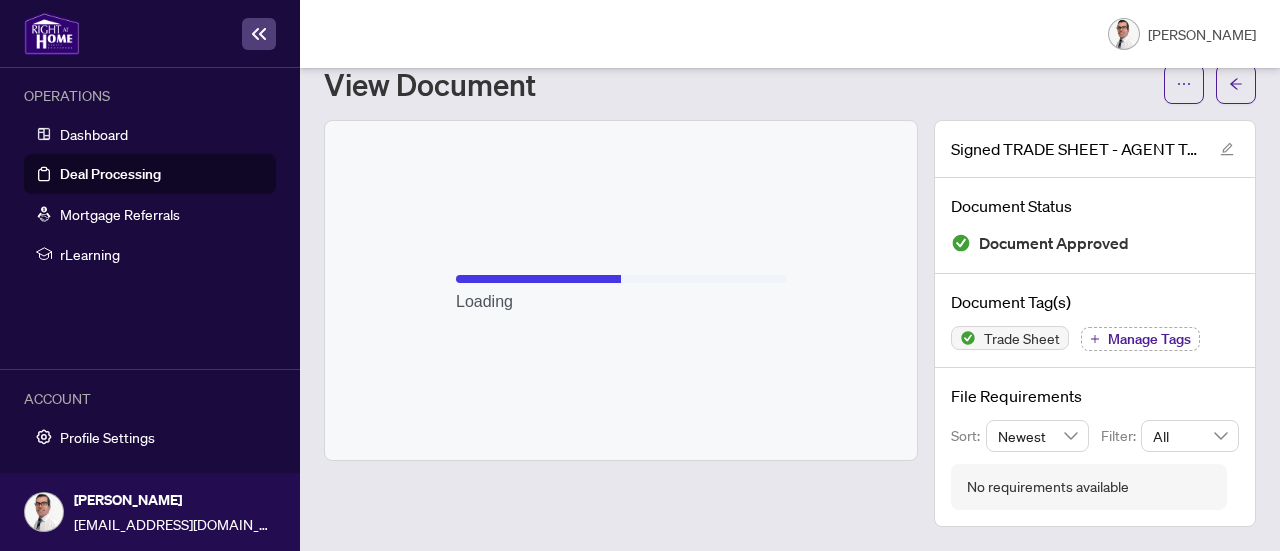 scroll, scrollTop: 62, scrollLeft: 0, axis: vertical 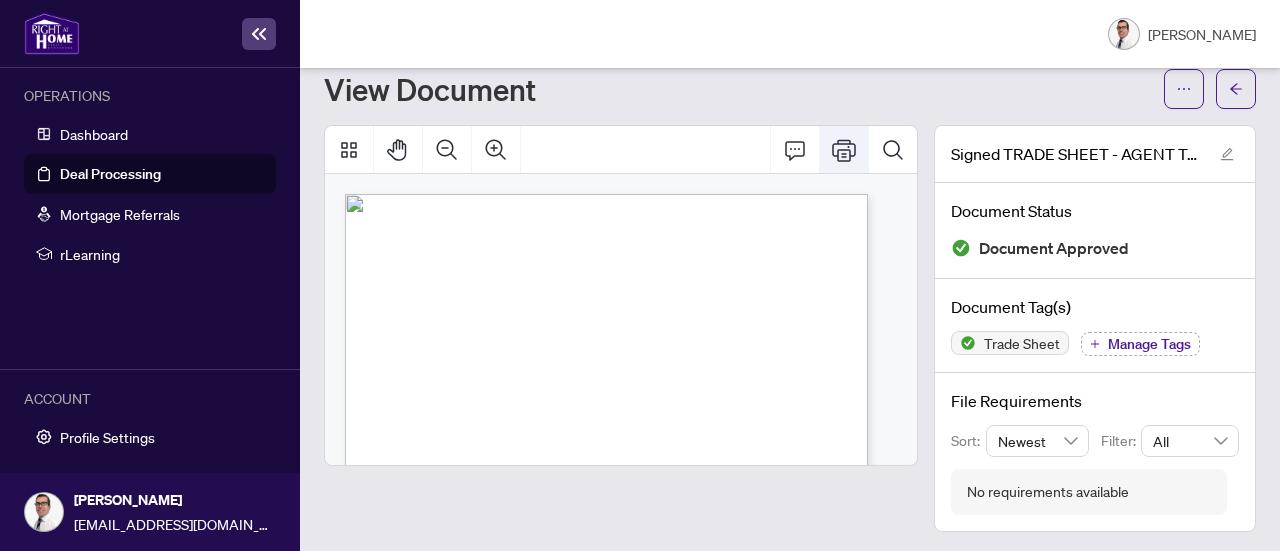 click 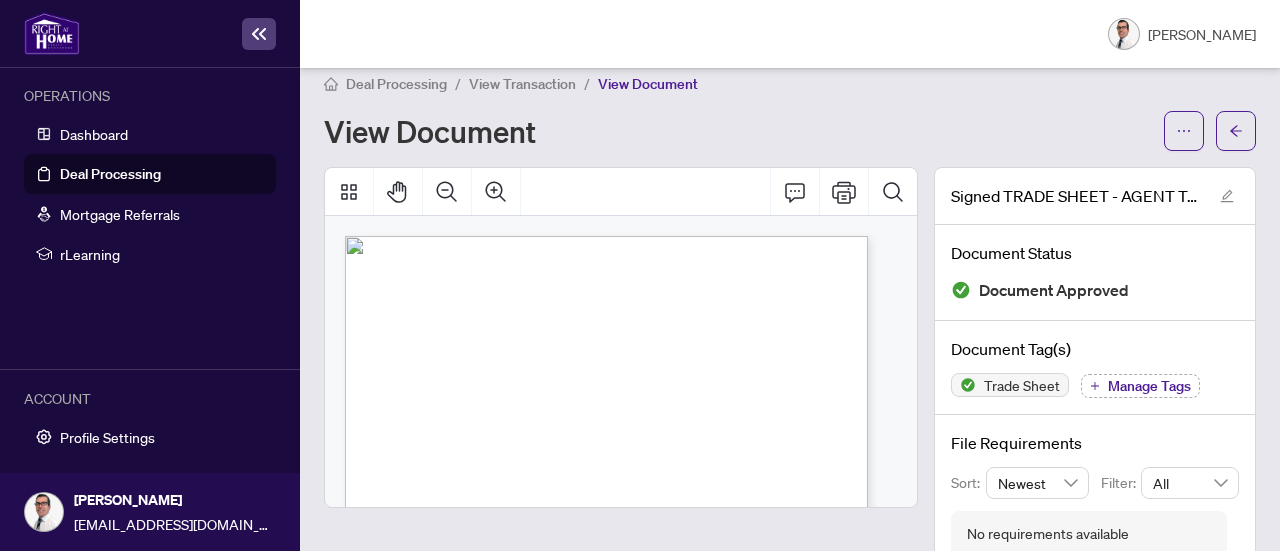 scroll, scrollTop: 0, scrollLeft: 0, axis: both 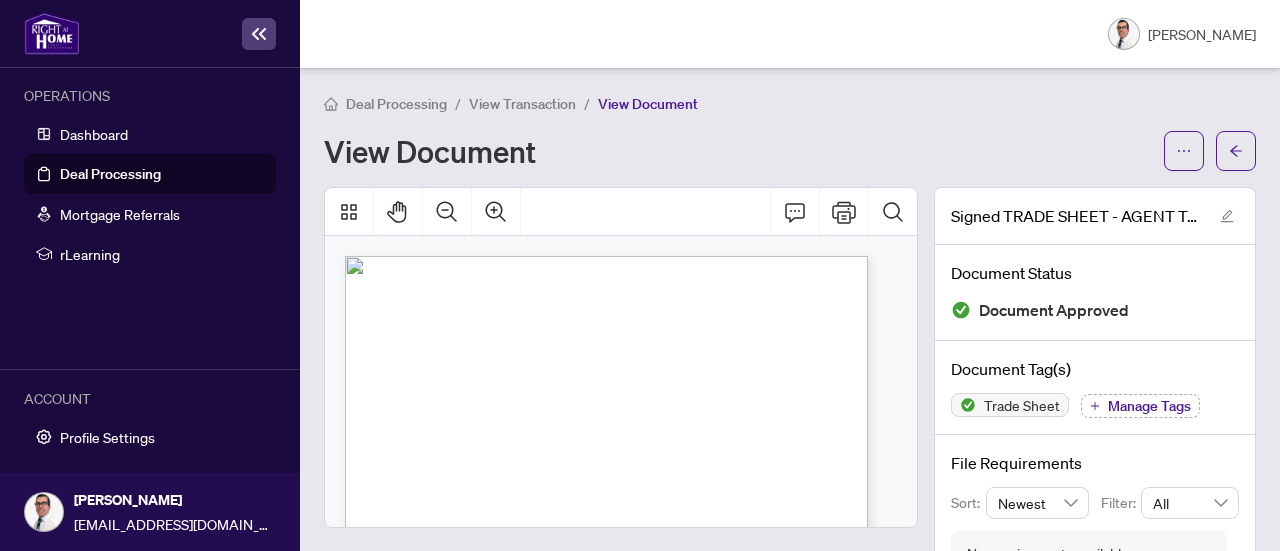 click on "Deal Processing" at bounding box center (110, 174) 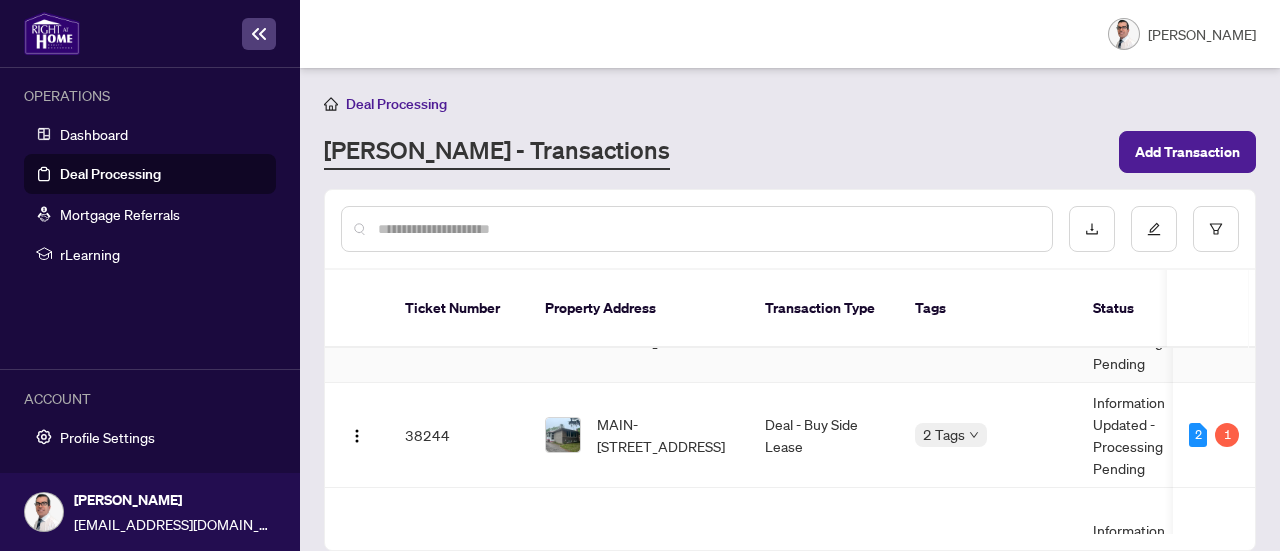scroll, scrollTop: 100, scrollLeft: 0, axis: vertical 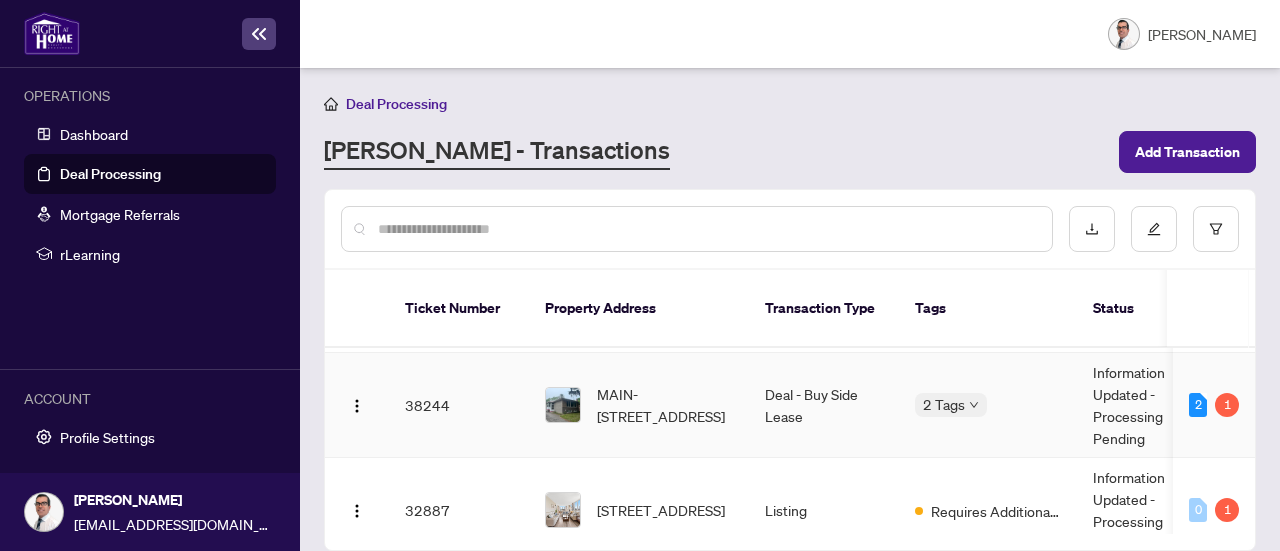 click on "Deal - Buy Side Lease" at bounding box center (824, 405) 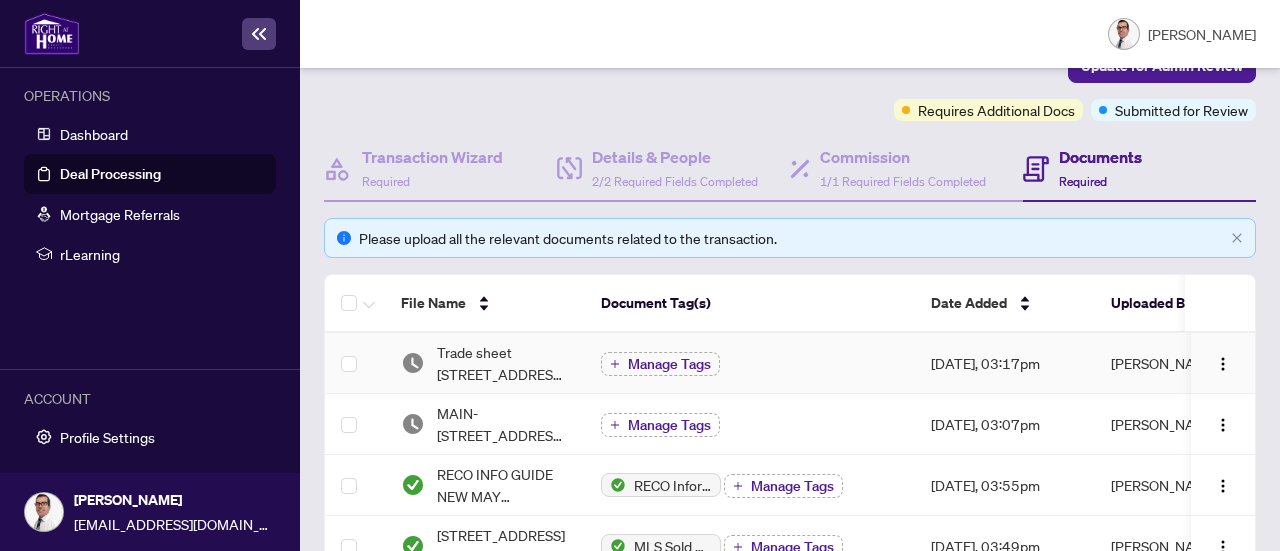 scroll, scrollTop: 200, scrollLeft: 0, axis: vertical 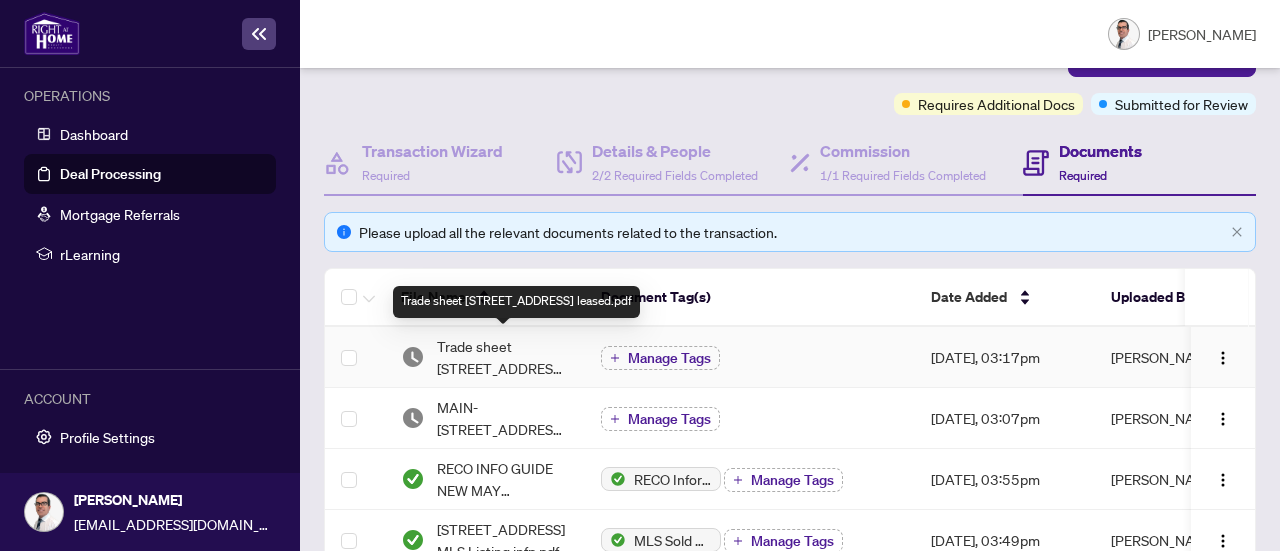 click on "Trade sheet [STREET_ADDRESS] leased.pdf" at bounding box center [503, 357] 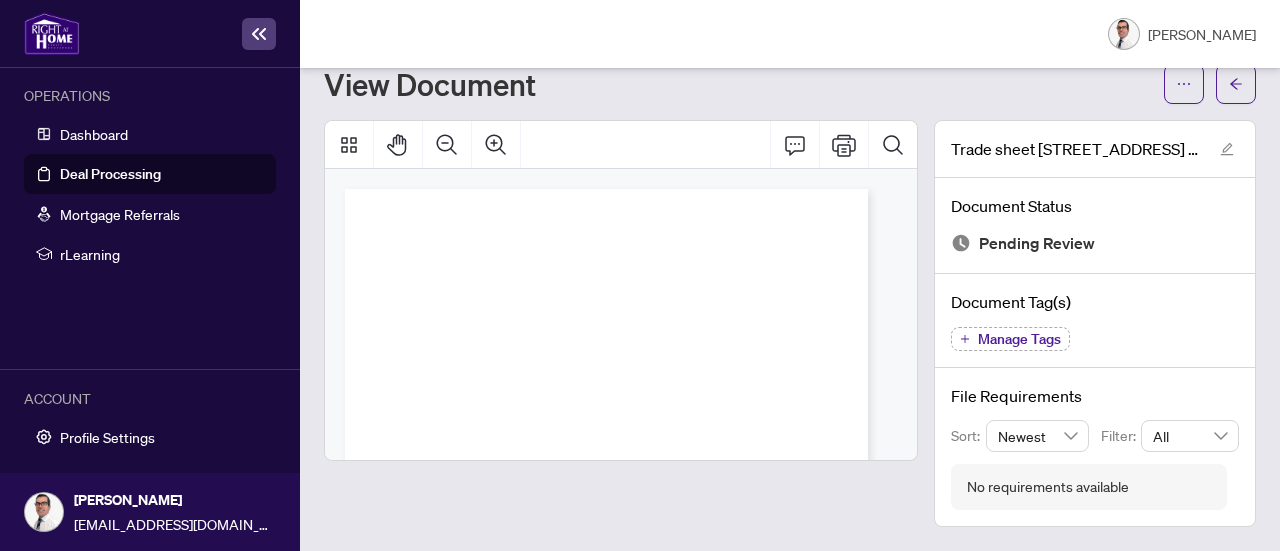 scroll, scrollTop: 62, scrollLeft: 0, axis: vertical 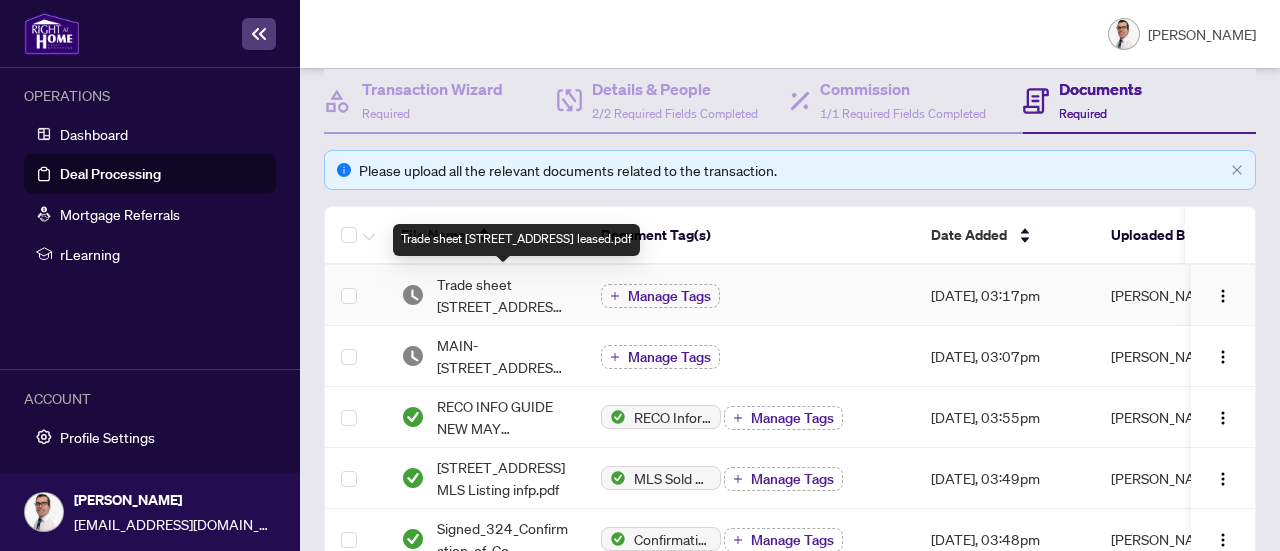 click on "Trade sheet [STREET_ADDRESS] leased.pdf" at bounding box center (503, 295) 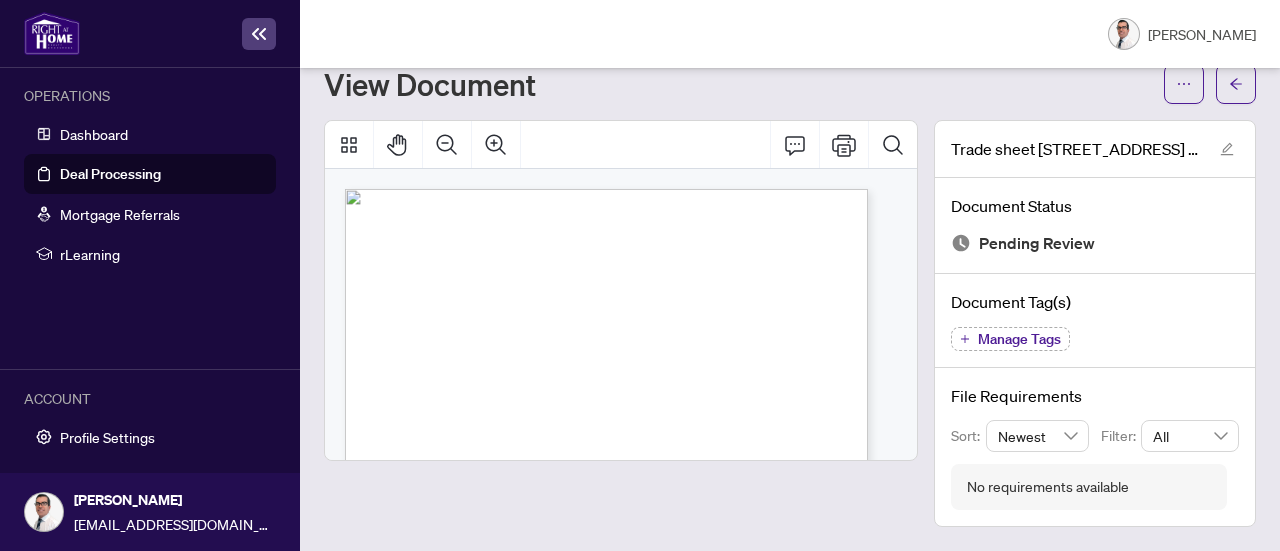 scroll, scrollTop: 62, scrollLeft: 0, axis: vertical 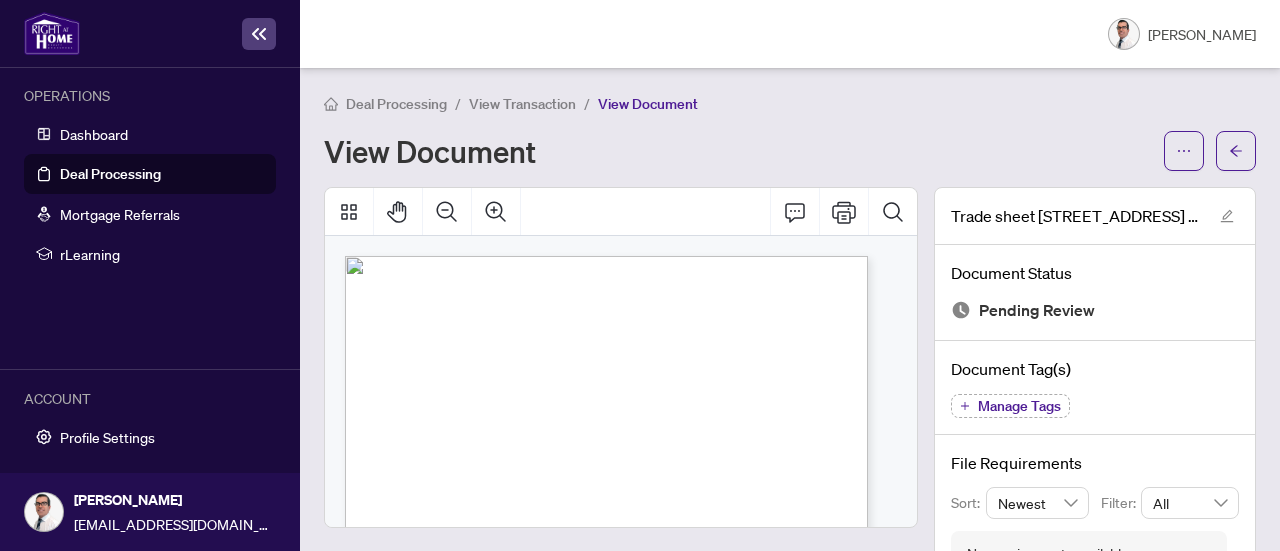 click on "Deal Processing" at bounding box center (110, 174) 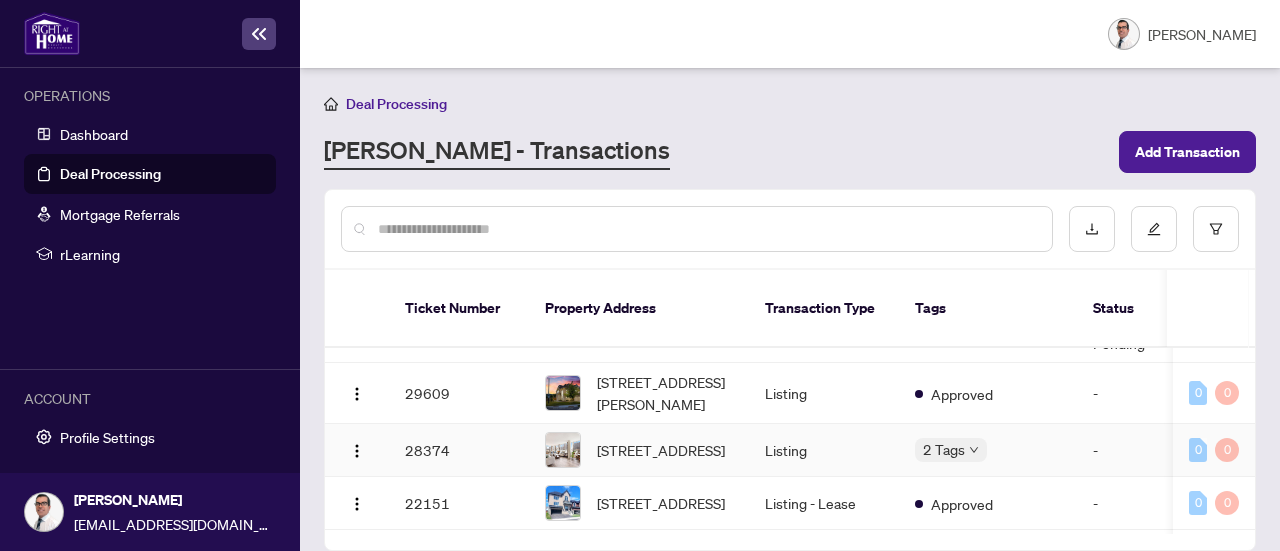 scroll, scrollTop: 100, scrollLeft: 0, axis: vertical 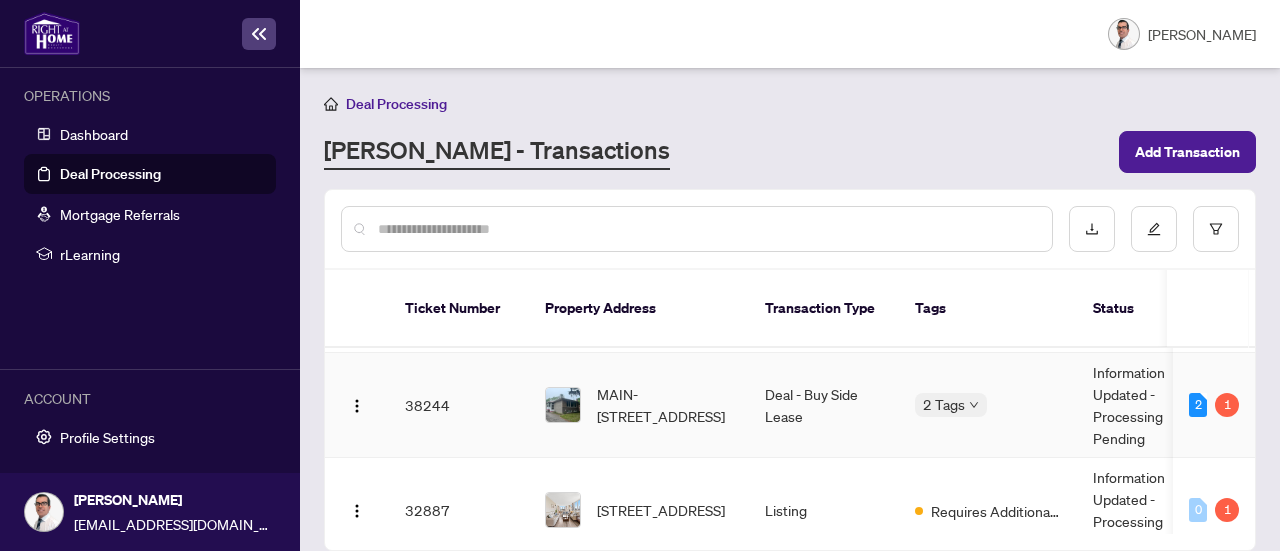 click on "Information Updated - Processing Pending" at bounding box center [1152, 405] 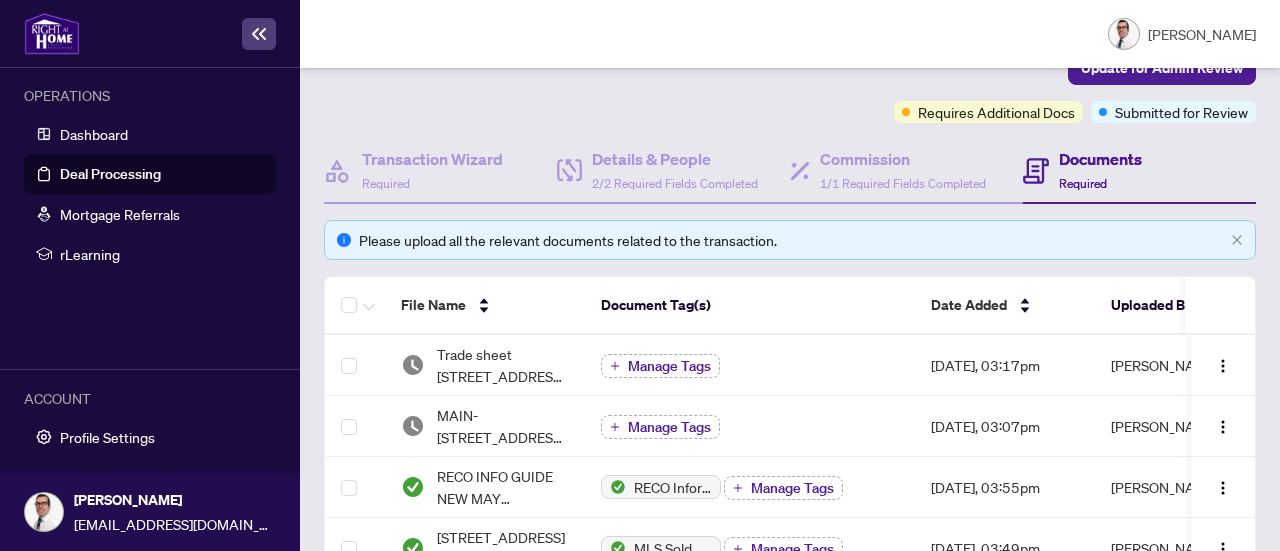 scroll, scrollTop: 200, scrollLeft: 0, axis: vertical 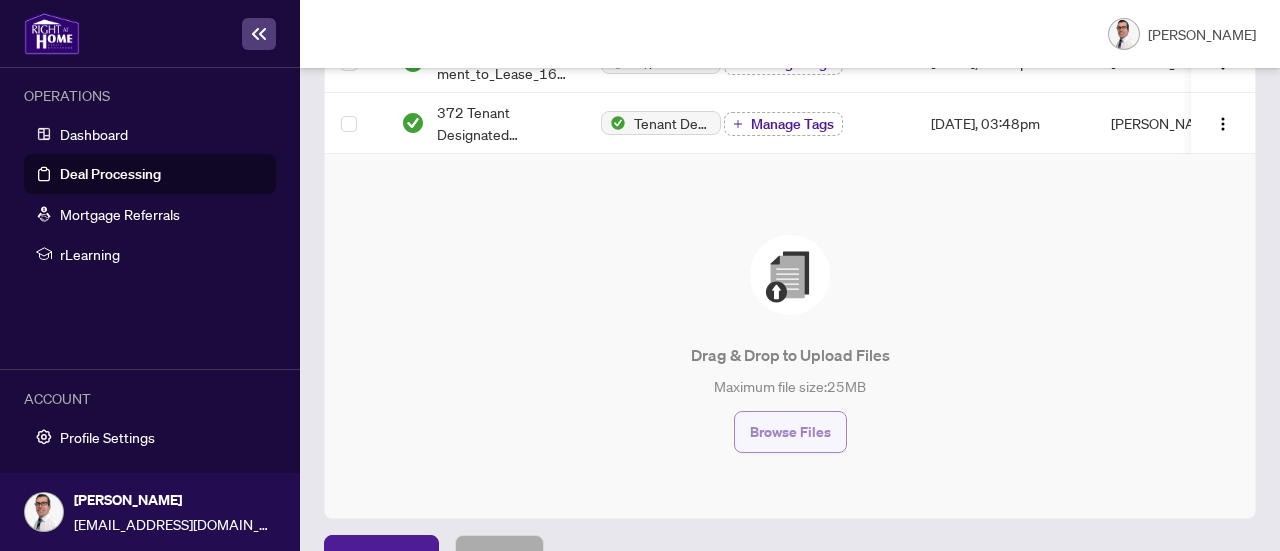click on "Browse Files" at bounding box center [790, 432] 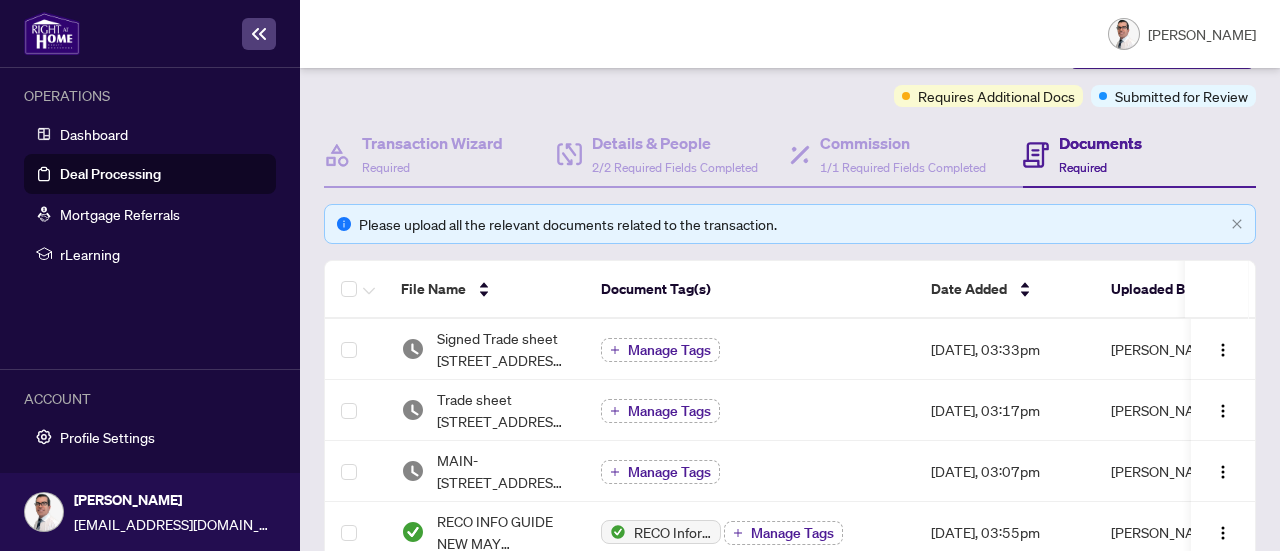 scroll, scrollTop: 108, scrollLeft: 0, axis: vertical 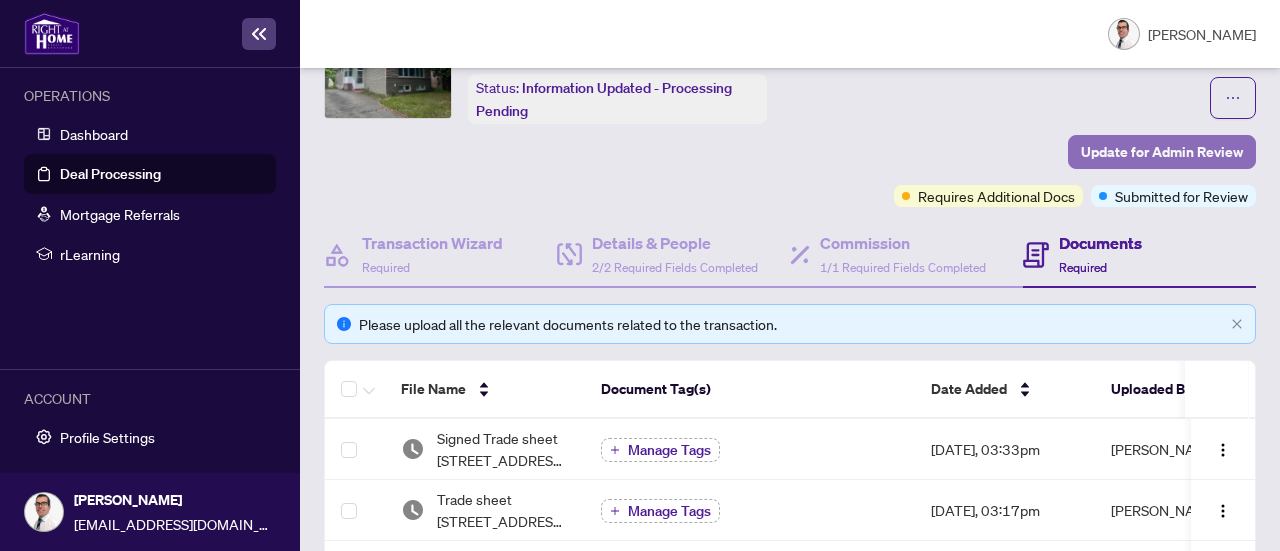 click on "Update for Admin Review" at bounding box center [1162, 152] 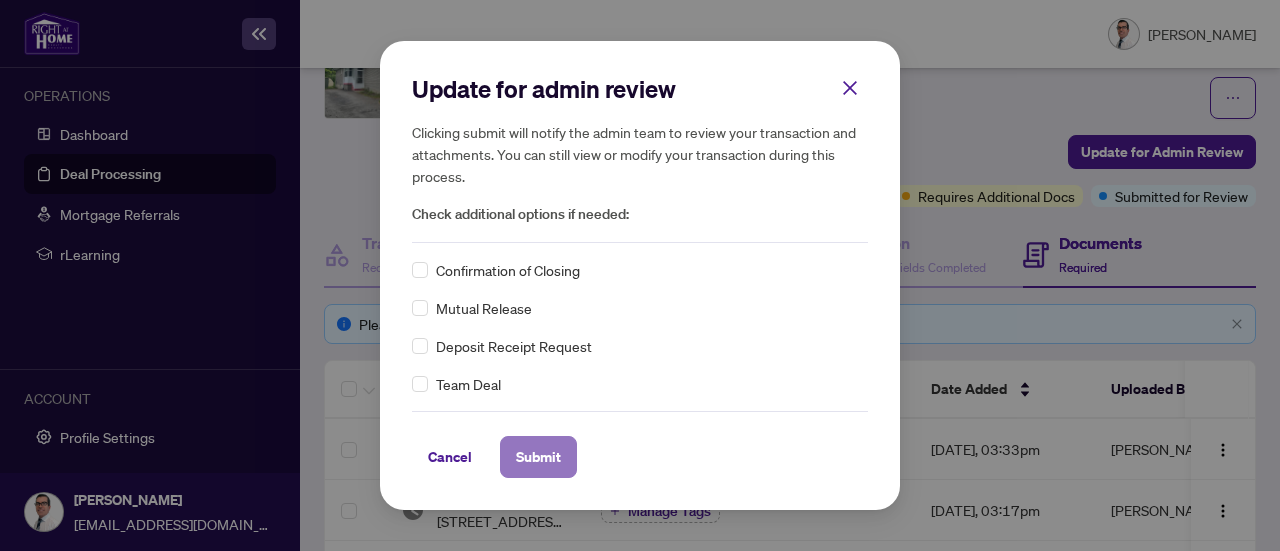 click on "Submit" at bounding box center [538, 457] 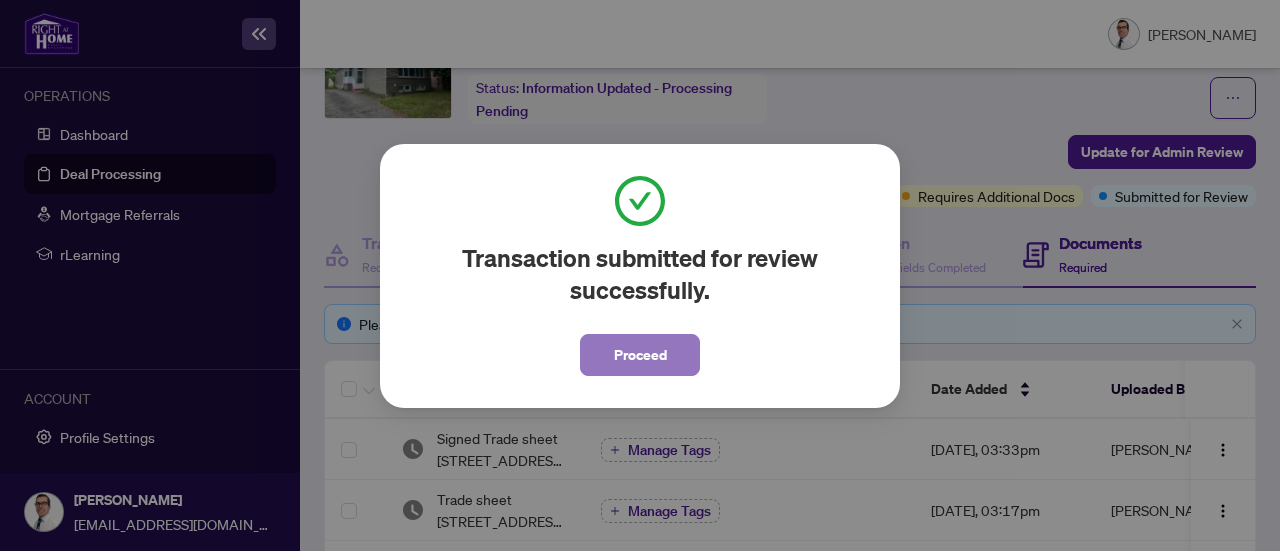 click on "Proceed" at bounding box center (640, 355) 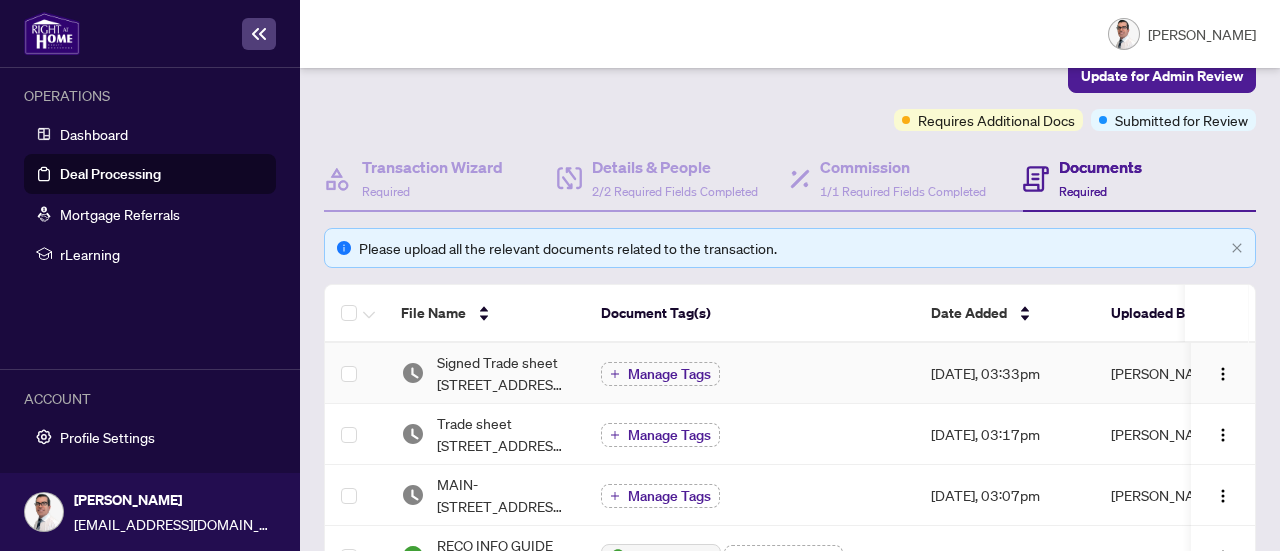 scroll, scrollTop: 208, scrollLeft: 0, axis: vertical 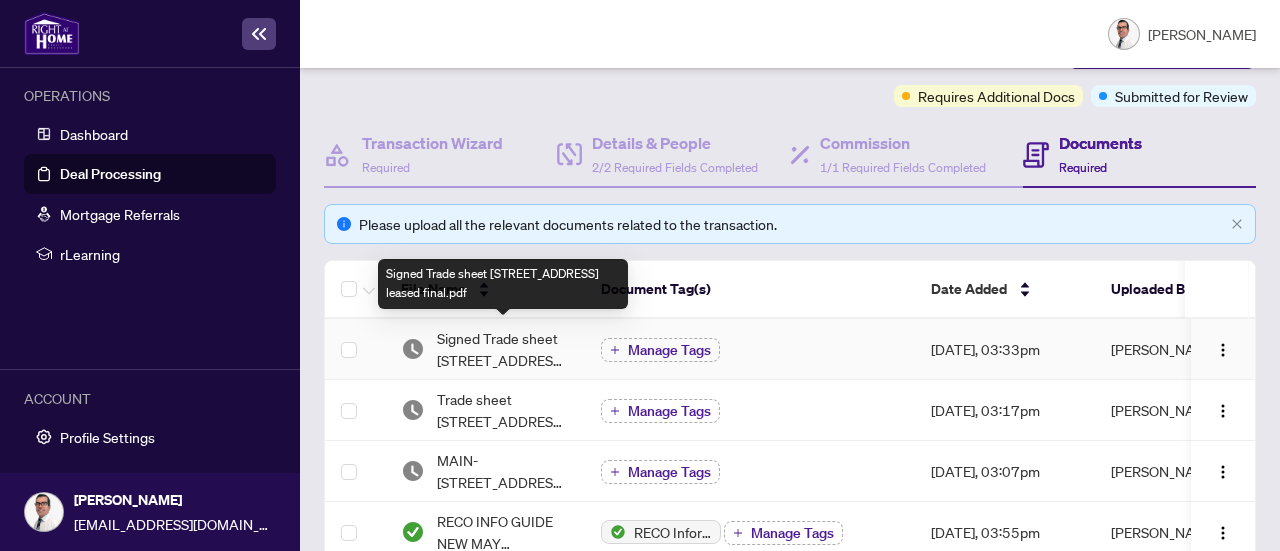 click on "Signed Trade sheet [STREET_ADDRESS] leased final.pdf" at bounding box center (503, 349) 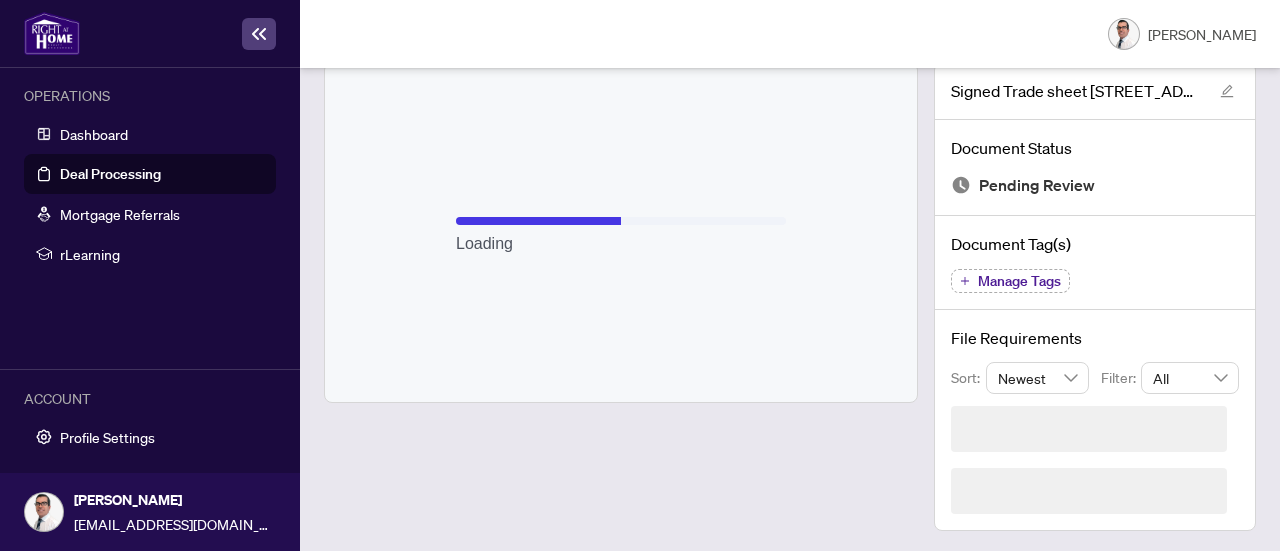 scroll, scrollTop: 62, scrollLeft: 0, axis: vertical 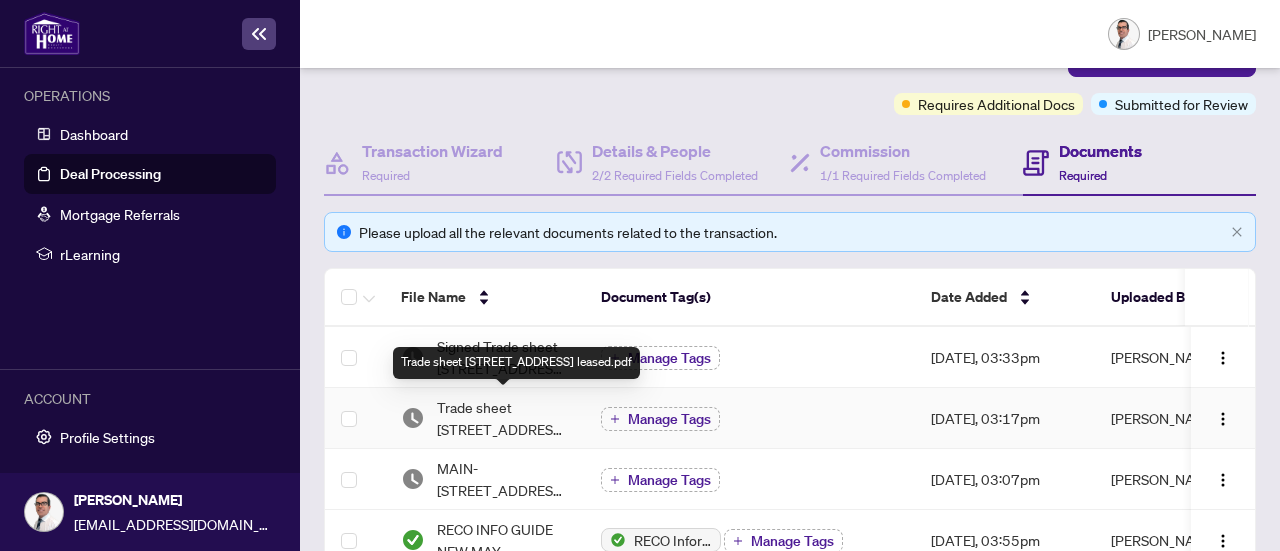 click on "Trade sheet [STREET_ADDRESS] leased.pdf" at bounding box center [503, 418] 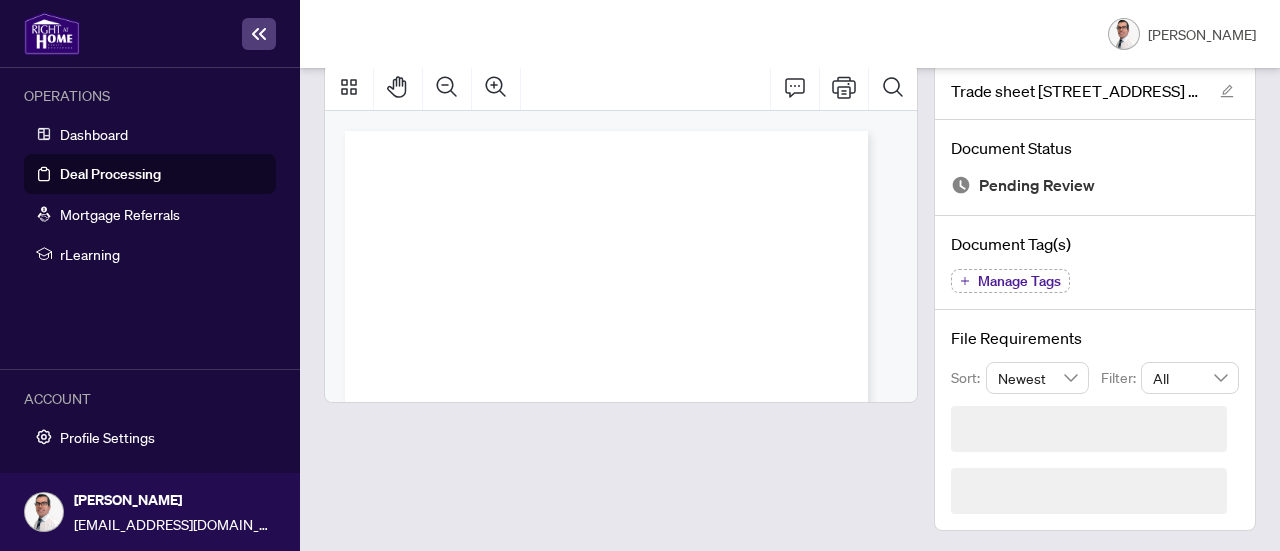 scroll, scrollTop: 62, scrollLeft: 0, axis: vertical 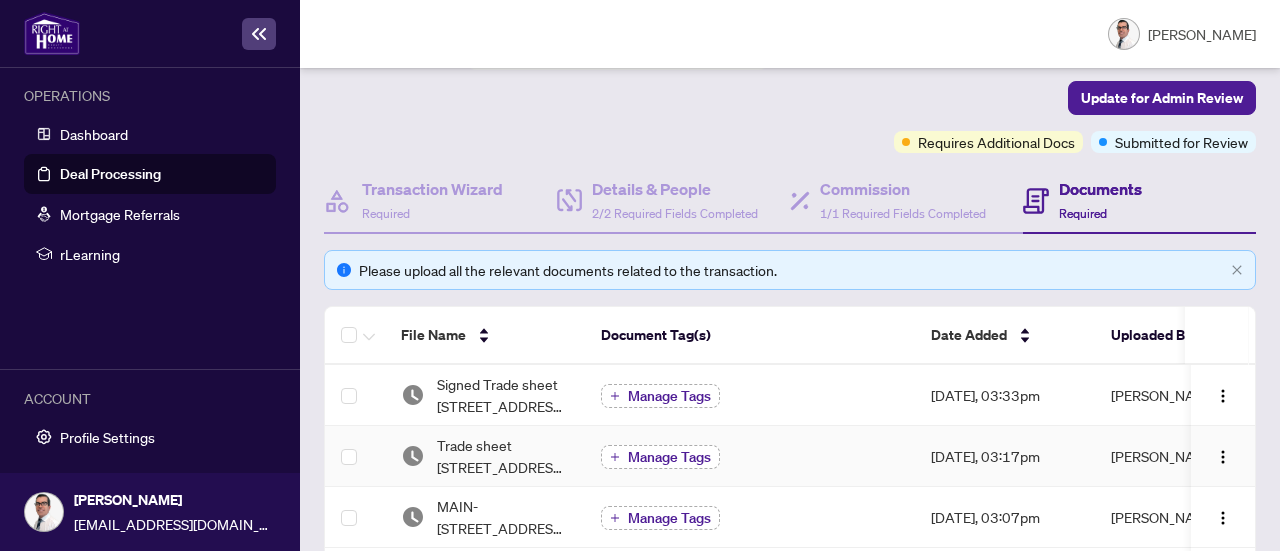 click on "Manage Tags" at bounding box center [669, 457] 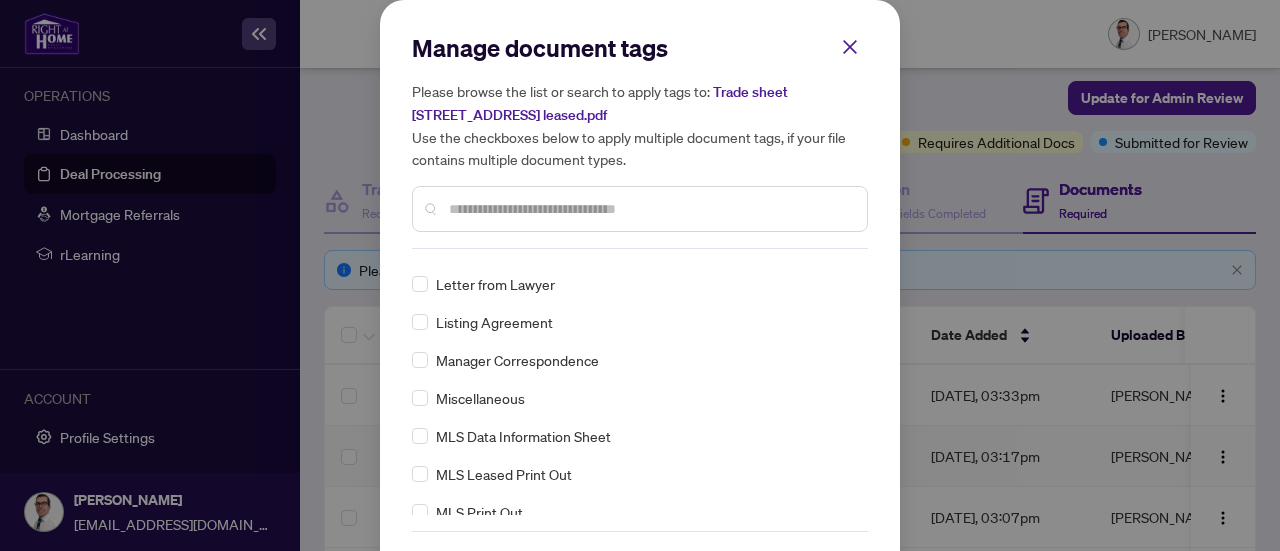 scroll, scrollTop: 3100, scrollLeft: 0, axis: vertical 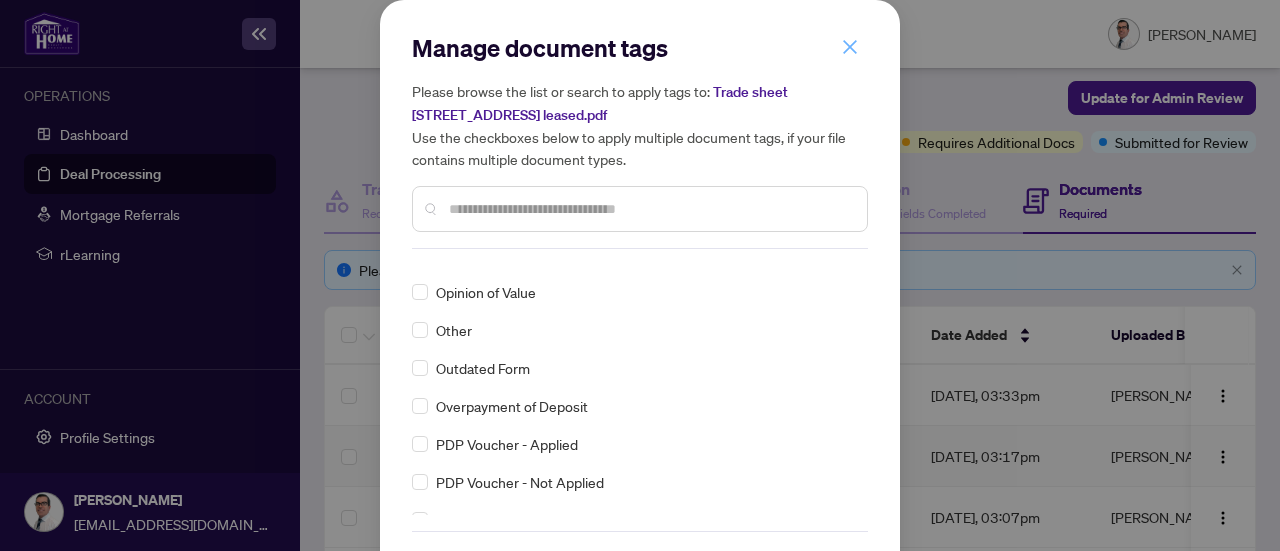 click at bounding box center (850, 47) 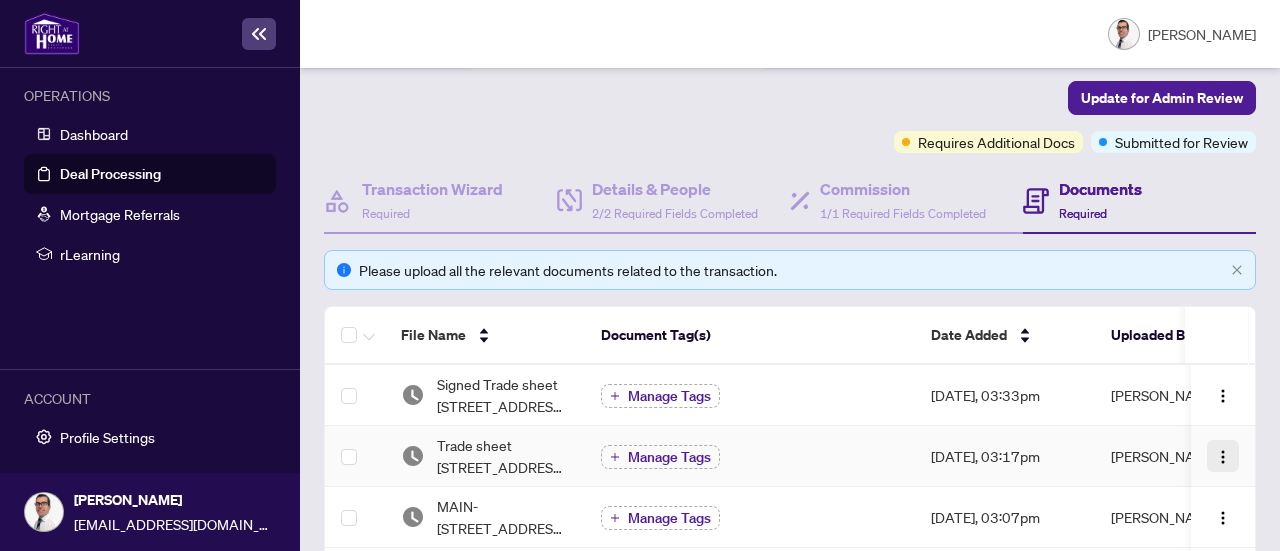 click at bounding box center [1223, 457] 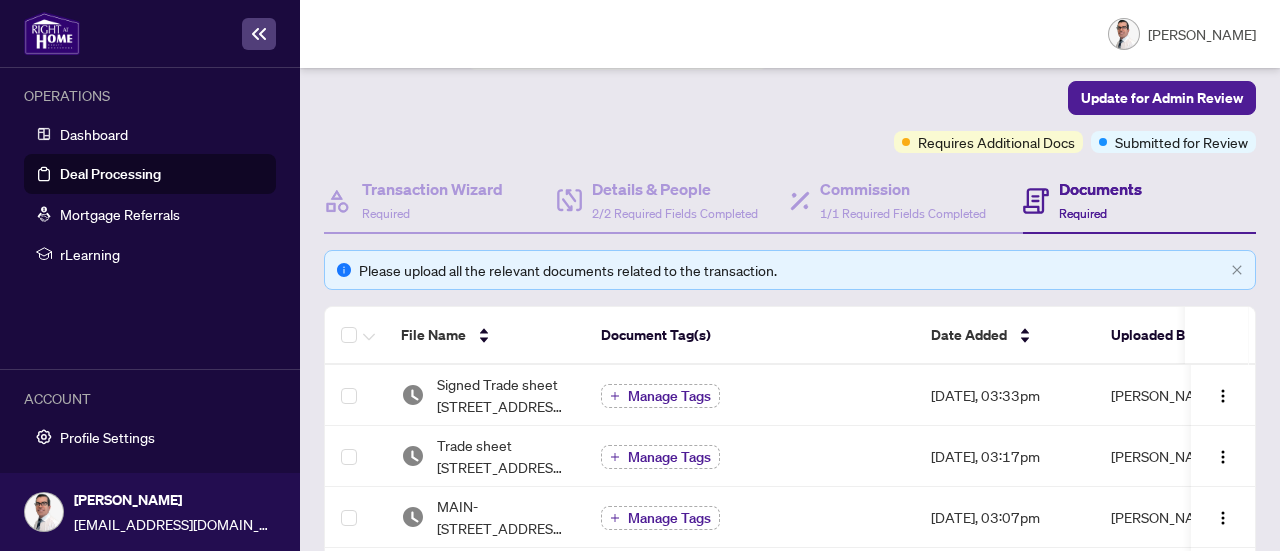 click at bounding box center [355, 336] 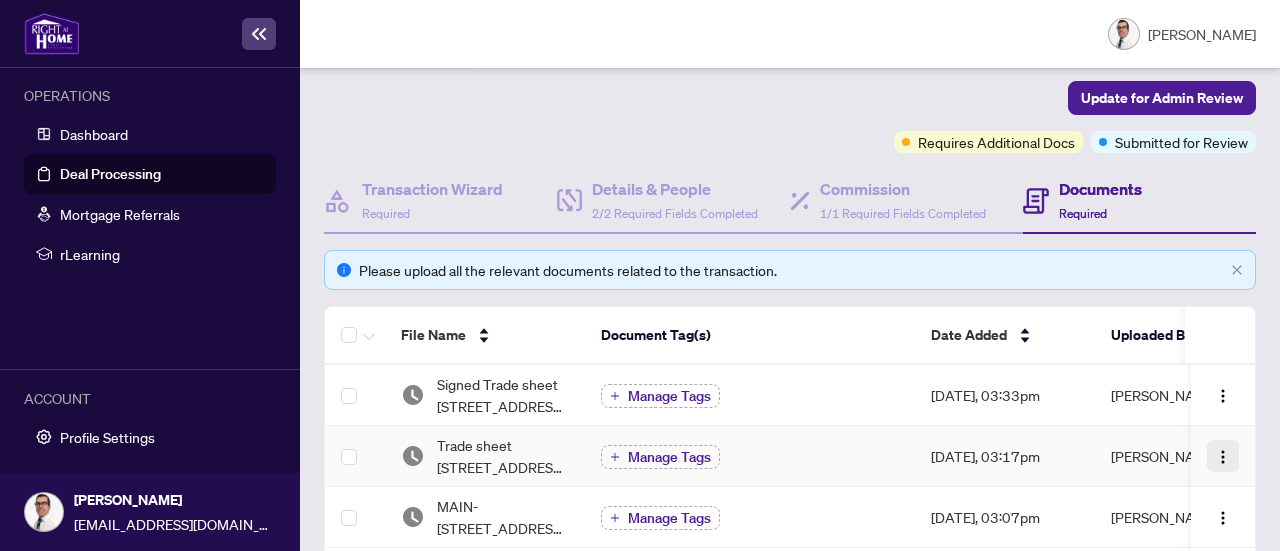 click at bounding box center (1223, 457) 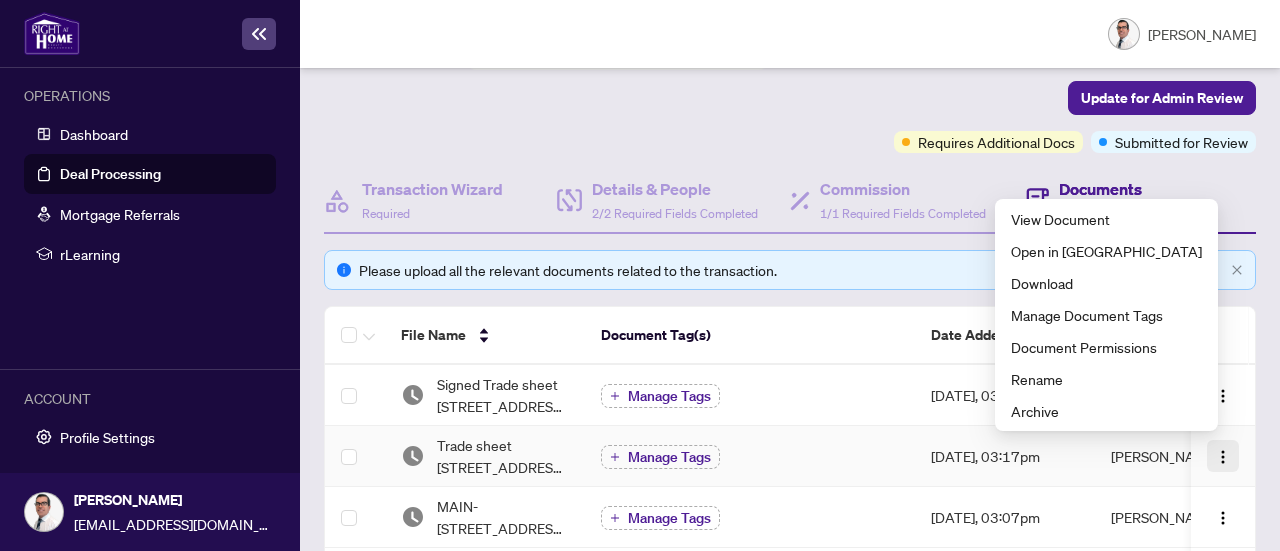 click at bounding box center (1223, 457) 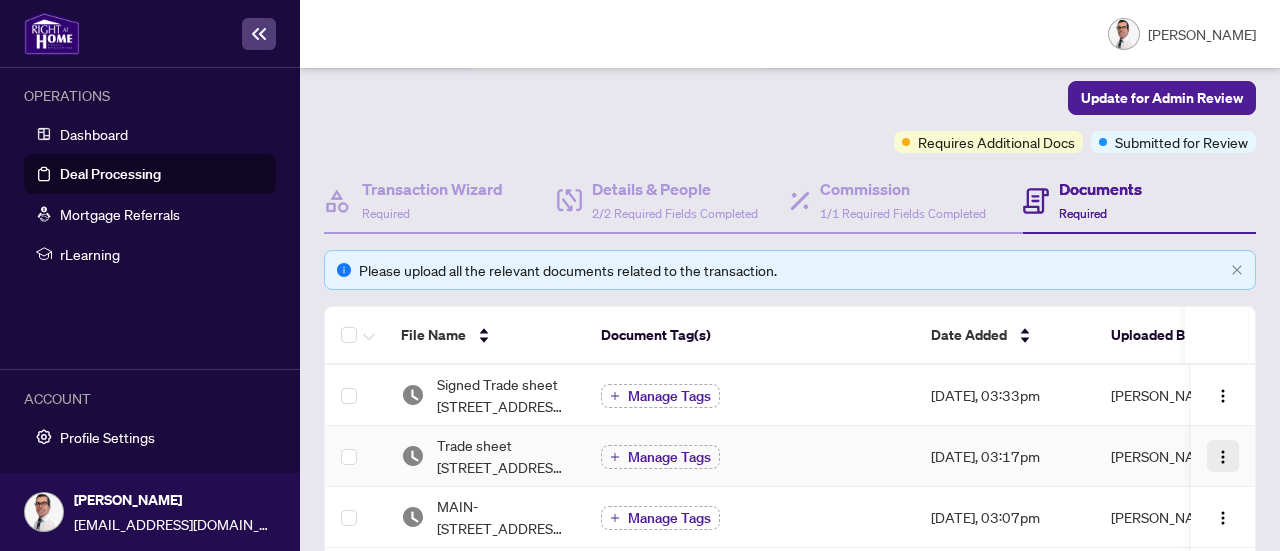 click at bounding box center [1223, 457] 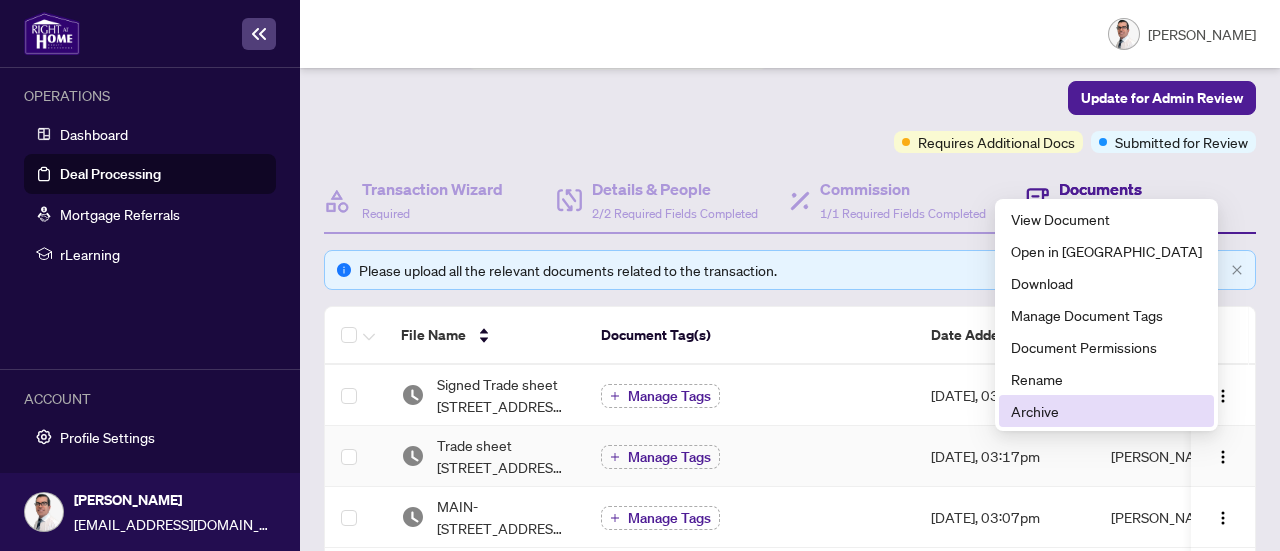 click on "Archive" at bounding box center [1106, 411] 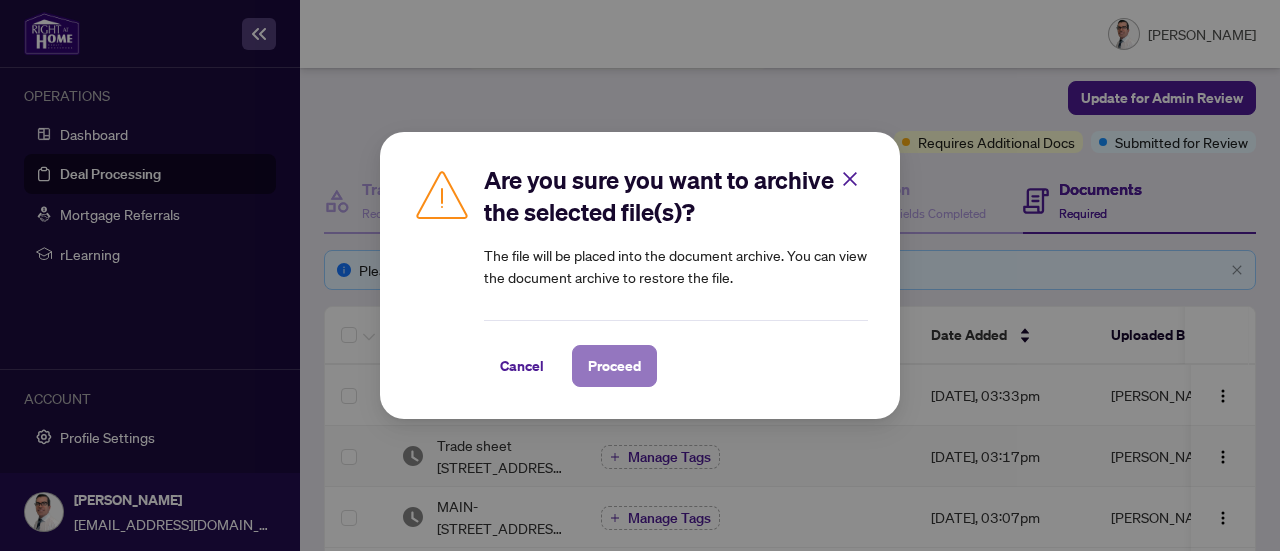 click on "Proceed" at bounding box center (614, 366) 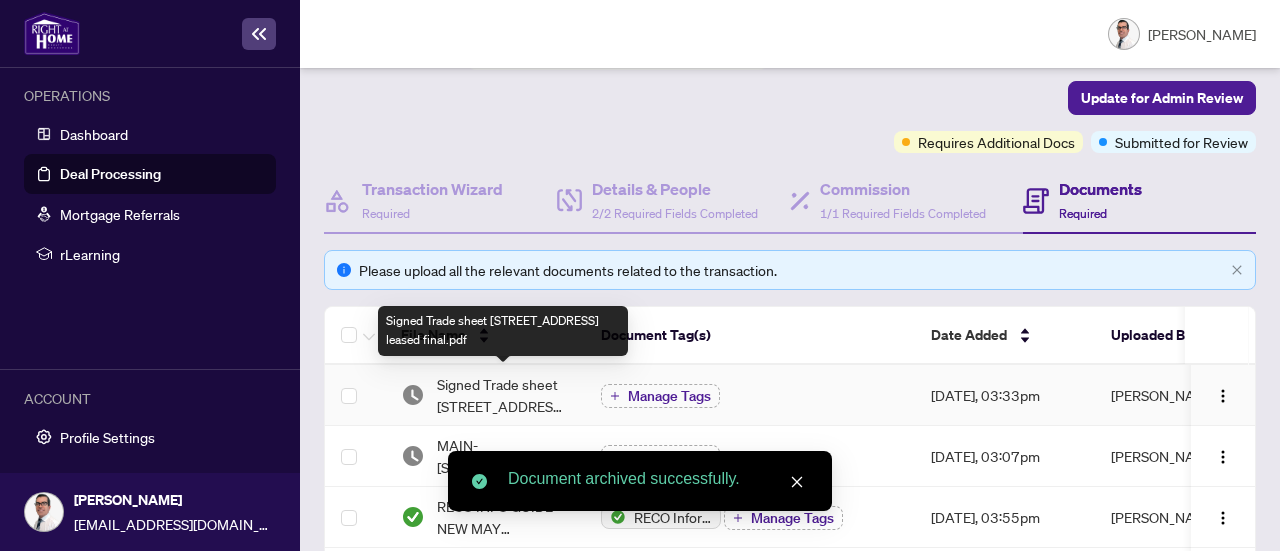 click on "Signed Trade sheet [STREET_ADDRESS] leased final.pdf" at bounding box center [503, 395] 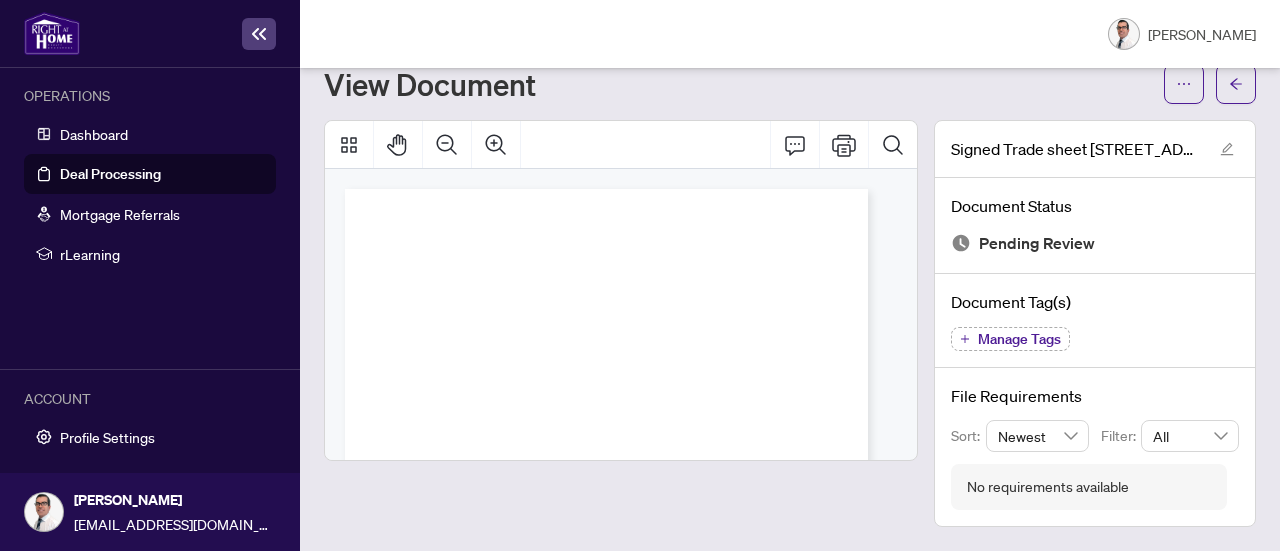 scroll, scrollTop: 62, scrollLeft: 0, axis: vertical 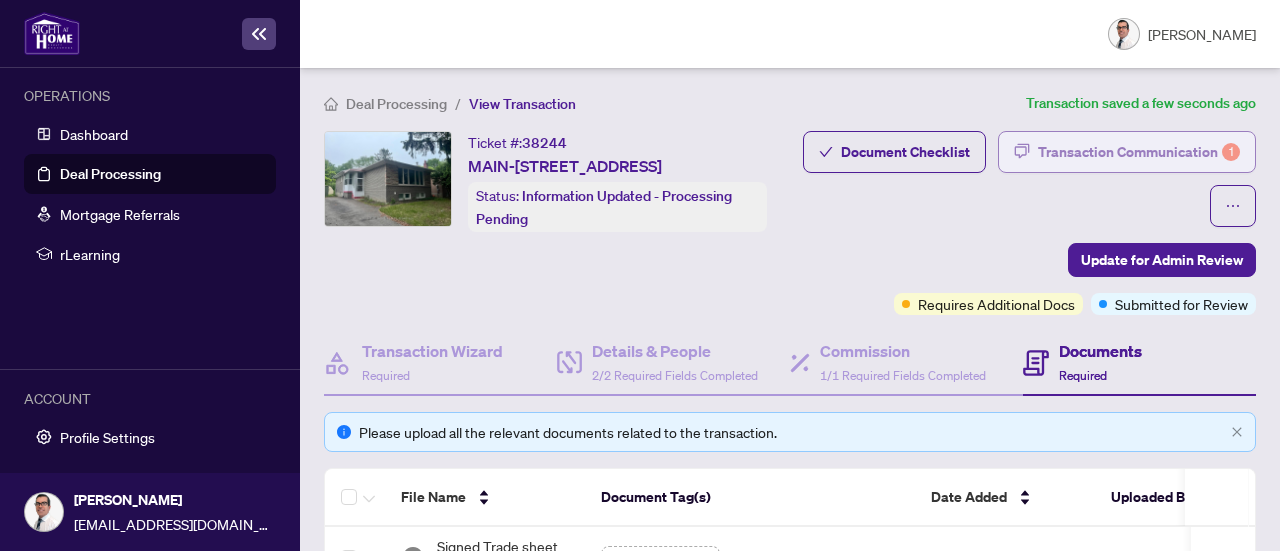 click on "Transaction Communication 1" at bounding box center (1139, 152) 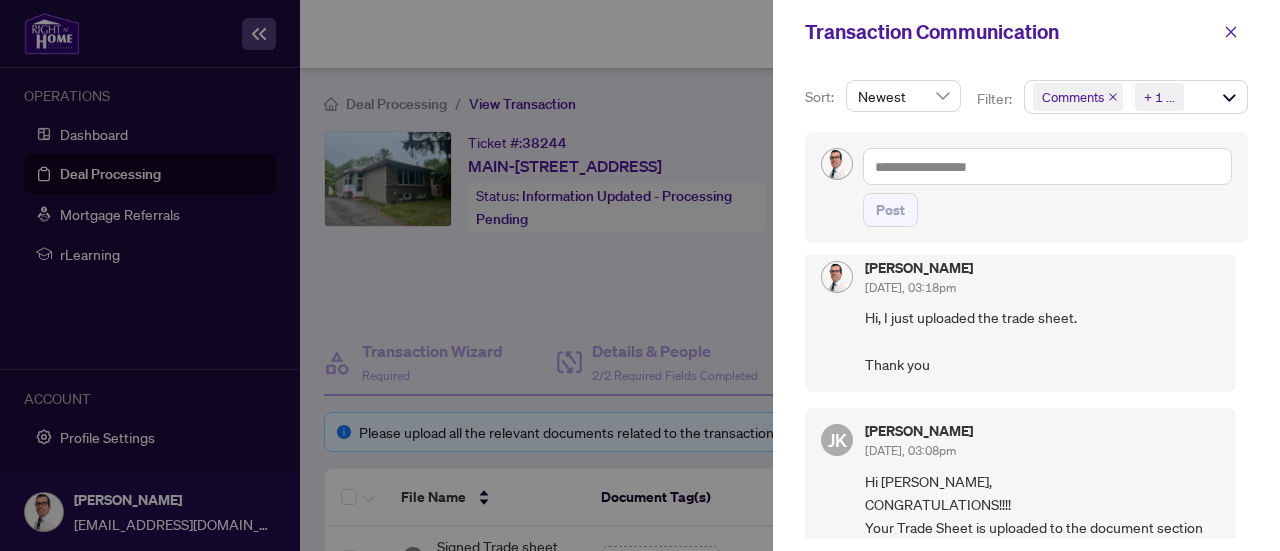 scroll, scrollTop: 0, scrollLeft: 0, axis: both 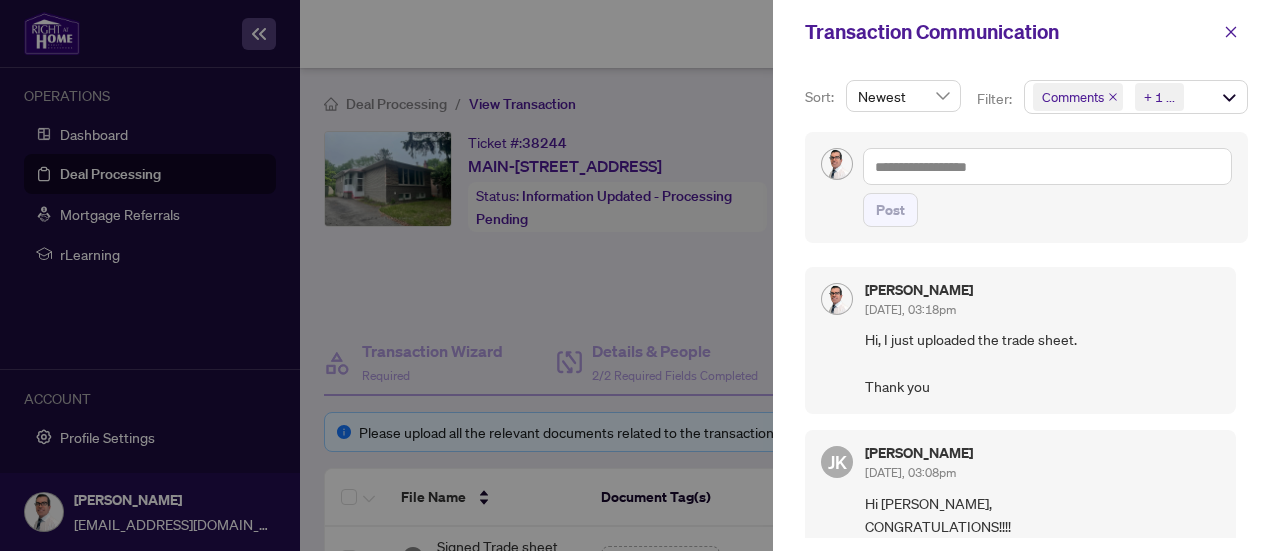 click at bounding box center (640, 275) 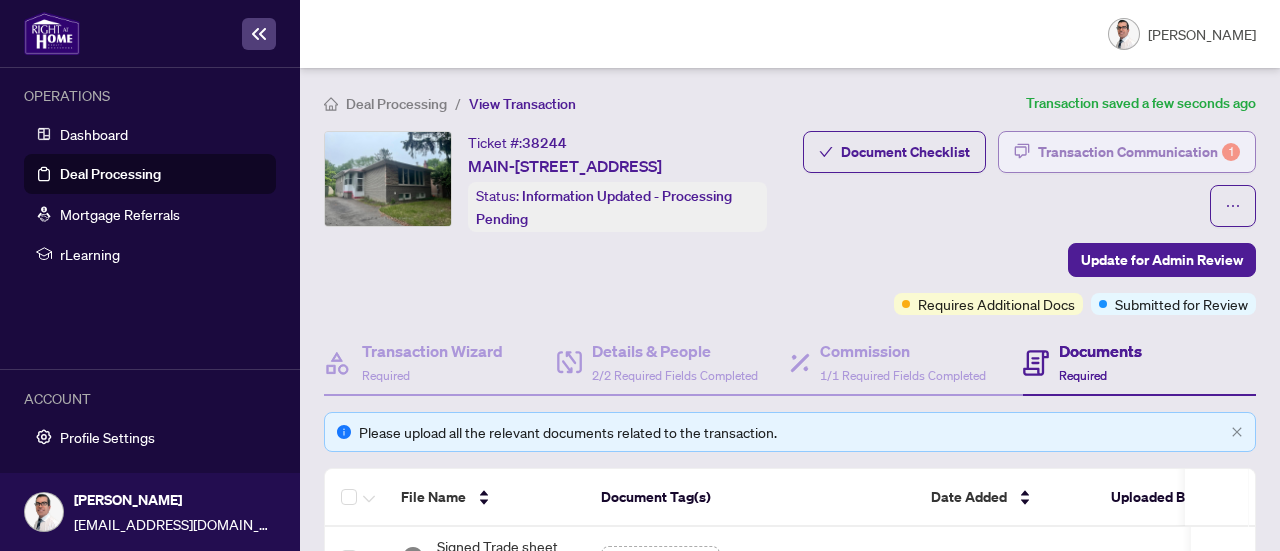 click on "Transaction Communication 1" at bounding box center (1139, 152) 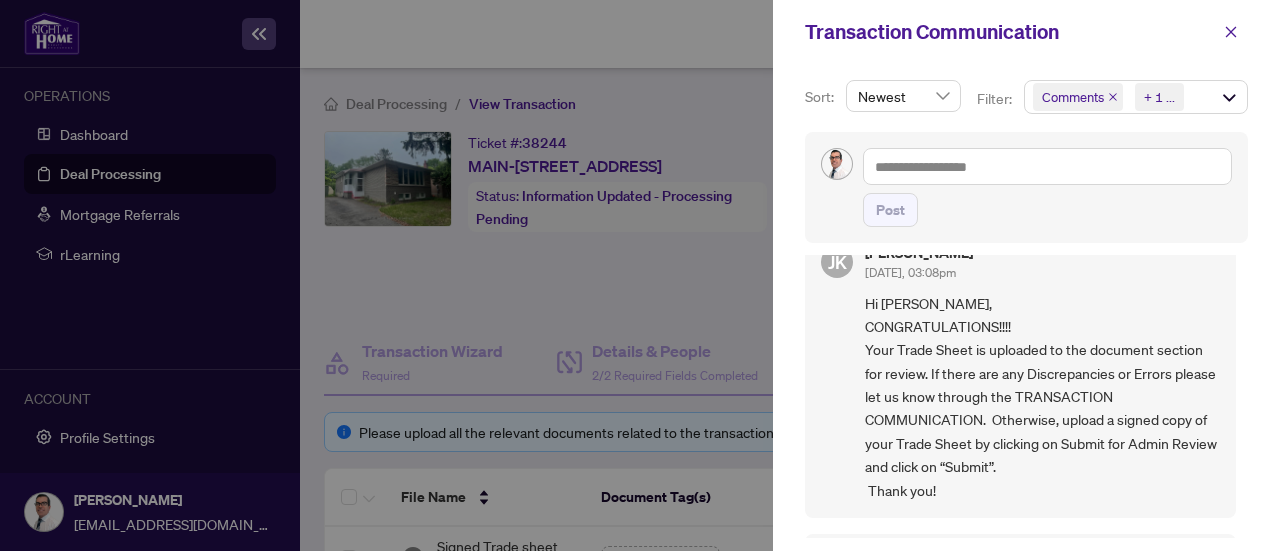 scroll, scrollTop: 0, scrollLeft: 0, axis: both 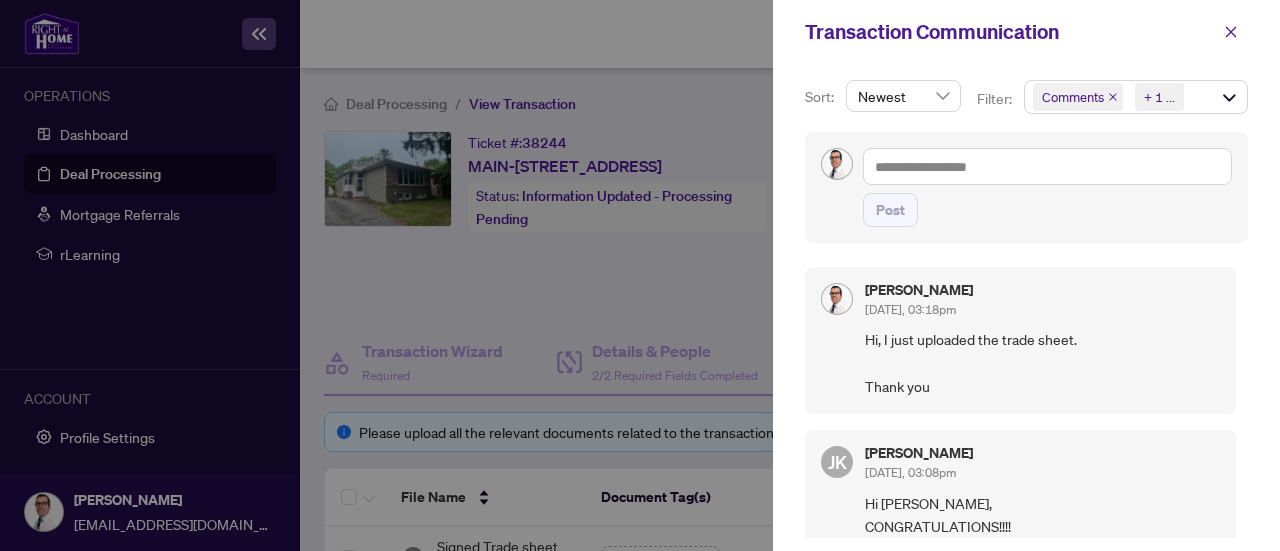 click at bounding box center [640, 275] 